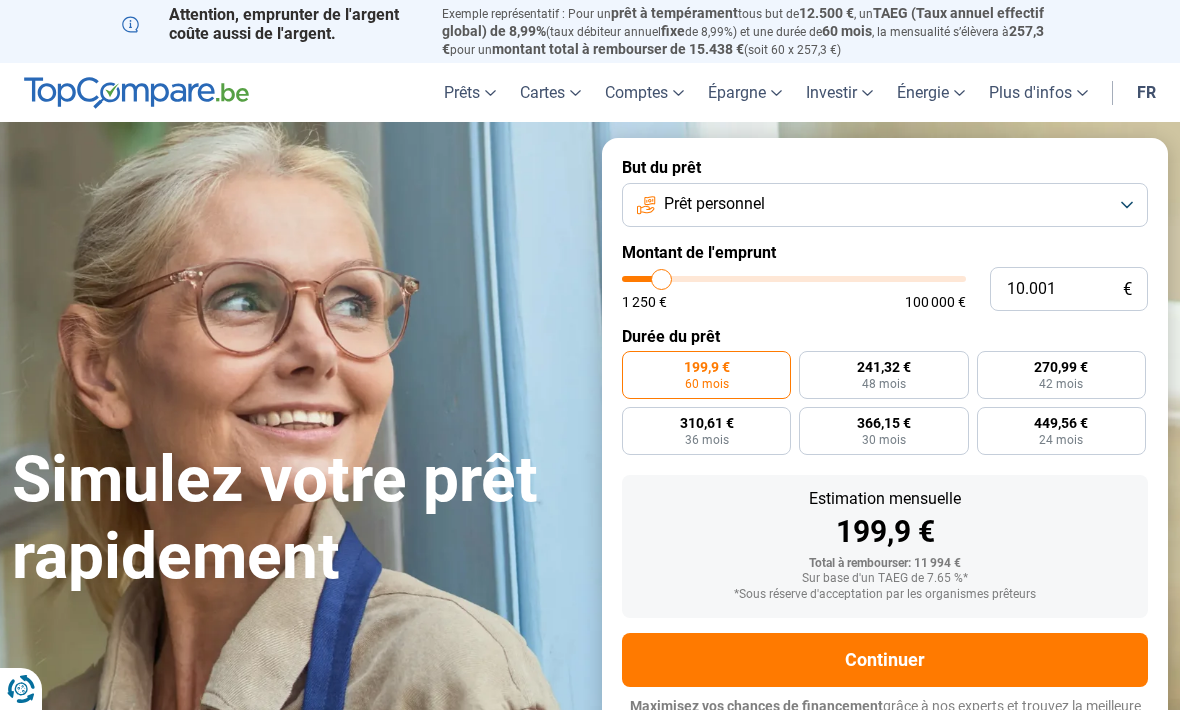 scroll, scrollTop: 0, scrollLeft: 0, axis: both 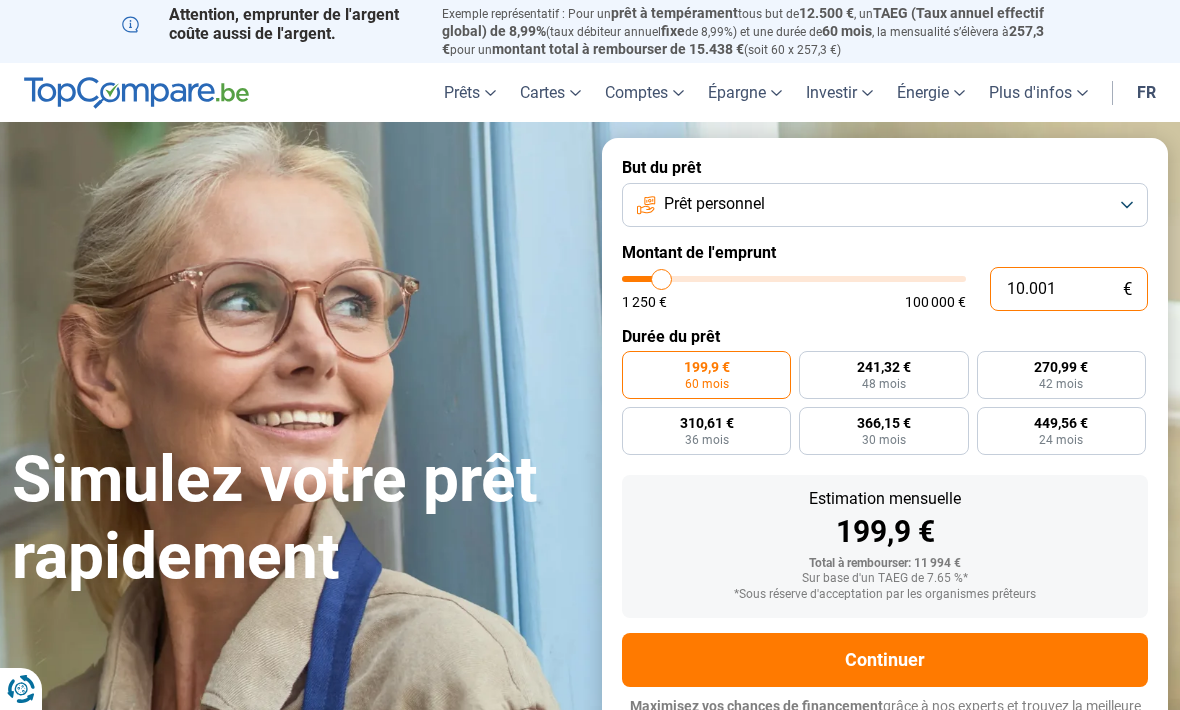 click on "10.001" at bounding box center [1069, 289] 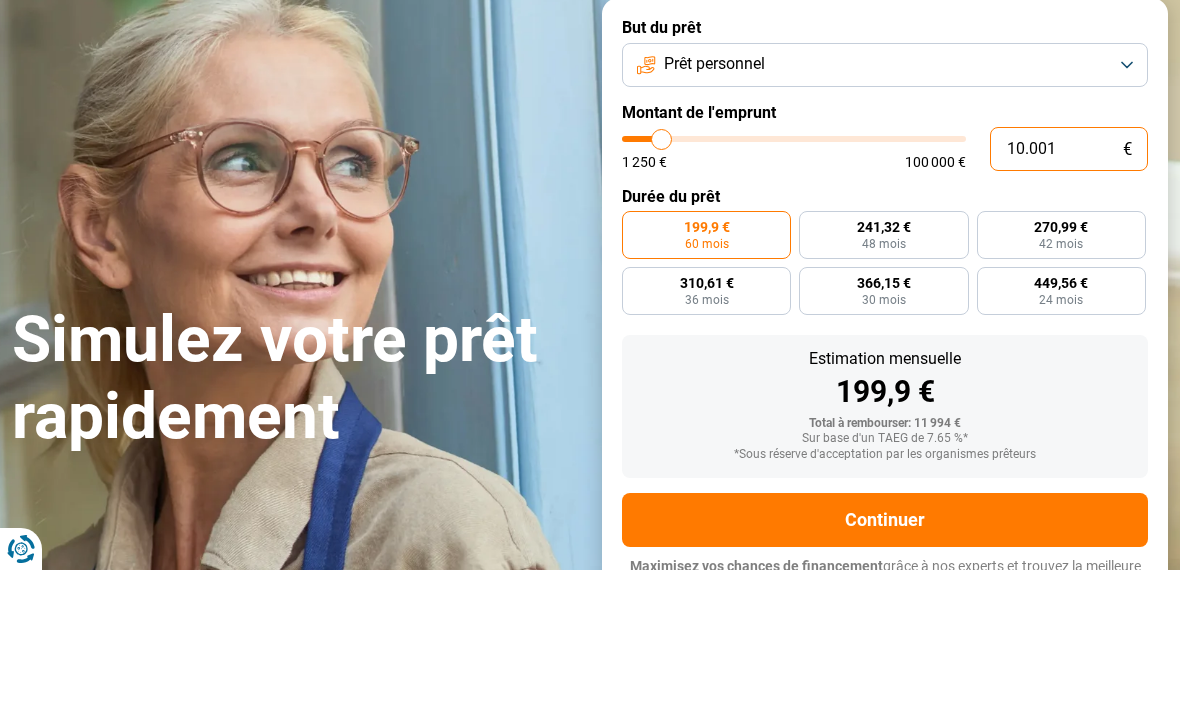 type on "1.000" 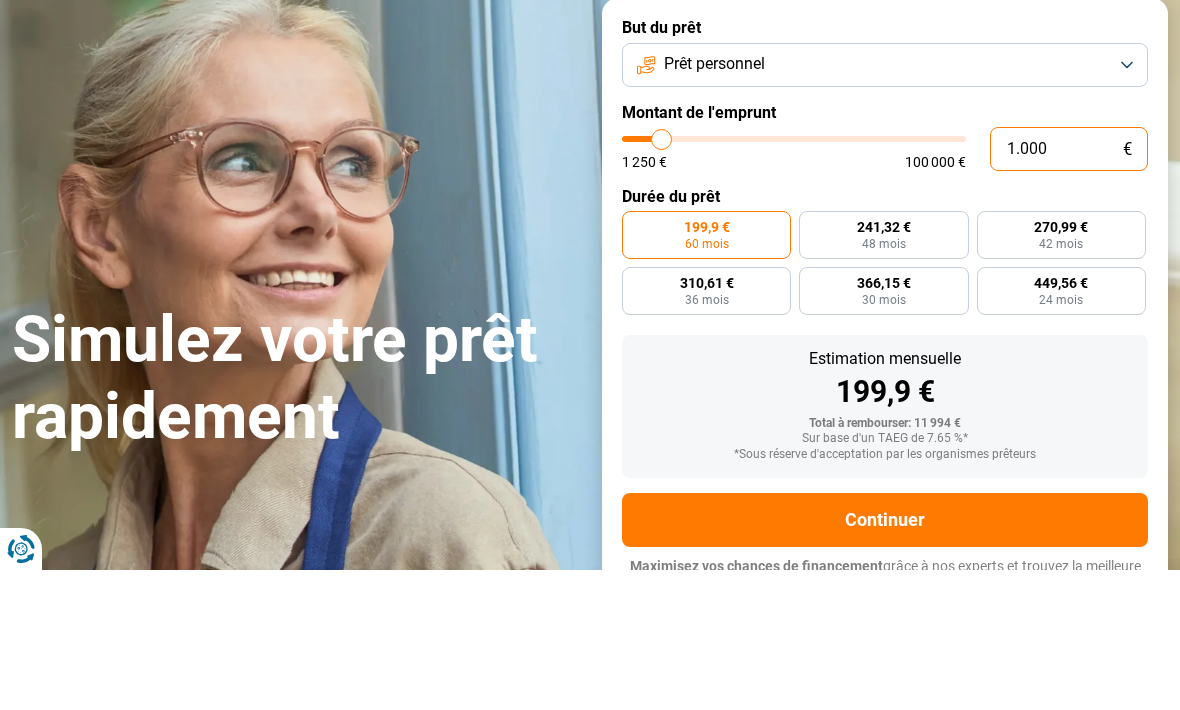 type on "1250" 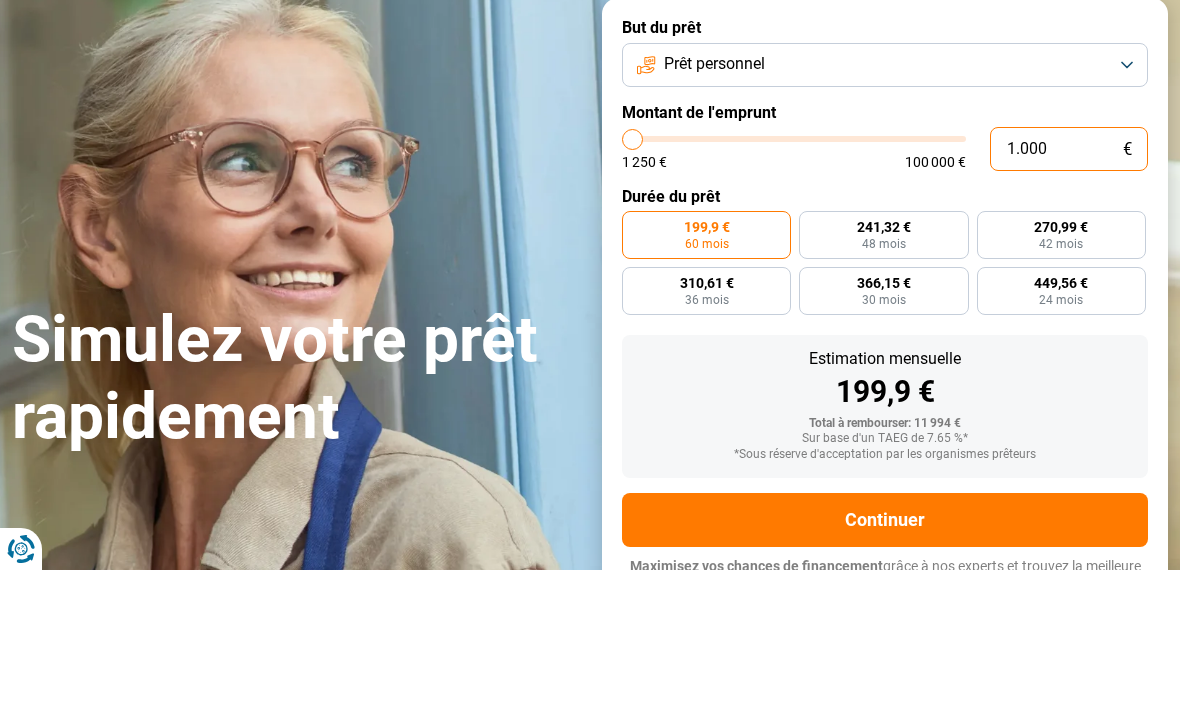type on "100" 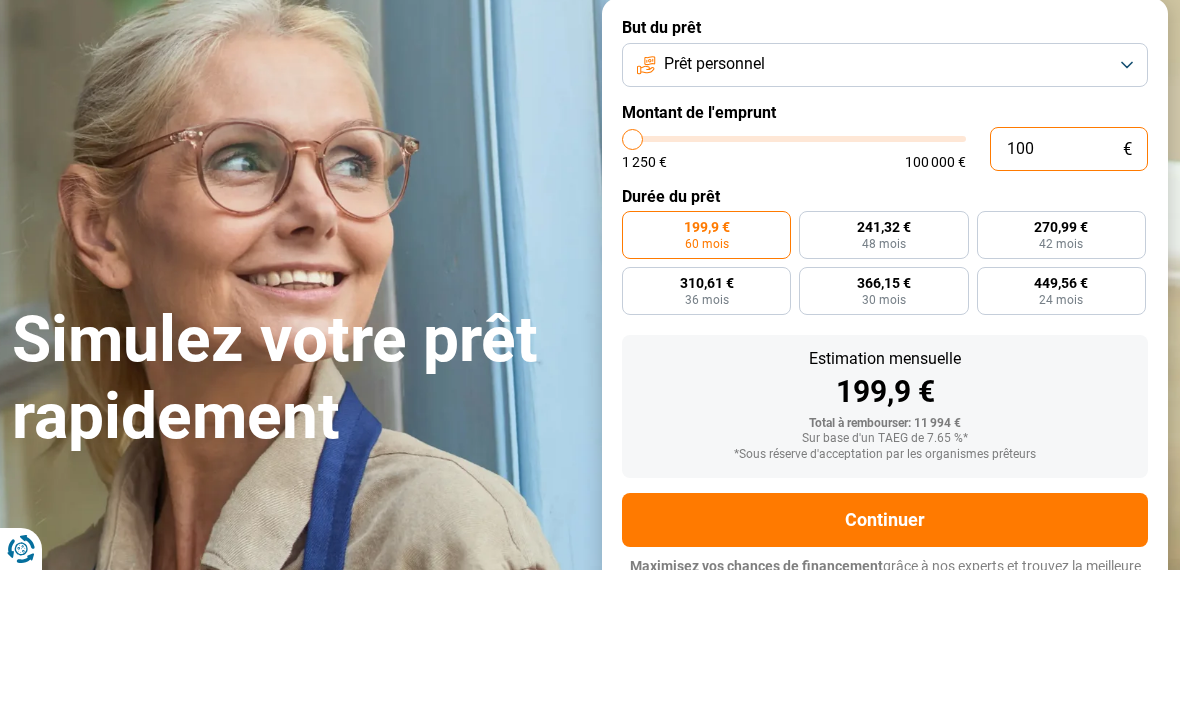 type on "10" 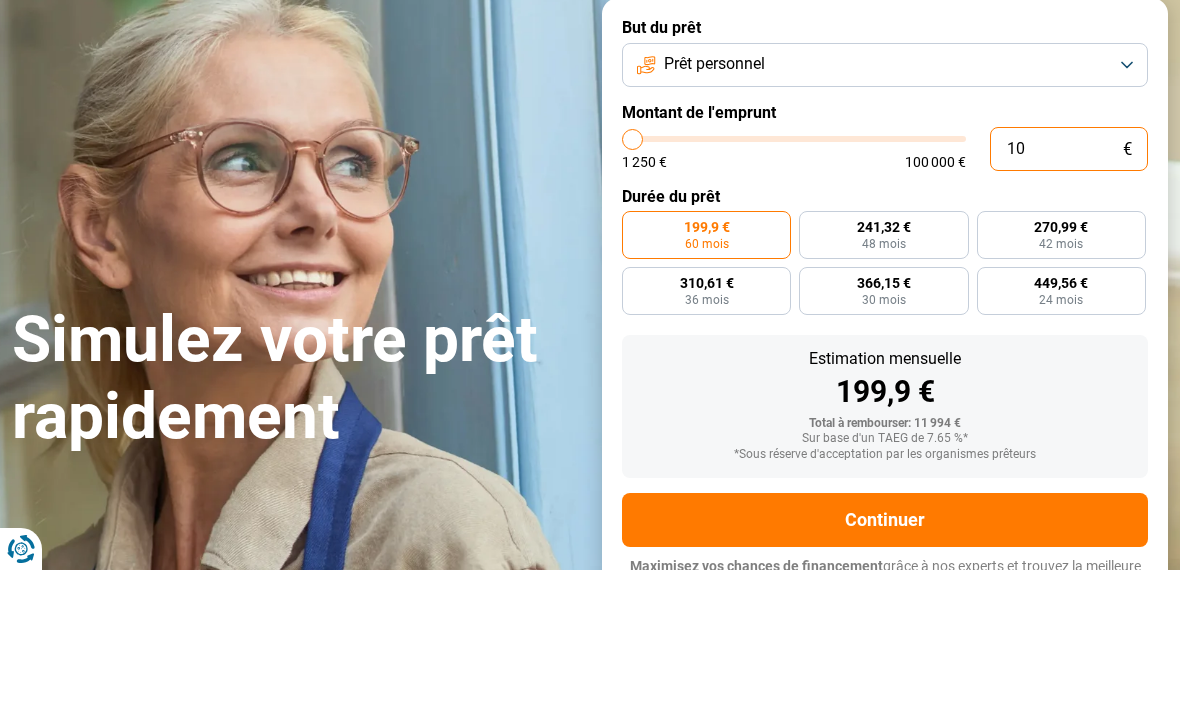 type on "1" 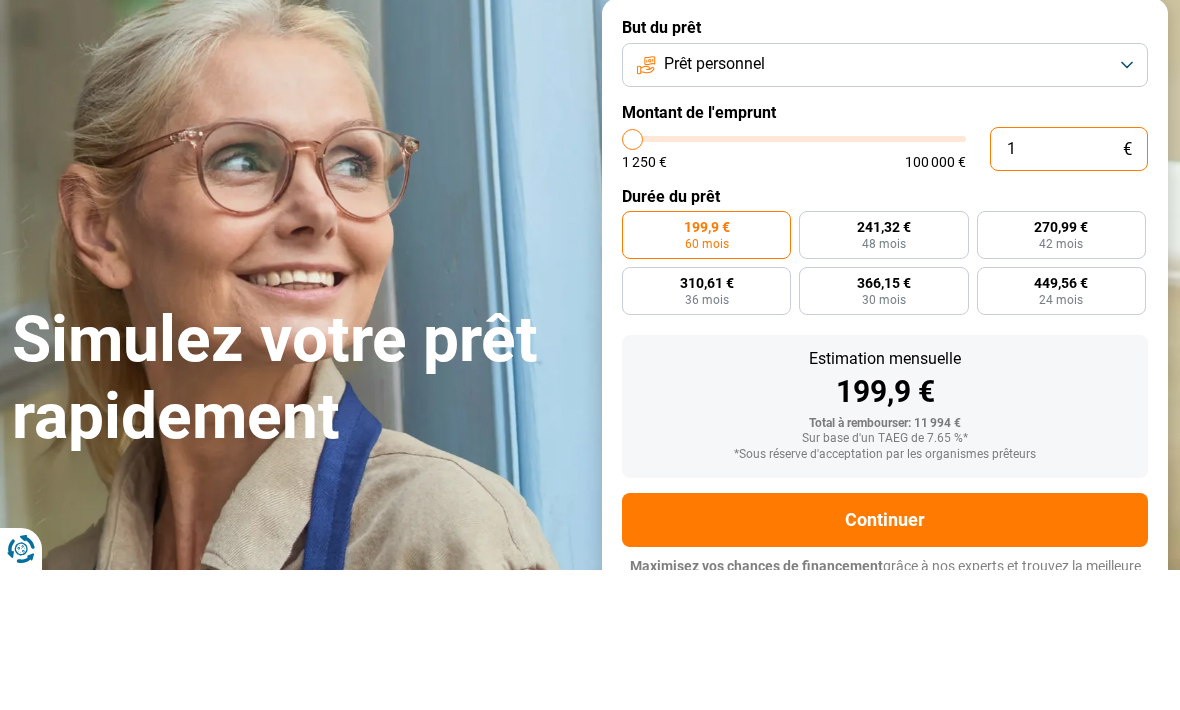 type on "0" 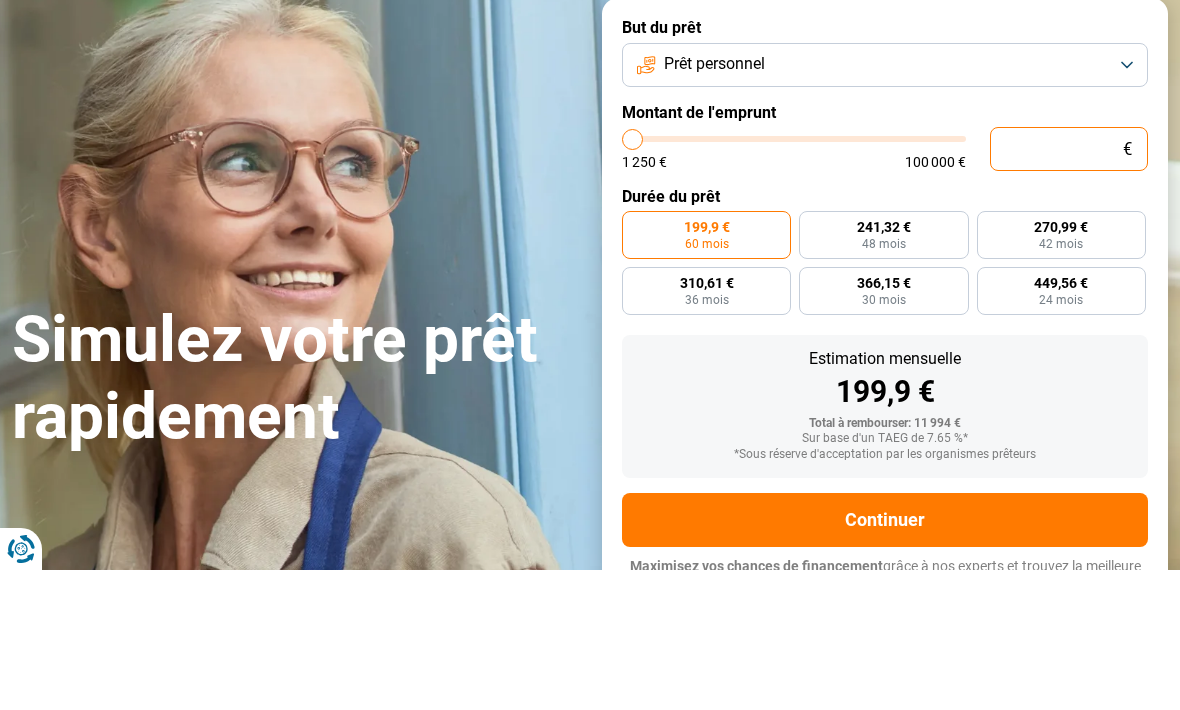 type on "3" 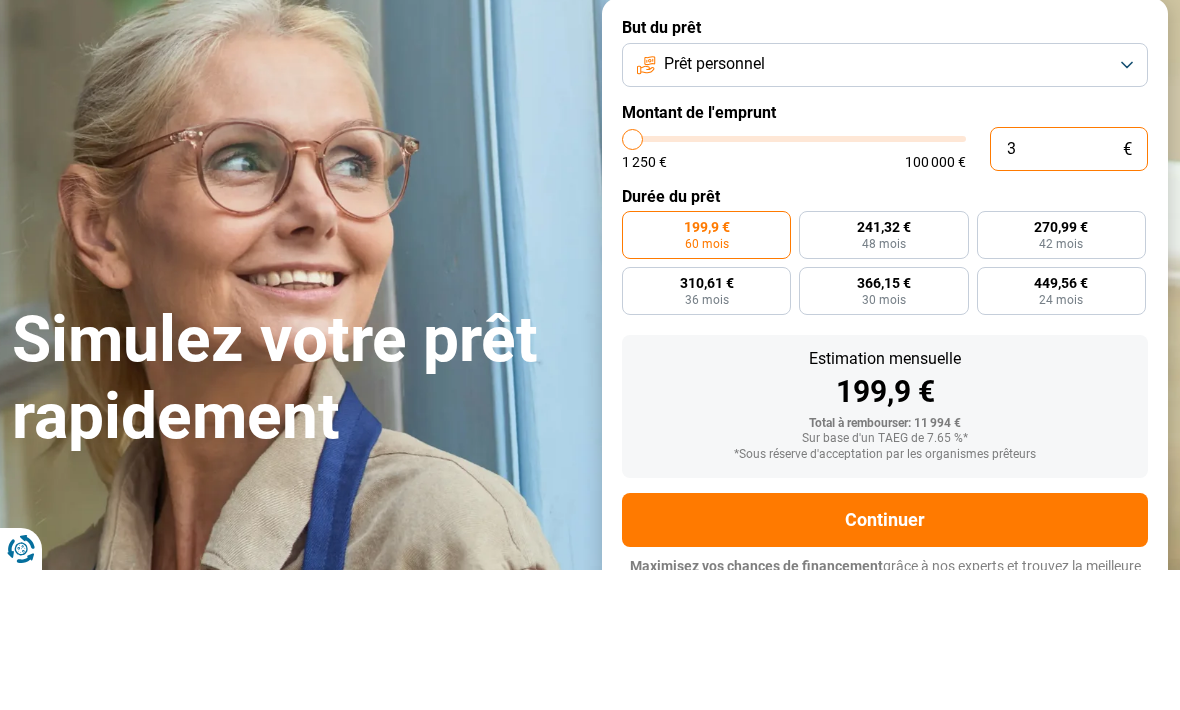 type on "36" 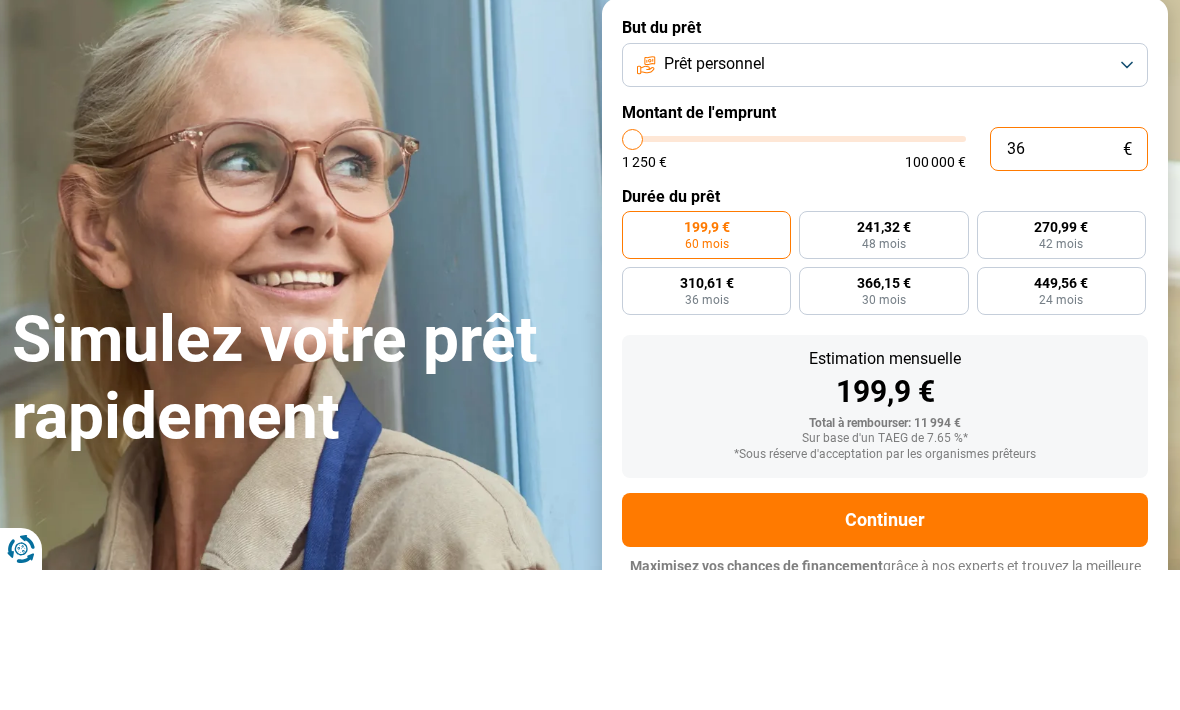 type on "360" 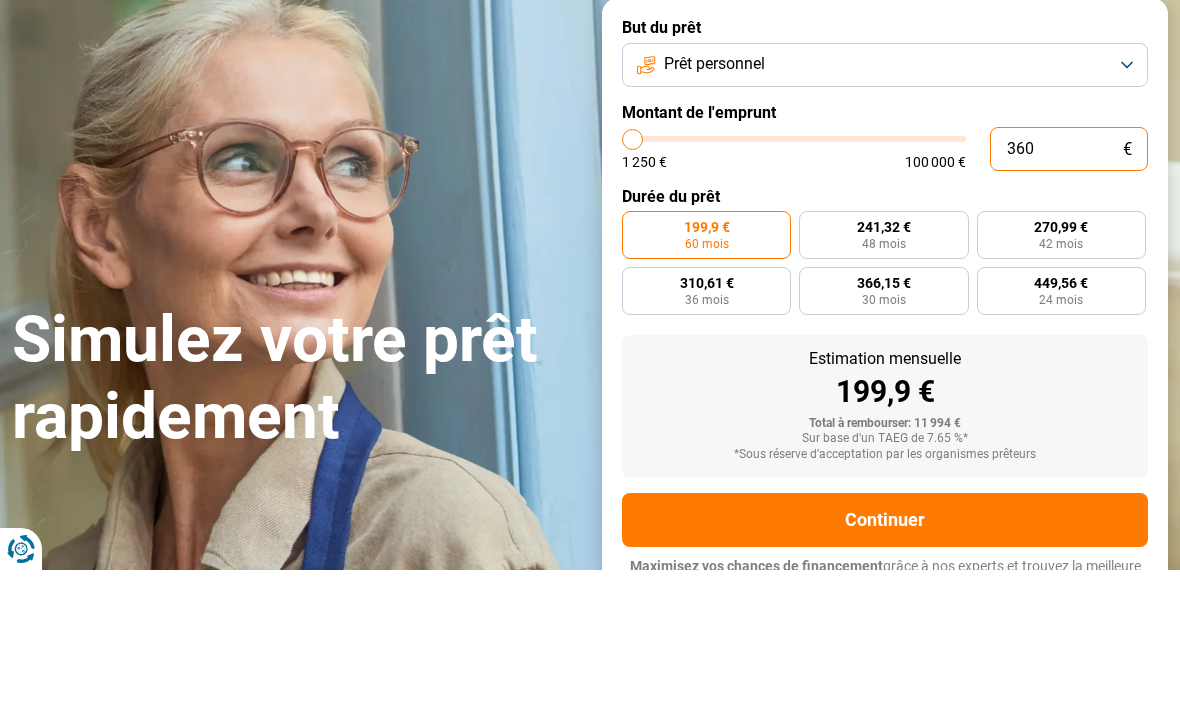 type on "1250" 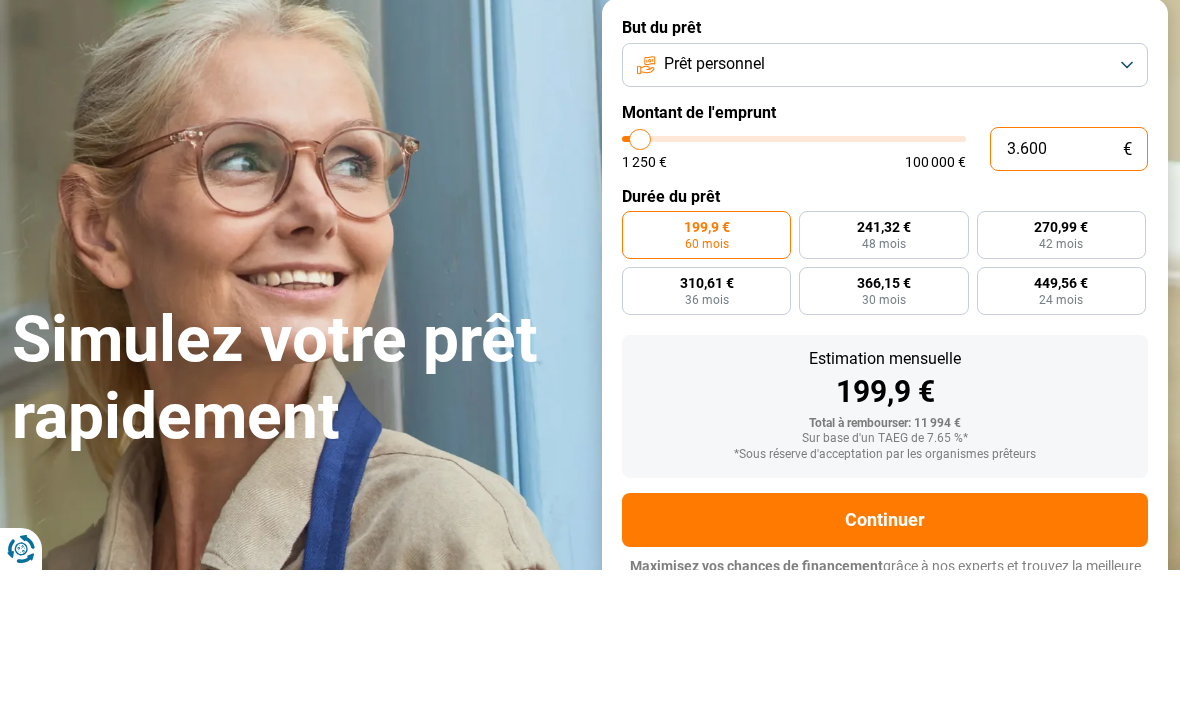 type on "36.000" 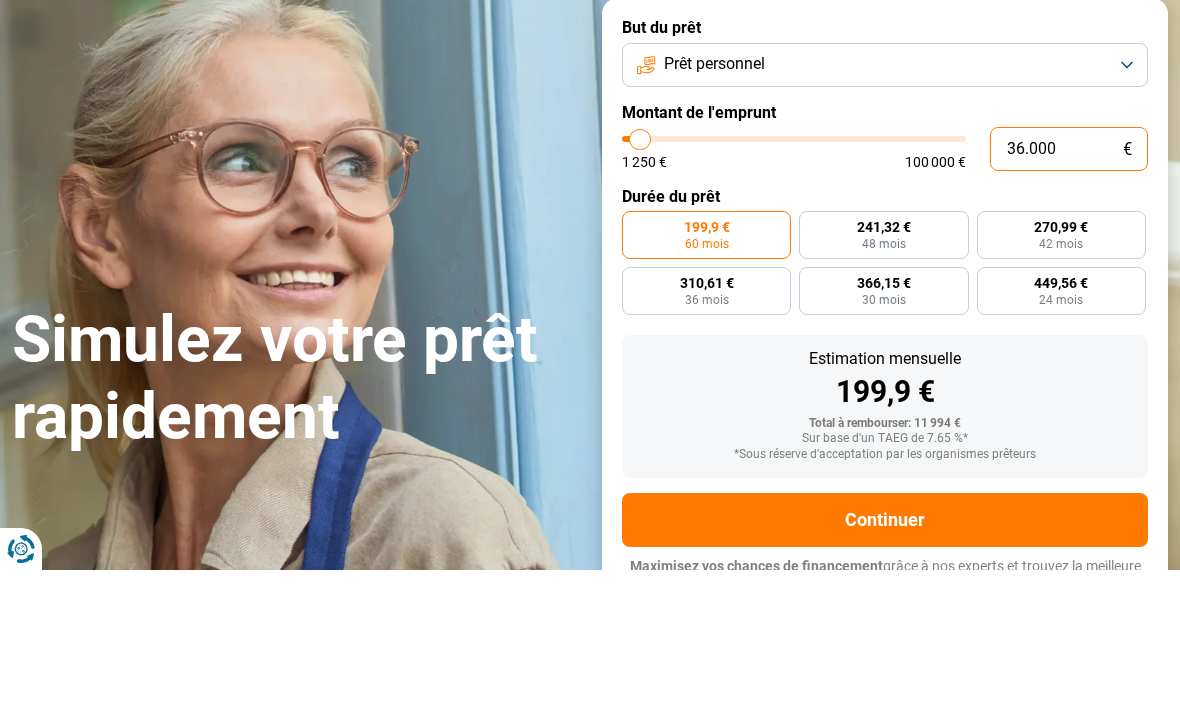 type on "36000" 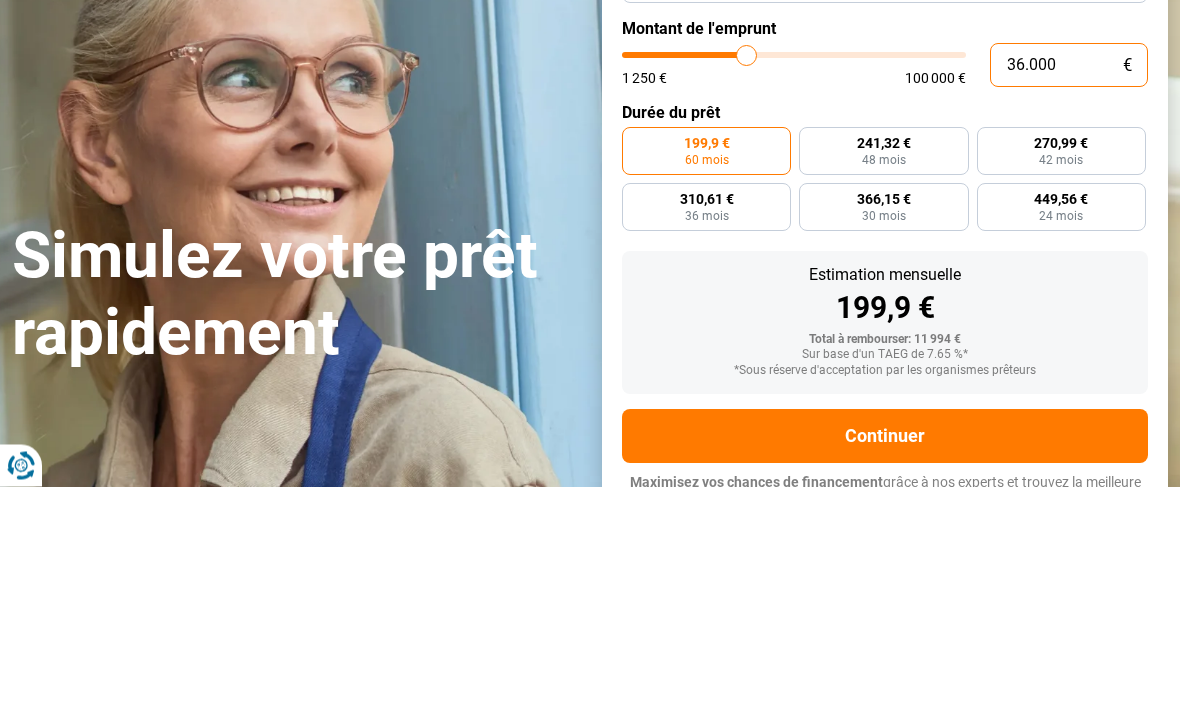 radio on "false" 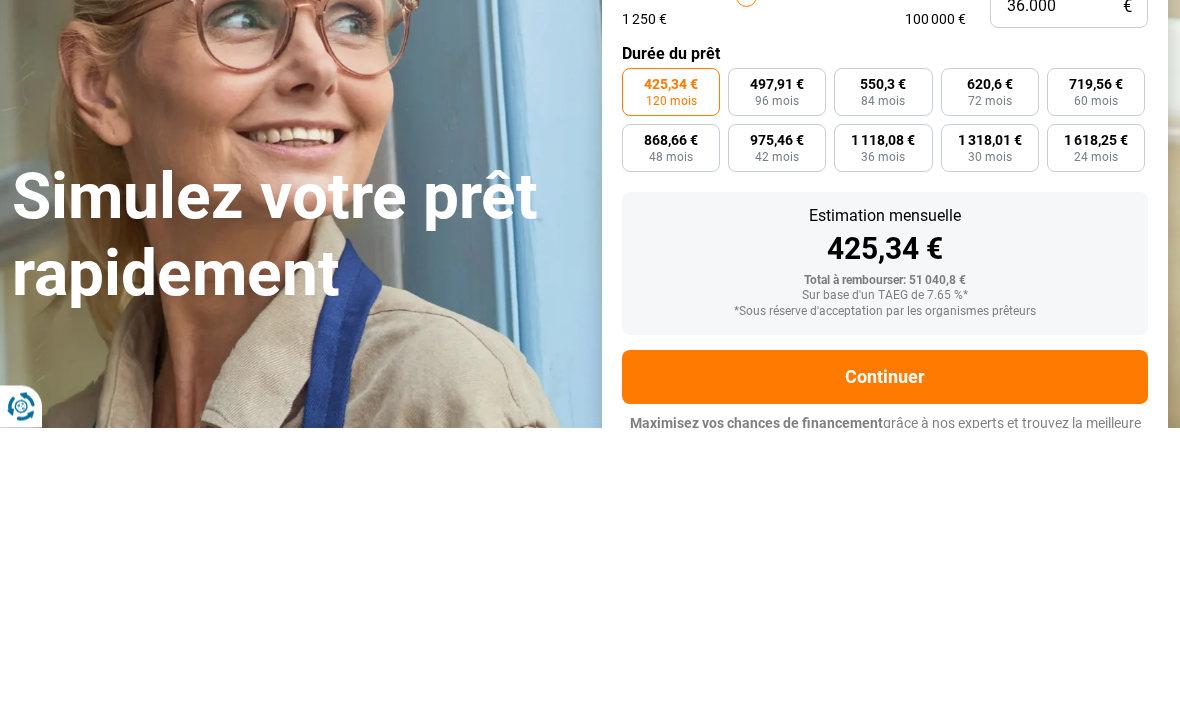 click on "425,34 €" at bounding box center [671, 367] 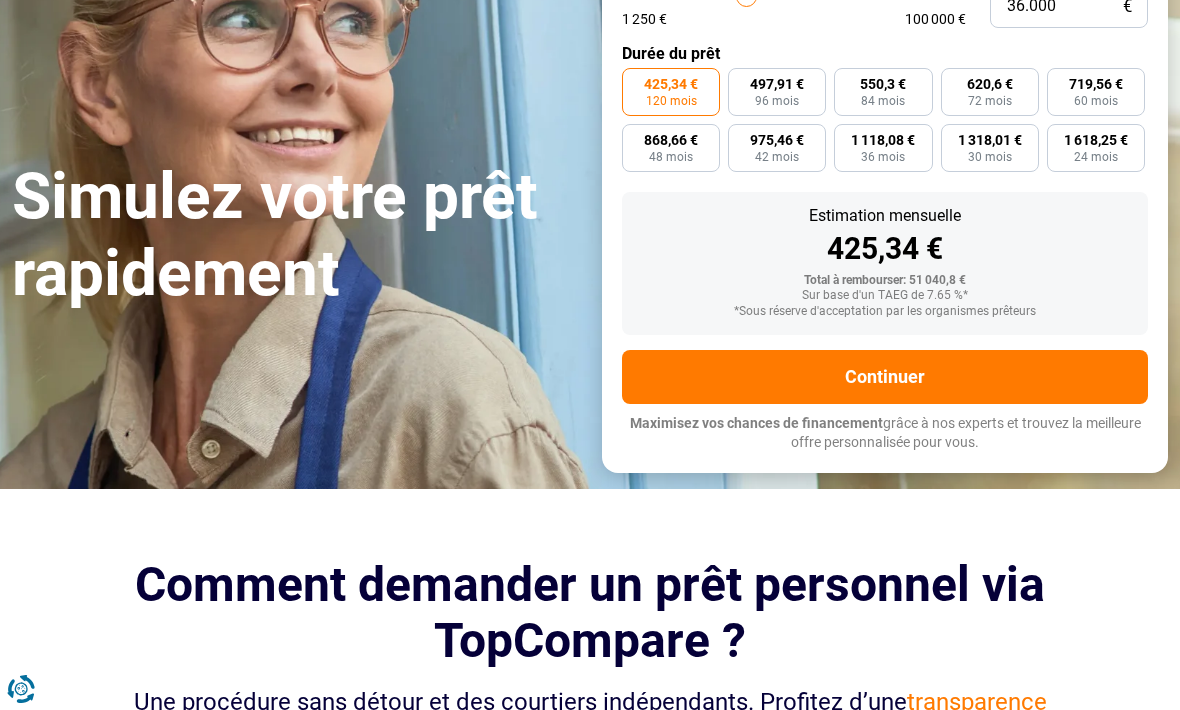 click on "Continuer" at bounding box center [885, 377] 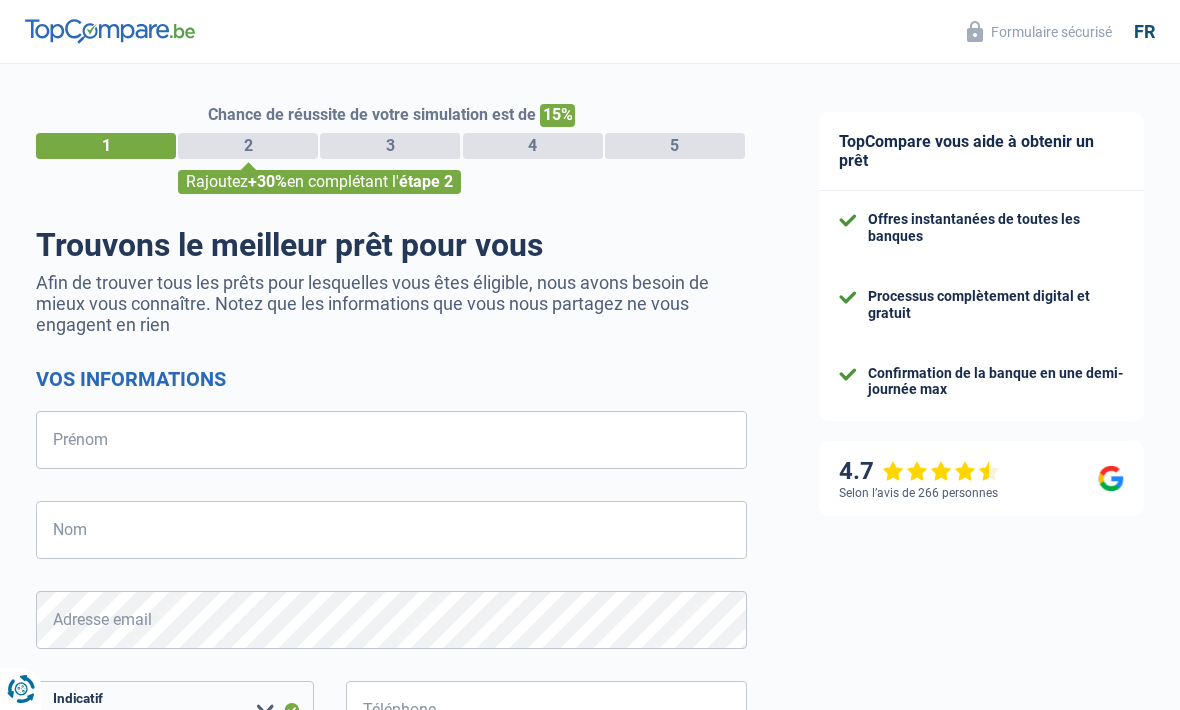 select on "32" 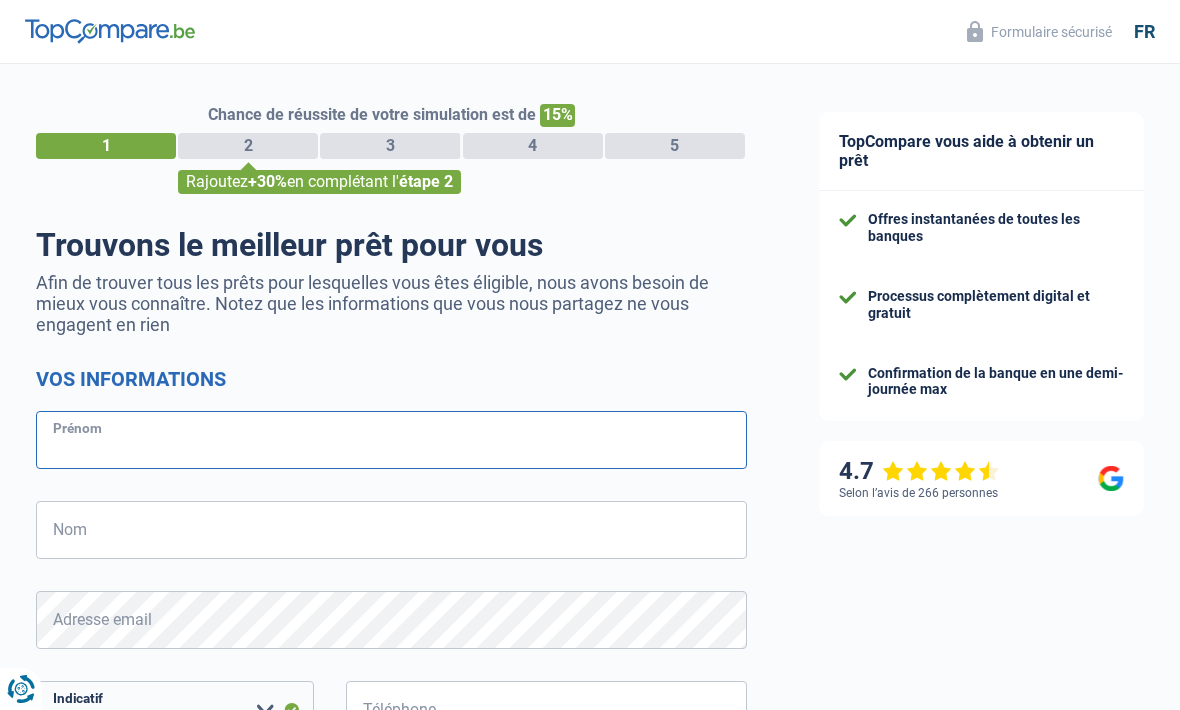 click on "Prénom" at bounding box center (391, 440) 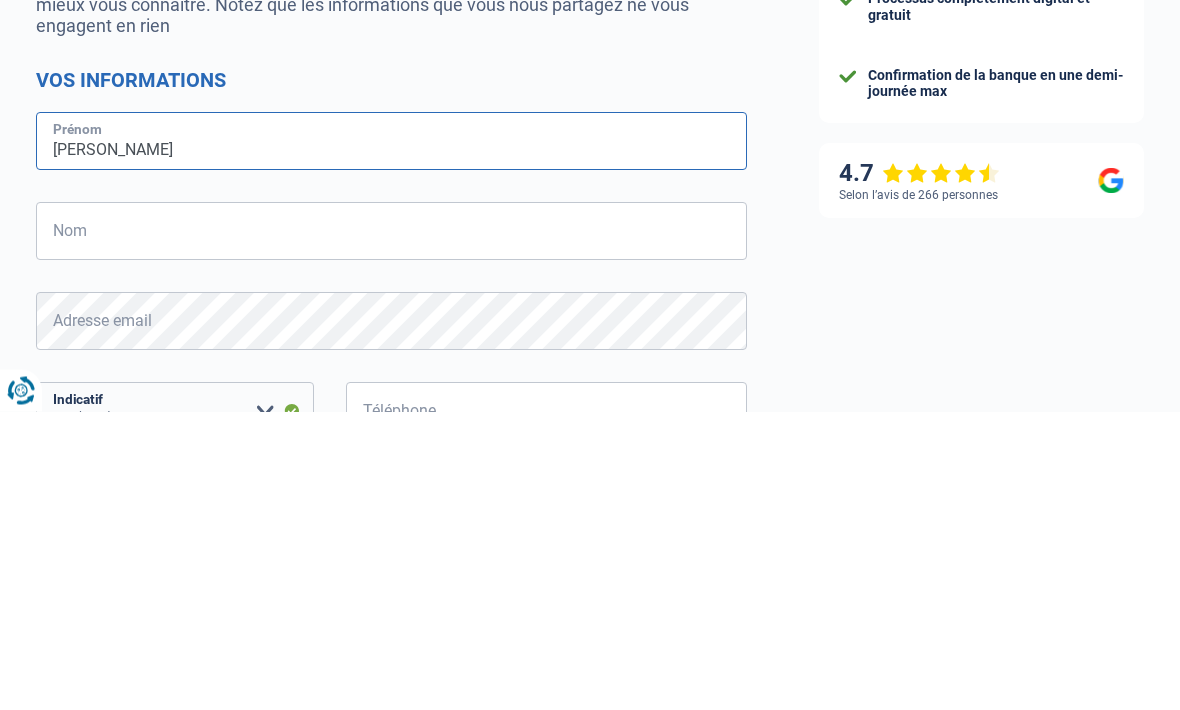 type on "[PERSON_NAME]" 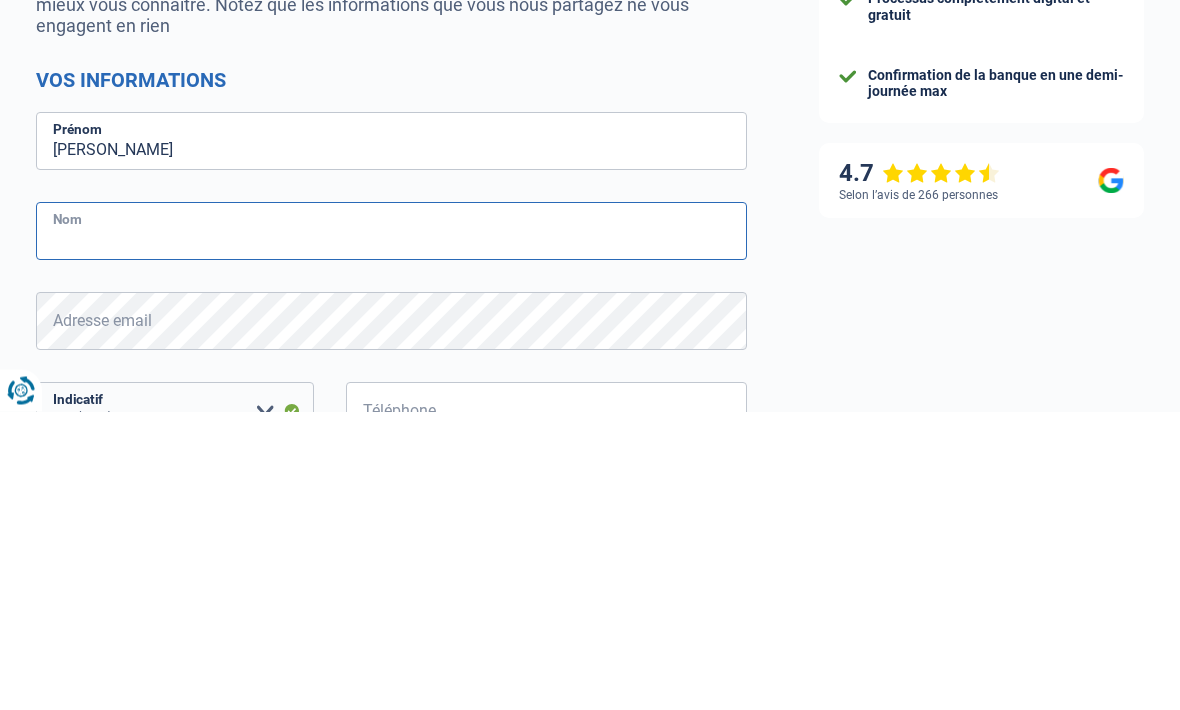 click on "Nom" at bounding box center [391, 530] 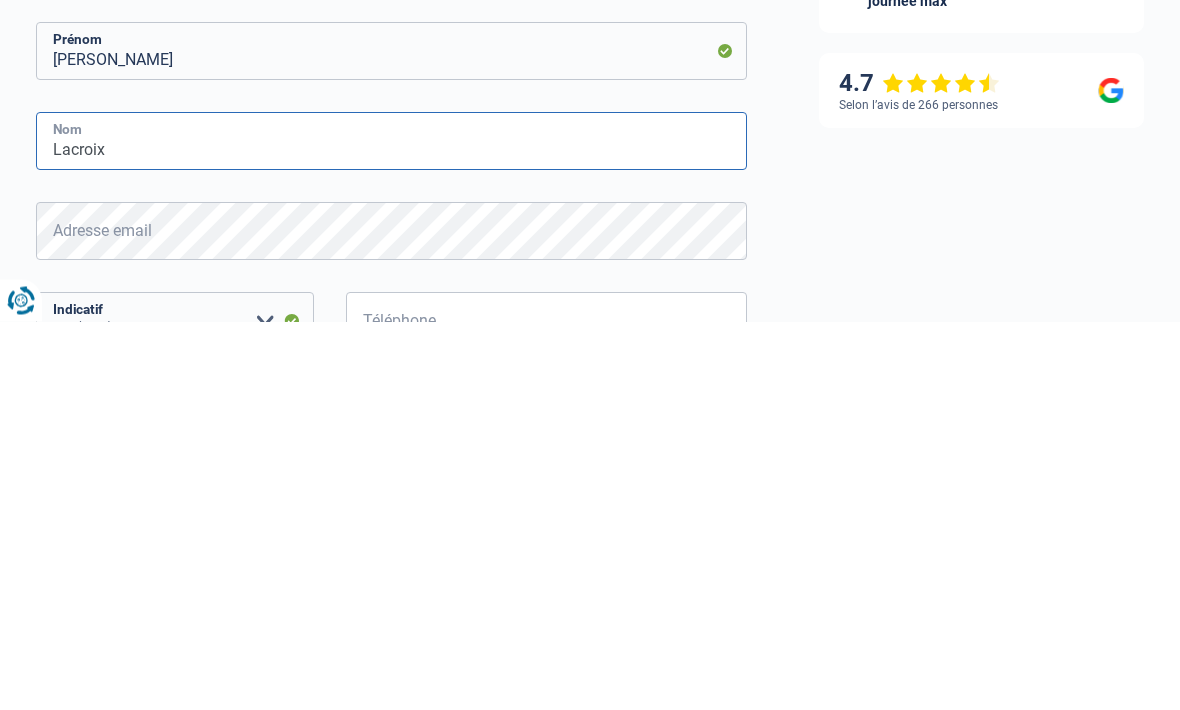 type on "Lacroix" 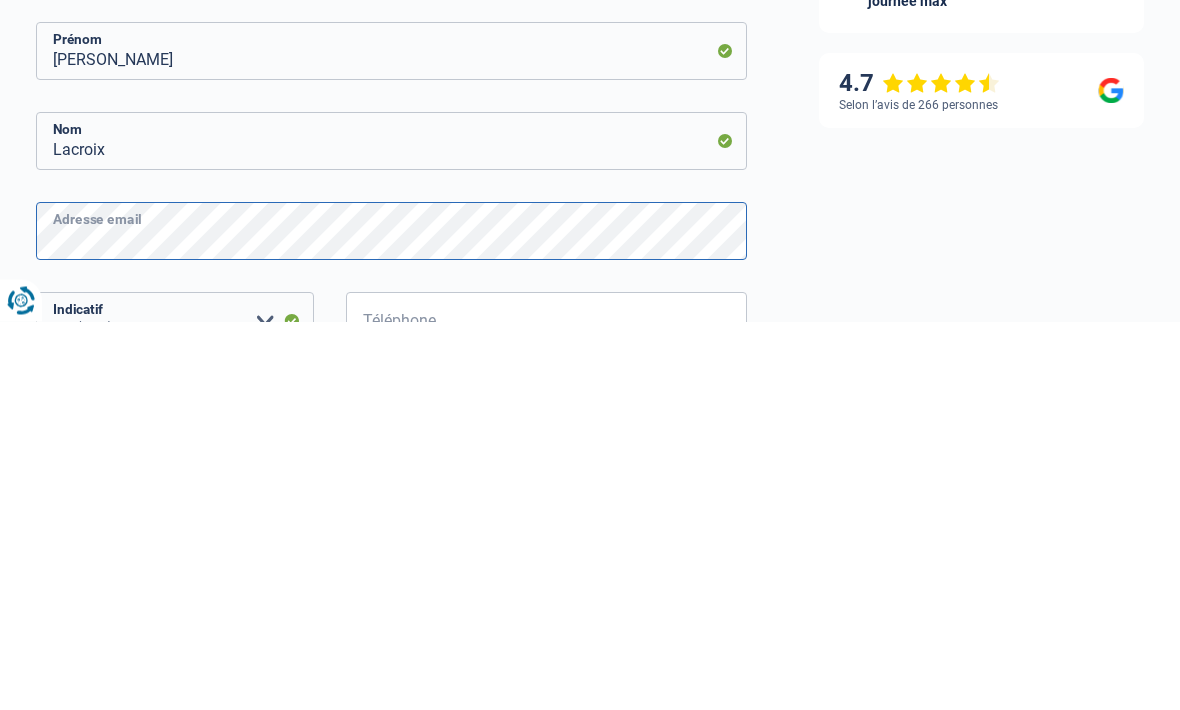 scroll, scrollTop: 56, scrollLeft: 0, axis: vertical 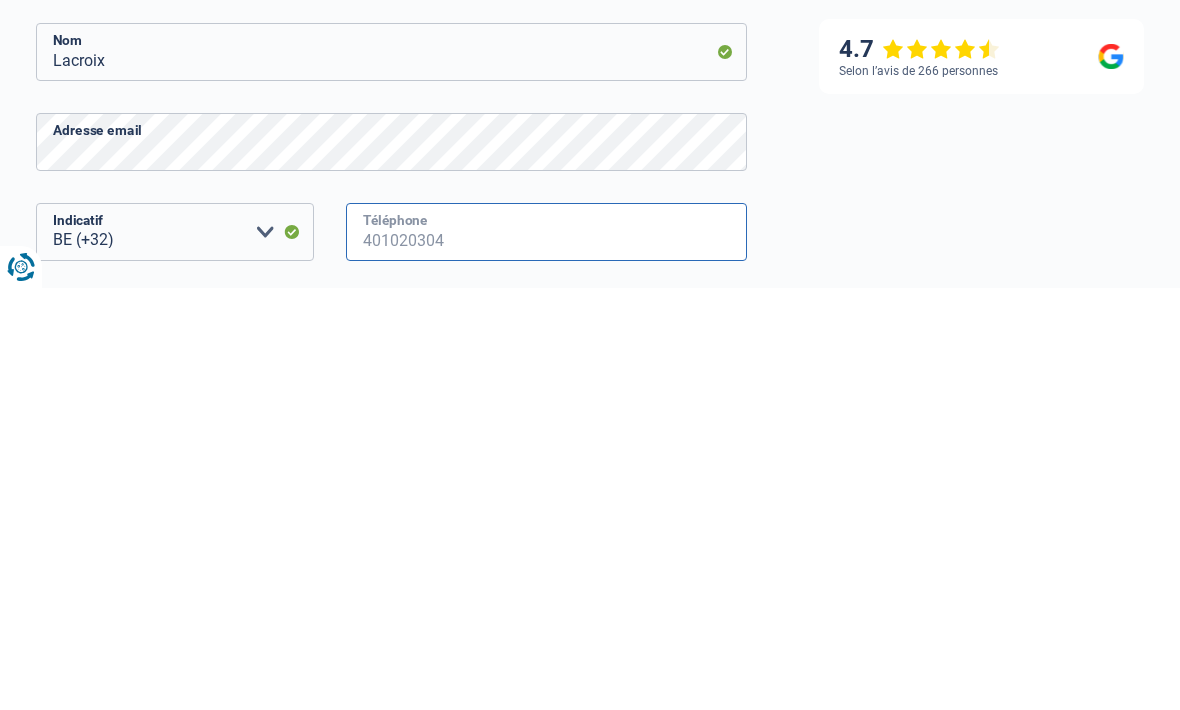 click on "Téléphone" at bounding box center (546, 654) 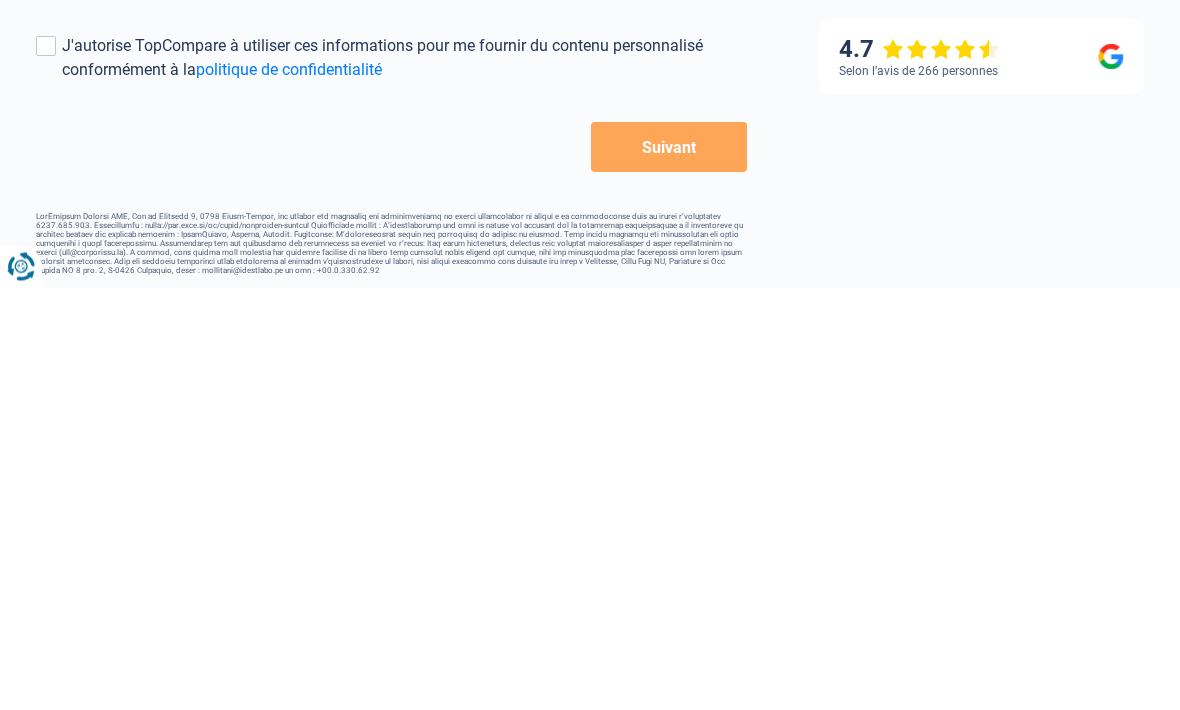 scroll, scrollTop: 397, scrollLeft: 0, axis: vertical 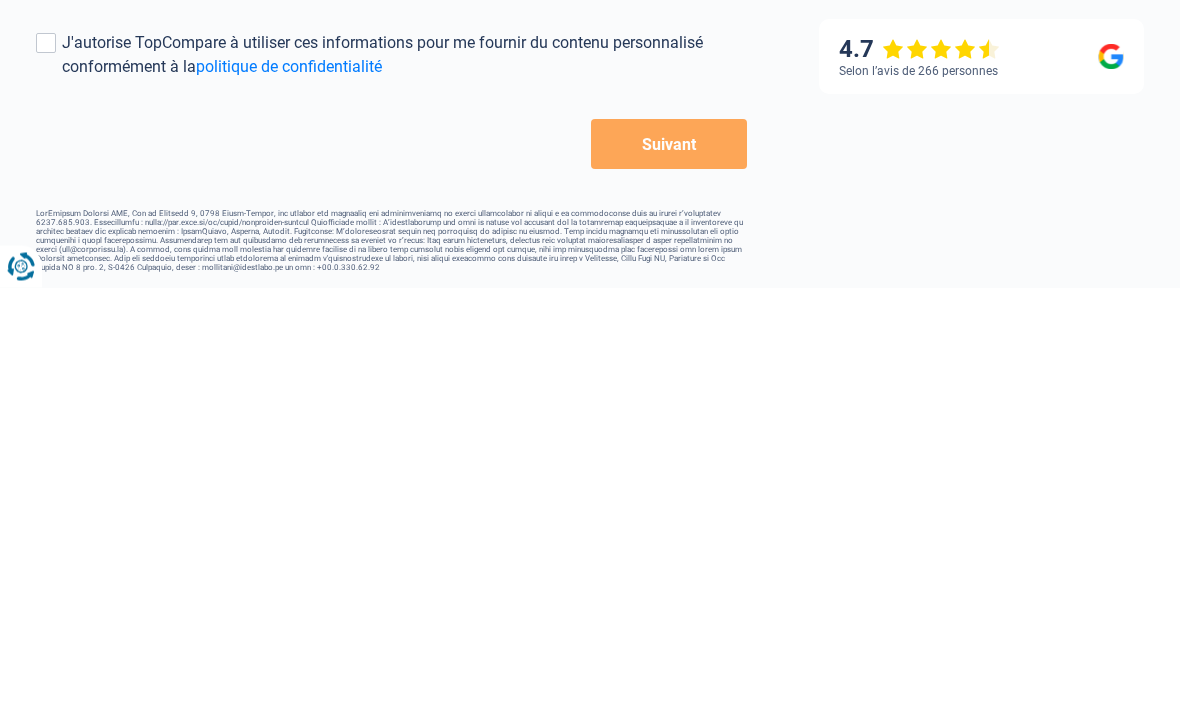type on "0496569940" 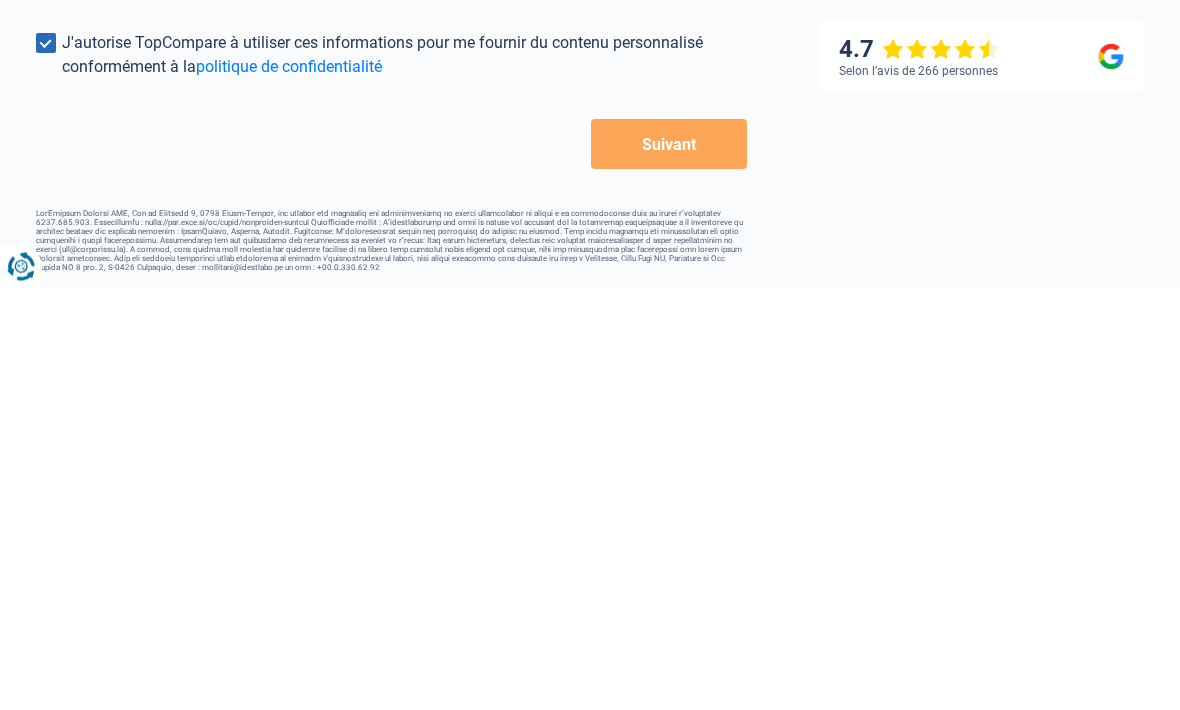 scroll, scrollTop: 407, scrollLeft: 0, axis: vertical 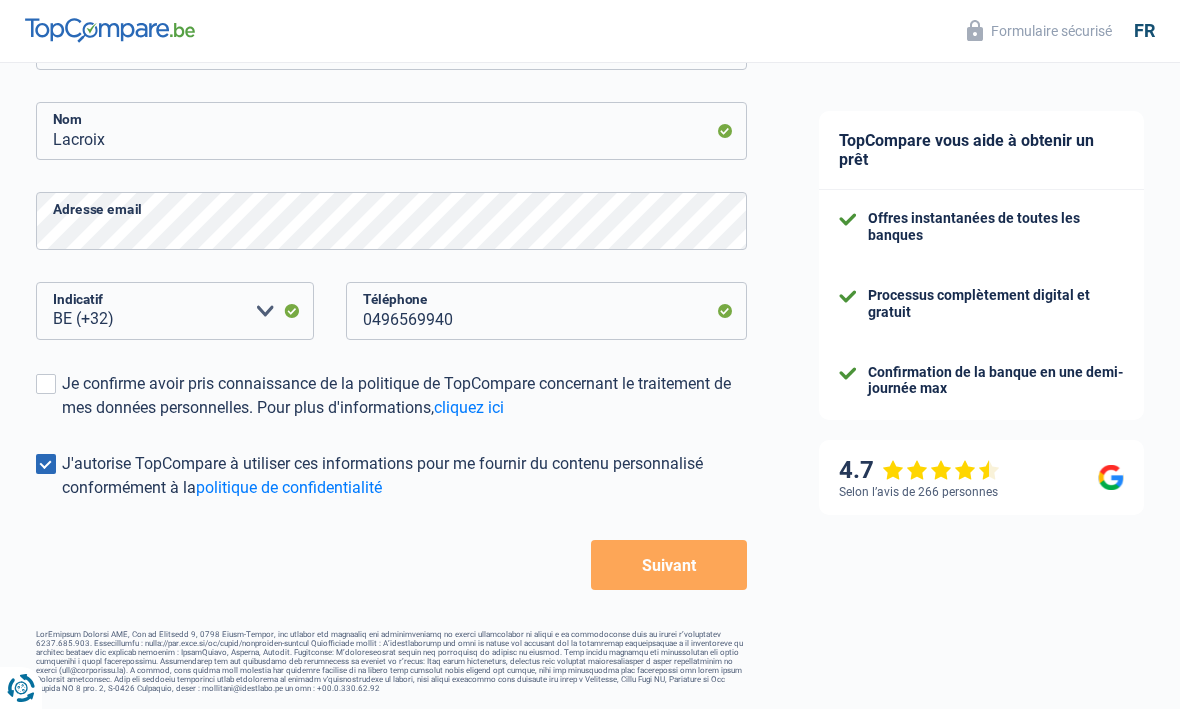 click on "Suivant" at bounding box center [669, 566] 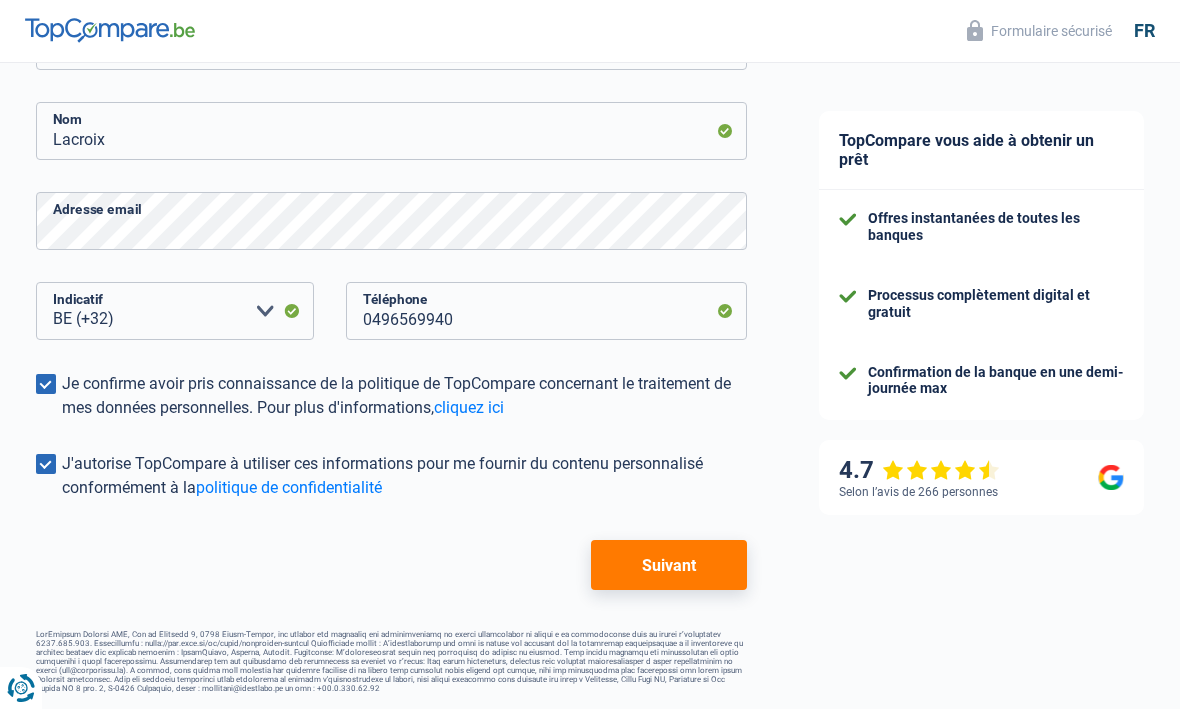 click on "Suivant" at bounding box center [669, 566] 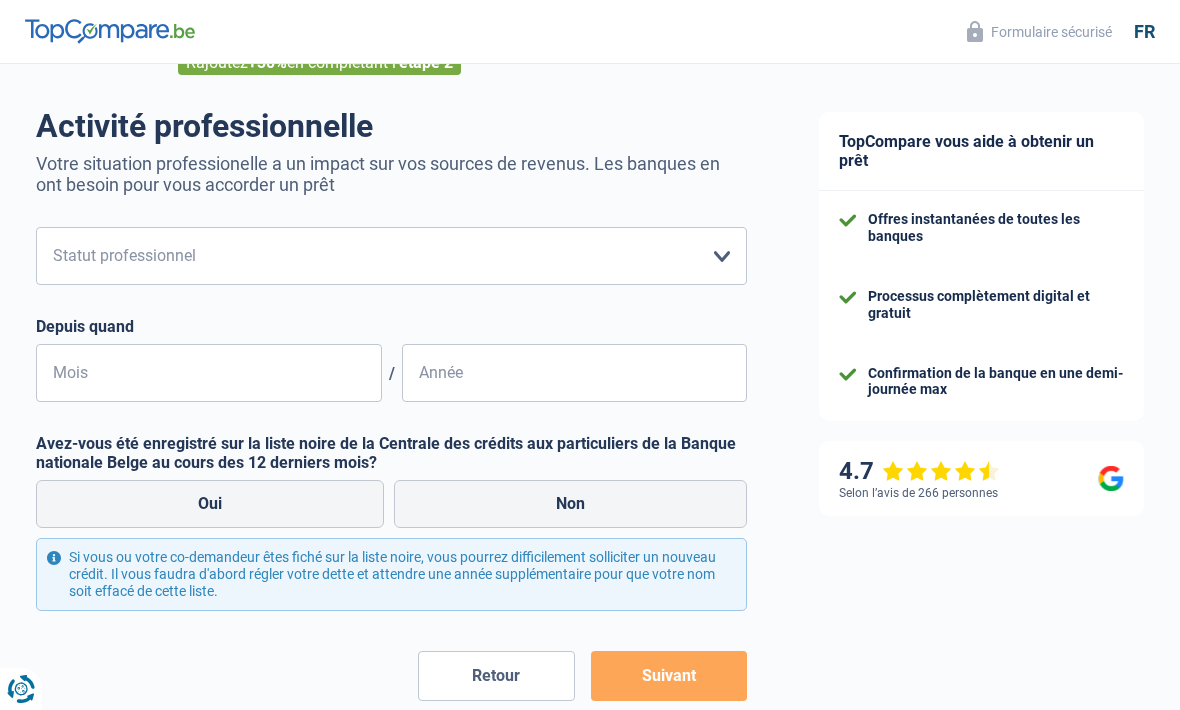 scroll, scrollTop: 0, scrollLeft: 0, axis: both 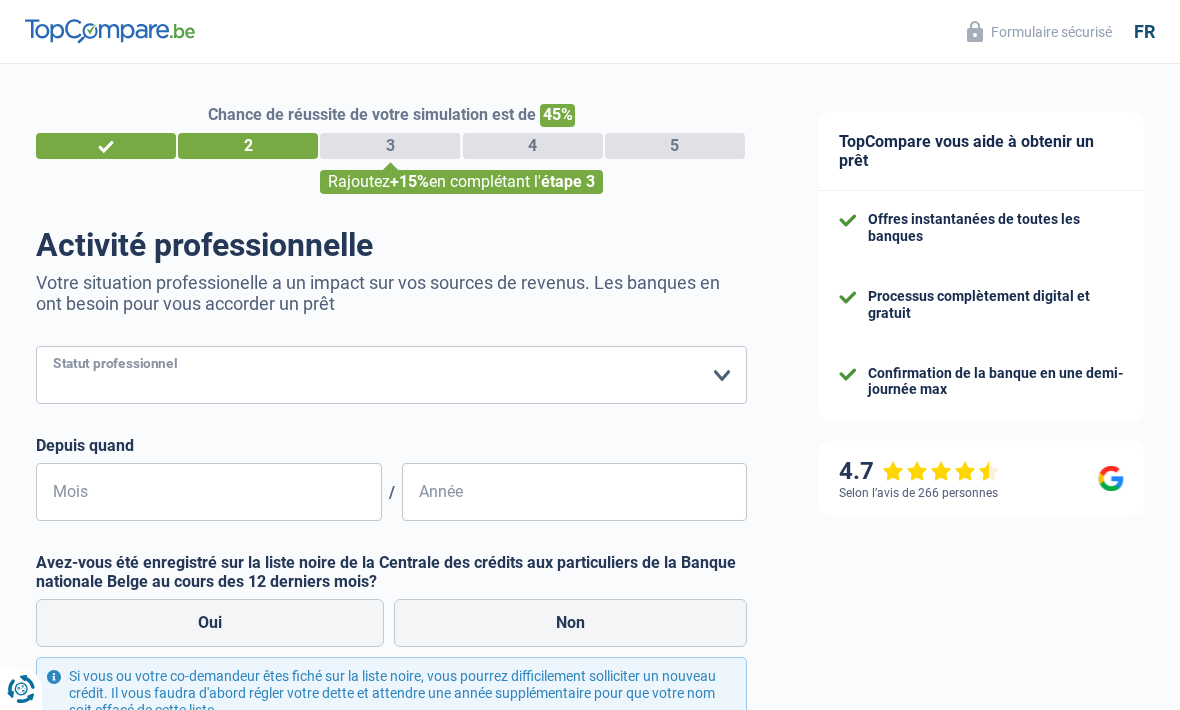 click on "Ouvrier Employé privé Employé public Invalide Indépendant Pensionné Chômeur Mutuelle Femme au foyer Sans profession Allocataire sécurité/Intégration social (SPF Sécurité Sociale, CPAS) Etudiant Profession libérale Commerçant [PERSON_NAME]-pensionné
Veuillez sélectionner une option" at bounding box center [391, 375] 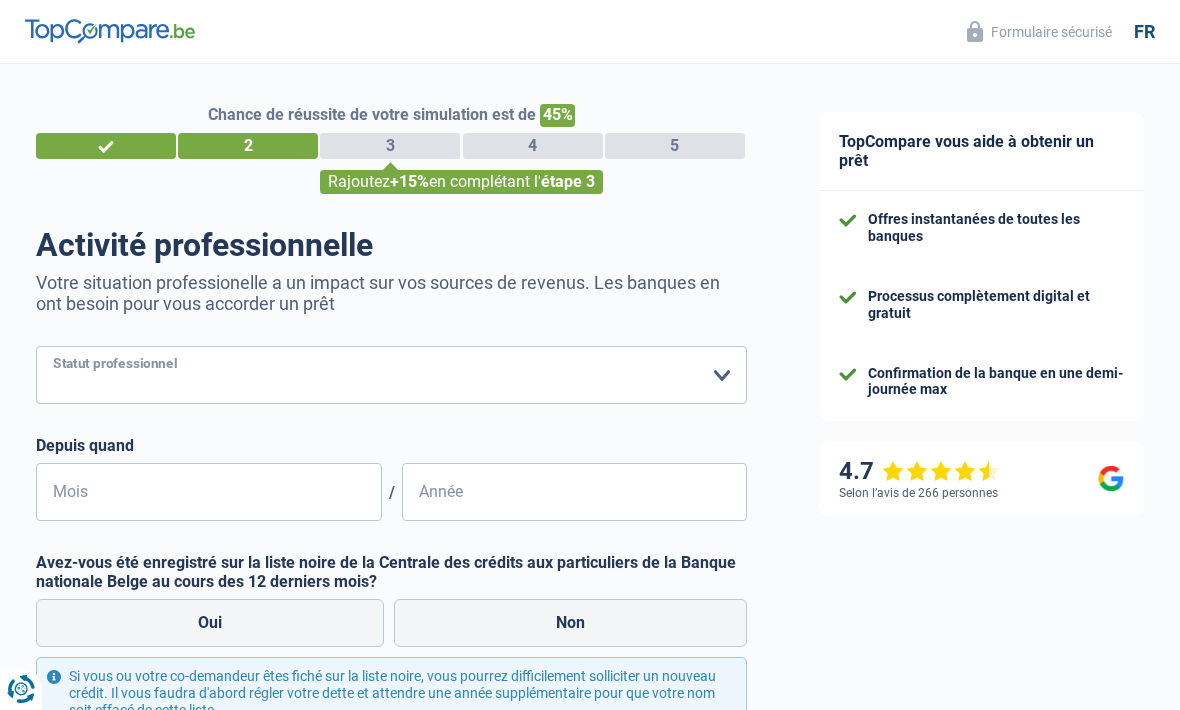 select on "mutuality" 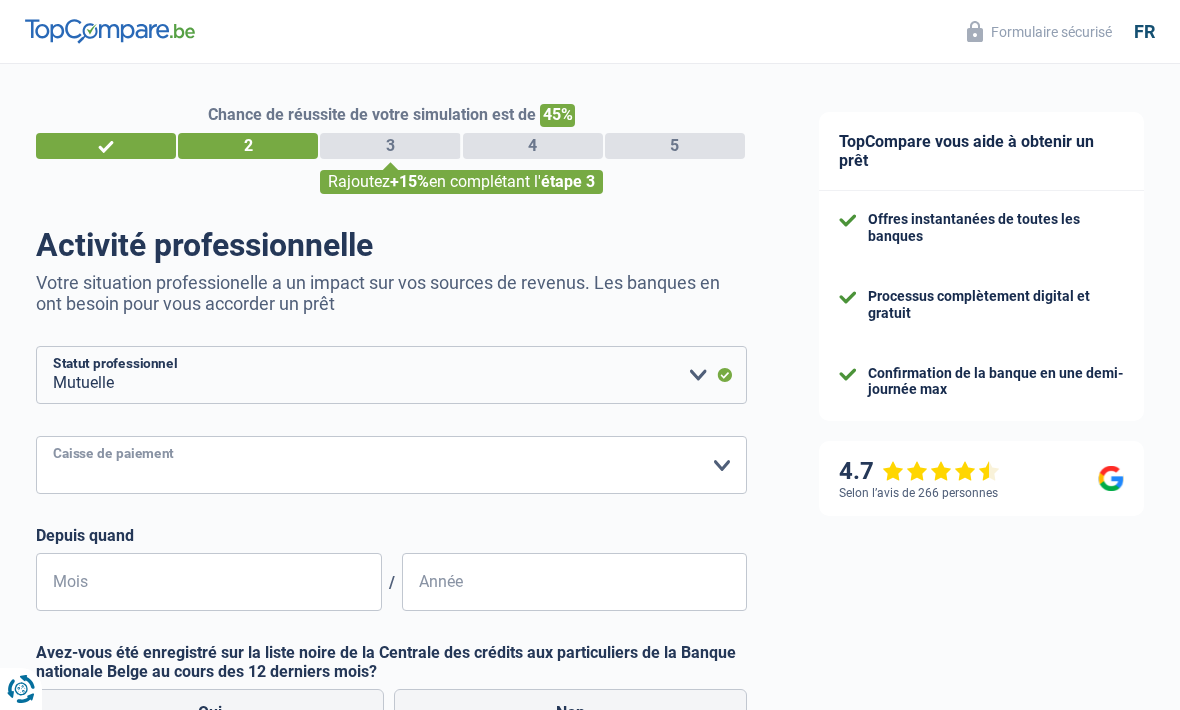 click on "Mutualité [DEMOGRAPHIC_DATA] Mutualité Socialiste (Solidaris) SPF Sécurité Sociale [DEMOGRAPHIC_DATA] des mutualités neutres Vlaams & Neutraal Ziekenfonds La Mutualité neutre Mutualia - Mutualité neutre Neutraal ziekenfonds Vlaanderen [DEMOGRAPHIC_DATA] des Mutualités Libérales ML [DOMAIN_NAME] Liberale Mutualiteit van Oost-Vlaanderen Mutualité Libérale Hainaut-Namur Mutualité Libérale Liège - Luxembourg Liberale Mutualiteit Plus Mutualités Libres (MLOZ) Partena – Mutualité Libre (Partenamut) Freie Krankenkasse [PERSON_NAME] Ziekenfonds Autre
Veuillez sélectionner une option" at bounding box center [391, 465] 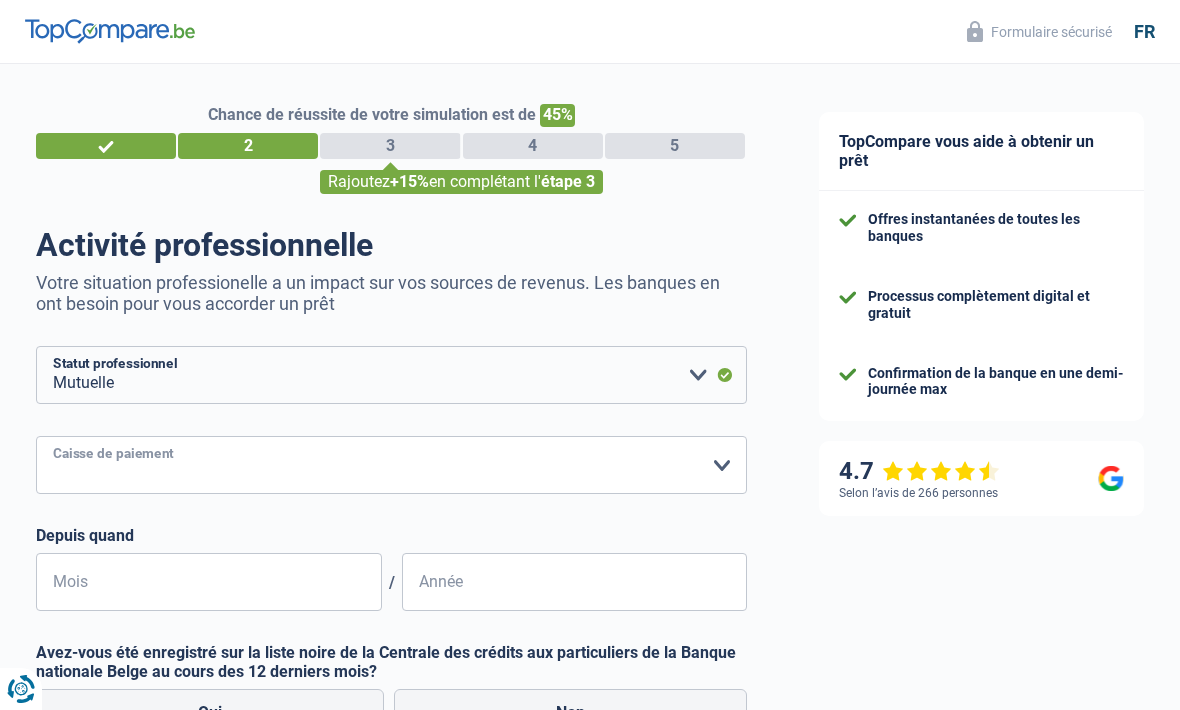 select on "partenamut" 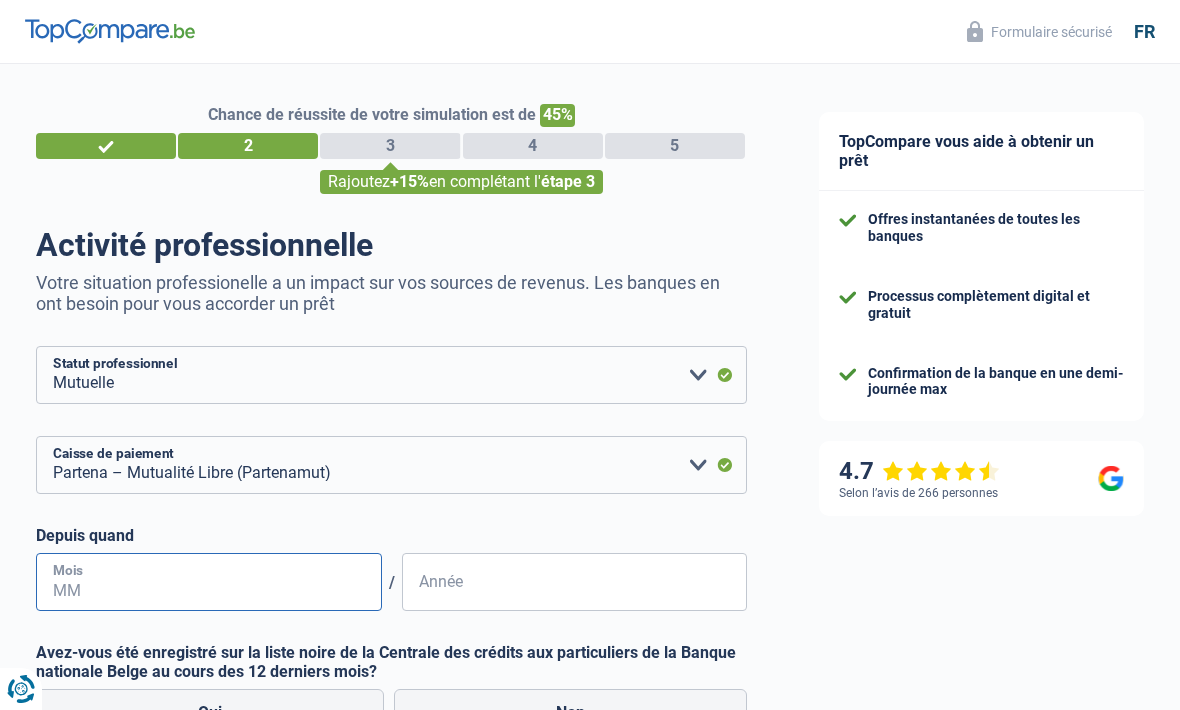 click on "Mois" at bounding box center [209, 582] 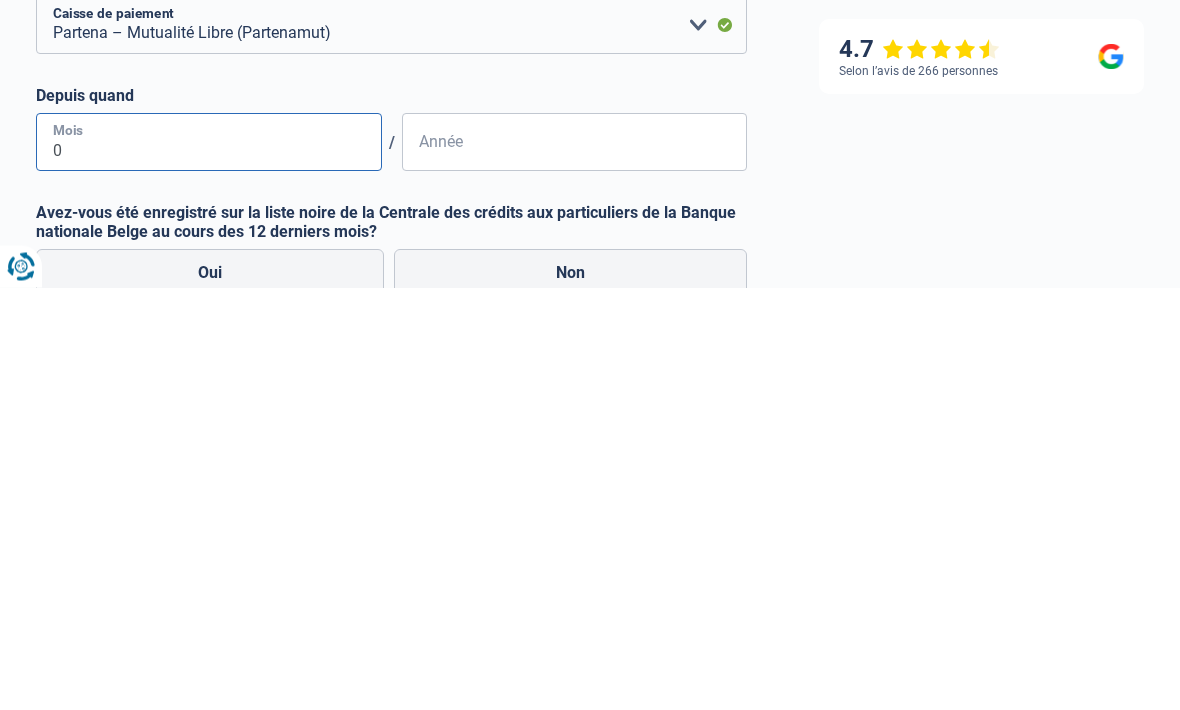 type on "09" 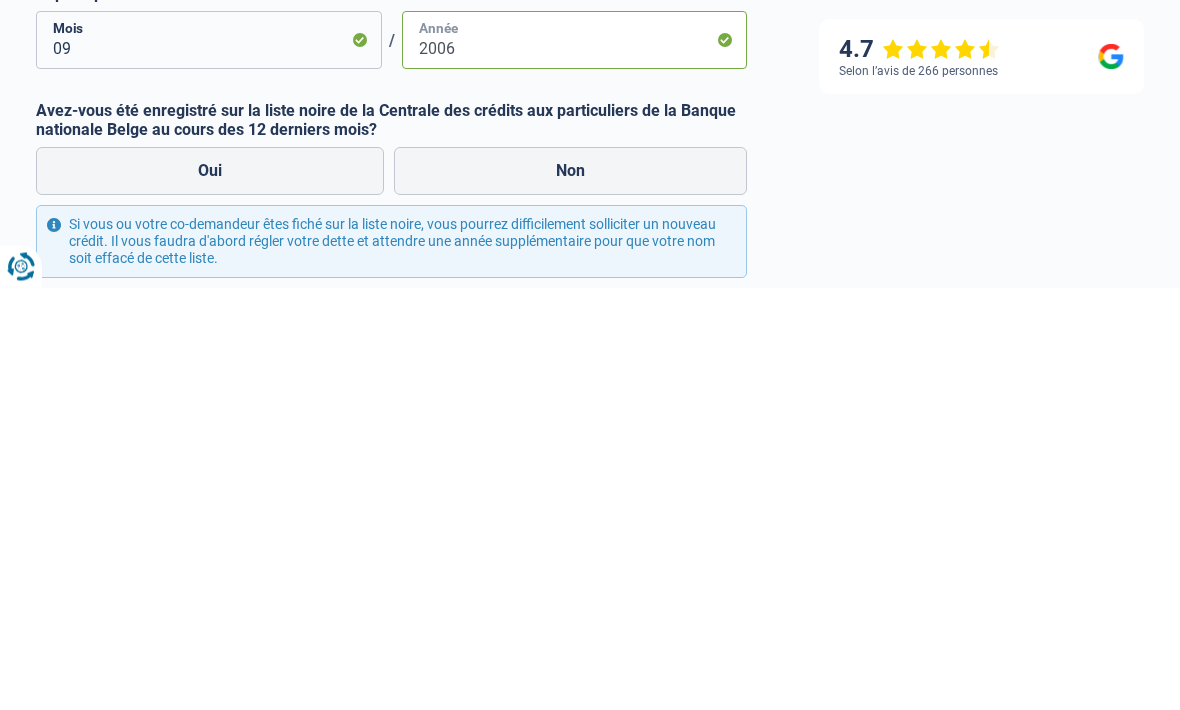 scroll, scrollTop: 125, scrollLeft: 0, axis: vertical 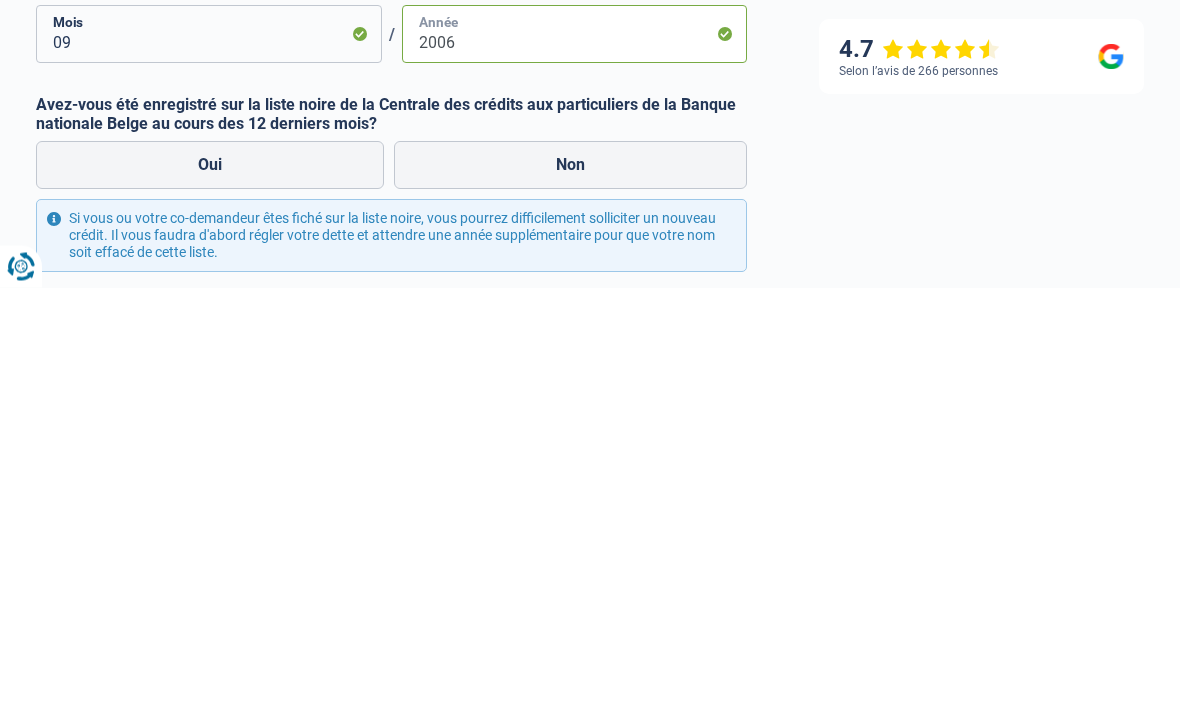 type on "2006" 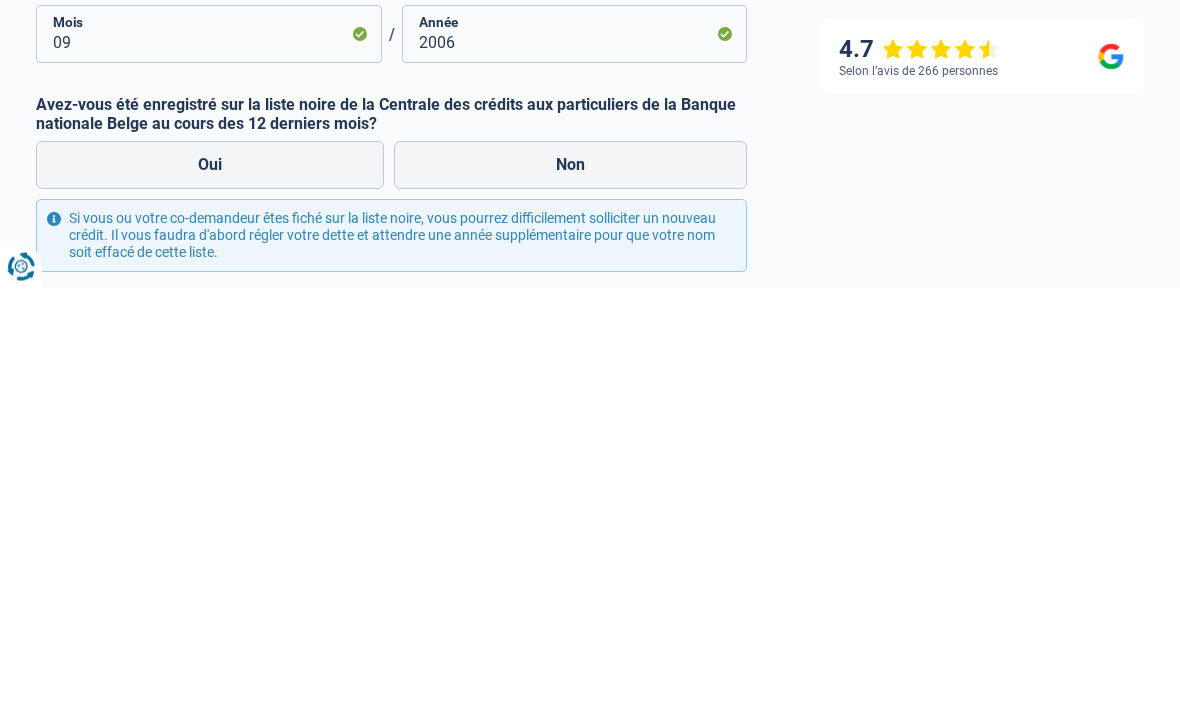 click on "Non" at bounding box center [570, 588] 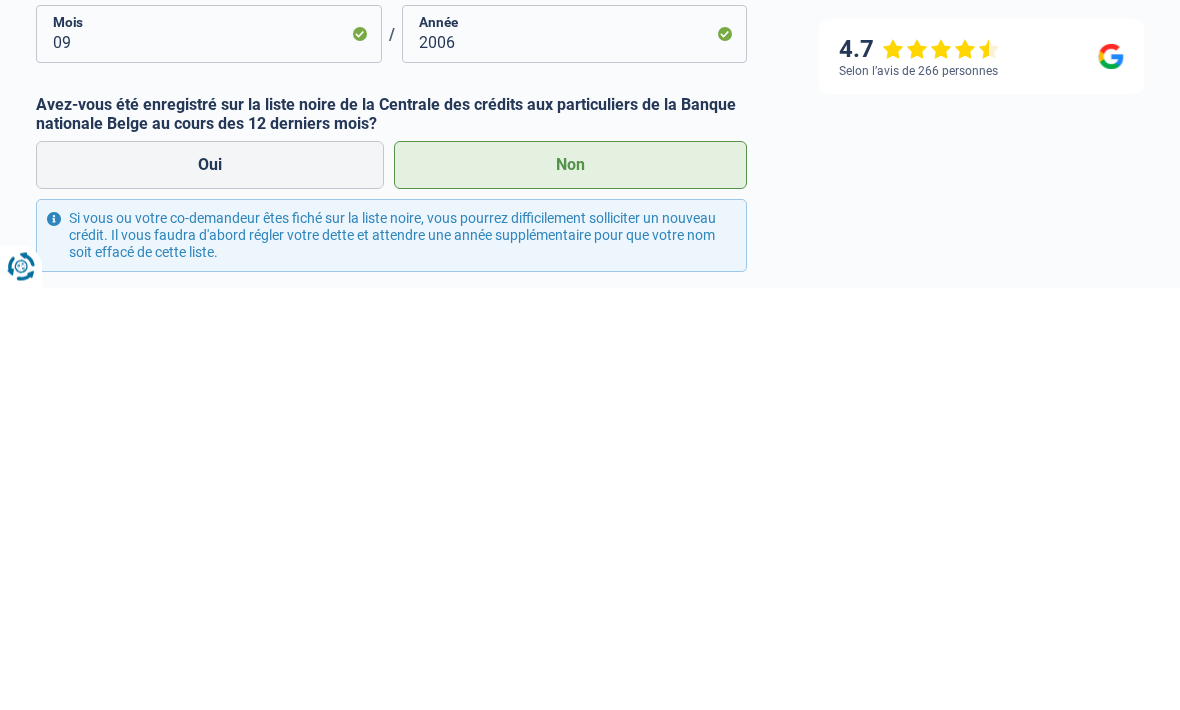 scroll, scrollTop: 324, scrollLeft: 0, axis: vertical 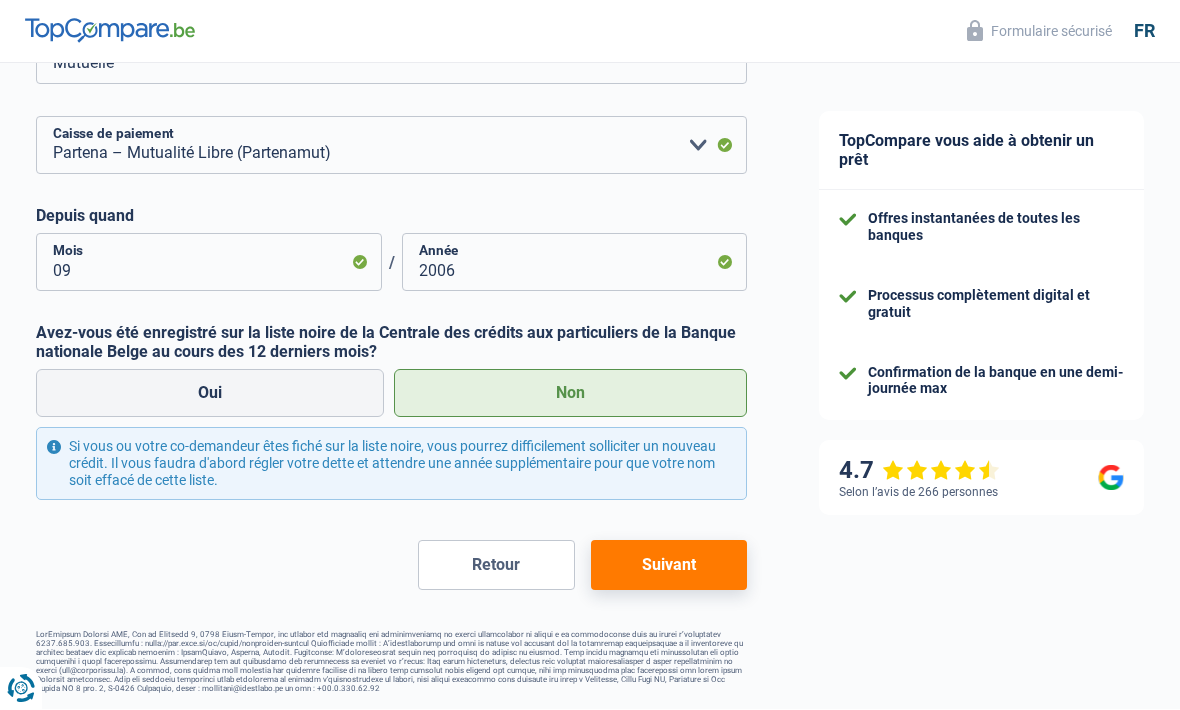click on "Suivant" at bounding box center [669, 566] 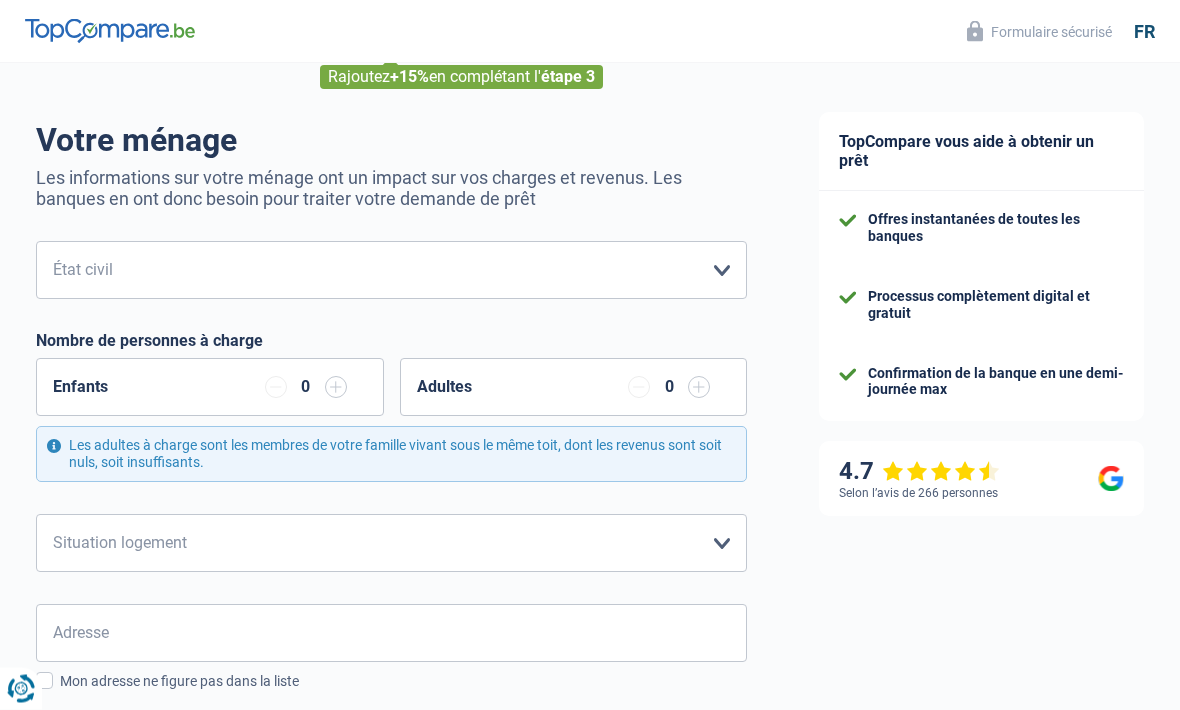 scroll, scrollTop: 0, scrollLeft: 0, axis: both 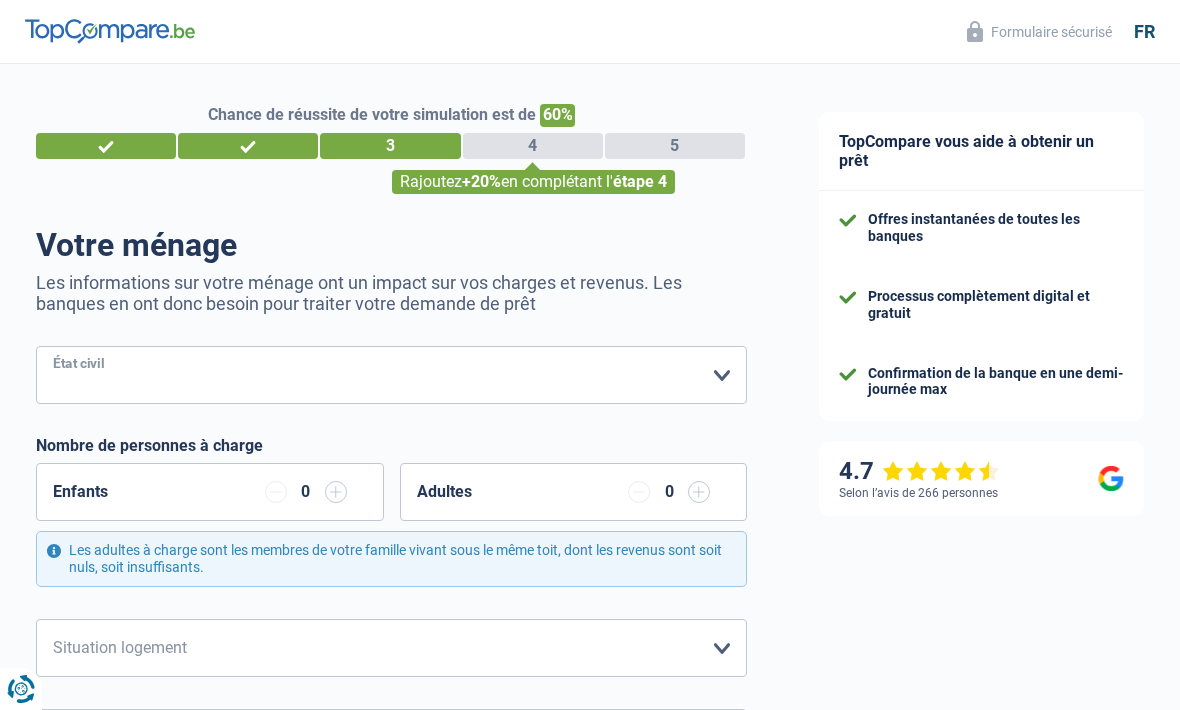 click on "[PERSON_NAME](e) Cohabitant(e) légal(e) Divorcé(e) Veuf(ve) Séparé (de fait)
Veuillez sélectionner une option" at bounding box center (391, 375) 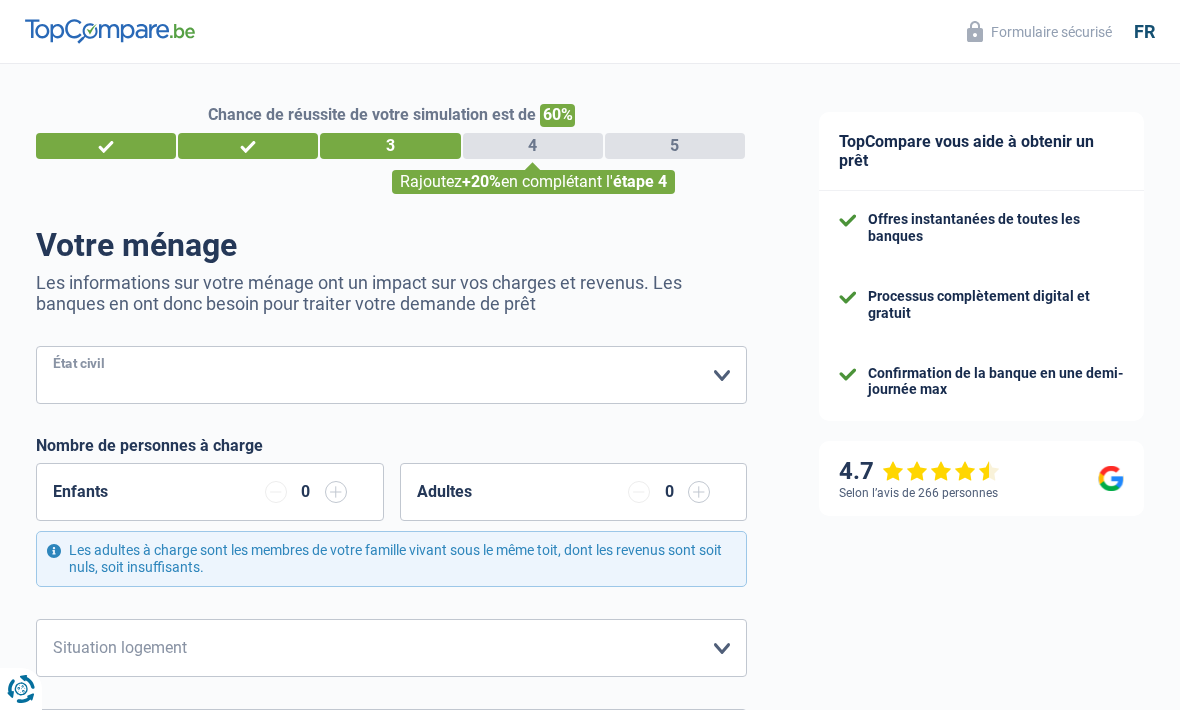 select on "married" 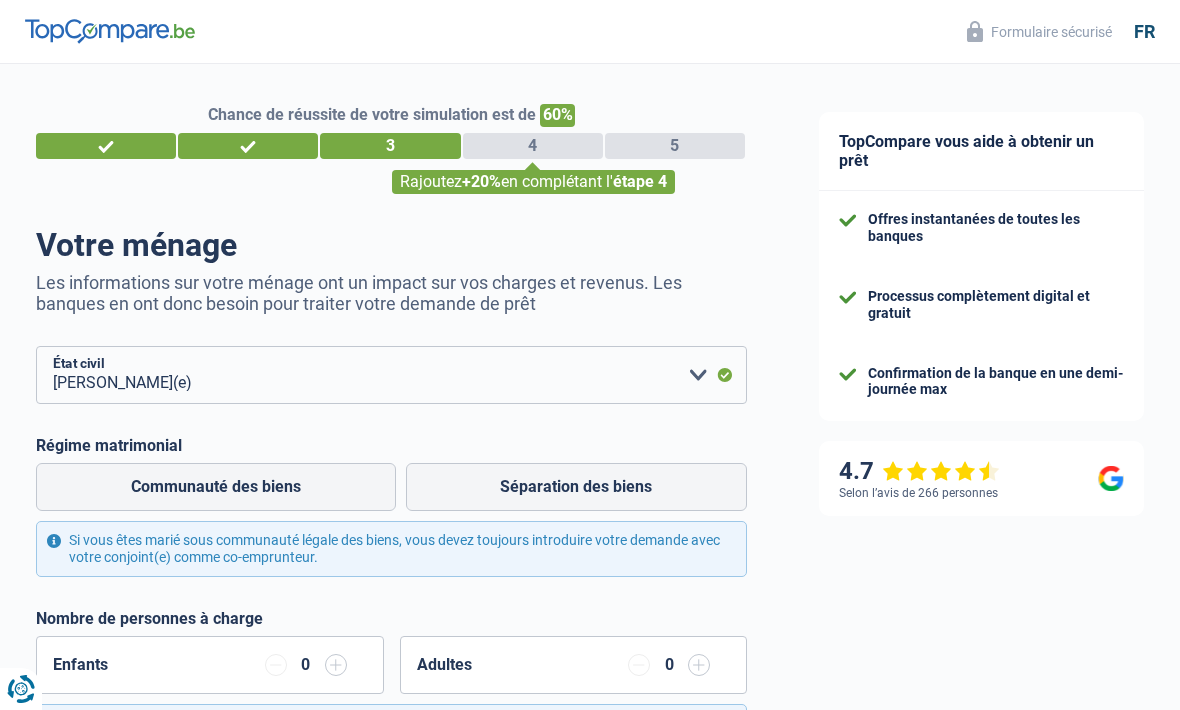 click on "Séparation des biens" at bounding box center [577, 487] 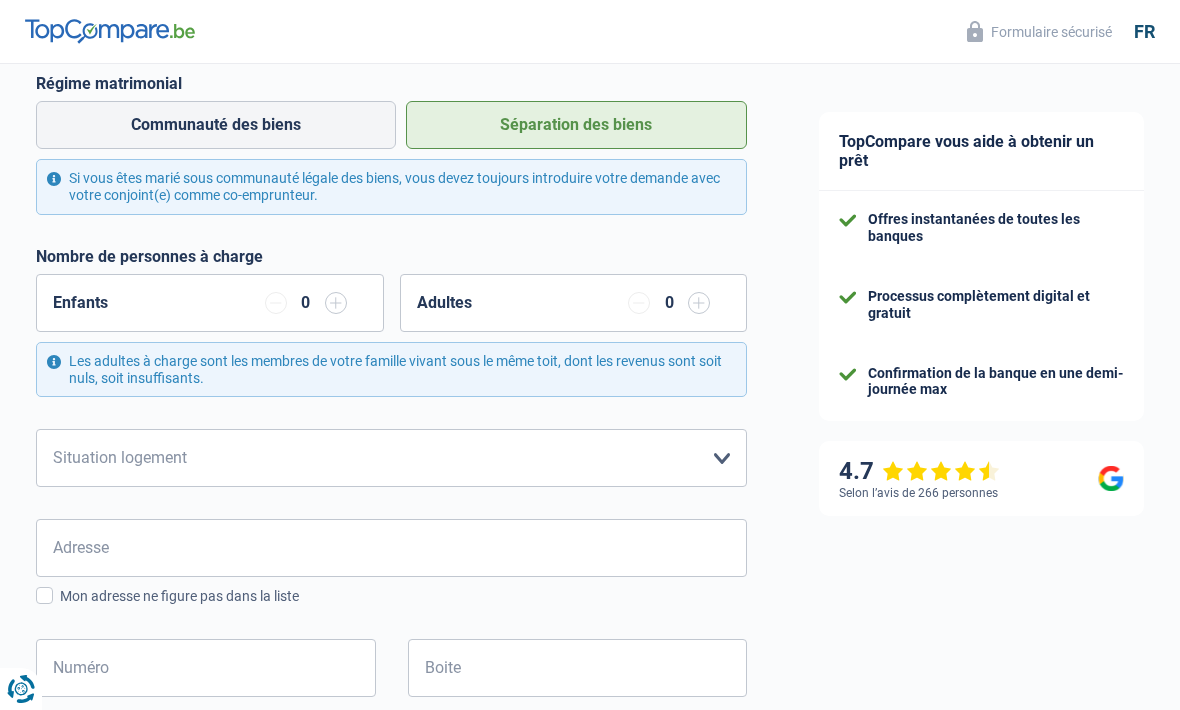 scroll, scrollTop: 371, scrollLeft: 0, axis: vertical 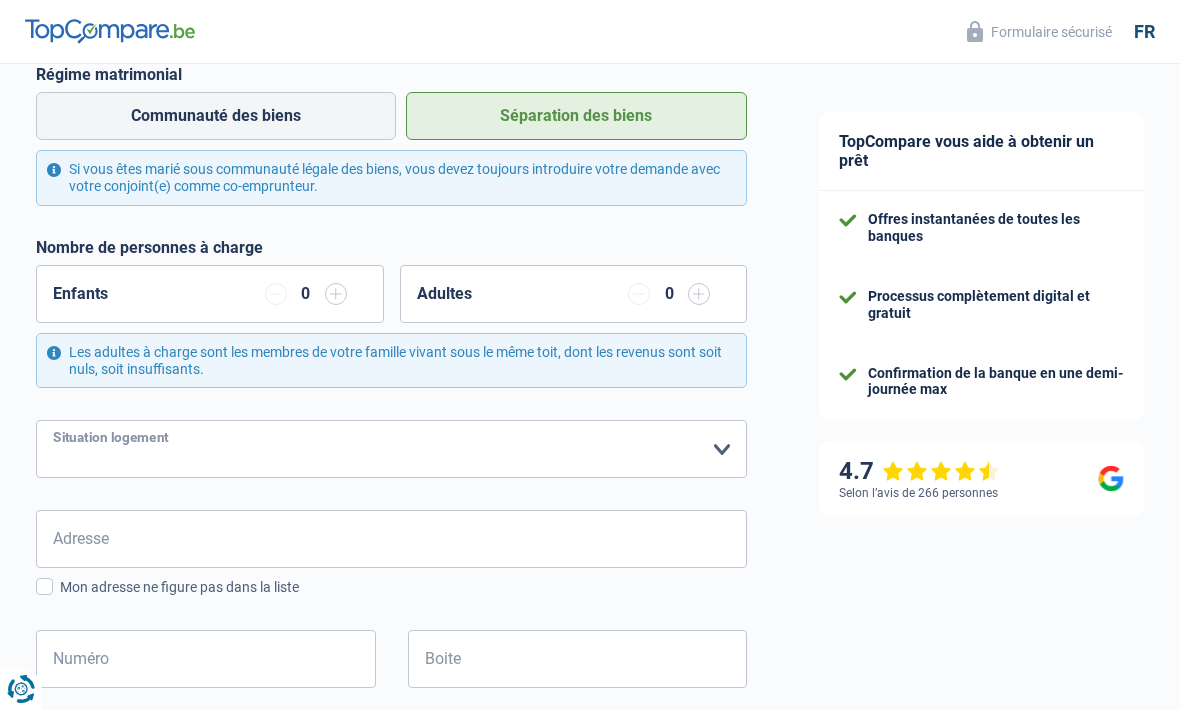 click on "Locataire Propriétaire avec prêt hypothécaire Propriétaire sans prêt hypothécaire Logé(e) par la famille Concierge
[PERSON_NAME] sélectionner une option" at bounding box center [391, 449] 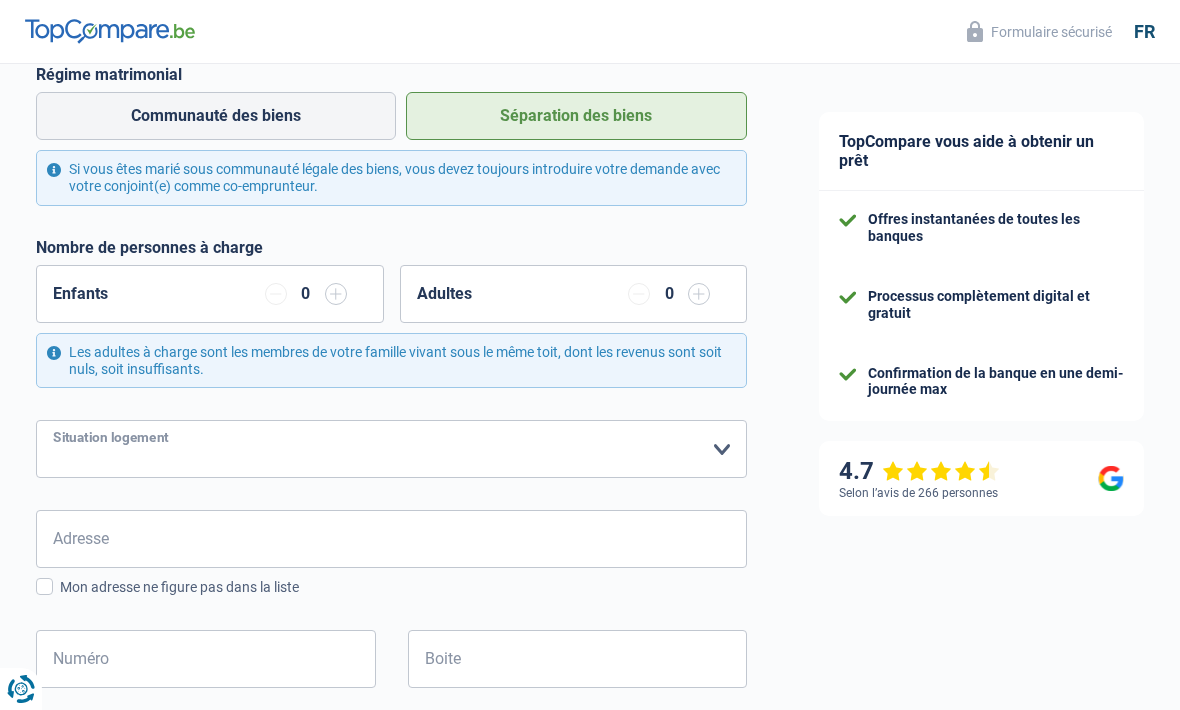 select on "ownerWithMortgage" 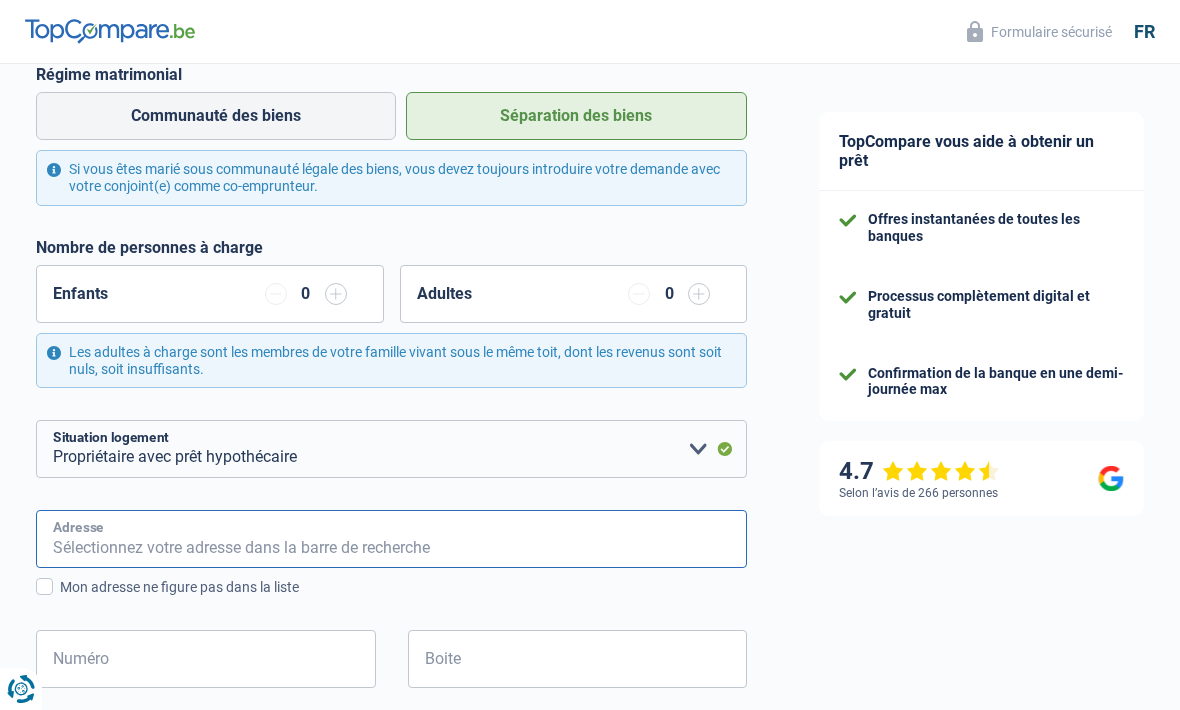 click on "Adresse" at bounding box center [391, 539] 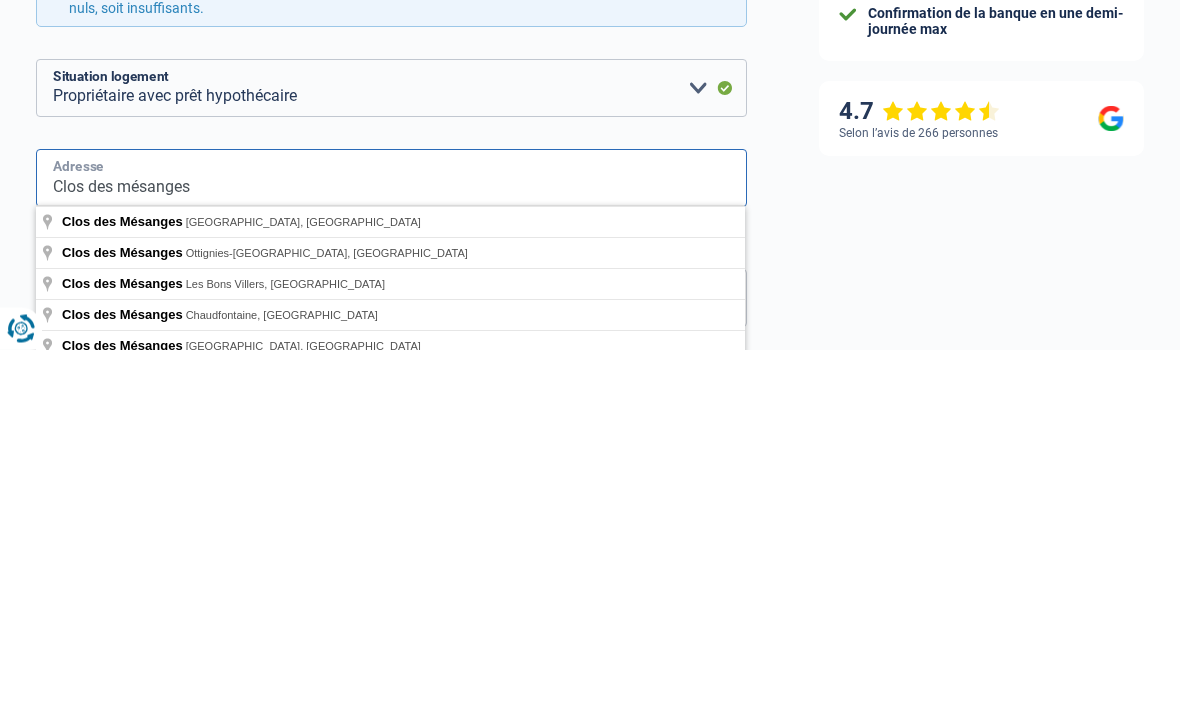 type on "Clos des mésanges" 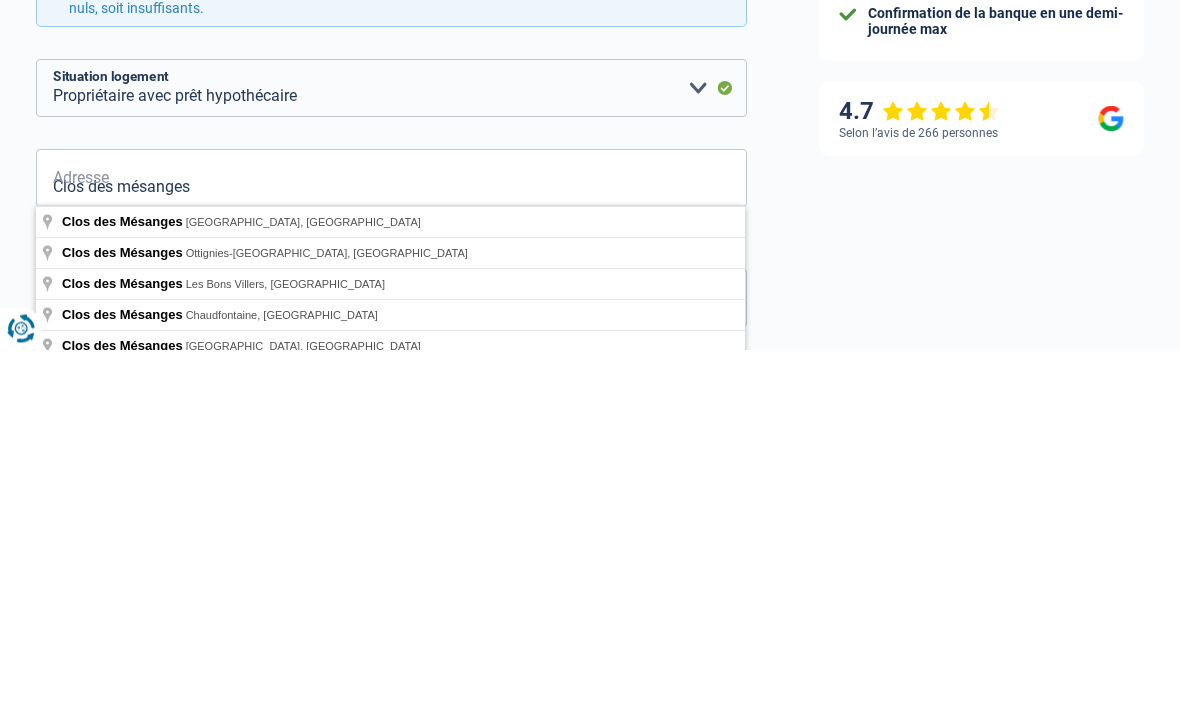 click on "TopCompare vous aide à obtenir un prêt
Offres instantanées de toutes les banques
Processus complètement digital et gratuit
Confirmation de la banque en une demi-journée max
4.7
Selon l’avis de 266 personnes
Formulaire sécurisé" at bounding box center [981, 533] 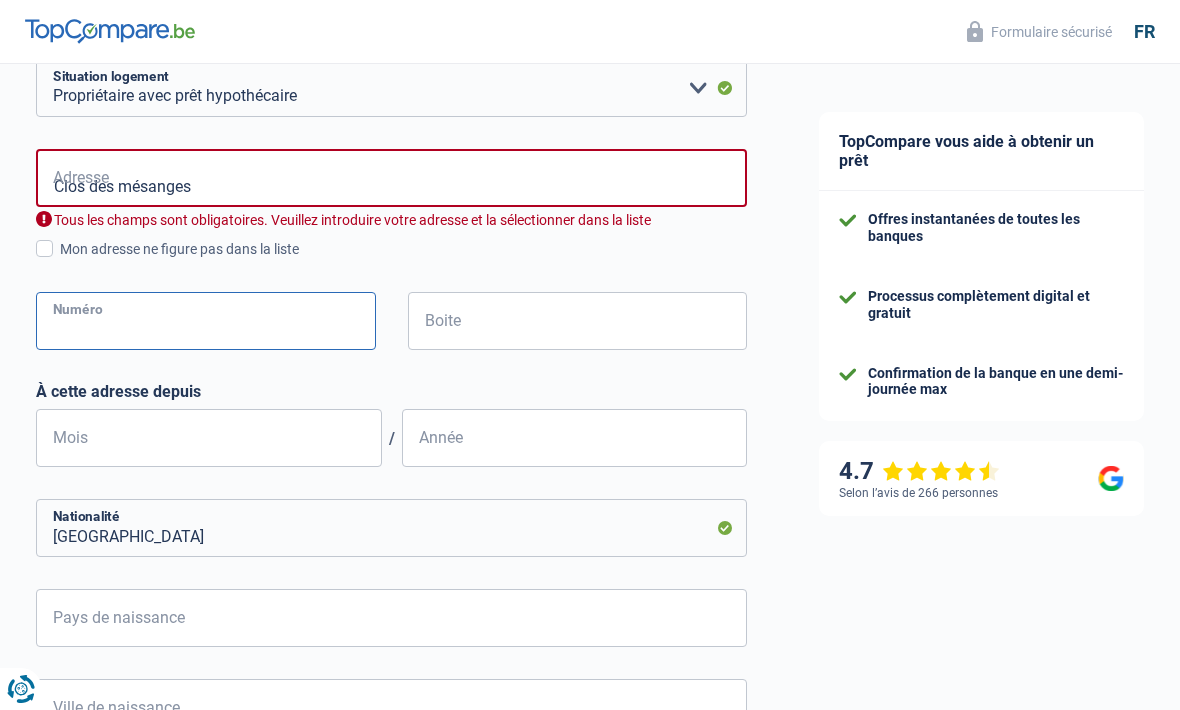click on "Numéro" at bounding box center [206, 321] 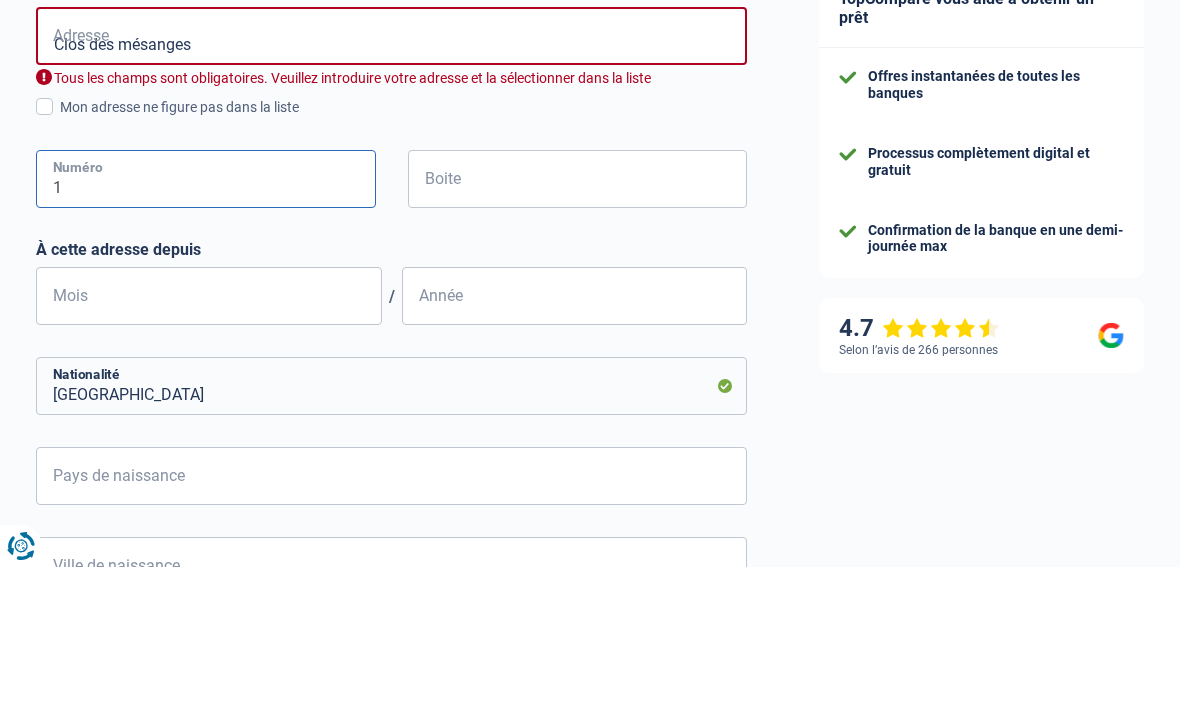 type on "1" 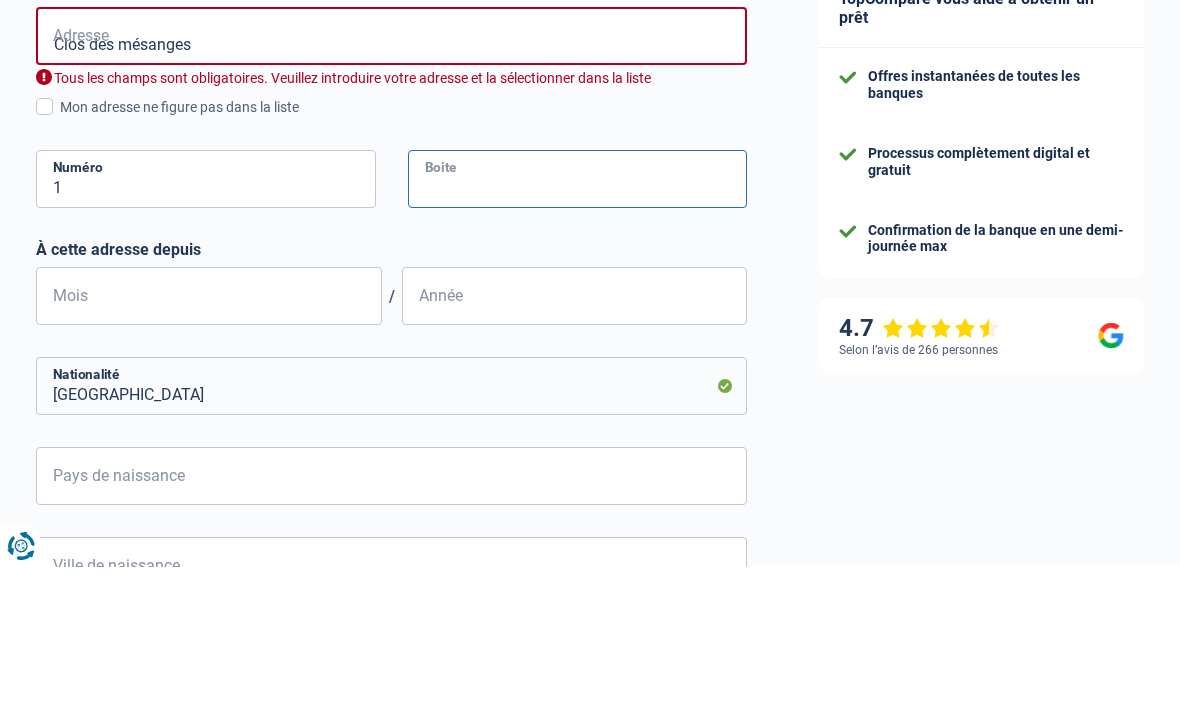click on "Boite" at bounding box center (578, 322) 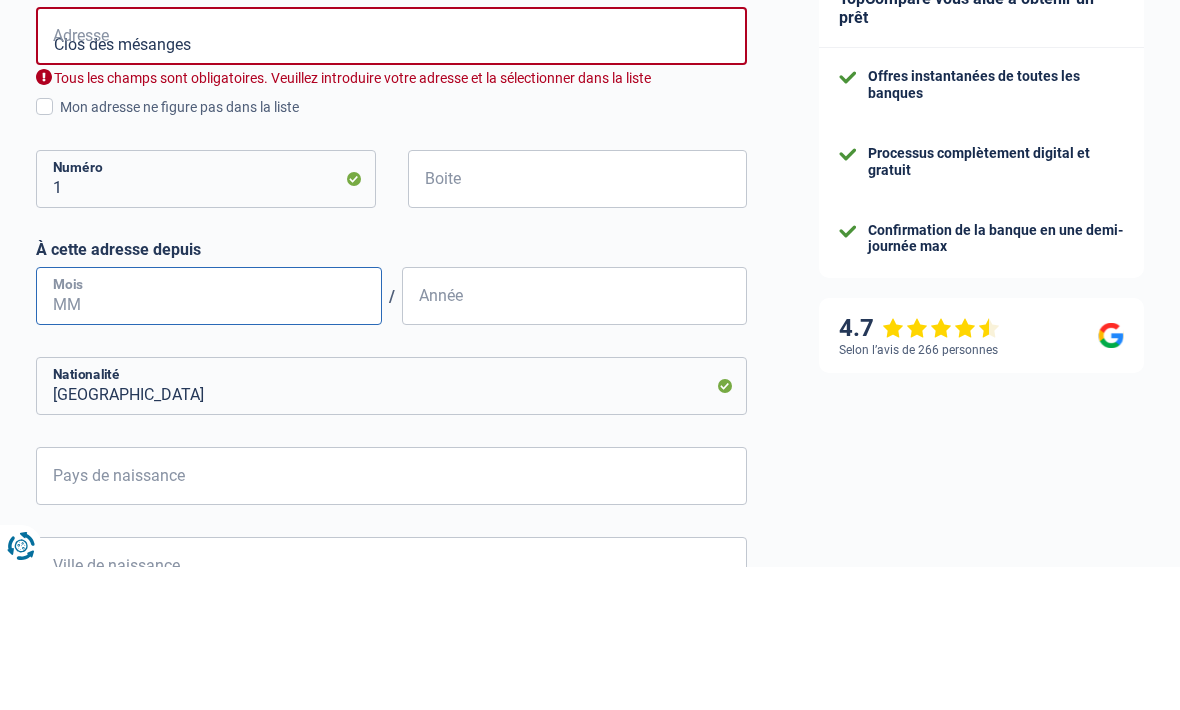 click on "Mois" at bounding box center [209, 439] 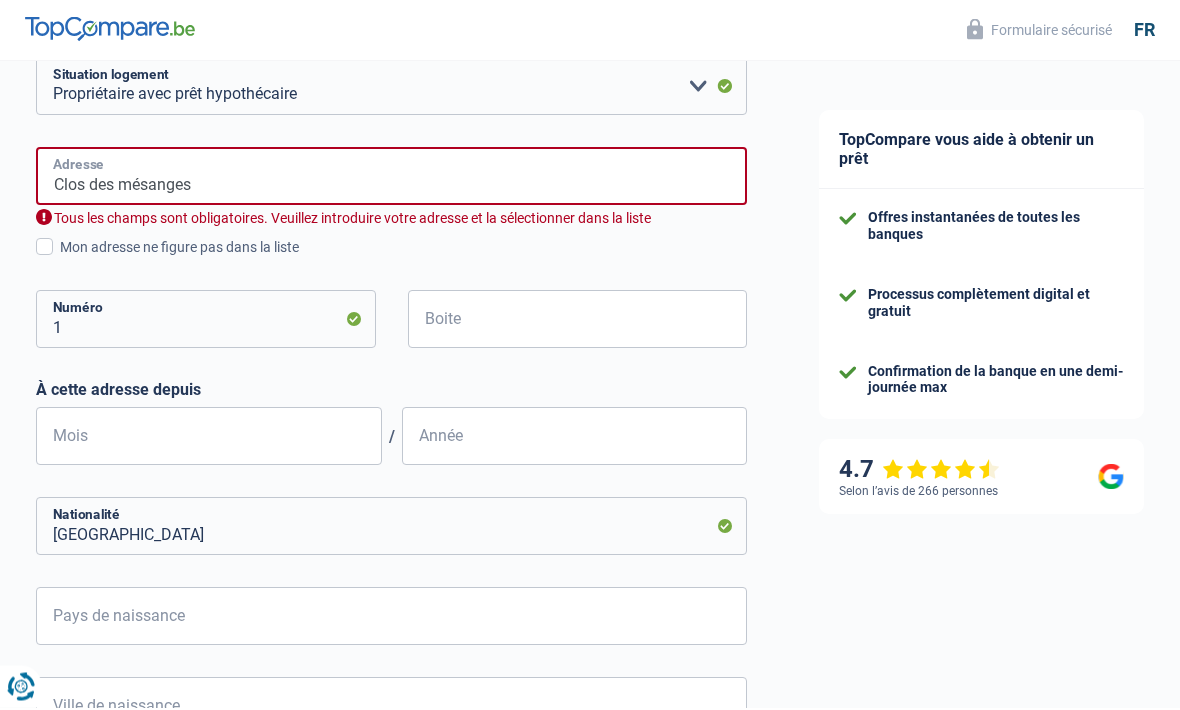 click on "Clos des mésanges" at bounding box center [391, 179] 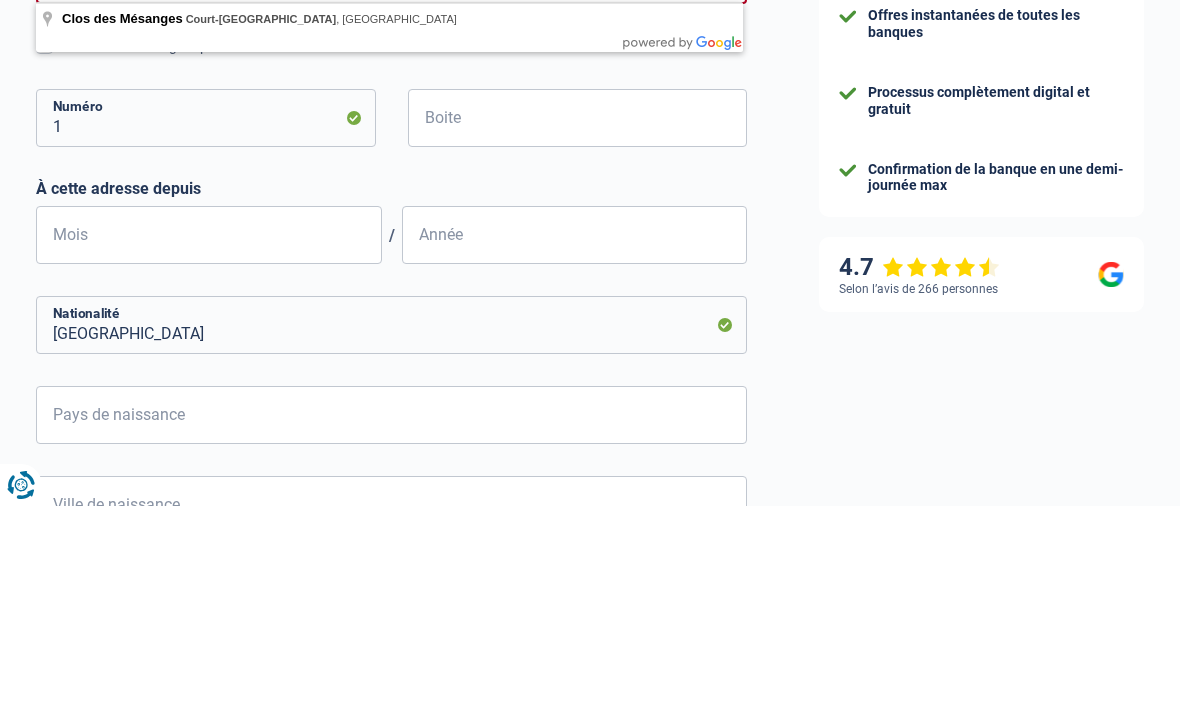 type on "Clos des mésanges Court-Saint-Etienne" 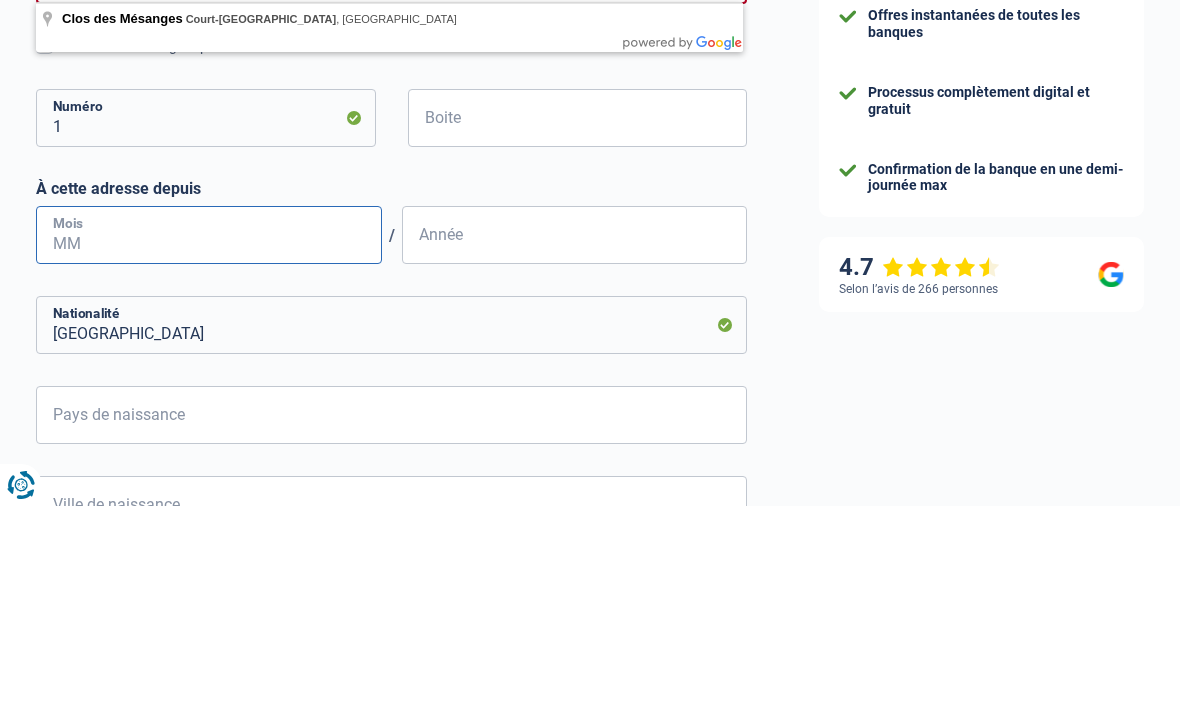 click on "Mois" at bounding box center [209, 439] 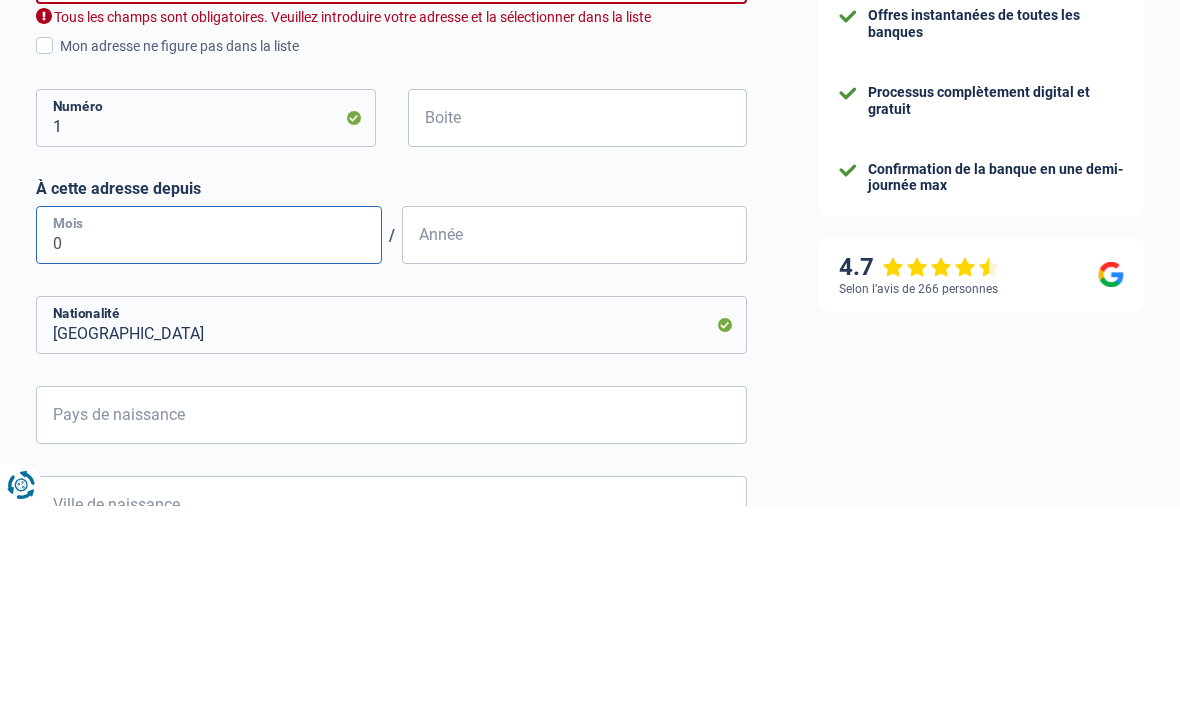 type on "02" 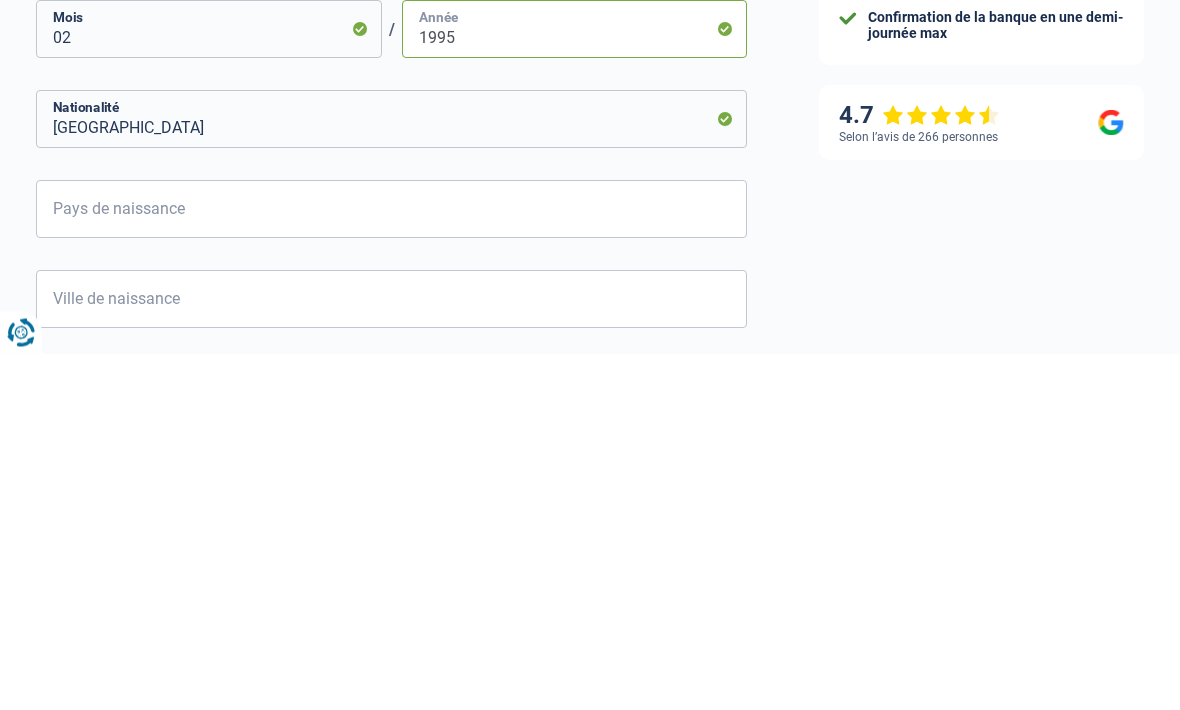 scroll, scrollTop: 785, scrollLeft: 0, axis: vertical 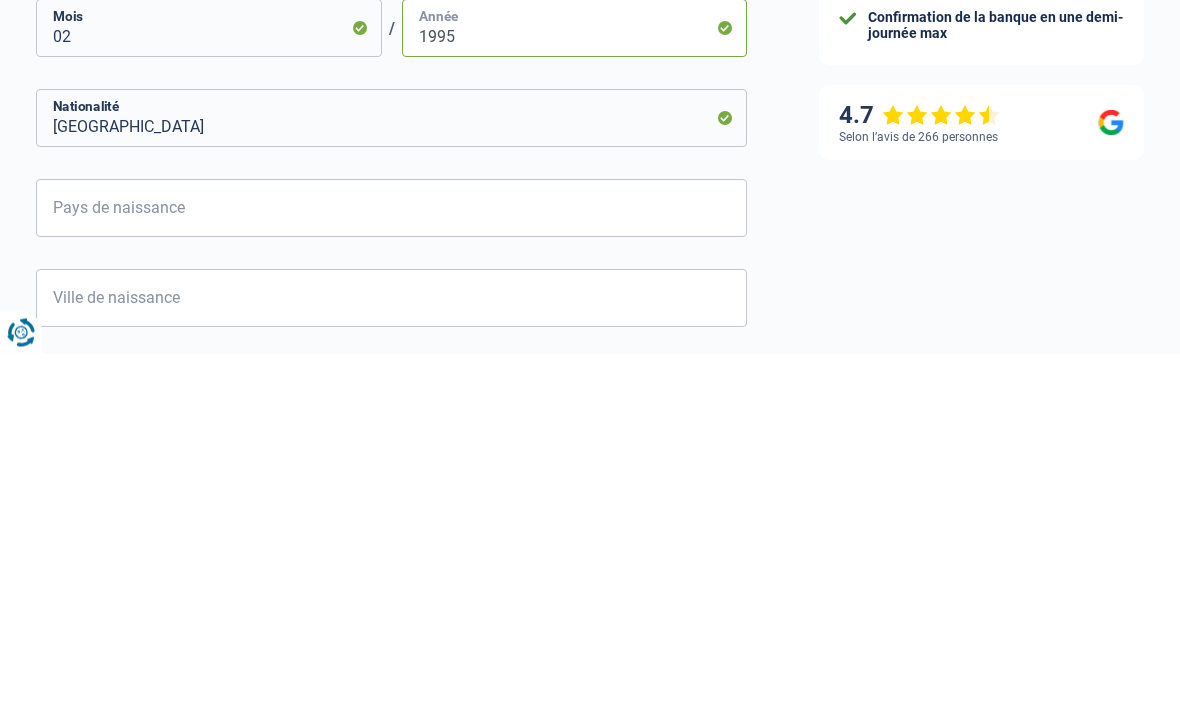 type on "1995" 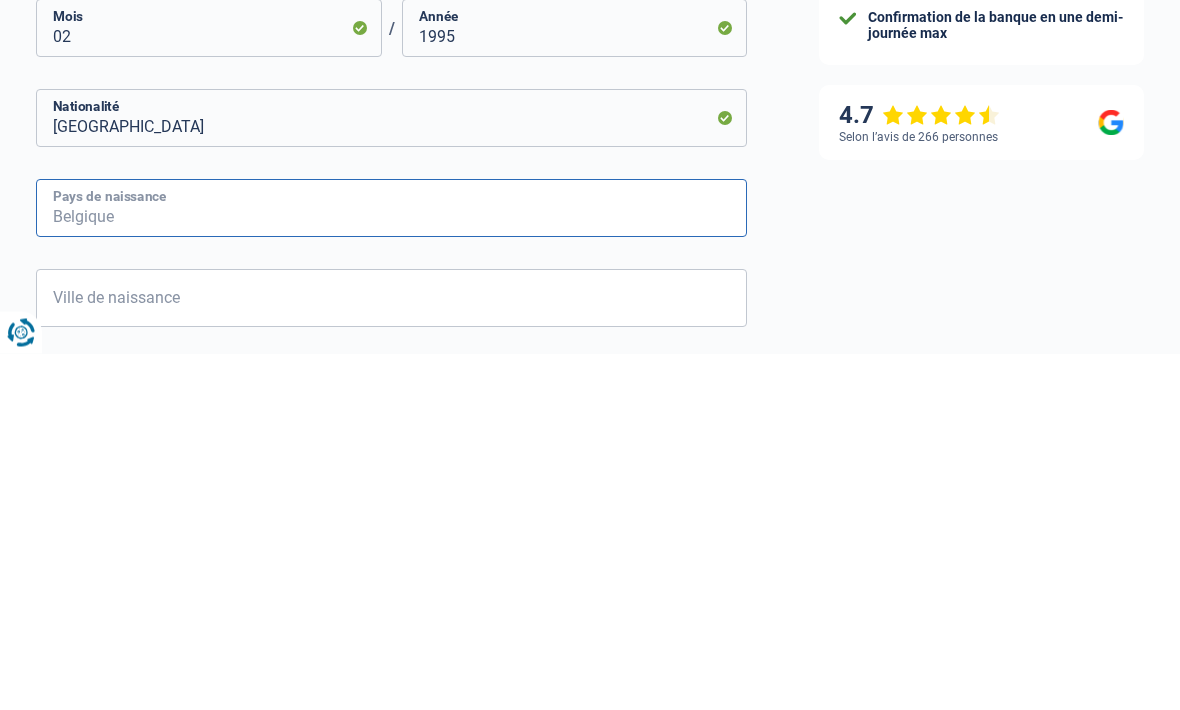 click on "Pays de naissance" at bounding box center [391, 565] 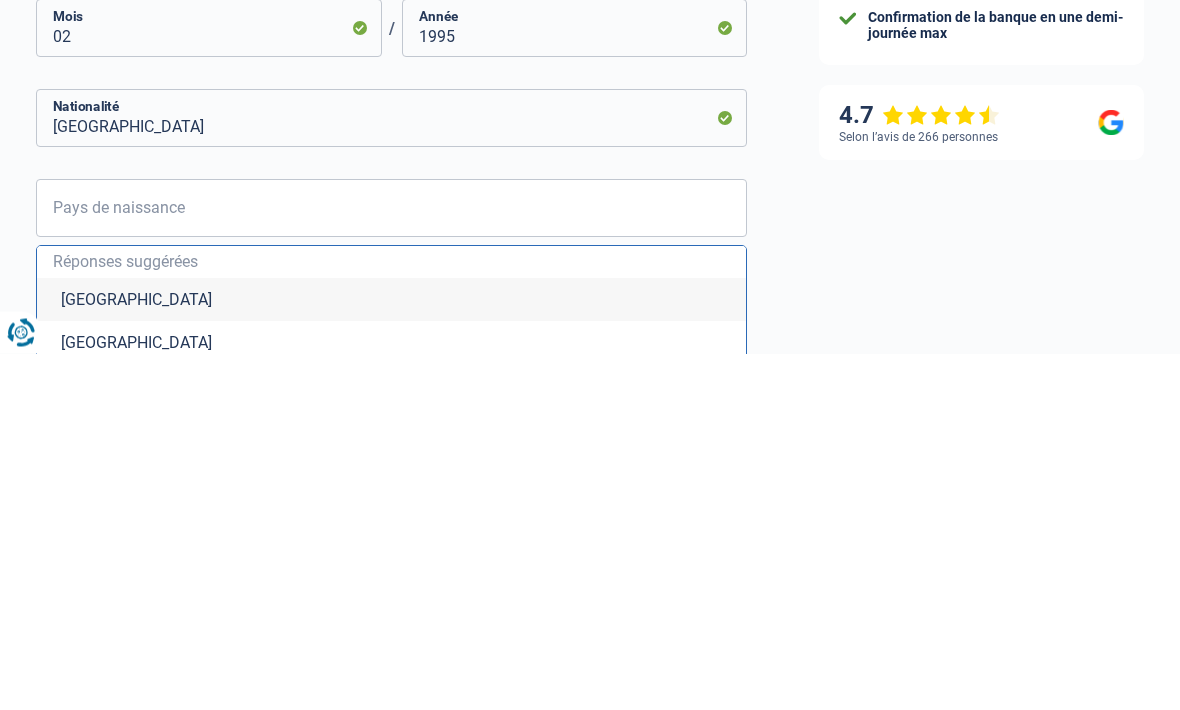 click on "[GEOGRAPHIC_DATA]" at bounding box center (391, 656) 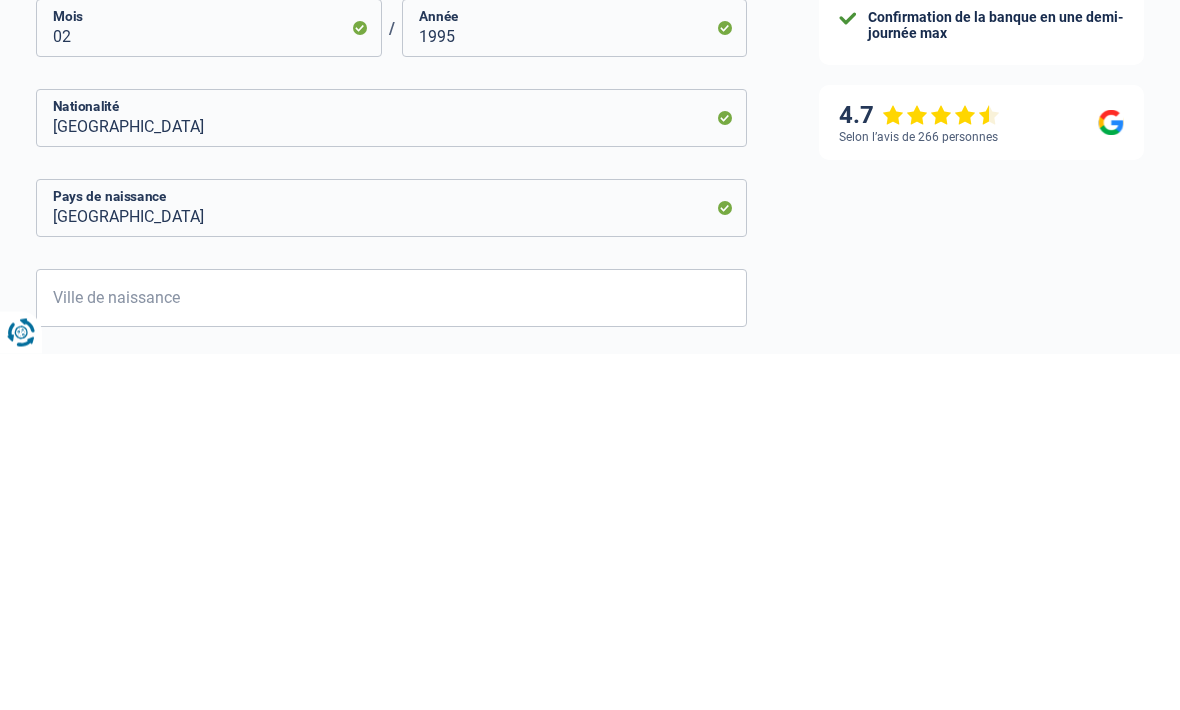 scroll, scrollTop: 997, scrollLeft: 0, axis: vertical 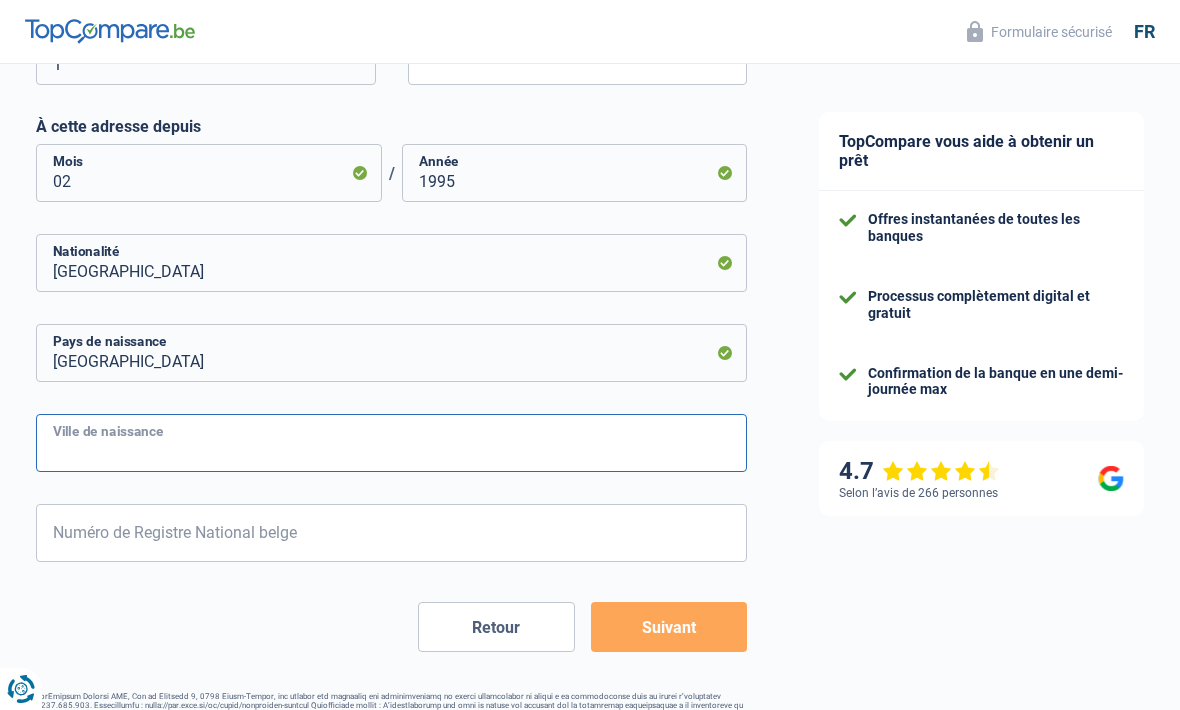 click on "Ville de naissance" at bounding box center (391, 443) 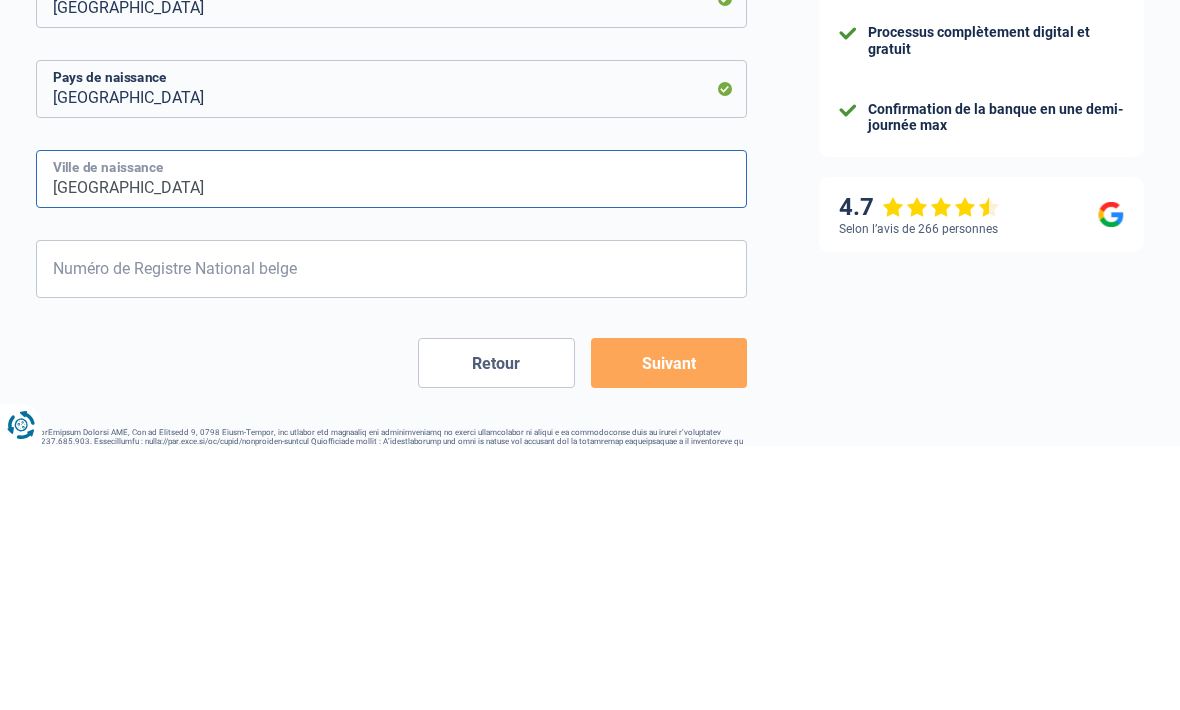 type on "[GEOGRAPHIC_DATA]" 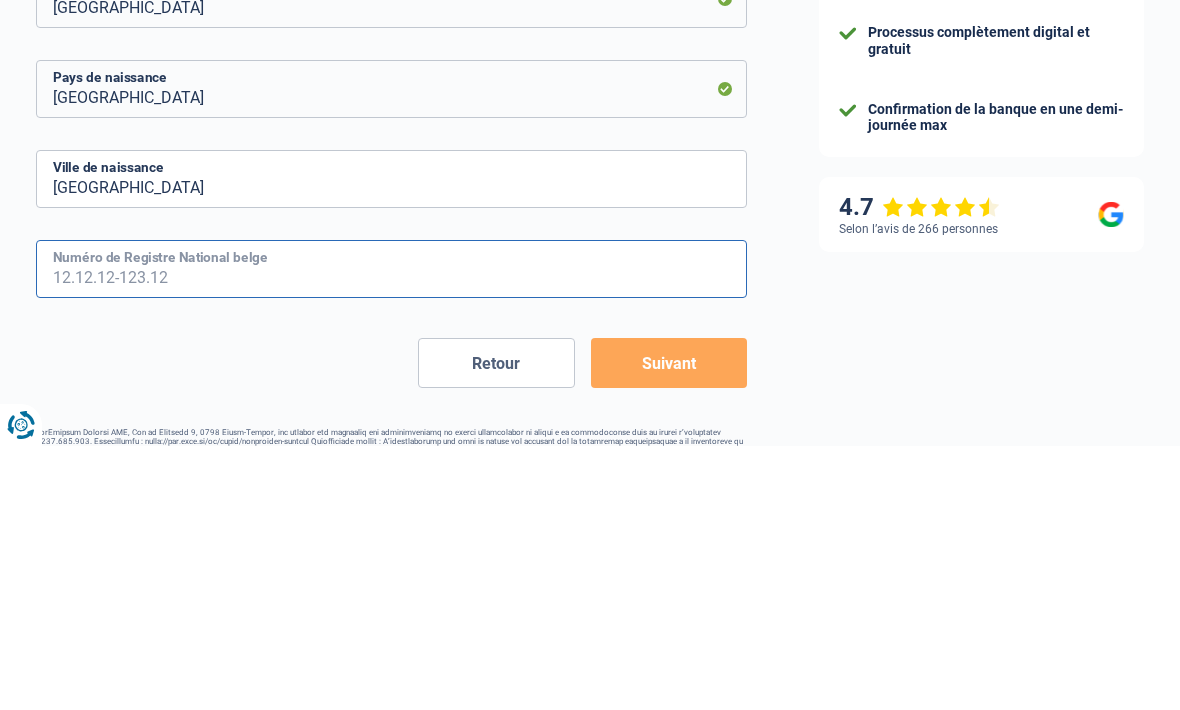 click on "Numéro de Registre National belge" at bounding box center [391, 533] 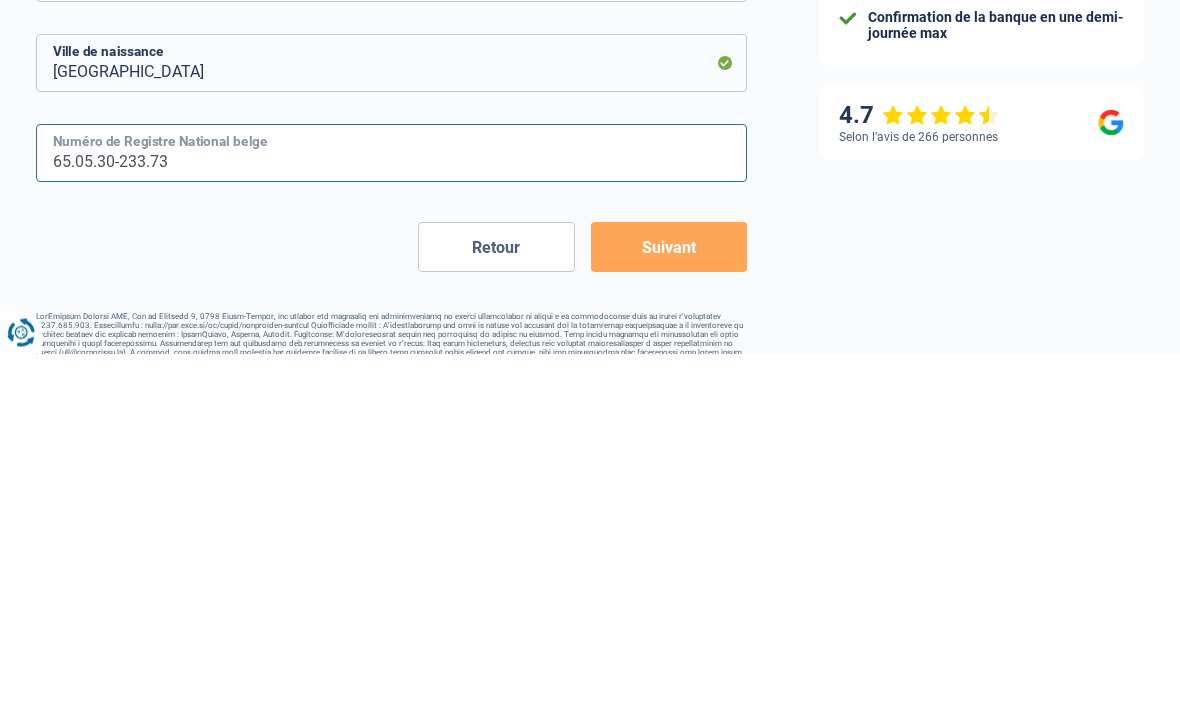 scroll, scrollTop: 1028, scrollLeft: 0, axis: vertical 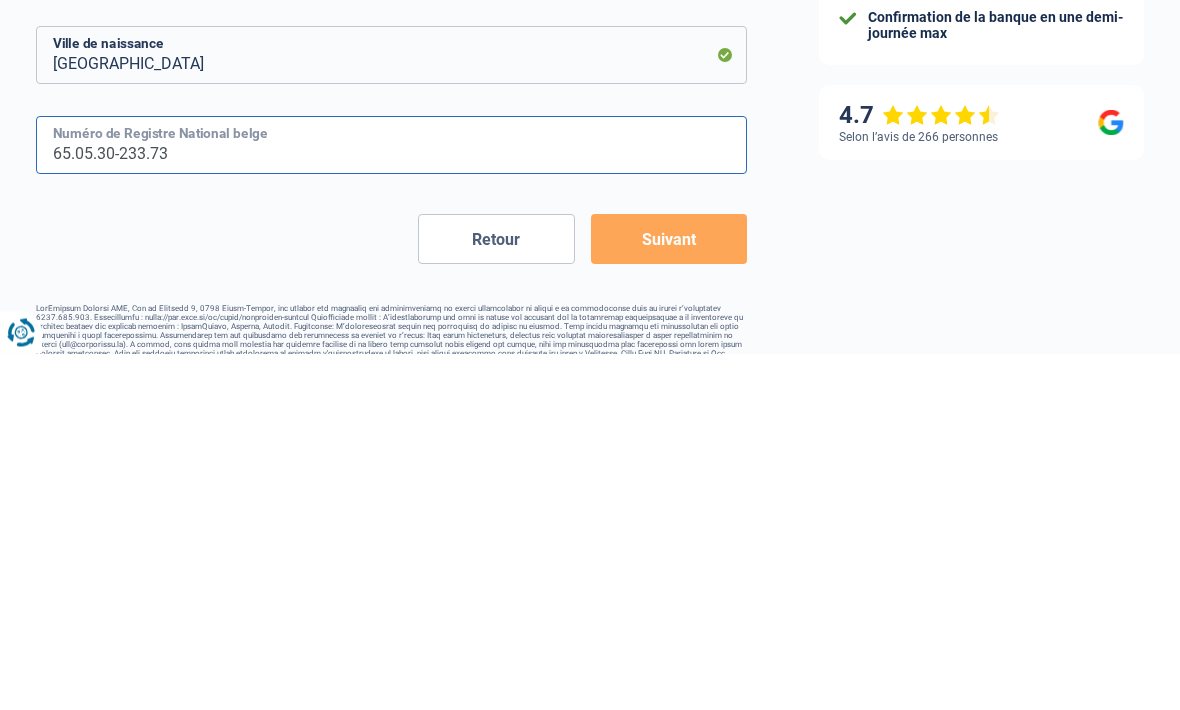 type on "65.05.30-233.73" 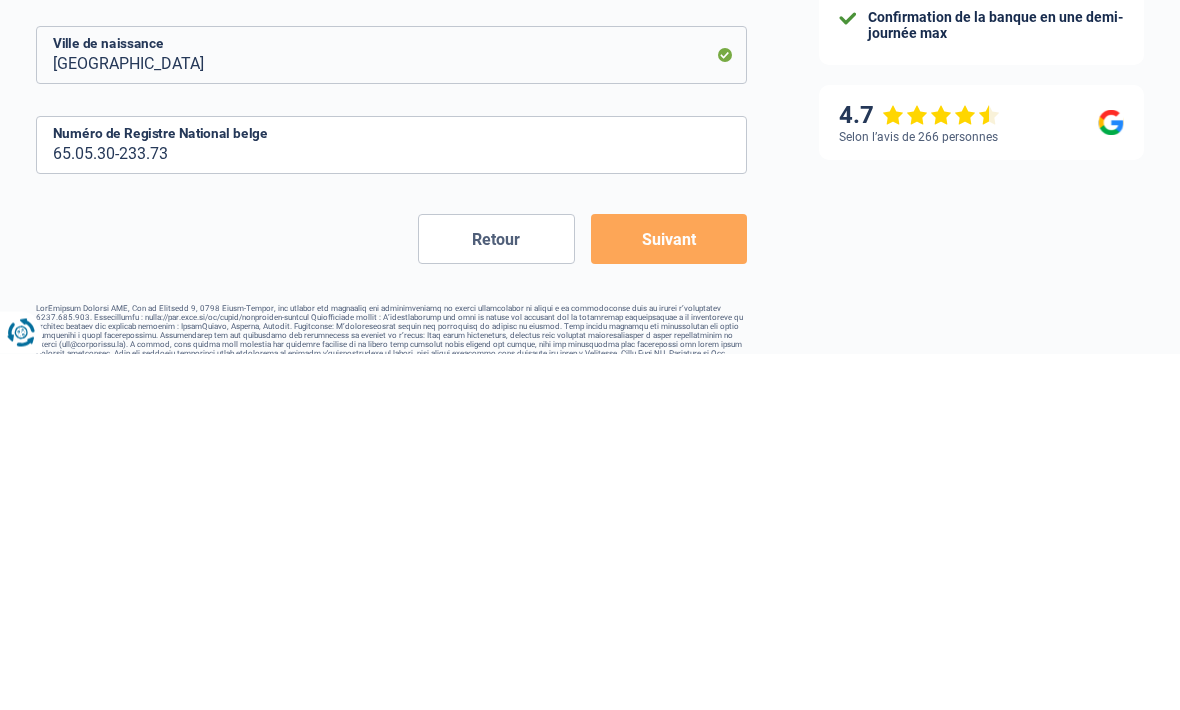 click on "Suivant" at bounding box center [669, 596] 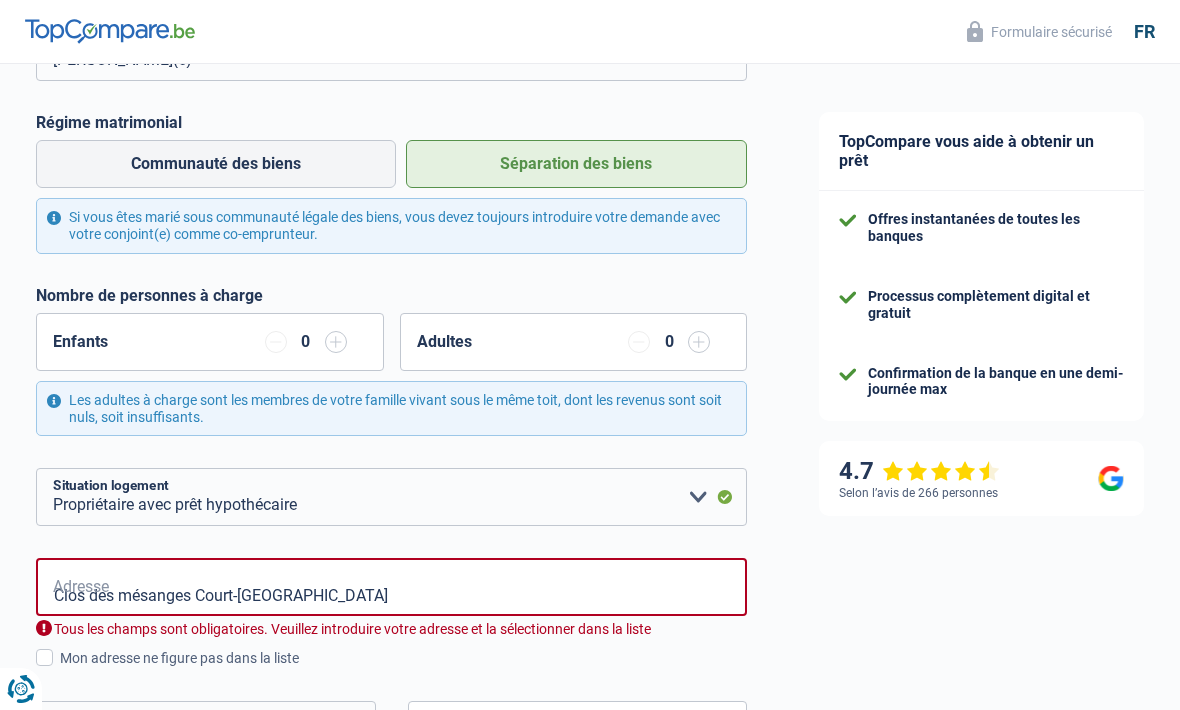 scroll, scrollTop: 322, scrollLeft: 0, axis: vertical 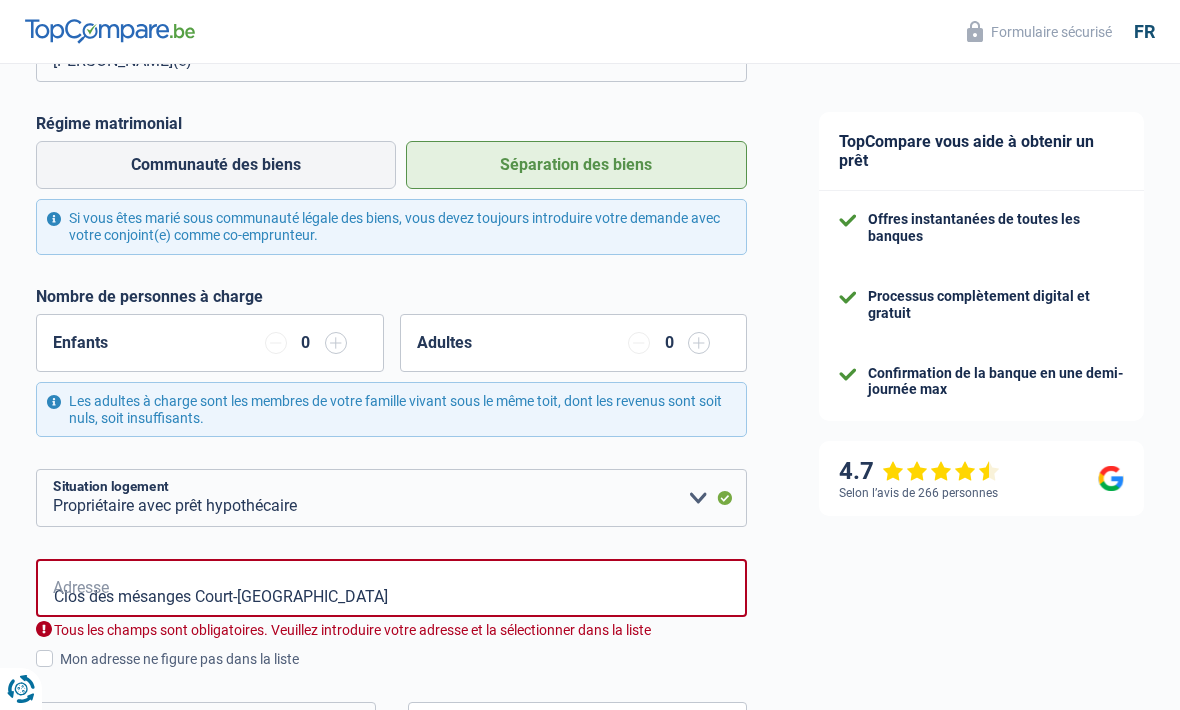 click at bounding box center [44, 658] 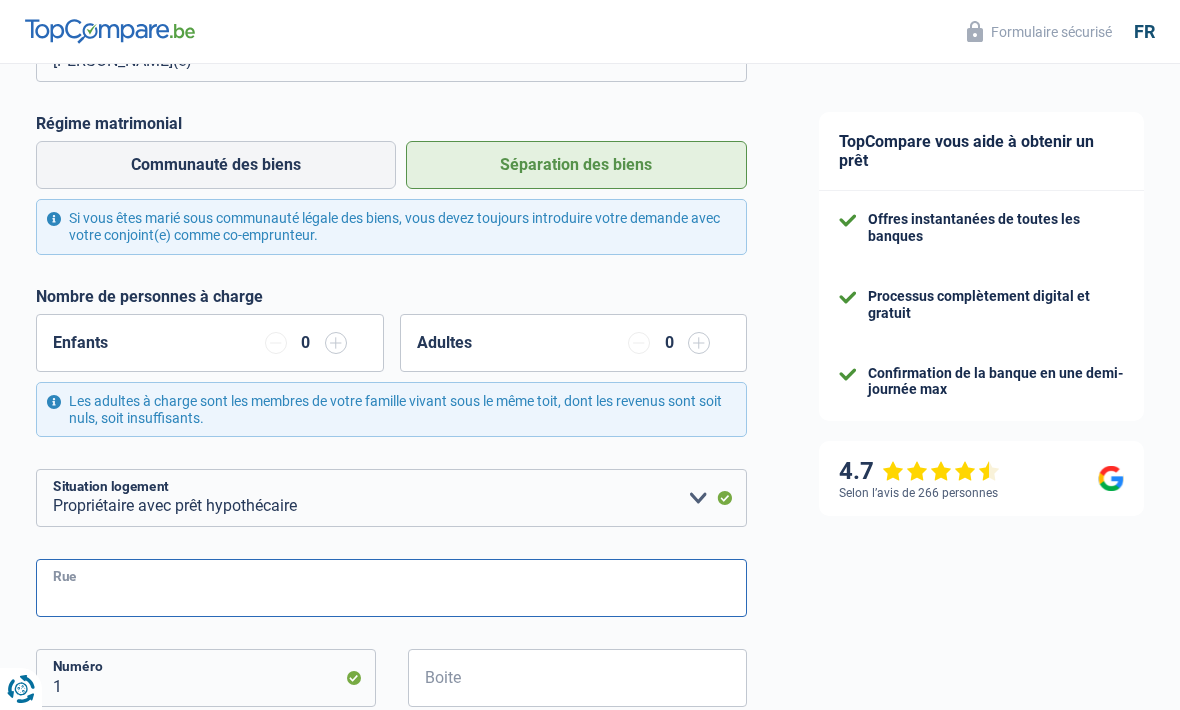 click on "Rue" at bounding box center (391, 588) 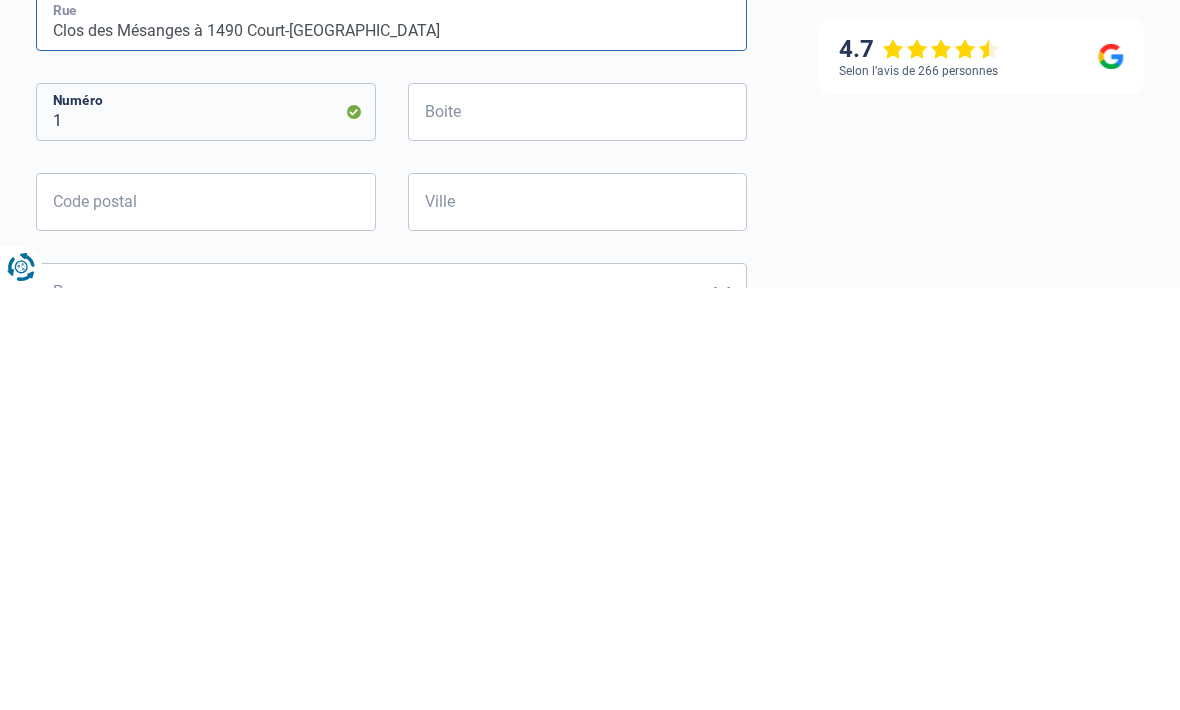scroll, scrollTop: 468, scrollLeft: 0, axis: vertical 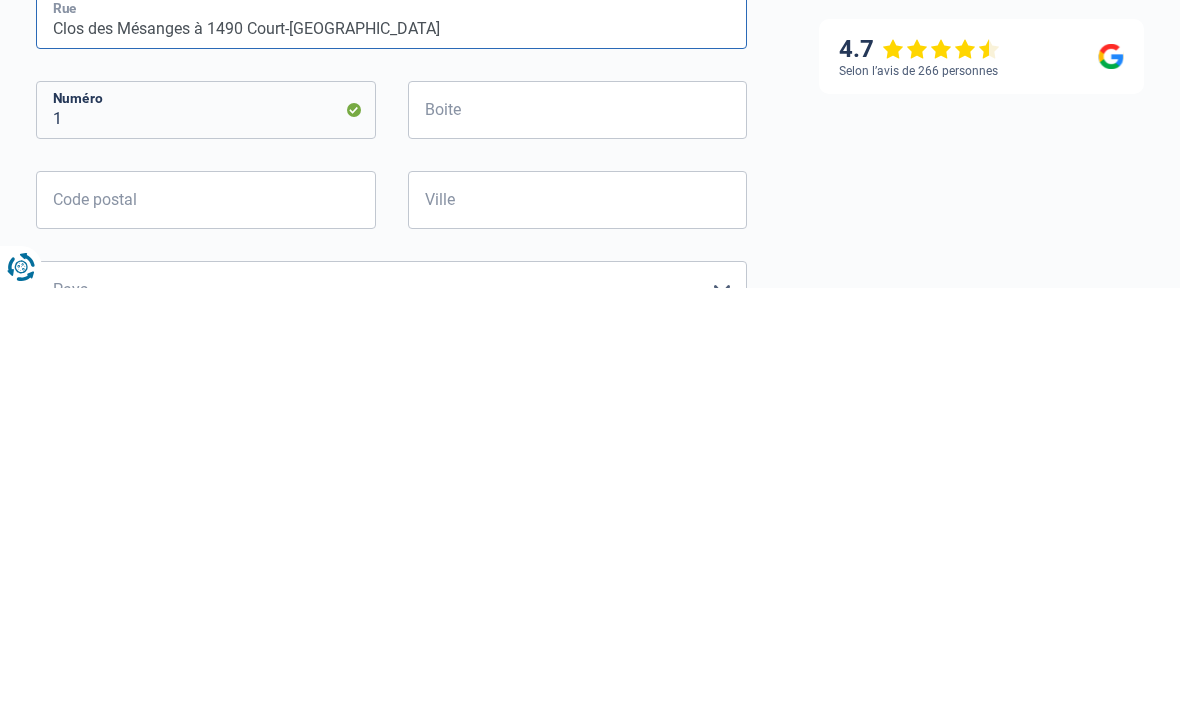 type on "Clos des Mésanges à 1490 Court-Saint-Etienne" 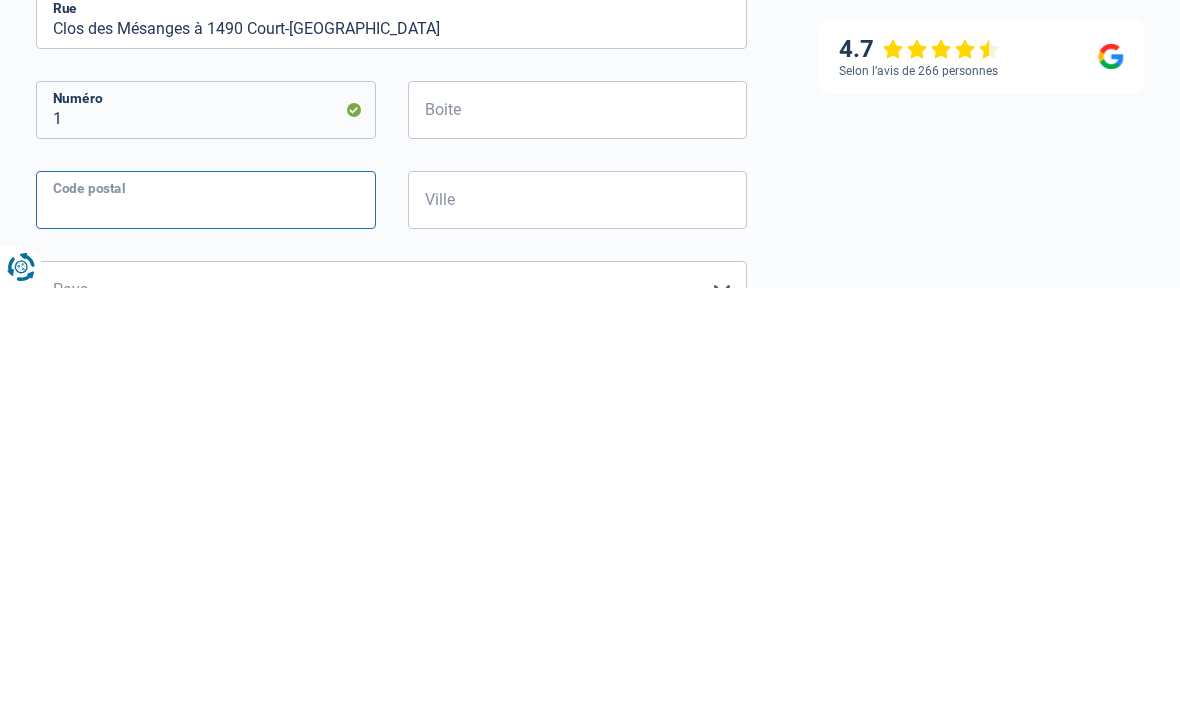 click on "Code postal" at bounding box center (206, 622) 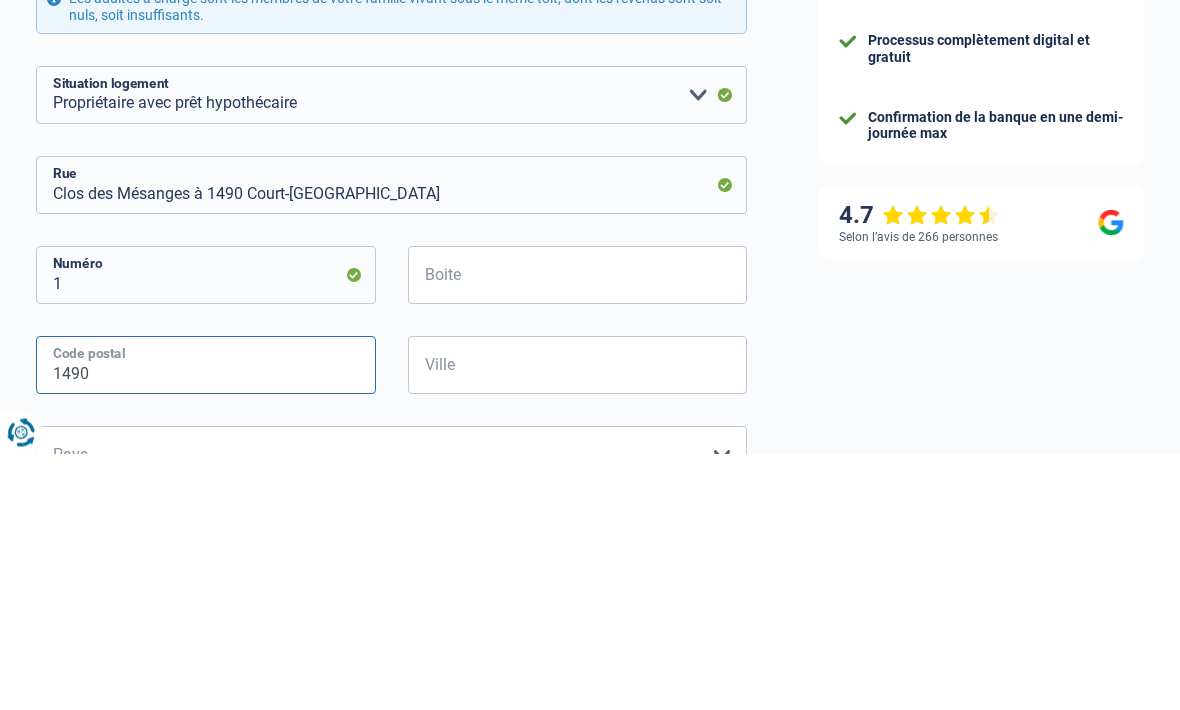 type on "1490" 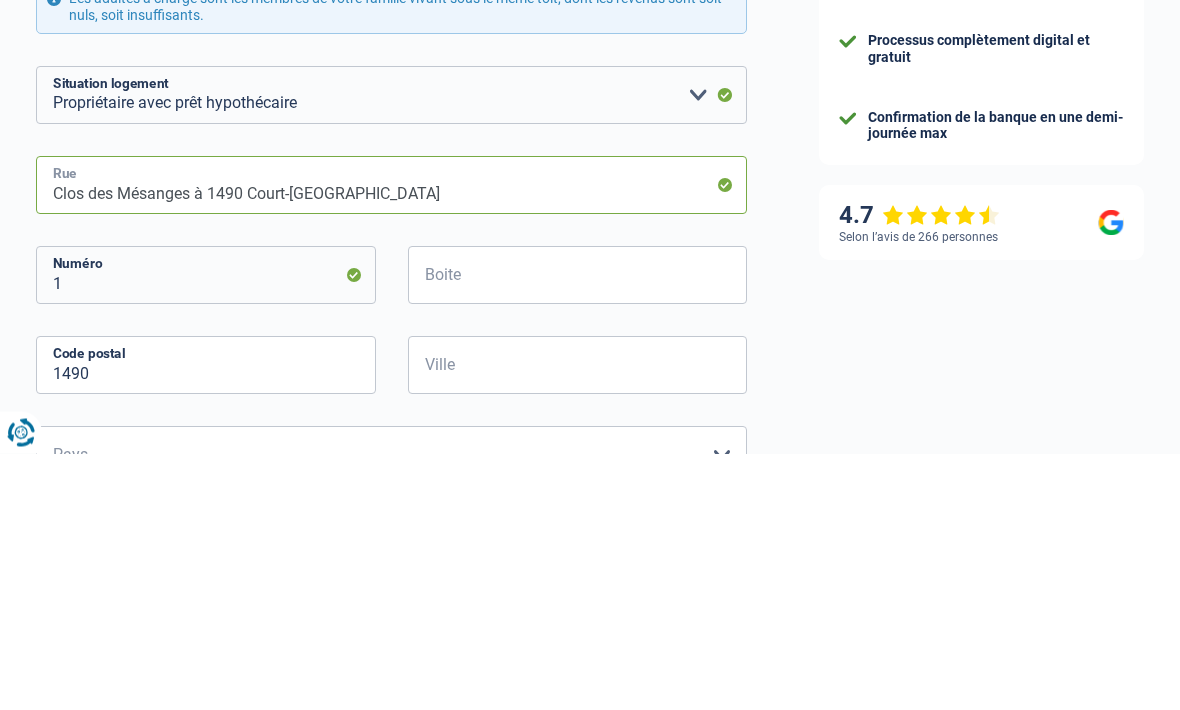 click on "Clos des Mésanges à 1490 Court-Saint-Etienne" at bounding box center (391, 442) 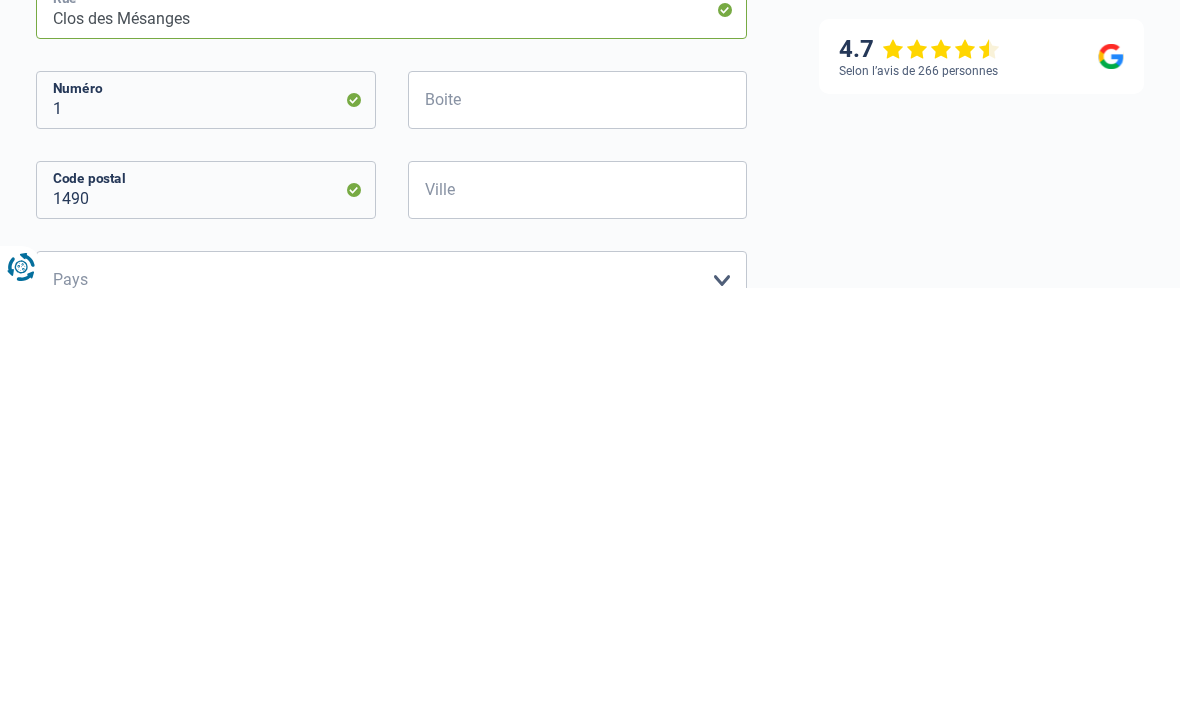 scroll, scrollTop: 479, scrollLeft: 0, axis: vertical 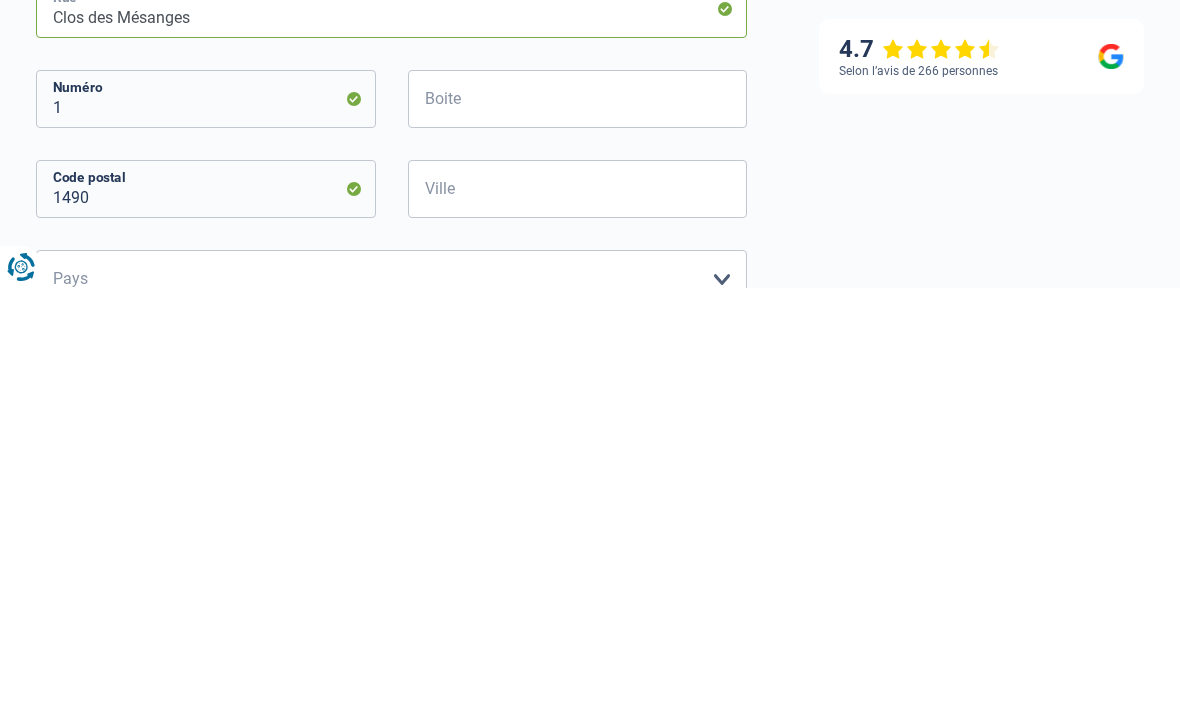 type on "Clos des Mésanges" 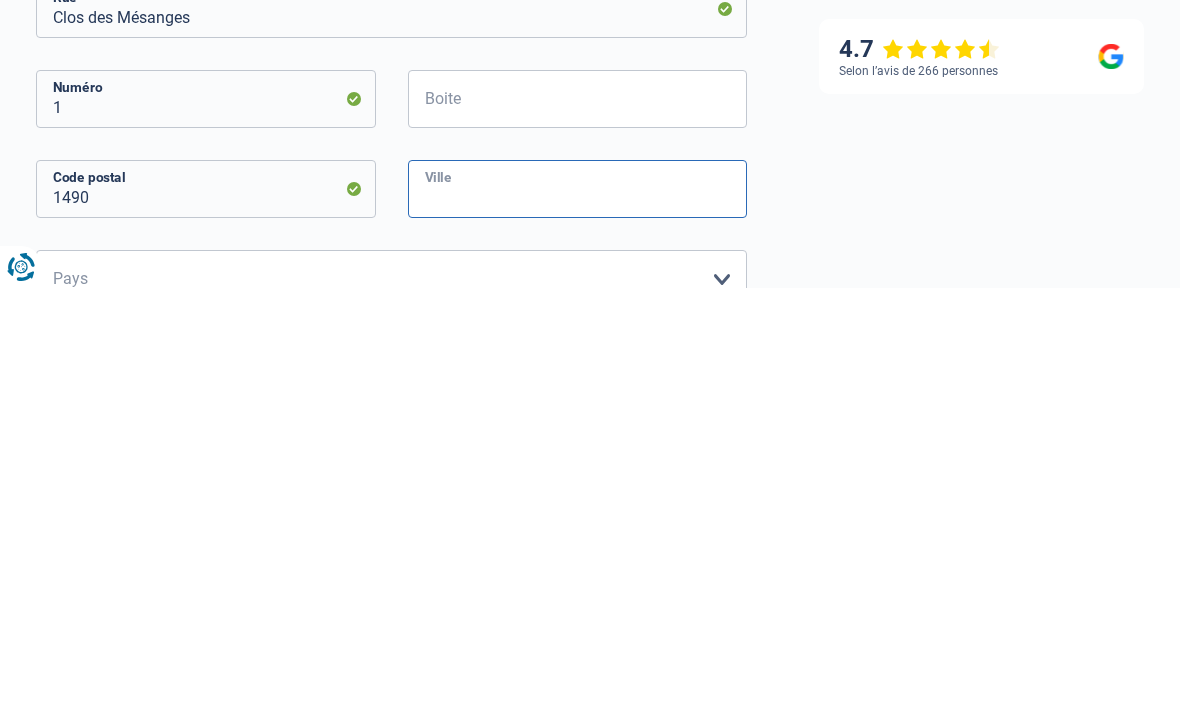 click on "Ville" at bounding box center [578, 611] 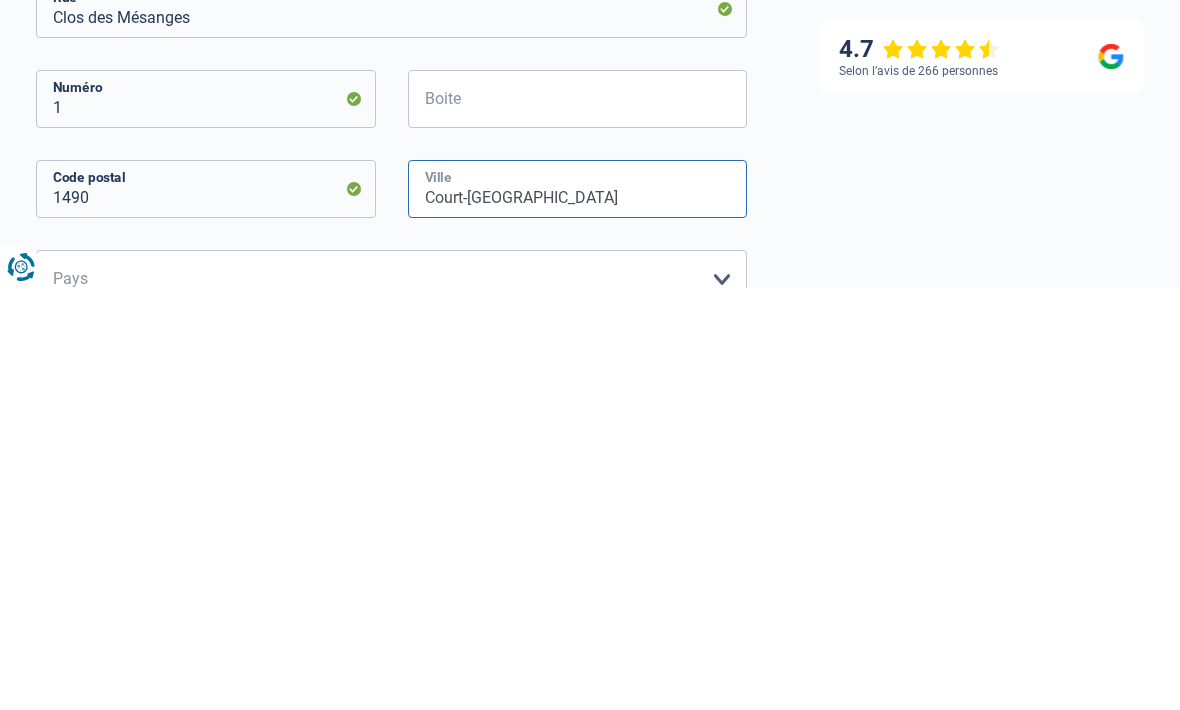 type on "Court-[GEOGRAPHIC_DATA]" 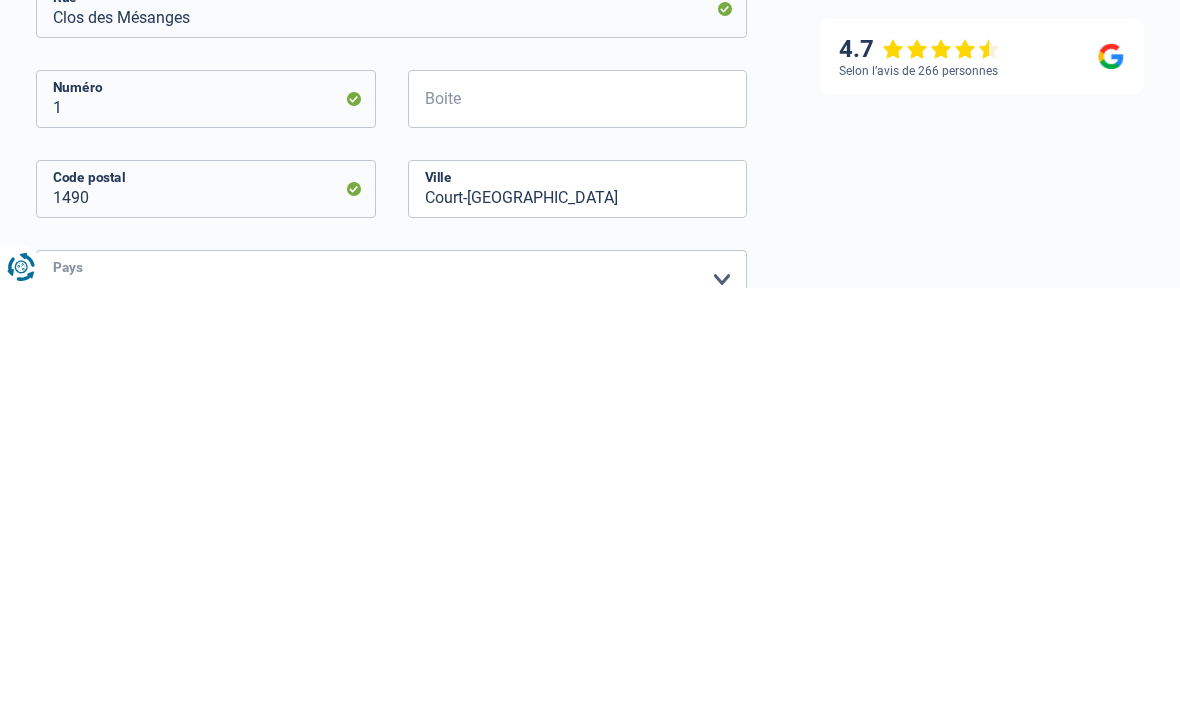 click on "Belgique Luxembourg
Veuillez sélectionner une option" at bounding box center (391, 701) 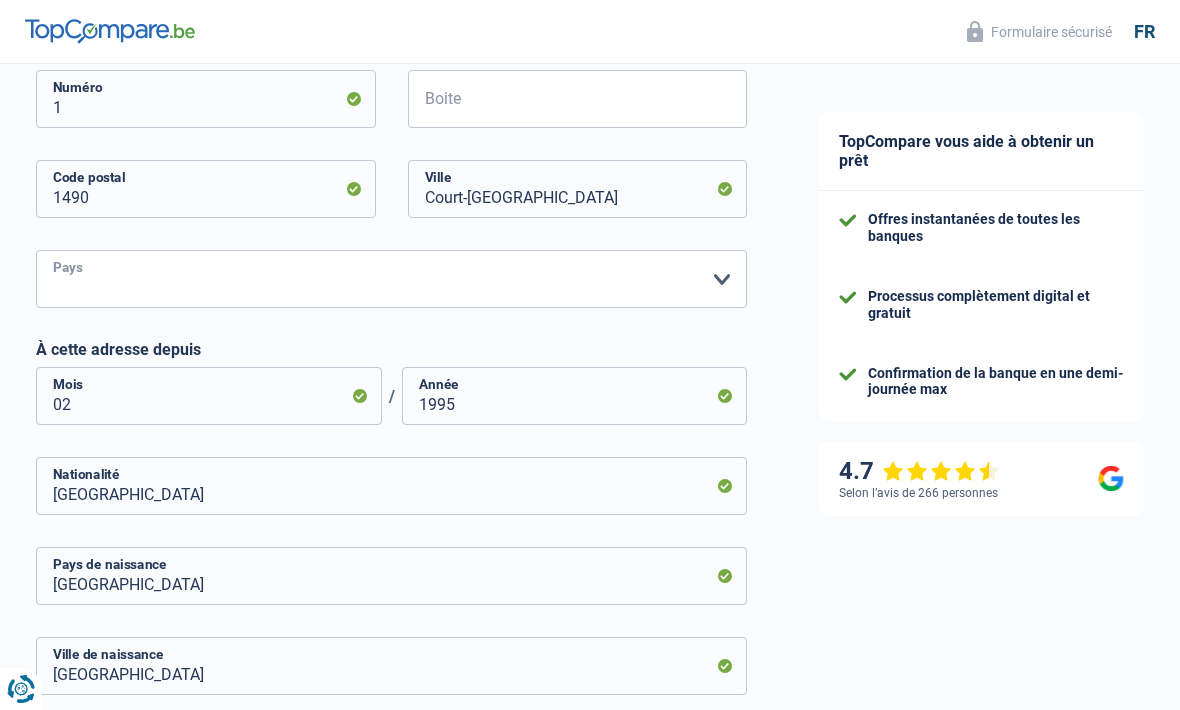 select on "BE" 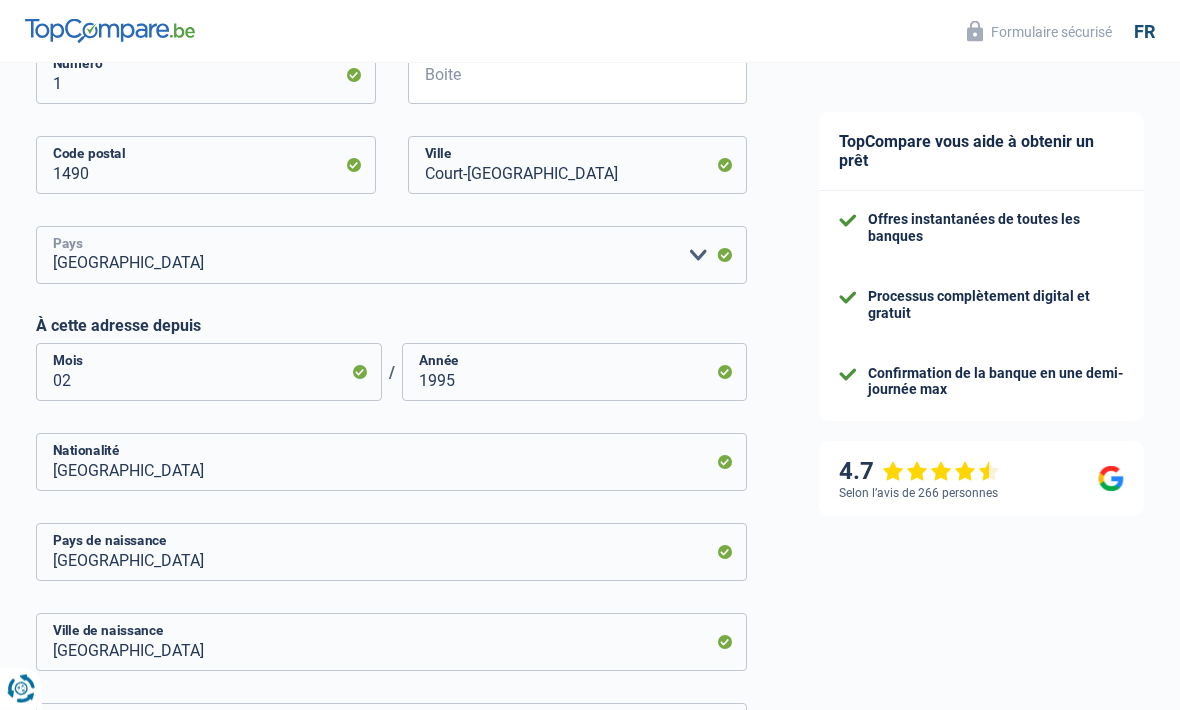scroll, scrollTop: 1124, scrollLeft: 0, axis: vertical 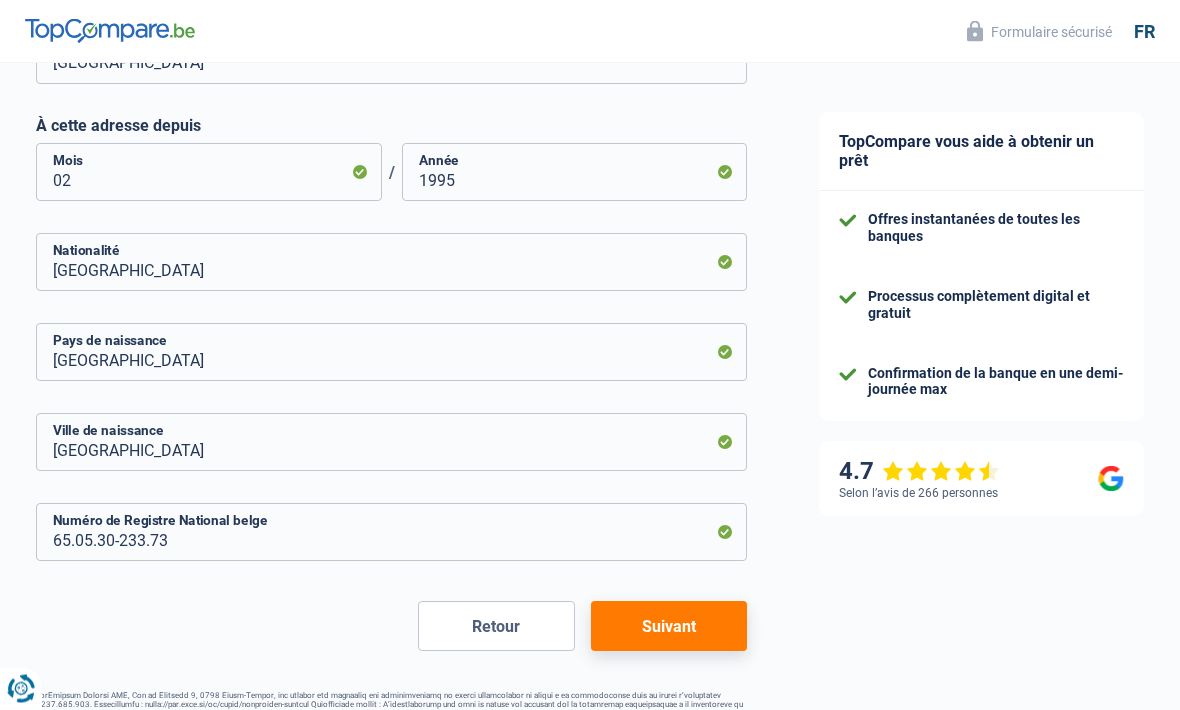 click on "Suivant" at bounding box center [669, 627] 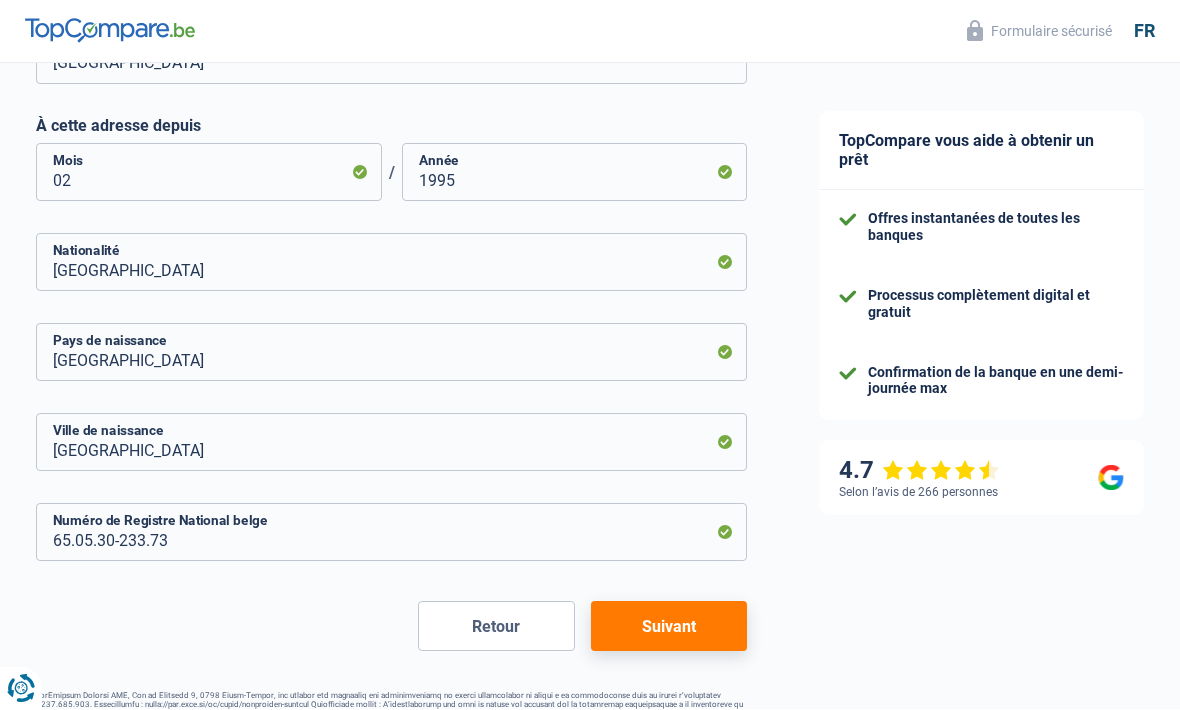 select on "mutualityIndemnity" 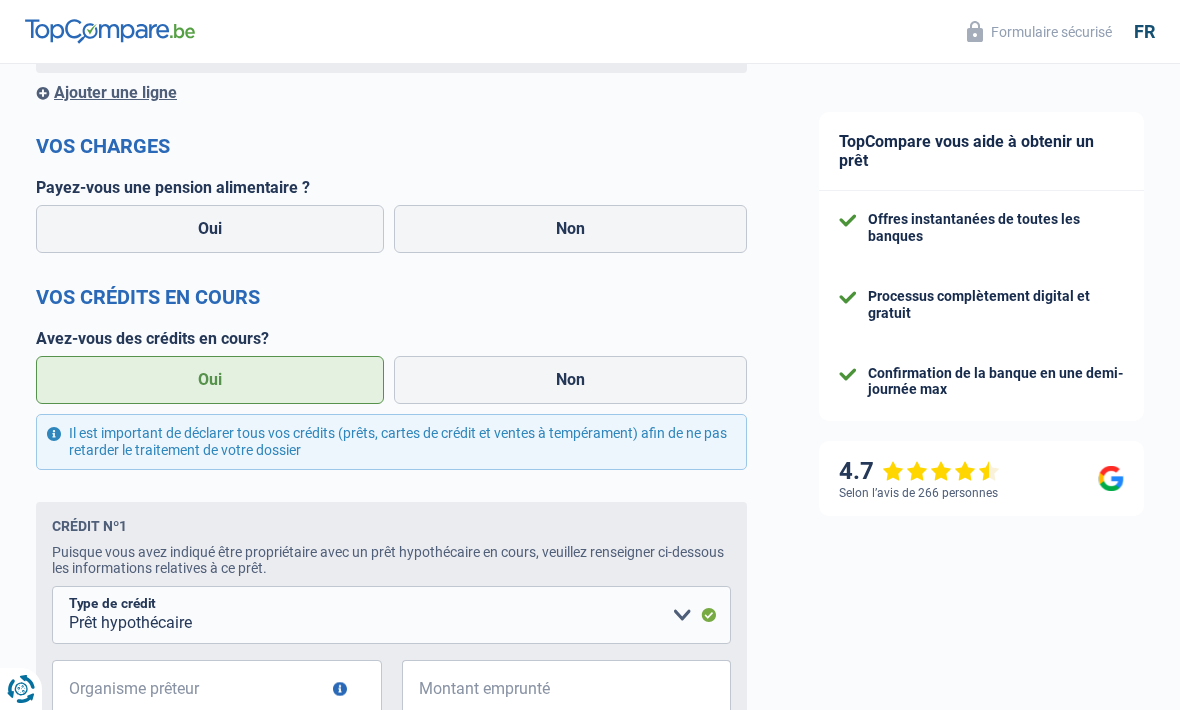 scroll, scrollTop: 0, scrollLeft: 0, axis: both 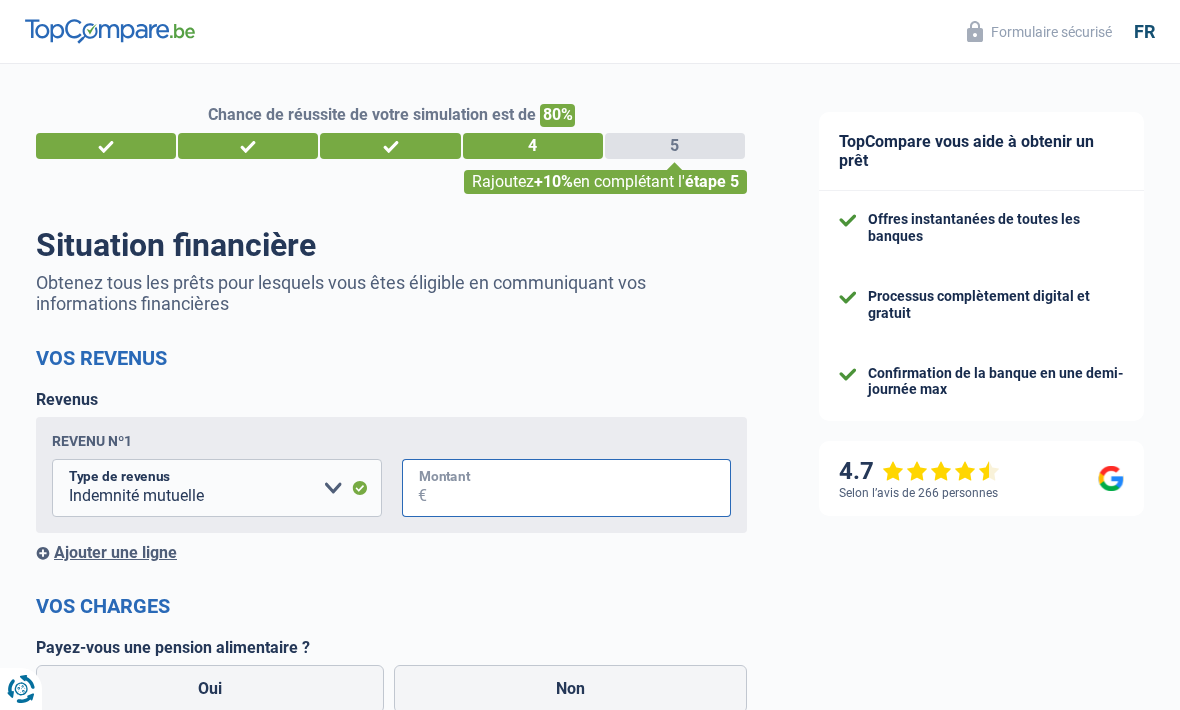 click on "Montant" at bounding box center (579, 488) 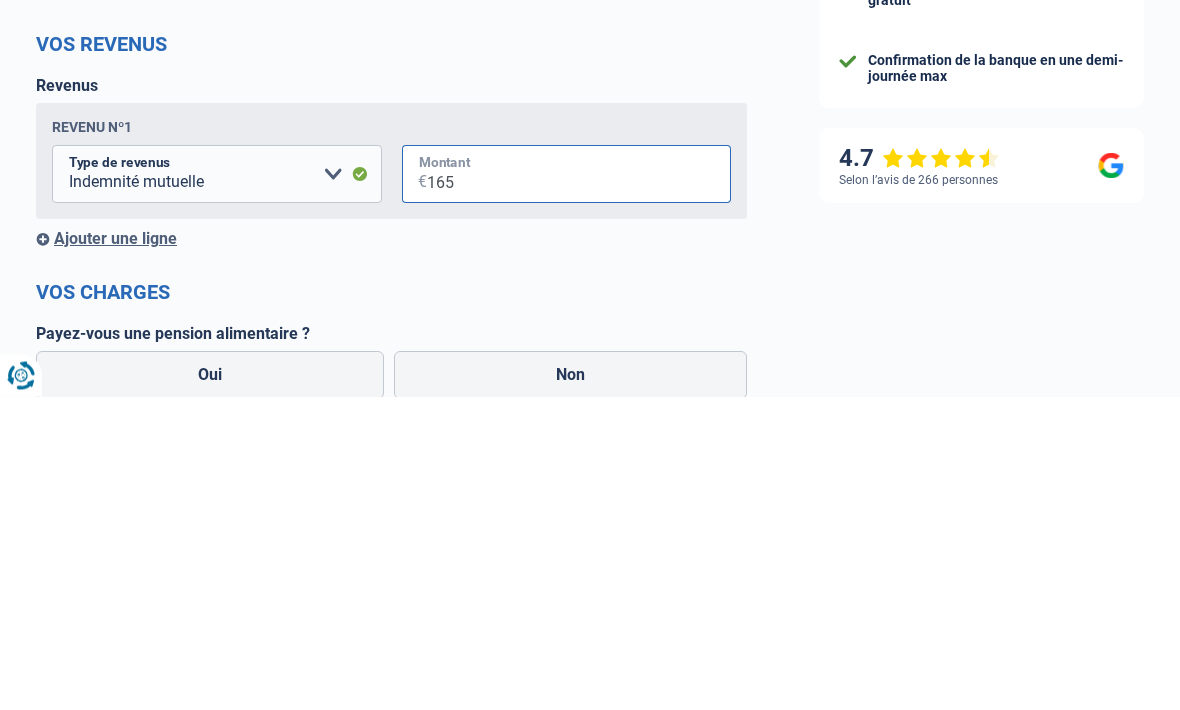 type on "1.650" 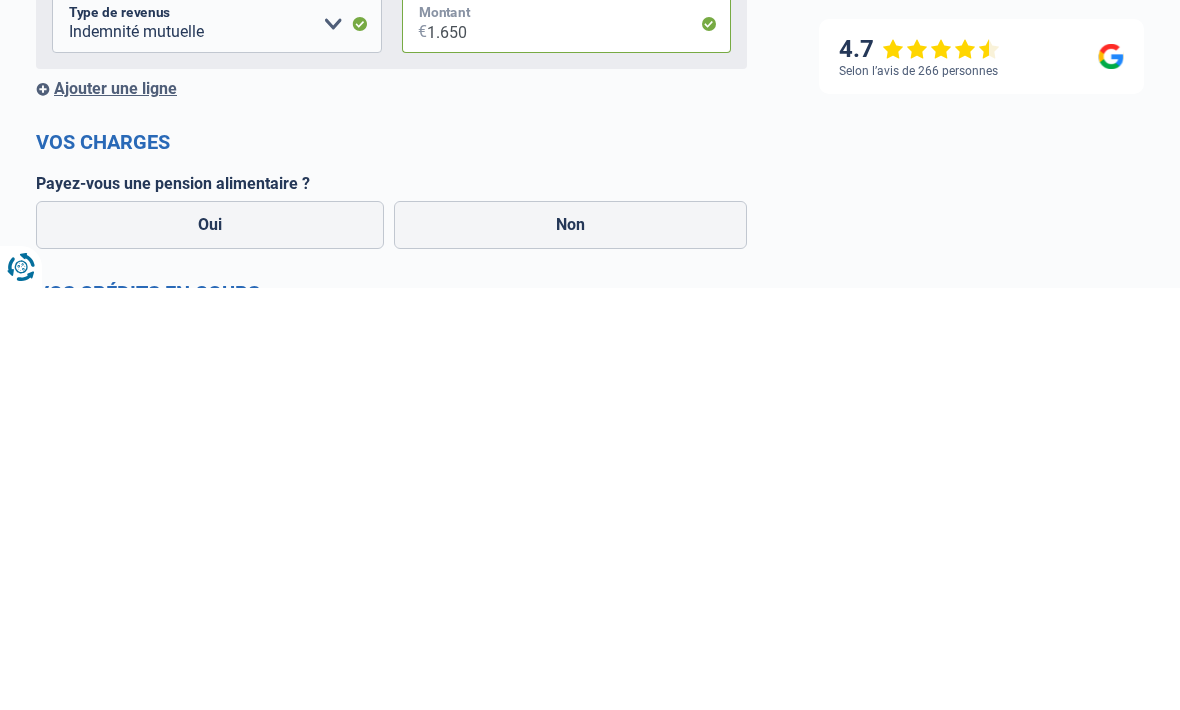 scroll, scrollTop: 52, scrollLeft: 0, axis: vertical 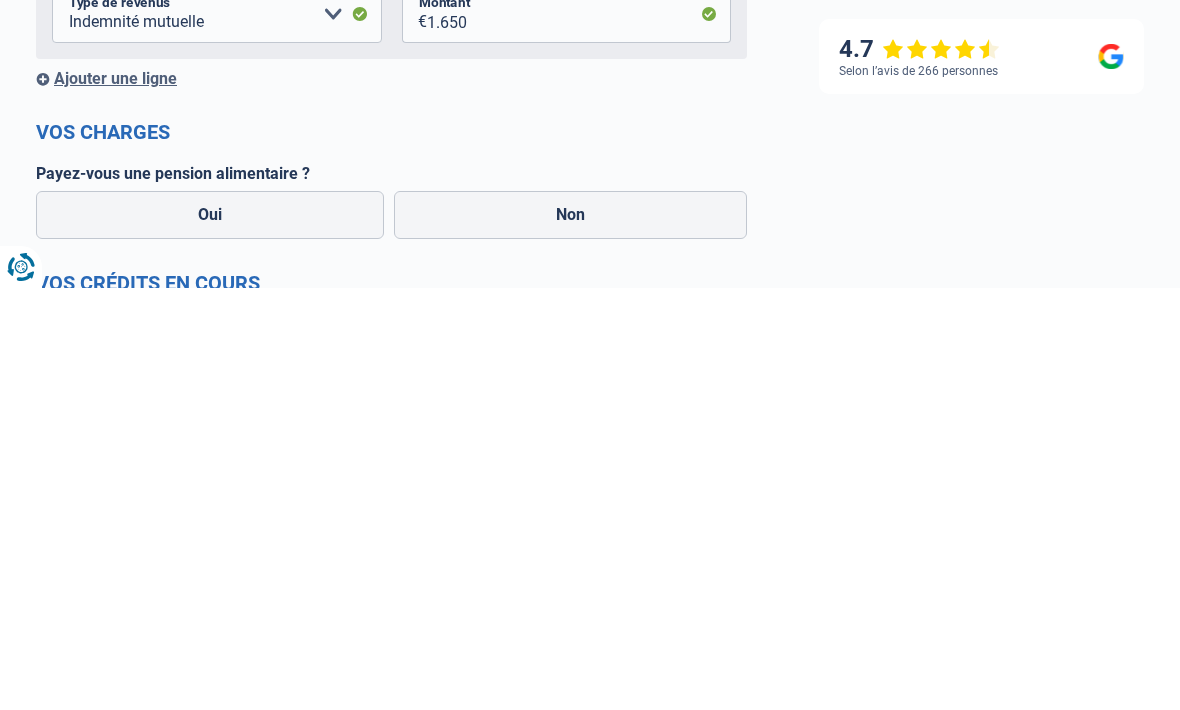click on "Non" at bounding box center [570, 637] 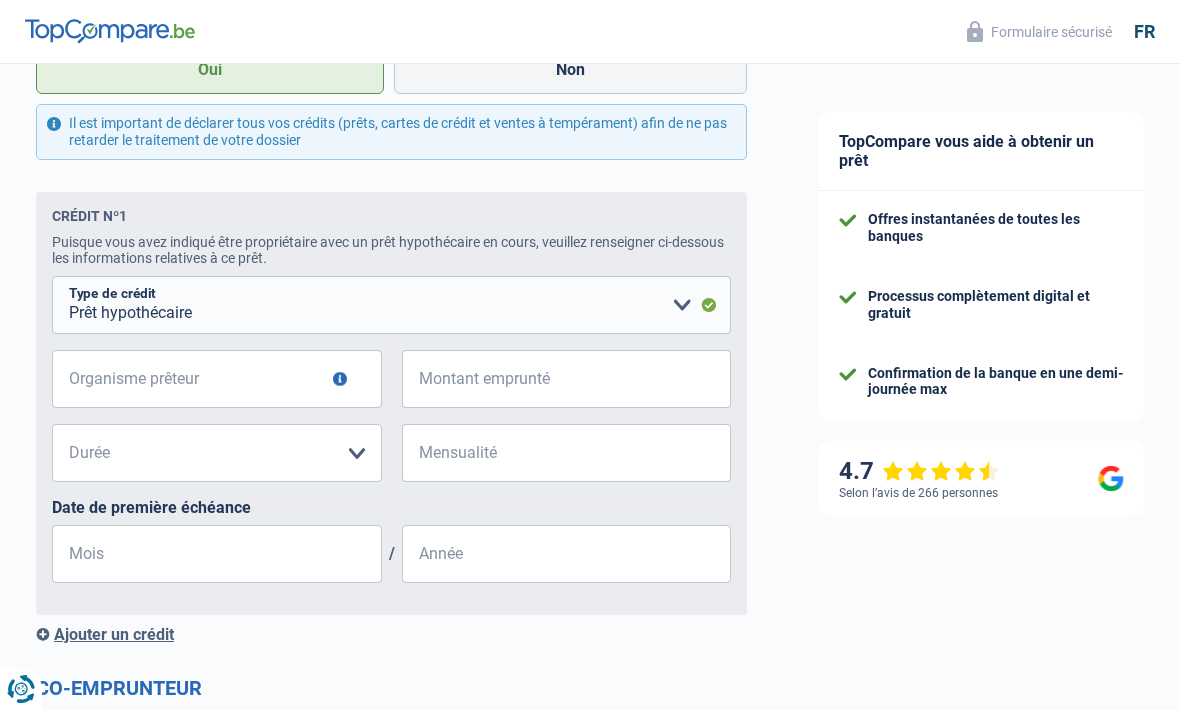 scroll, scrollTop: 772, scrollLeft: 0, axis: vertical 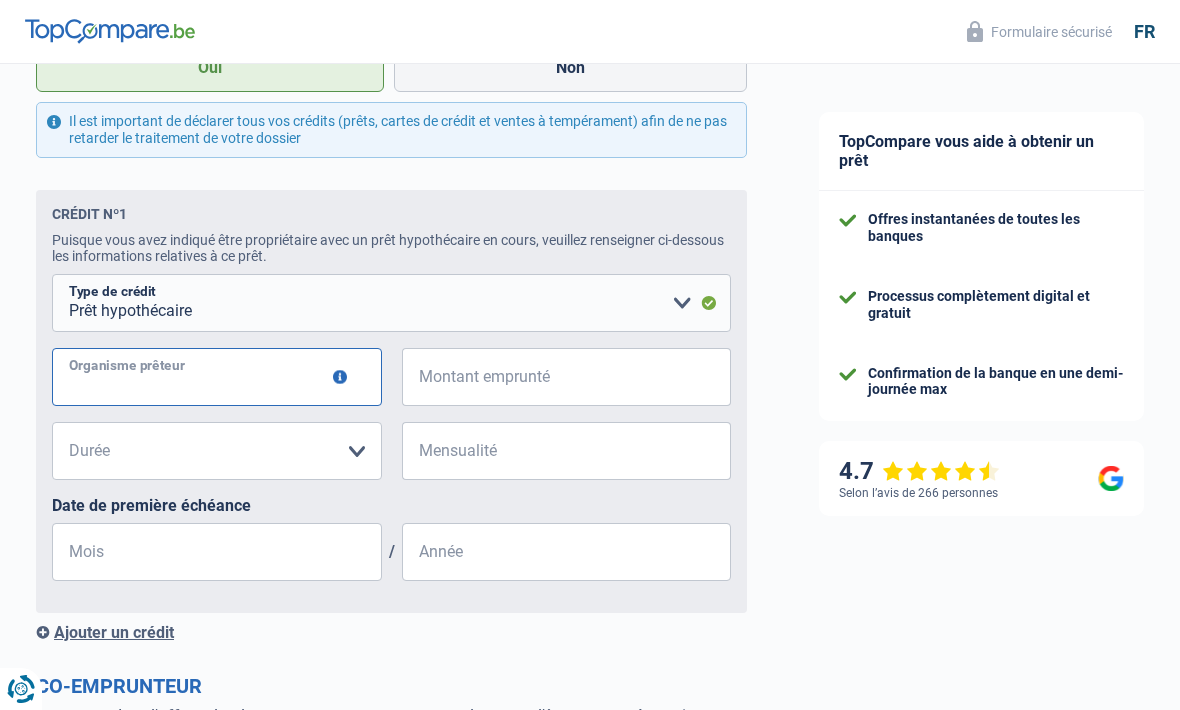 click on "Organisme prêteur" at bounding box center (217, 377) 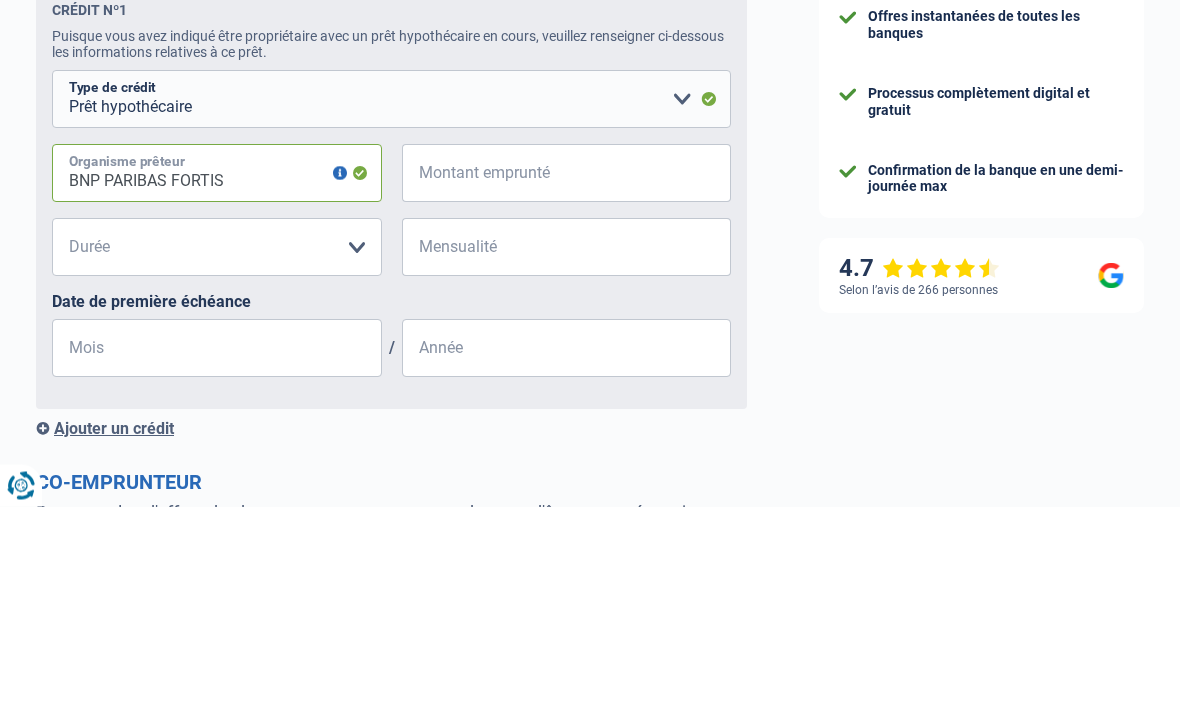 type on "BNP PARIBAS FORTIS" 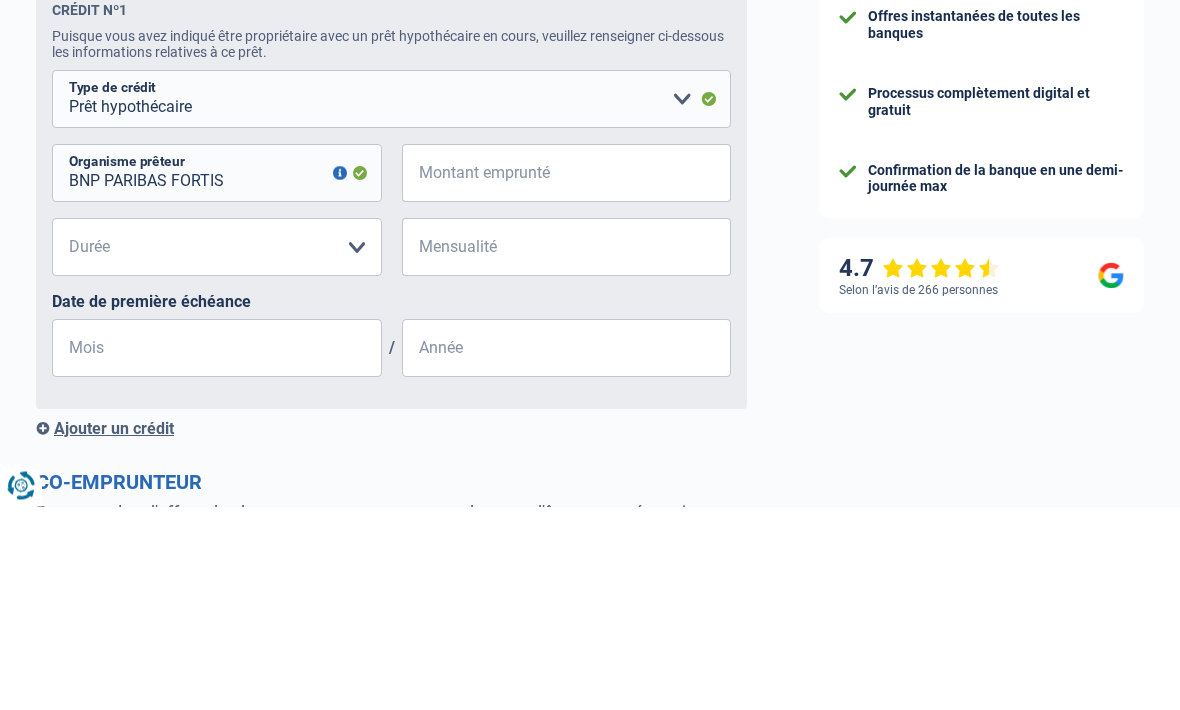 click on "€" at bounding box center (414, 377) 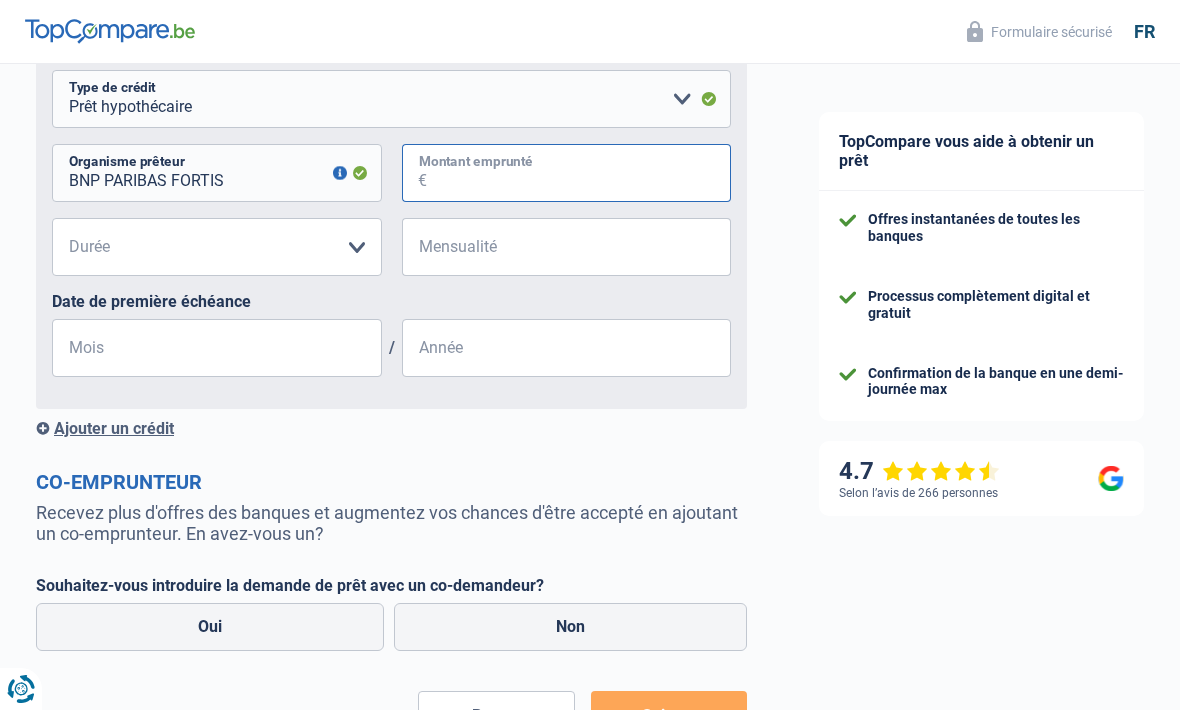 click on "Montant emprunté" at bounding box center [579, 173] 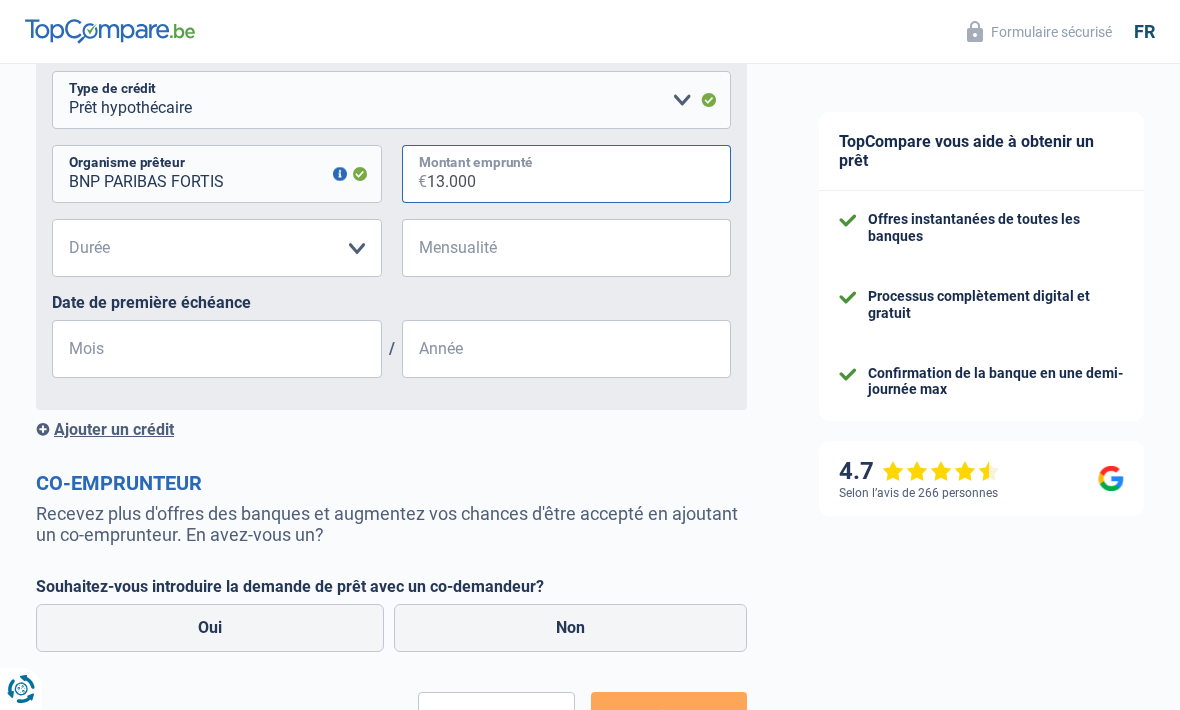 type on "130.000" 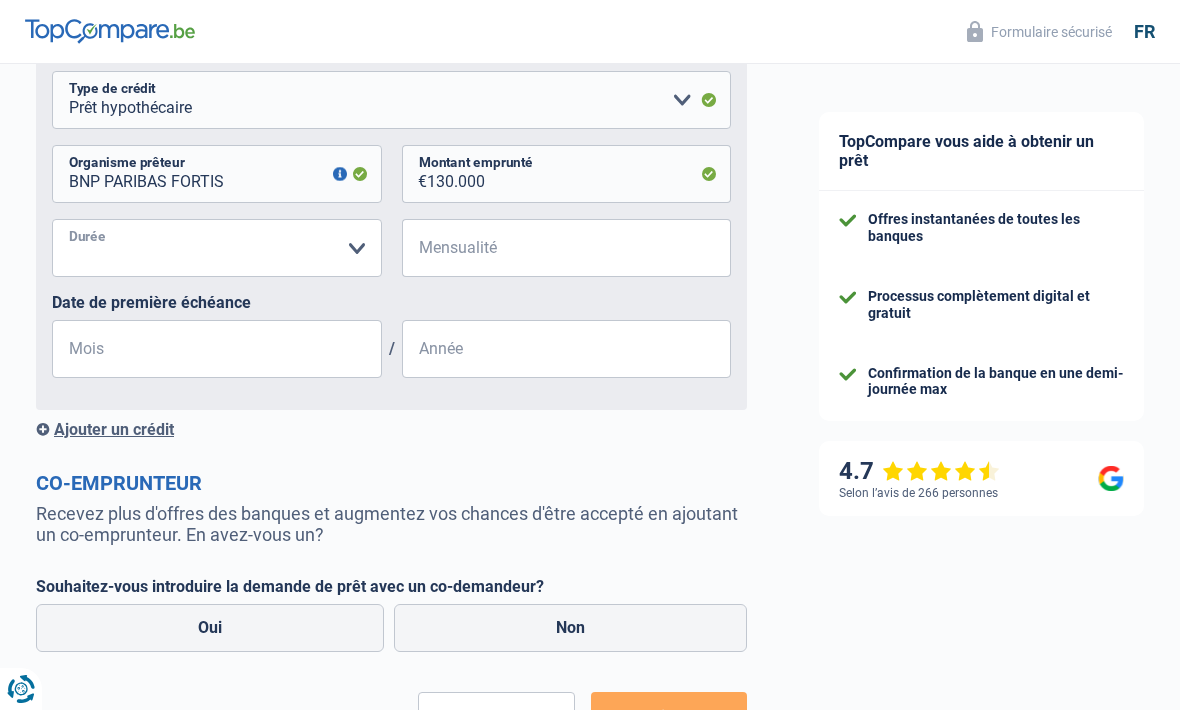 click on "120 mois 180 mois 240 mois 300 mois 360 mois 420 mois
Veuillez sélectionner une option" at bounding box center [217, 248] 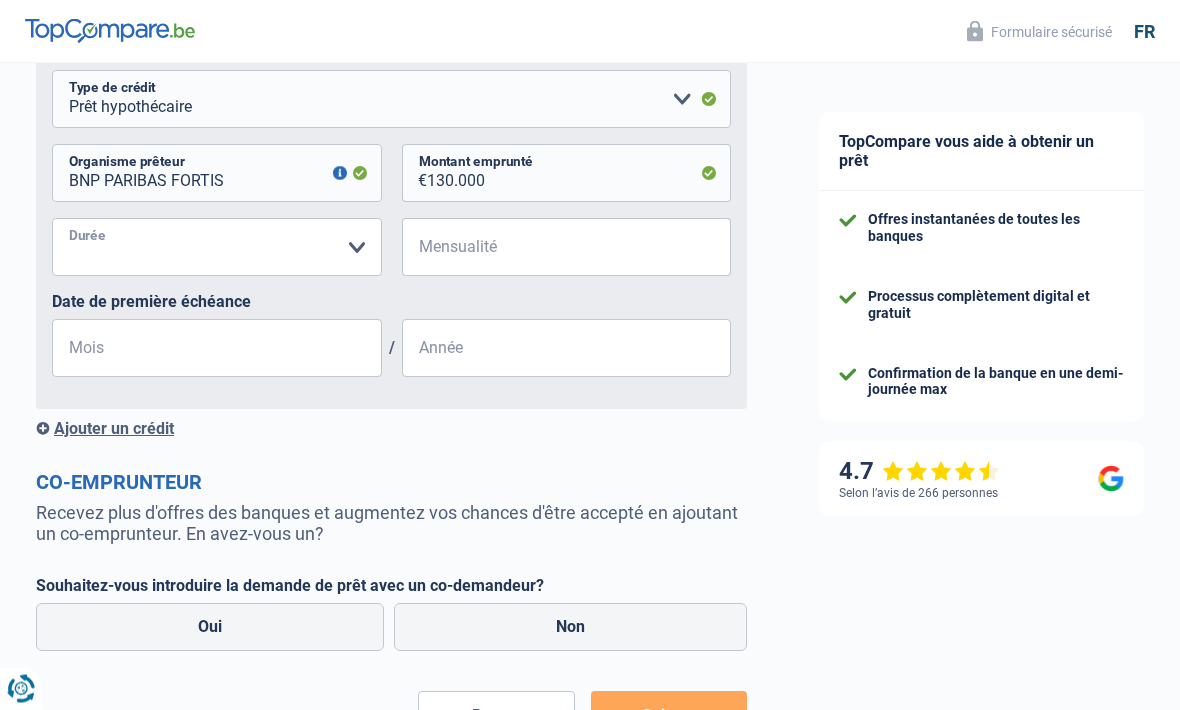 scroll, scrollTop: 976, scrollLeft: 0, axis: vertical 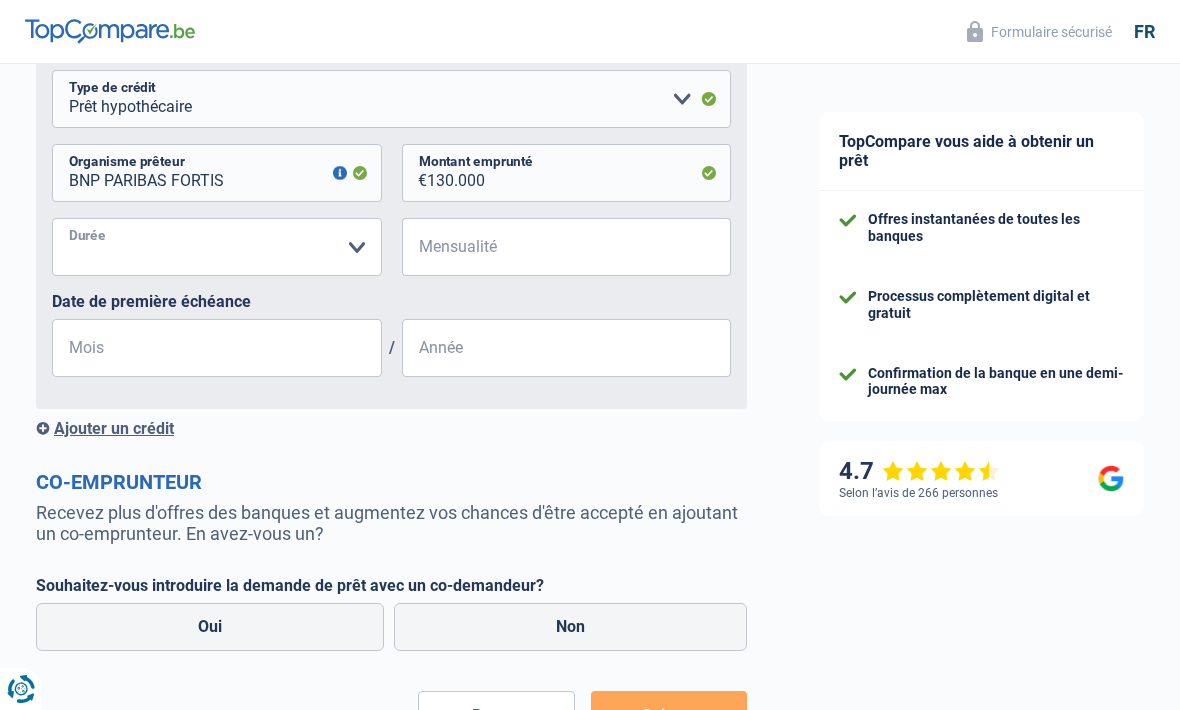 select on "120" 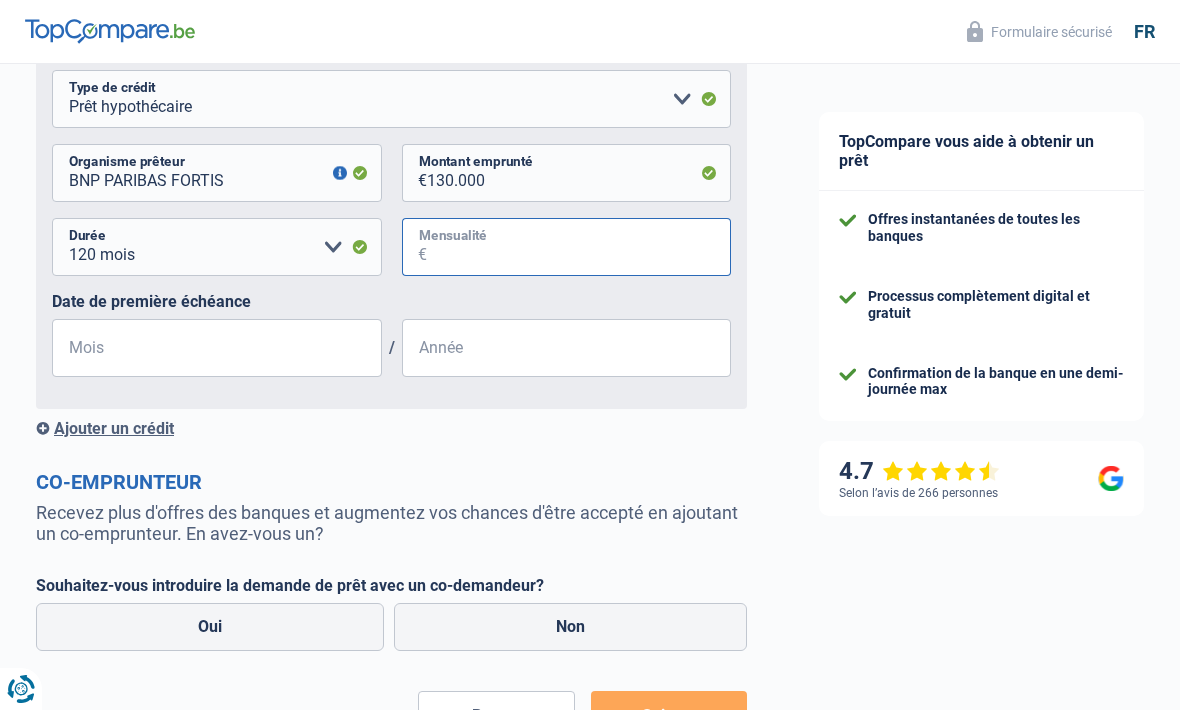 click on "Mensualité" at bounding box center (579, 247) 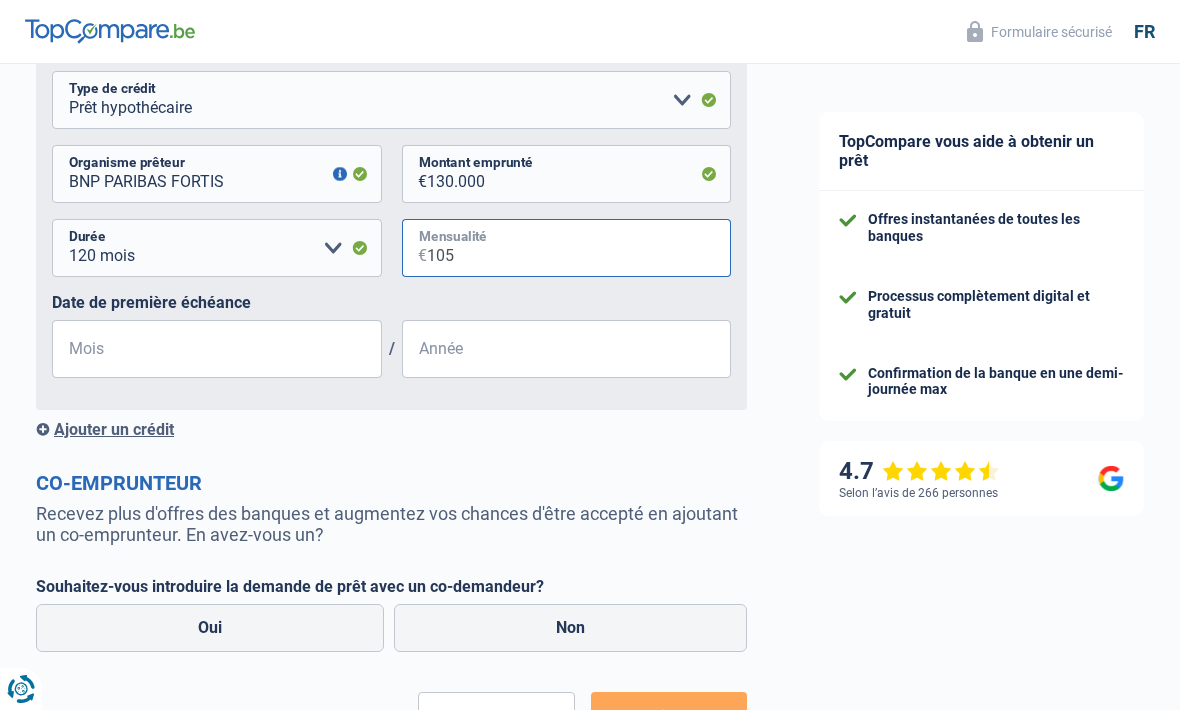 type on "1.057" 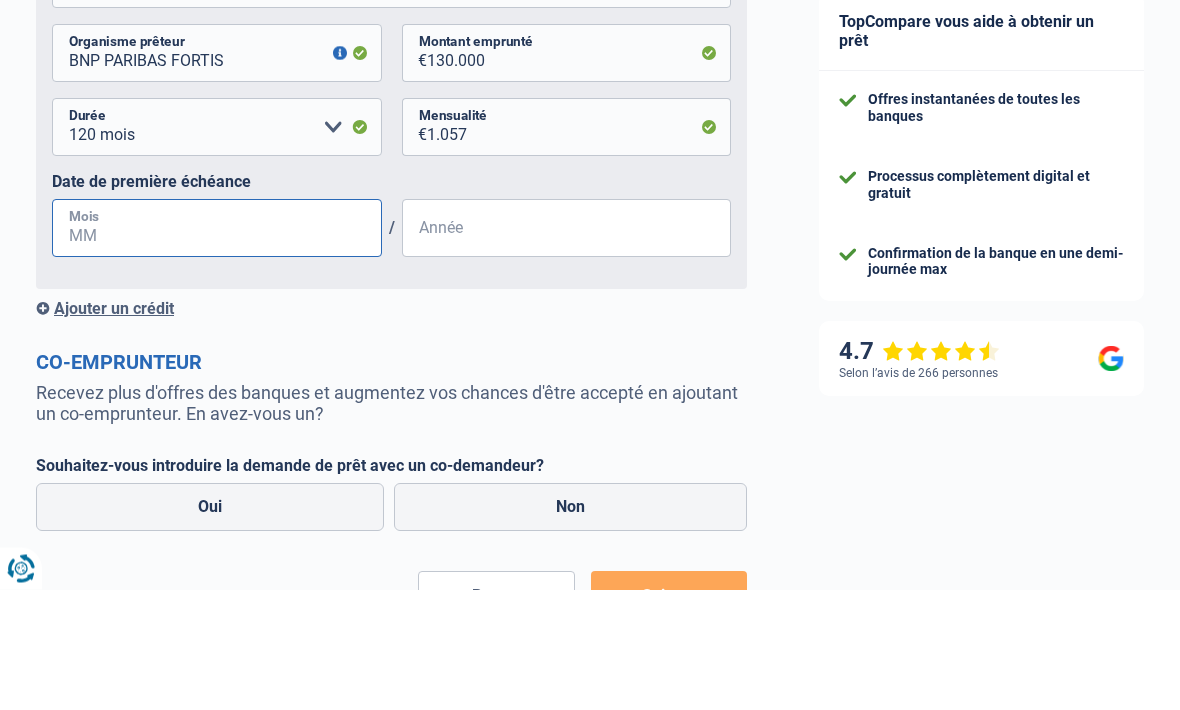 click on "Mois" at bounding box center (217, 349) 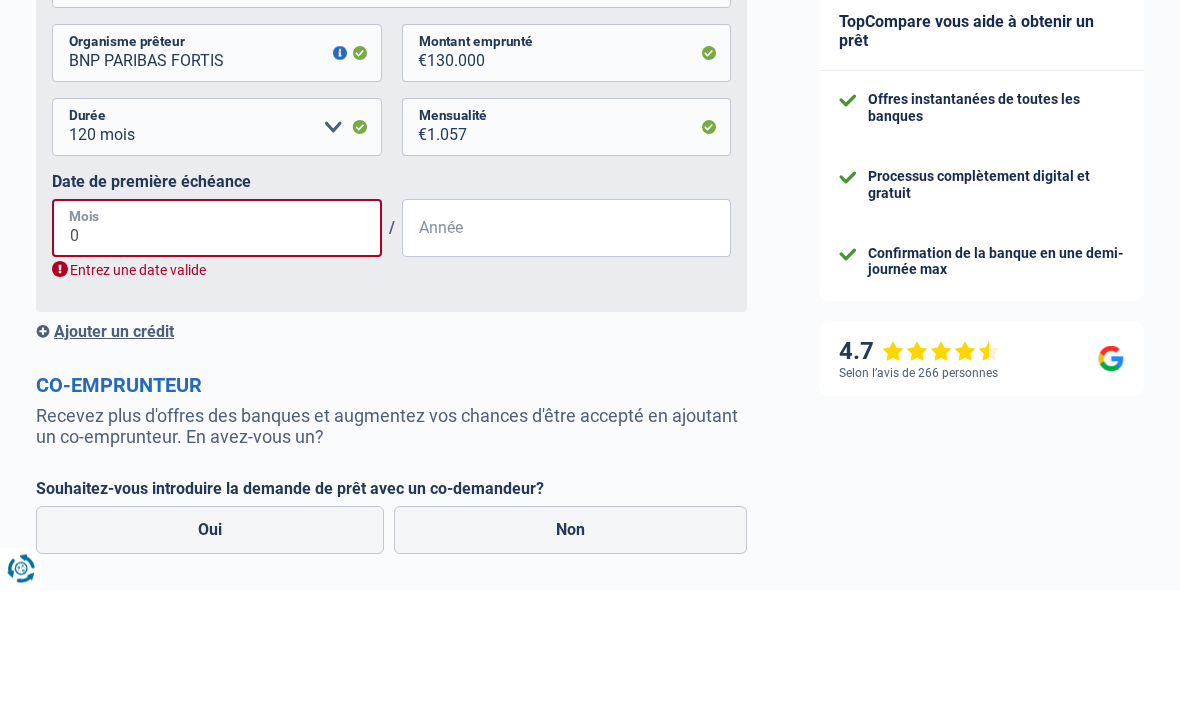 type on "04" 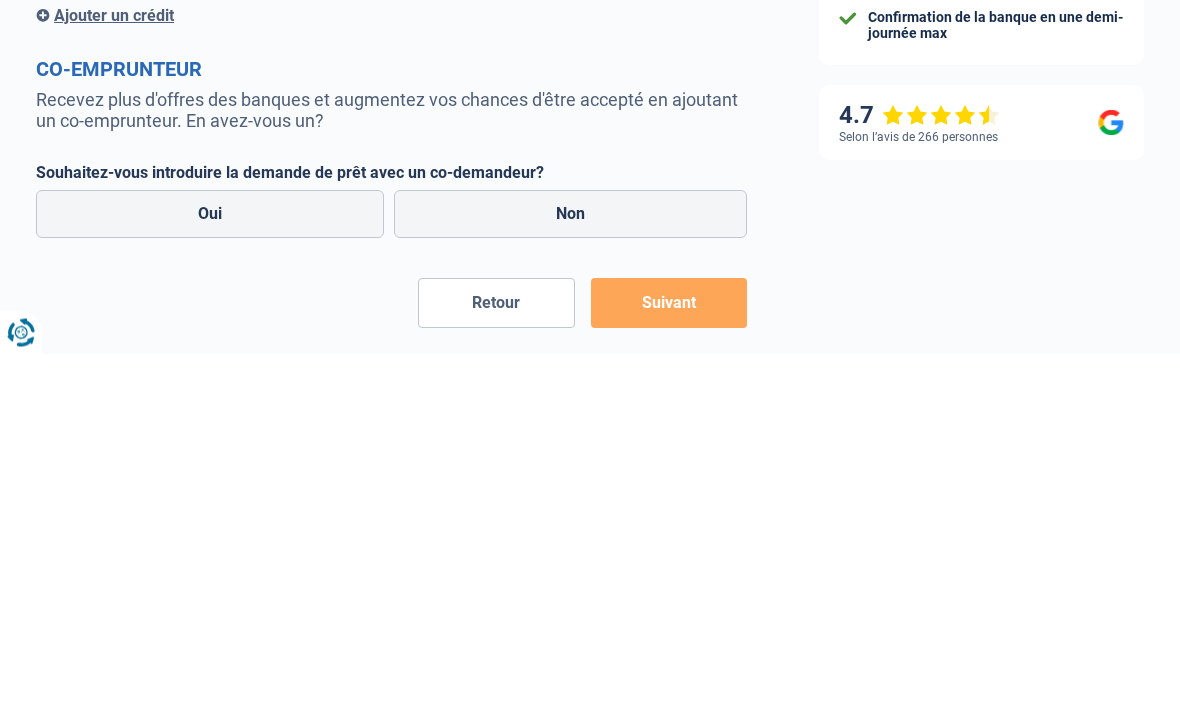 scroll, scrollTop: 1035, scrollLeft: 0, axis: vertical 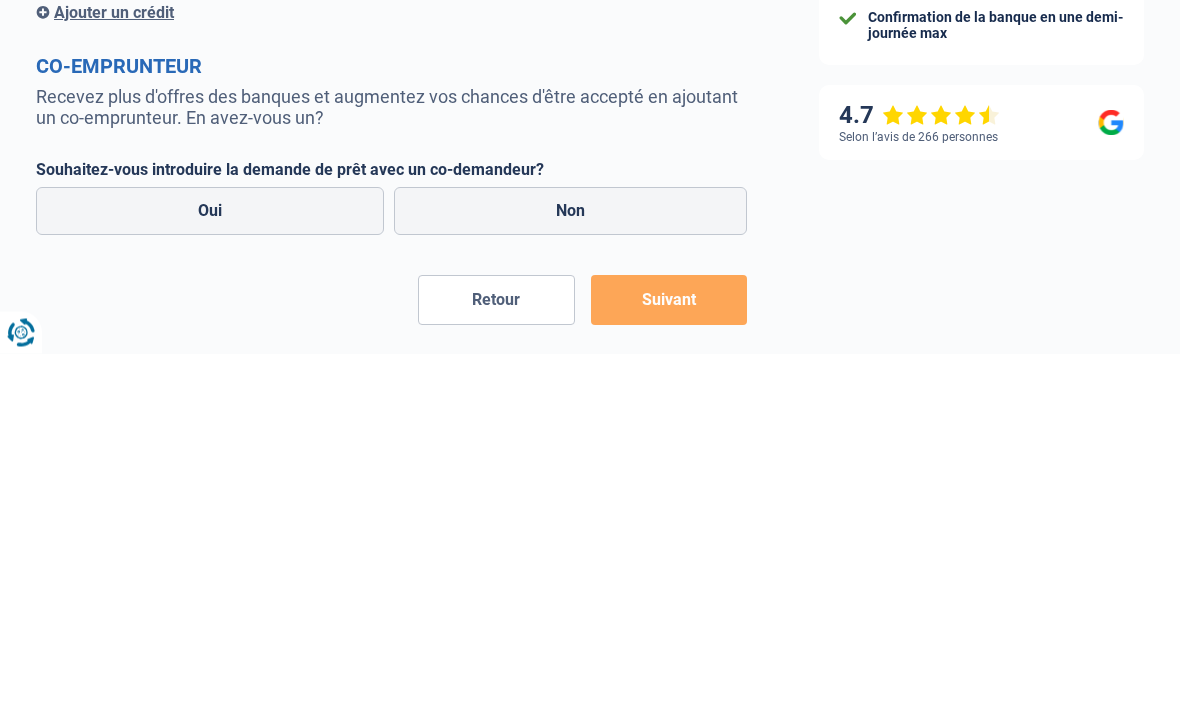 type on "2022" 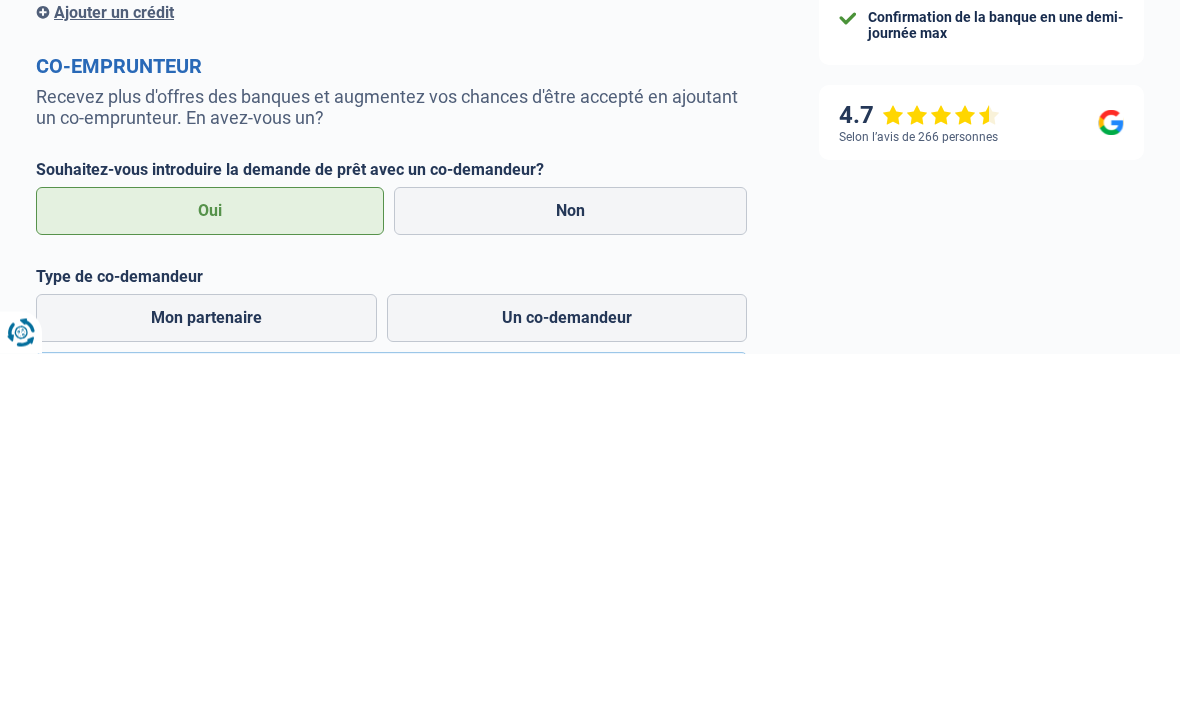 scroll, scrollTop: 1073, scrollLeft: 0, axis: vertical 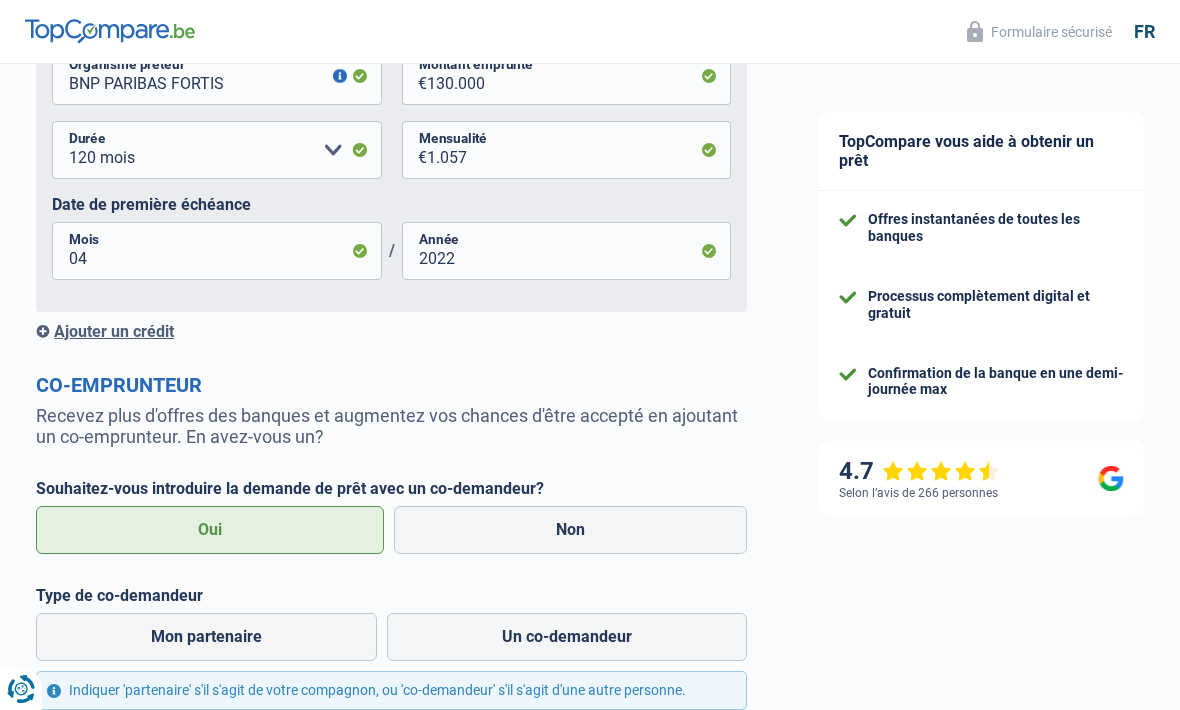 click on "Mon partenaire" at bounding box center (206, 637) 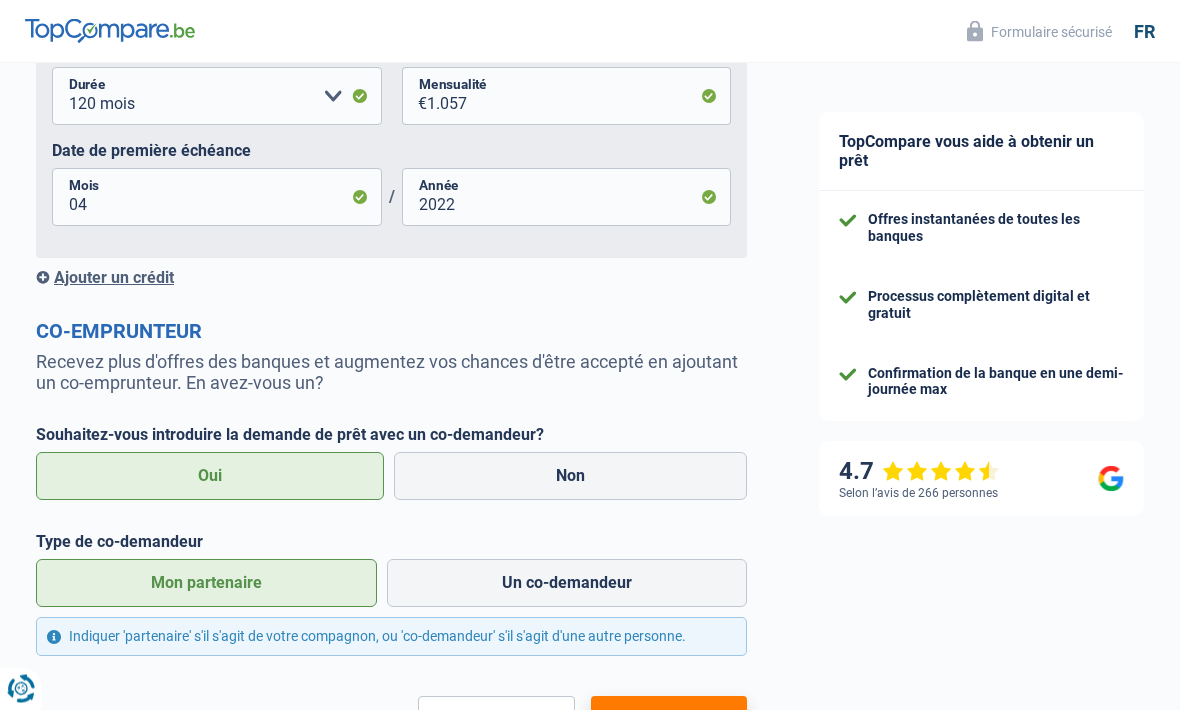scroll, scrollTop: 1130, scrollLeft: 0, axis: vertical 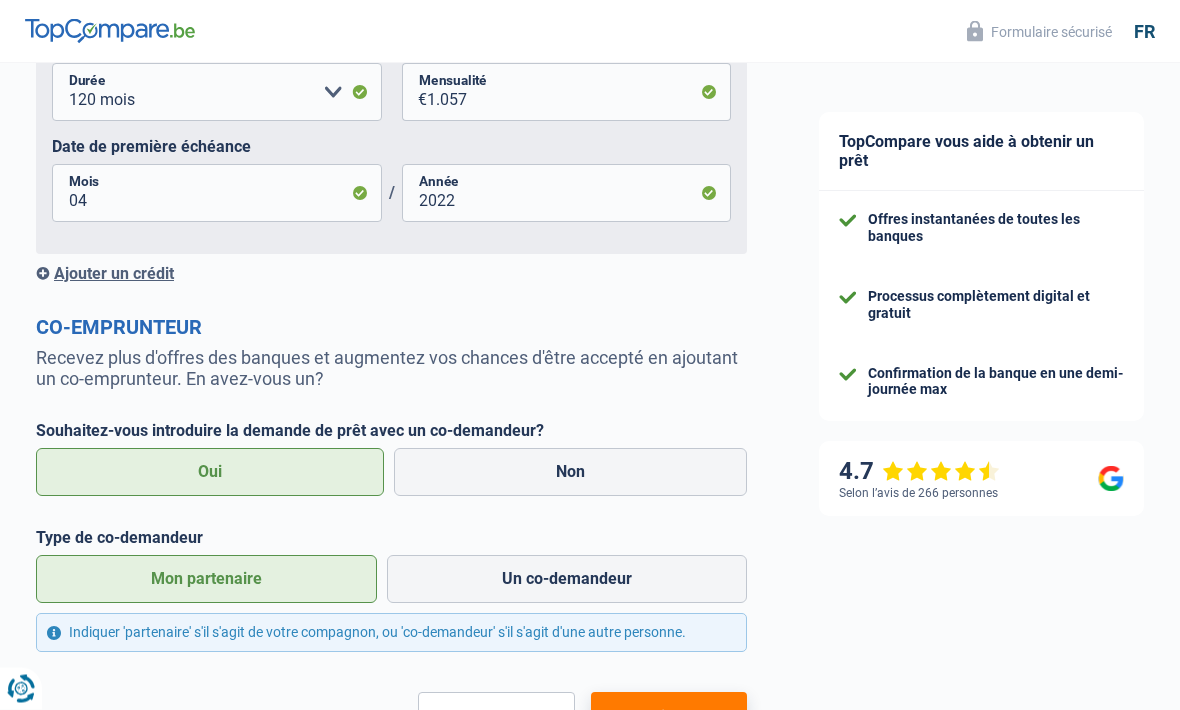 click on "Suivant" at bounding box center (669, 718) 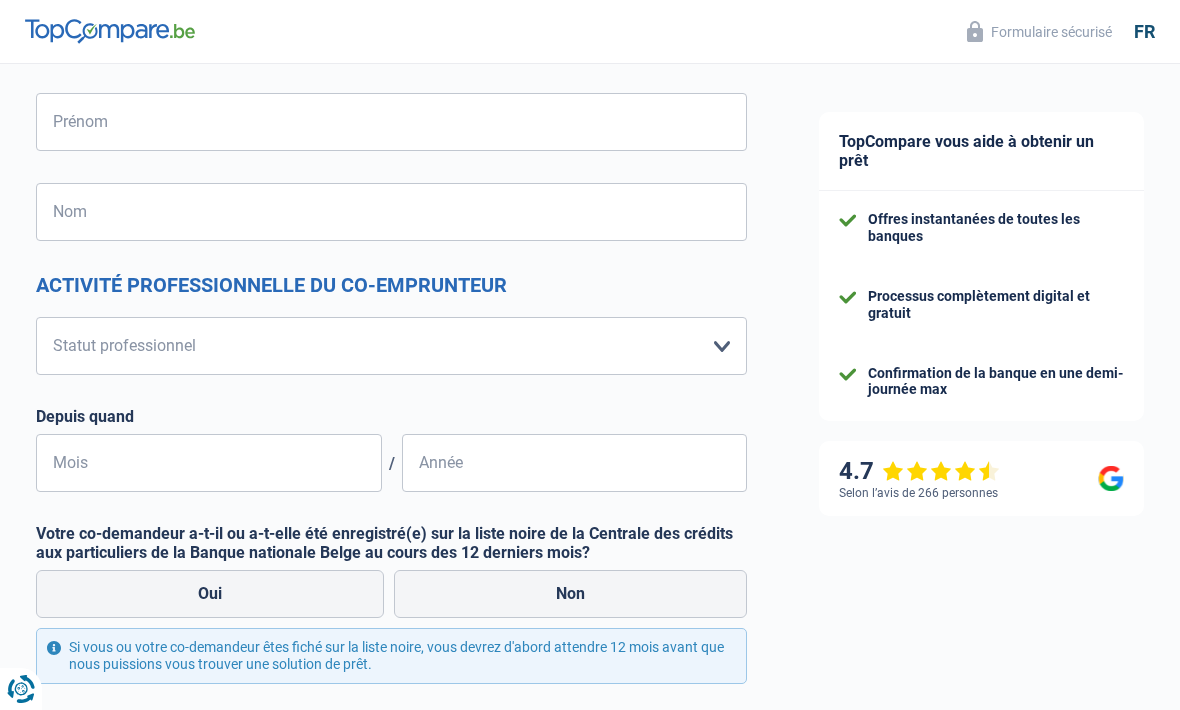 scroll, scrollTop: 0, scrollLeft: 0, axis: both 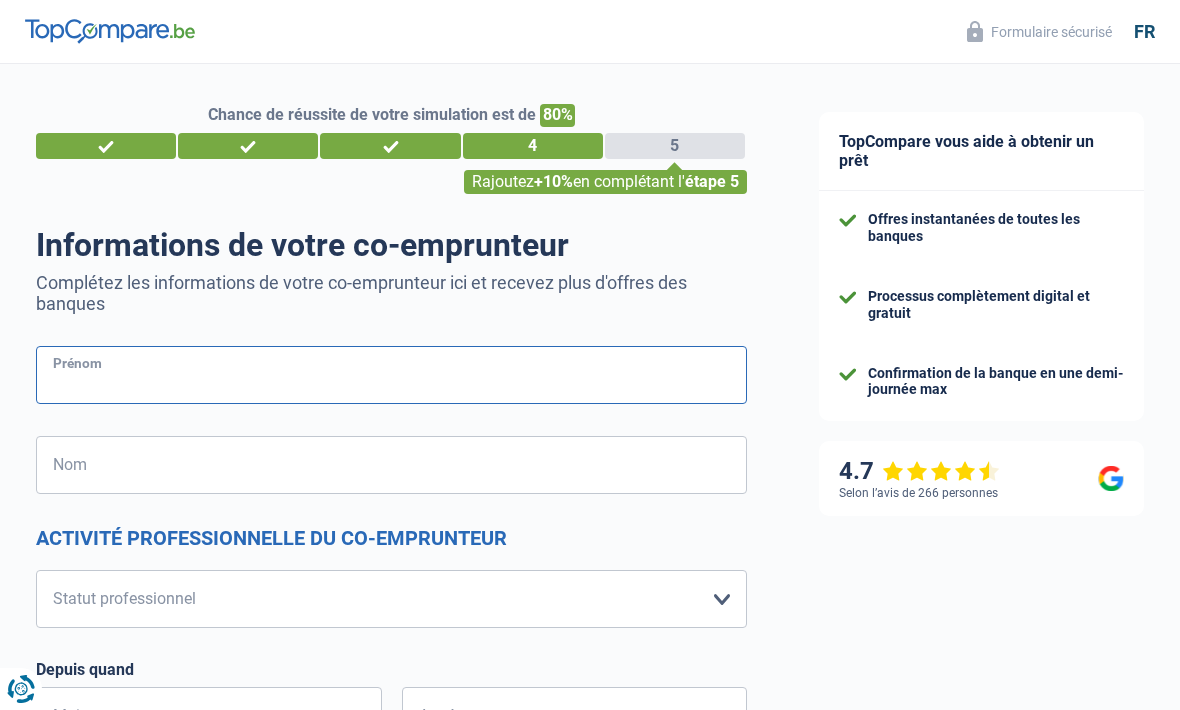 click on "Prénom" at bounding box center (391, 375) 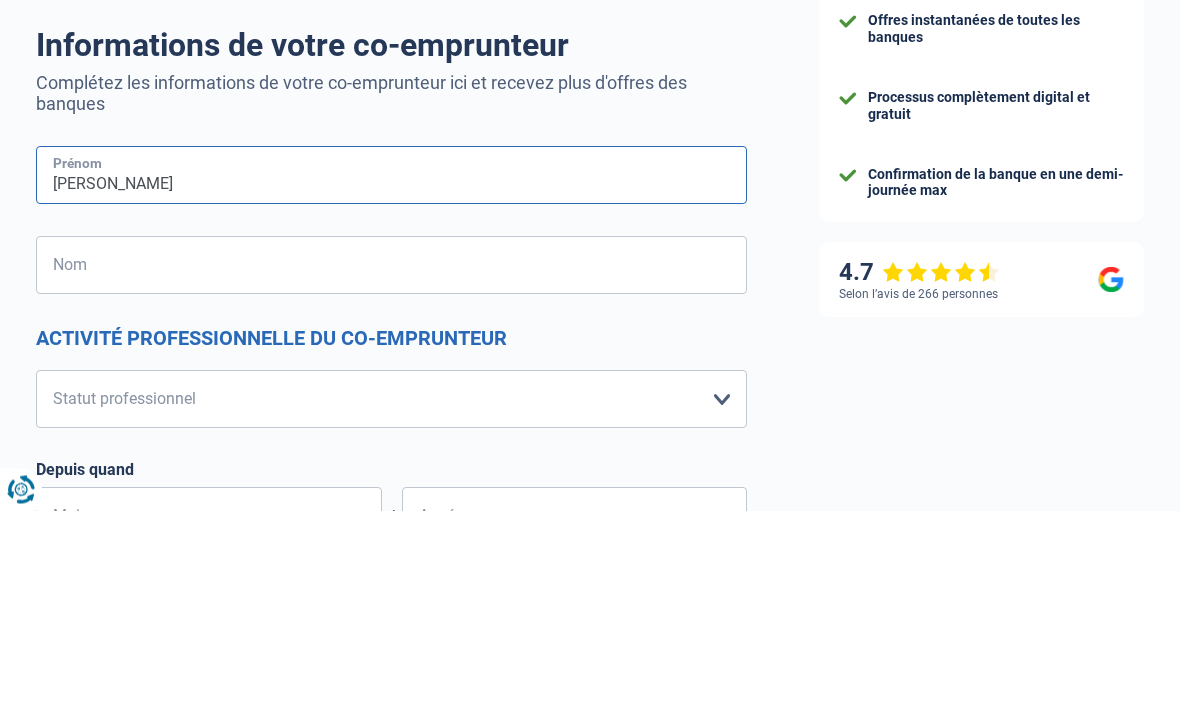 type on "[PERSON_NAME]" 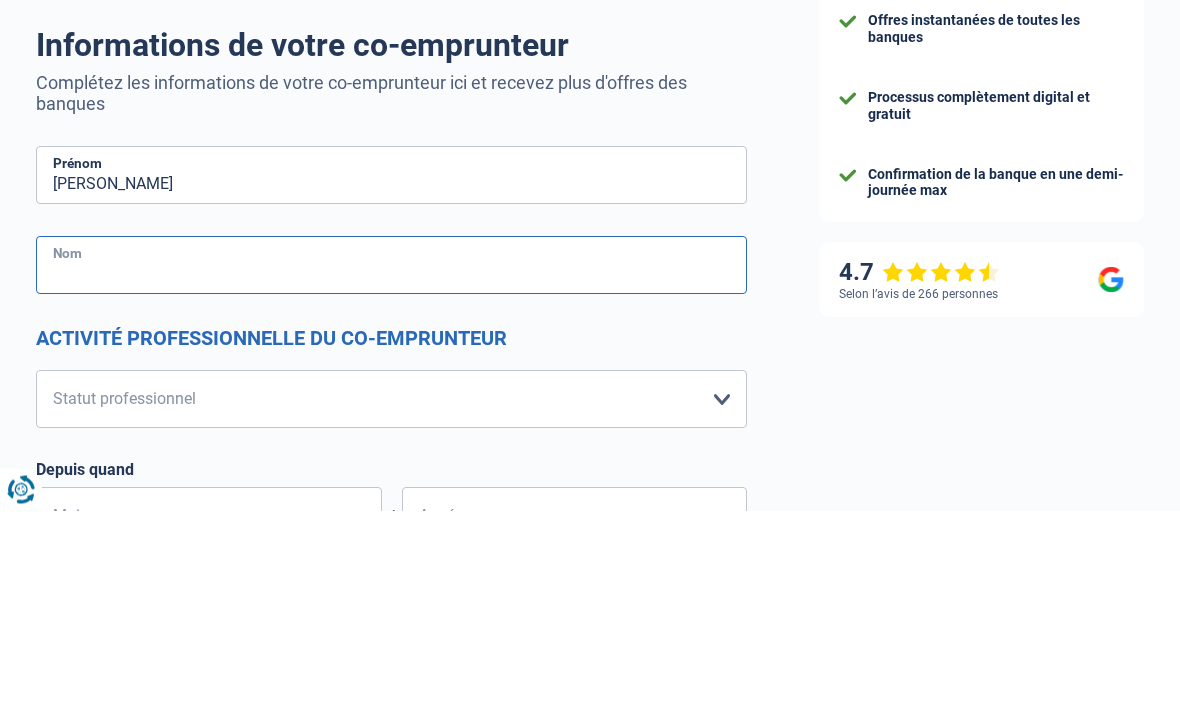 click on "Nom" at bounding box center [391, 465] 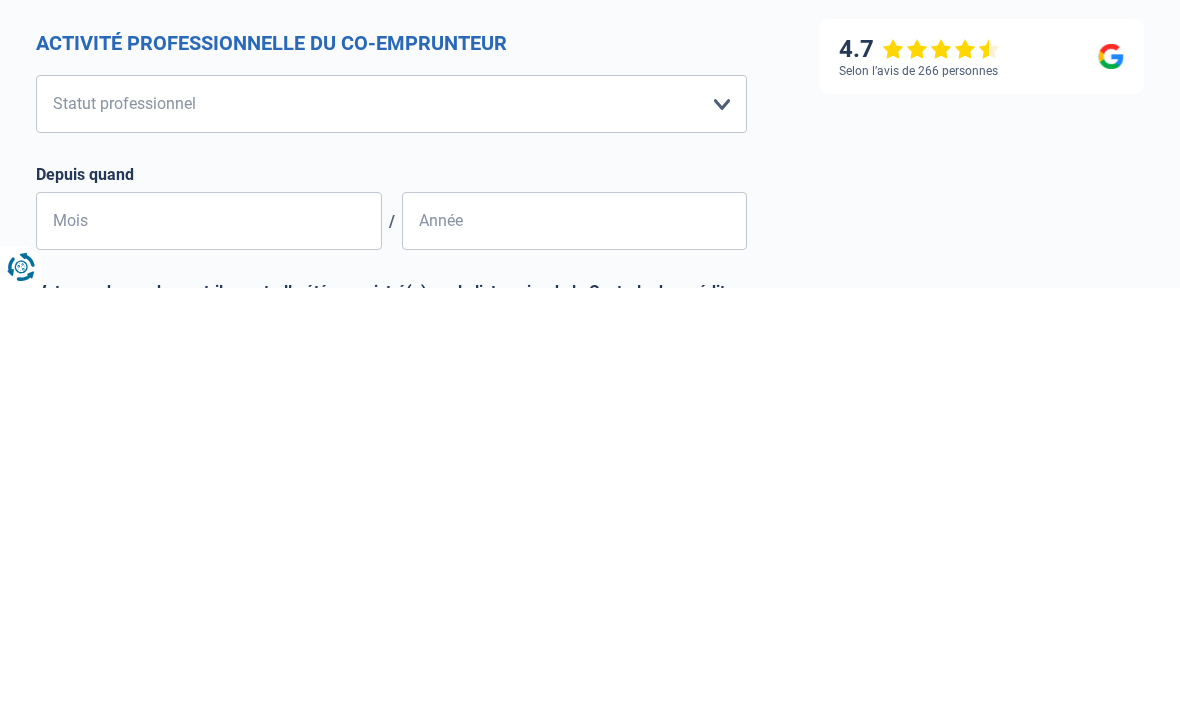 scroll, scrollTop: 77, scrollLeft: 0, axis: vertical 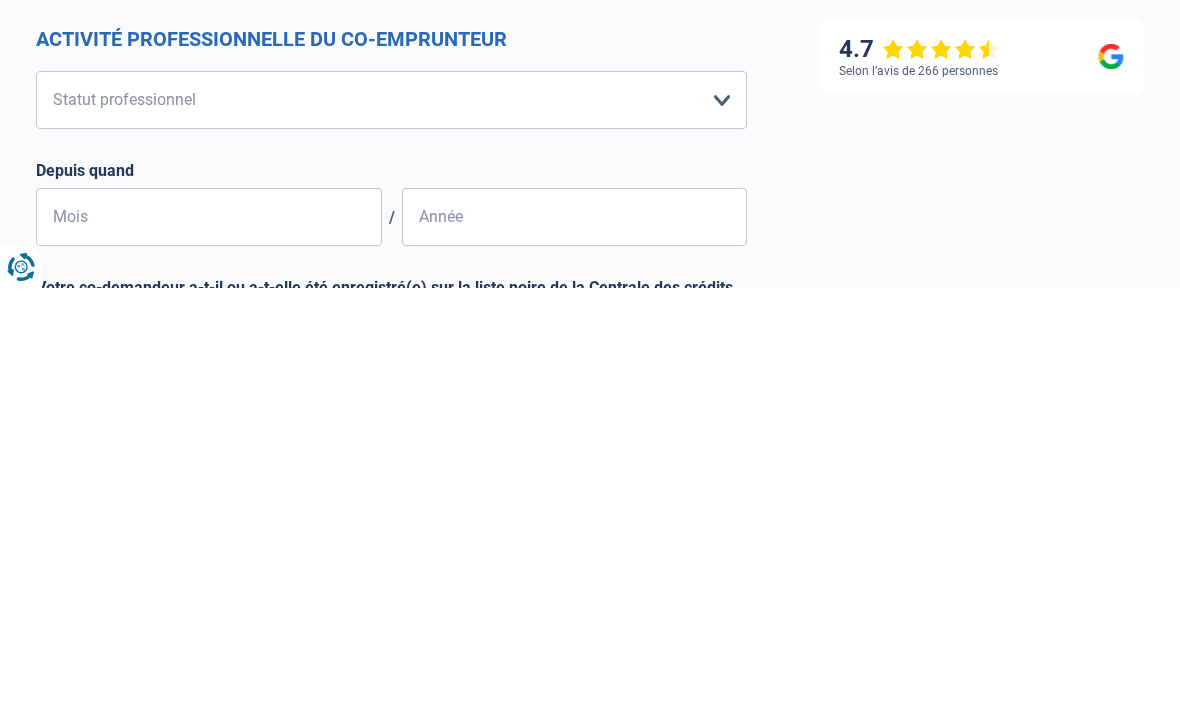 type on "Lacroix" 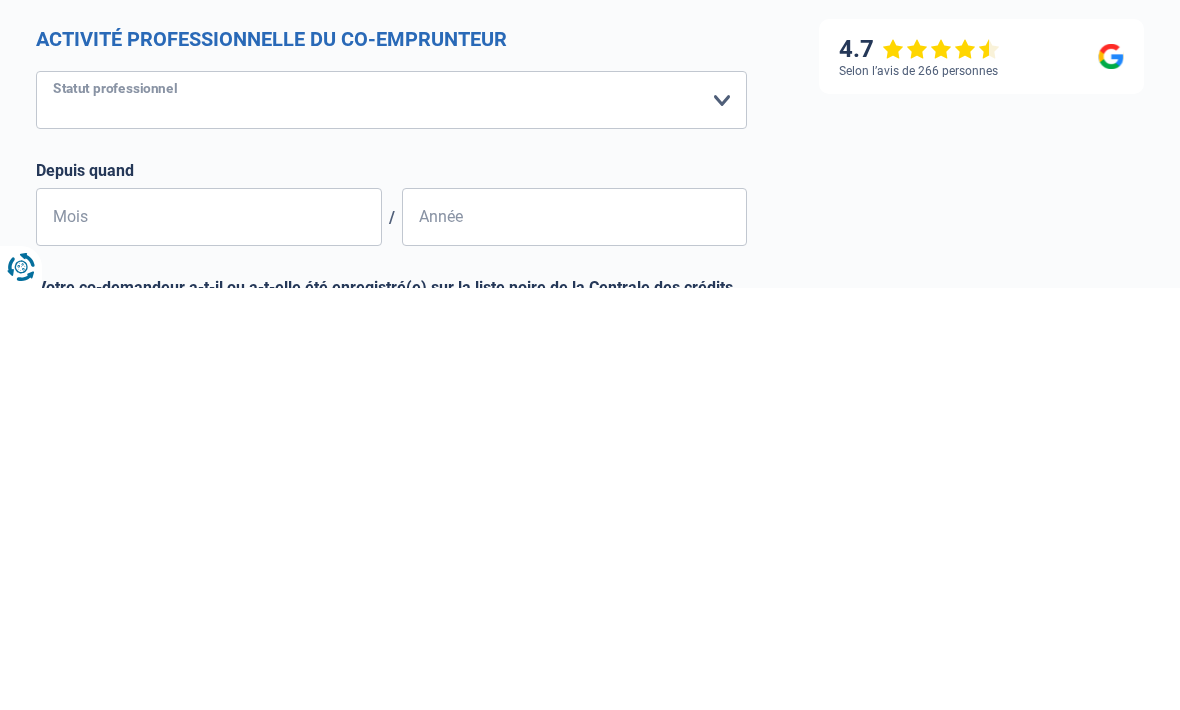 click on "Ouvrier Employé privé Employé public Invalide Indépendant Pensionné Chômeur Mutuelle Femme au foyer Sans profession Allocataire sécurité/Intégration social (SPF Sécurité Sociale, CPAS) Etudiant Profession libérale Commerçant [PERSON_NAME]-pensionné
Veuillez sélectionner une option" at bounding box center [391, 522] 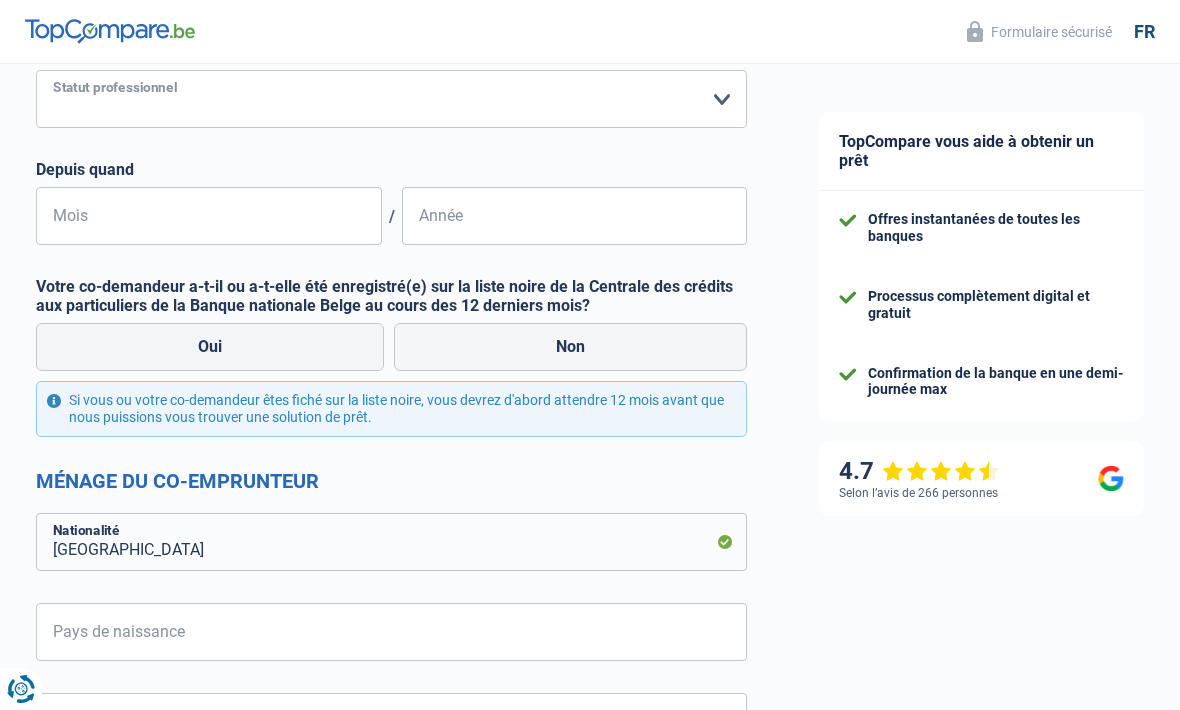 click on "Ouvrier Employé privé Employé public Invalide Indépendant Pensionné Chômeur Mutuelle Femme au foyer Sans profession Allocataire sécurité/Intégration social (SPF Sécurité Sociale, CPAS) Etudiant Profession libérale Commerçant [PERSON_NAME]-pensionné
Veuillez sélectionner une option" at bounding box center (391, 99) 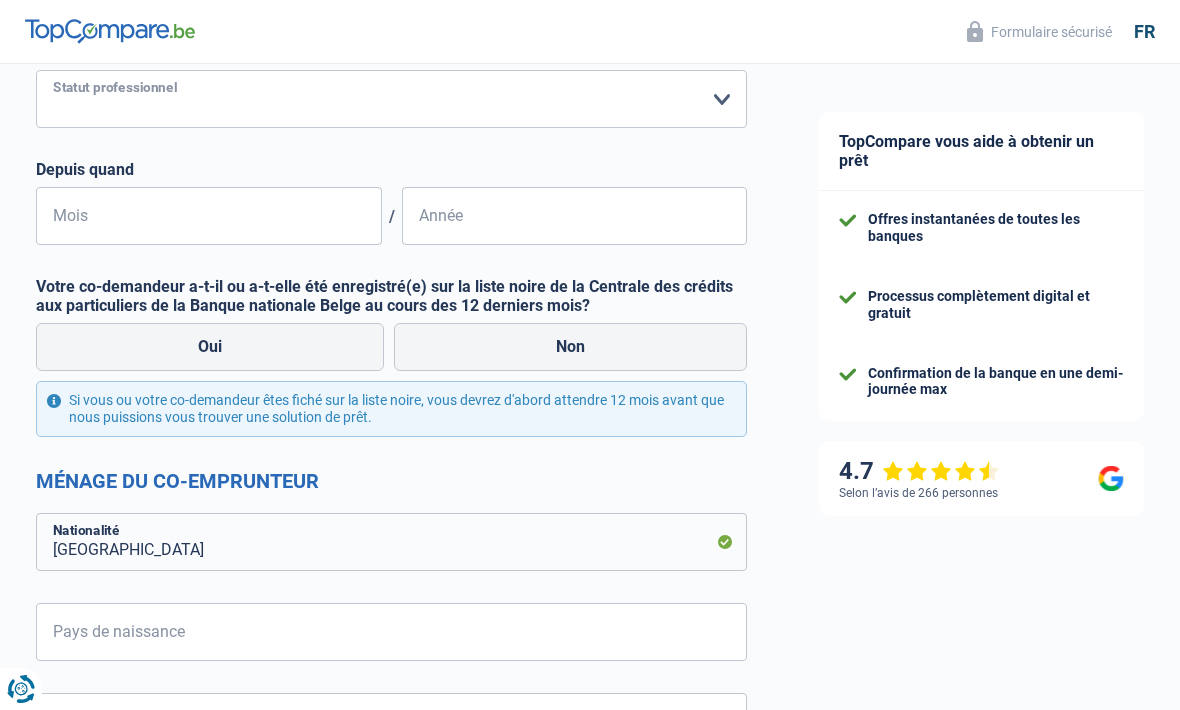 select on "pension" 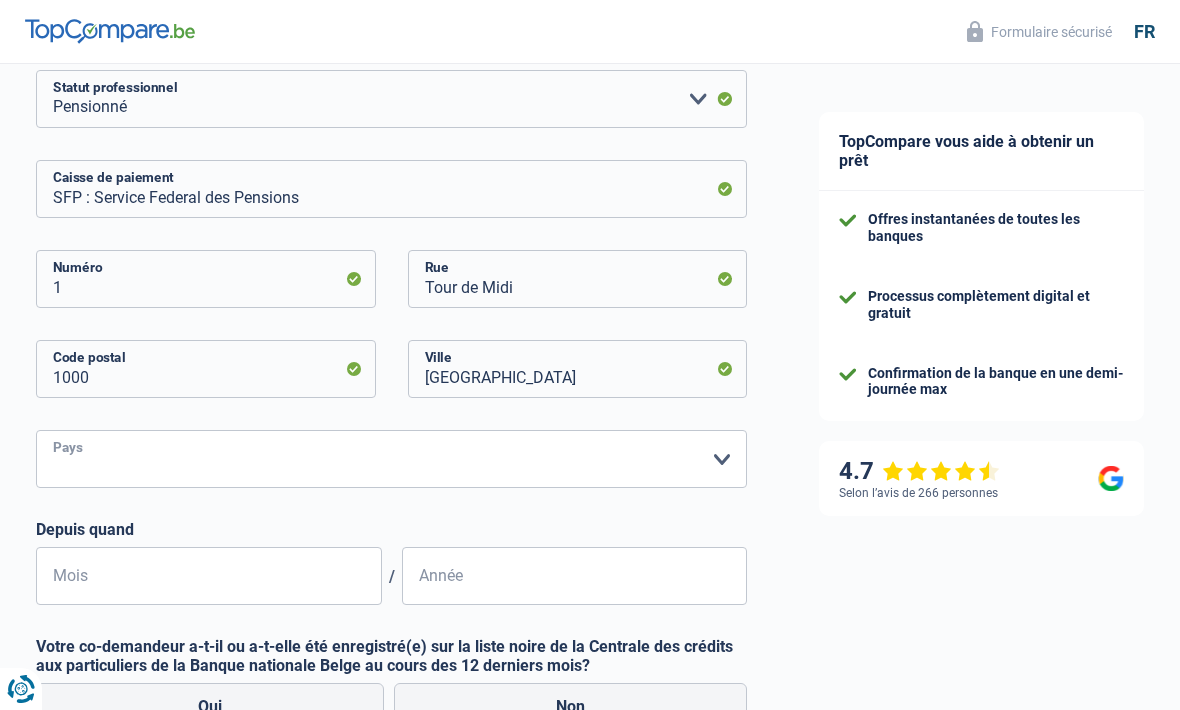 click on "Belgique Luxembourg
Veuillez sélectionner une option" at bounding box center (391, 459) 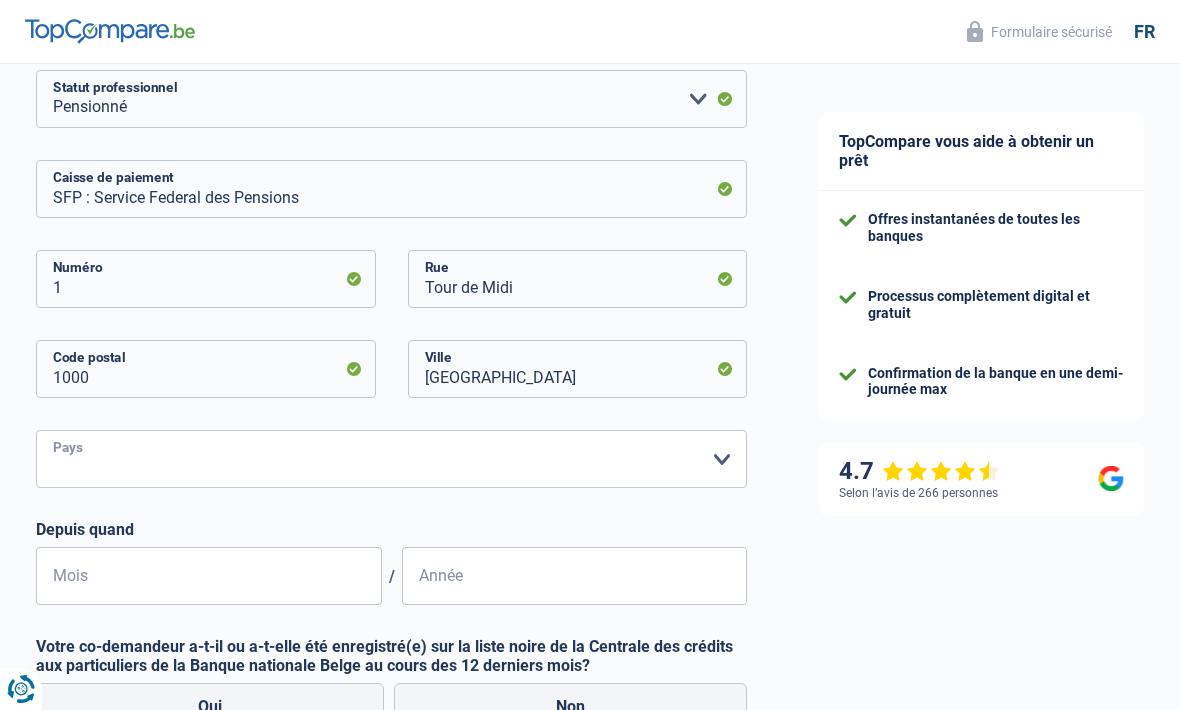 select on "BE" 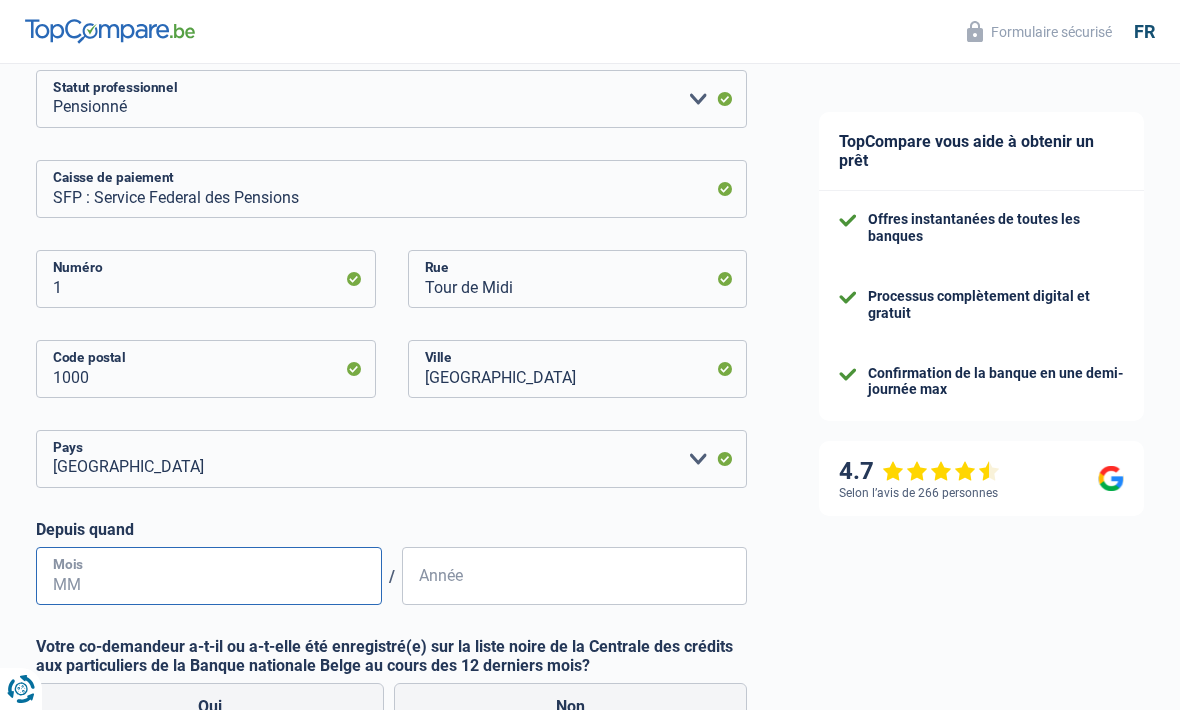click on "Mois" at bounding box center (209, 576) 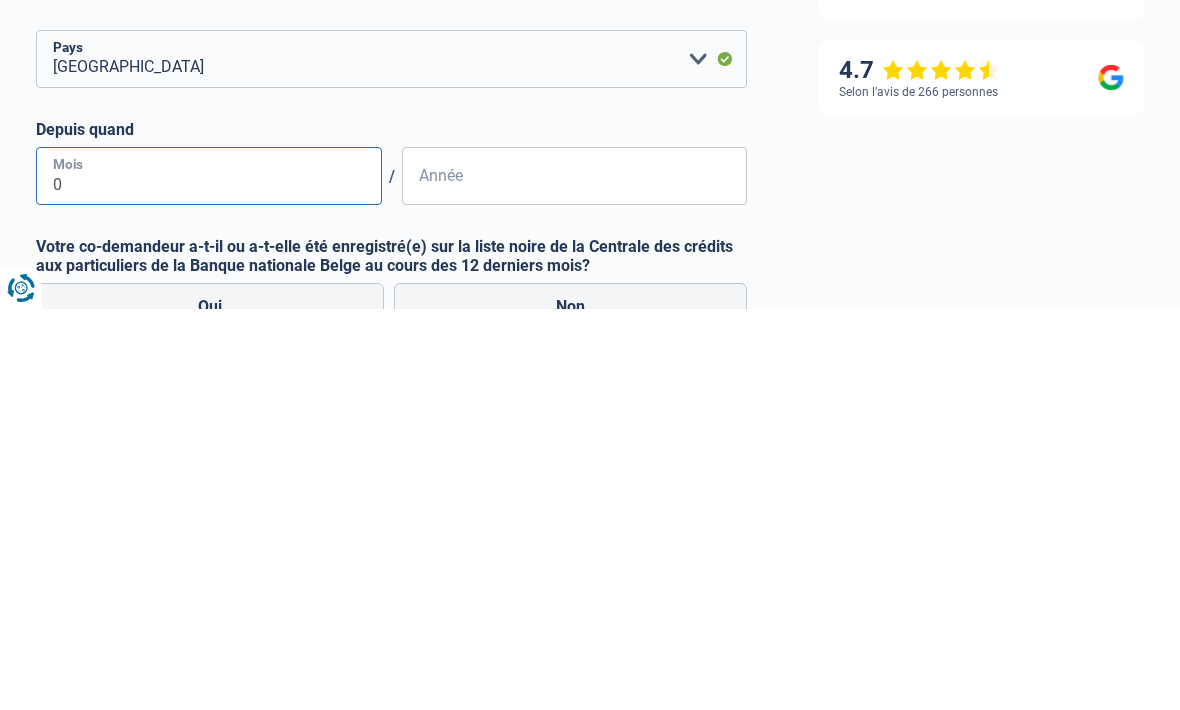type on "02" 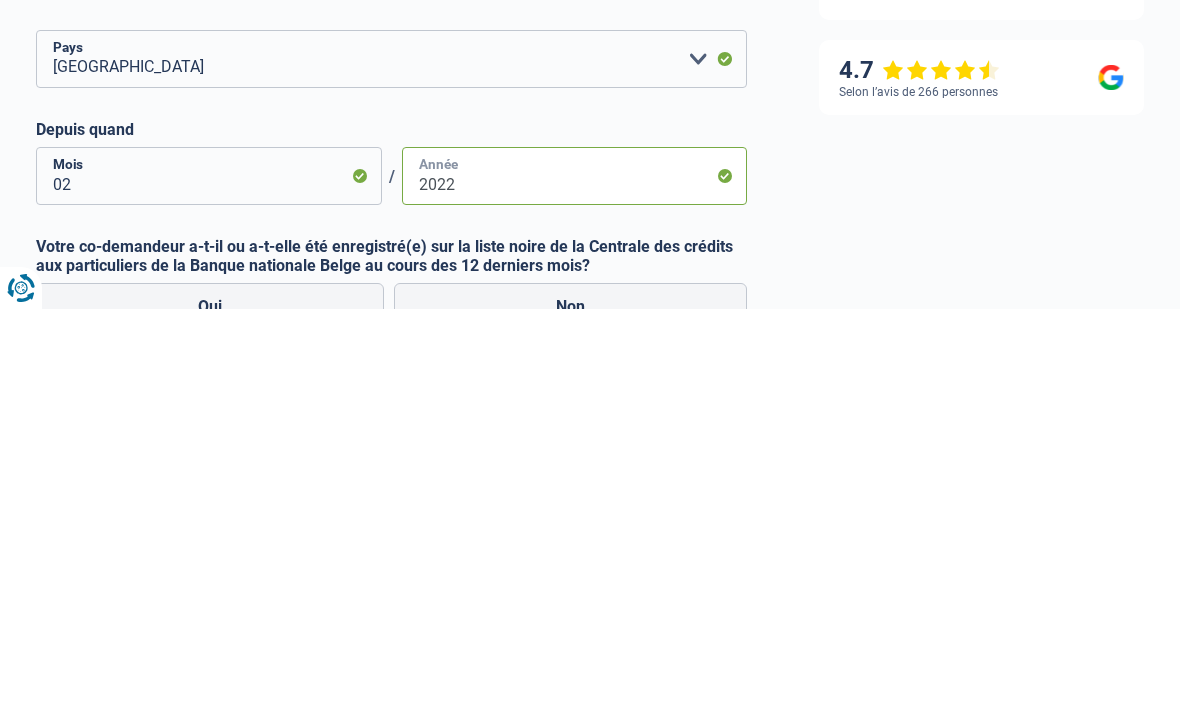 type on "2022" 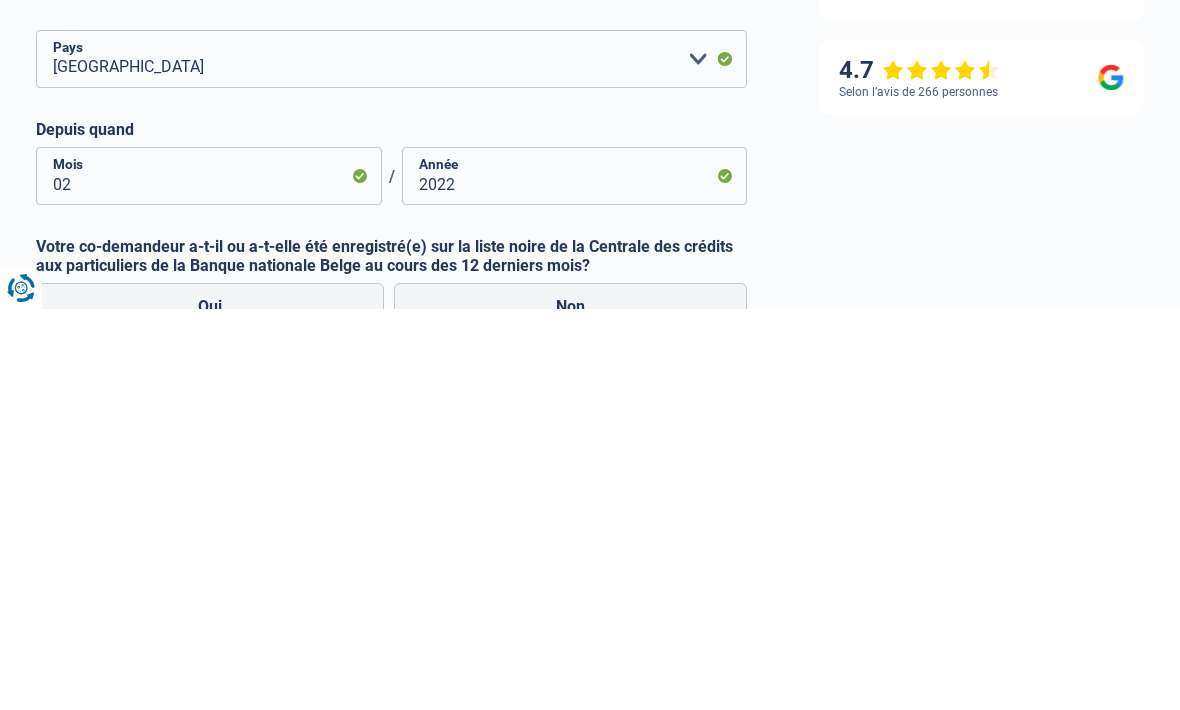 click on "Non" at bounding box center [570, 708] 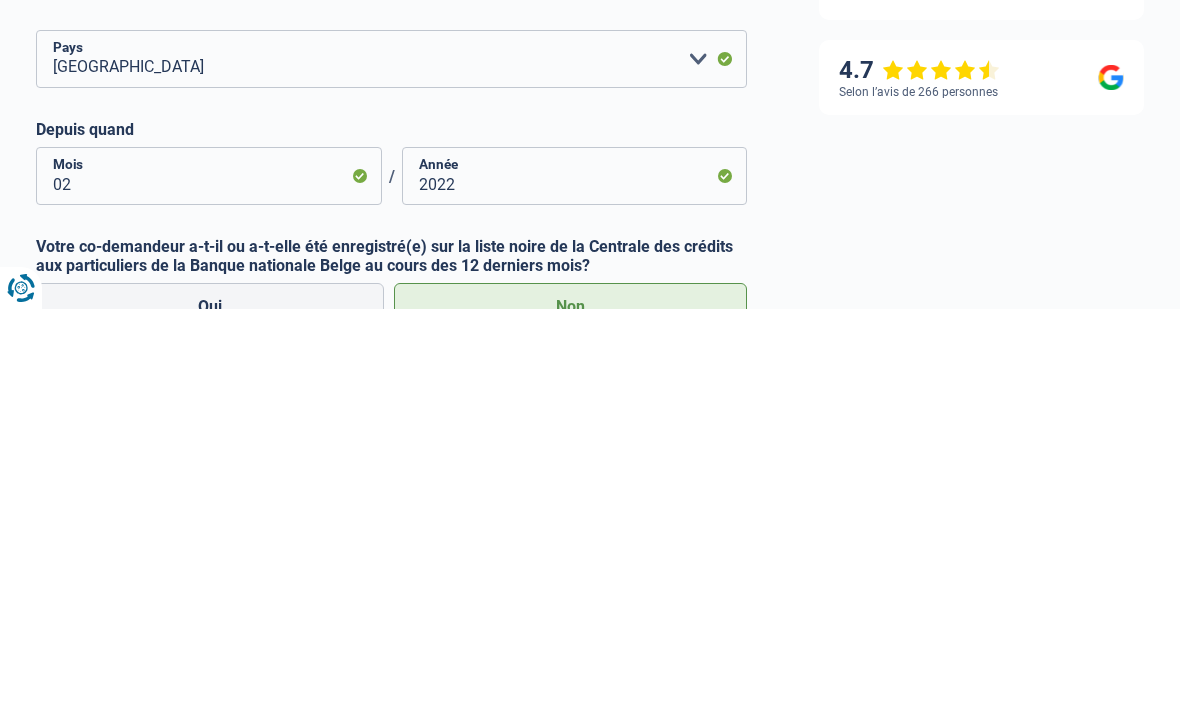 scroll, scrollTop: 901, scrollLeft: 0, axis: vertical 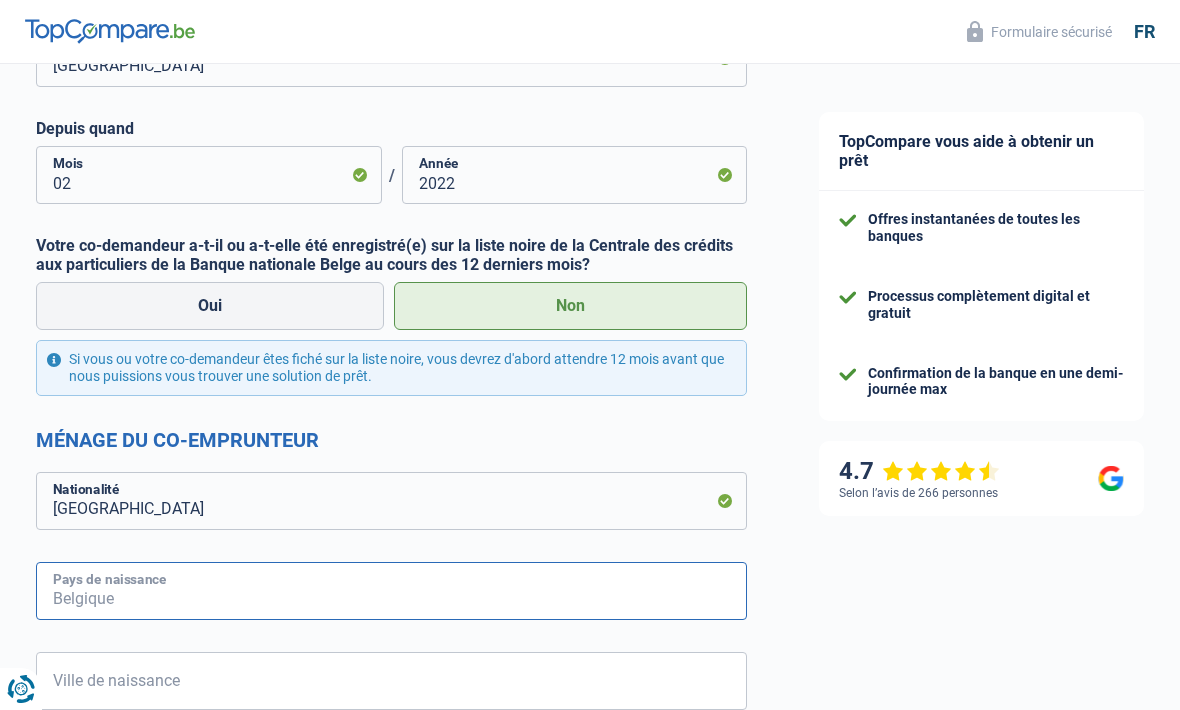 click on "Pays de naissance" at bounding box center [391, 591] 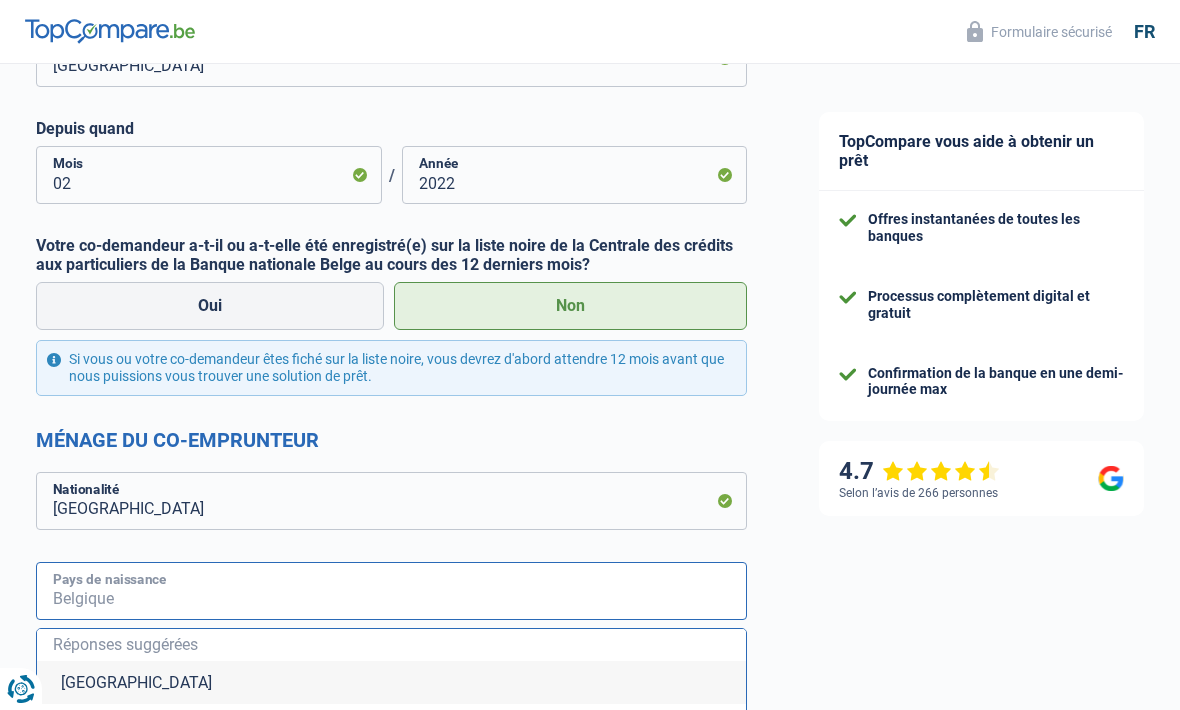 scroll, scrollTop: 900, scrollLeft: 0, axis: vertical 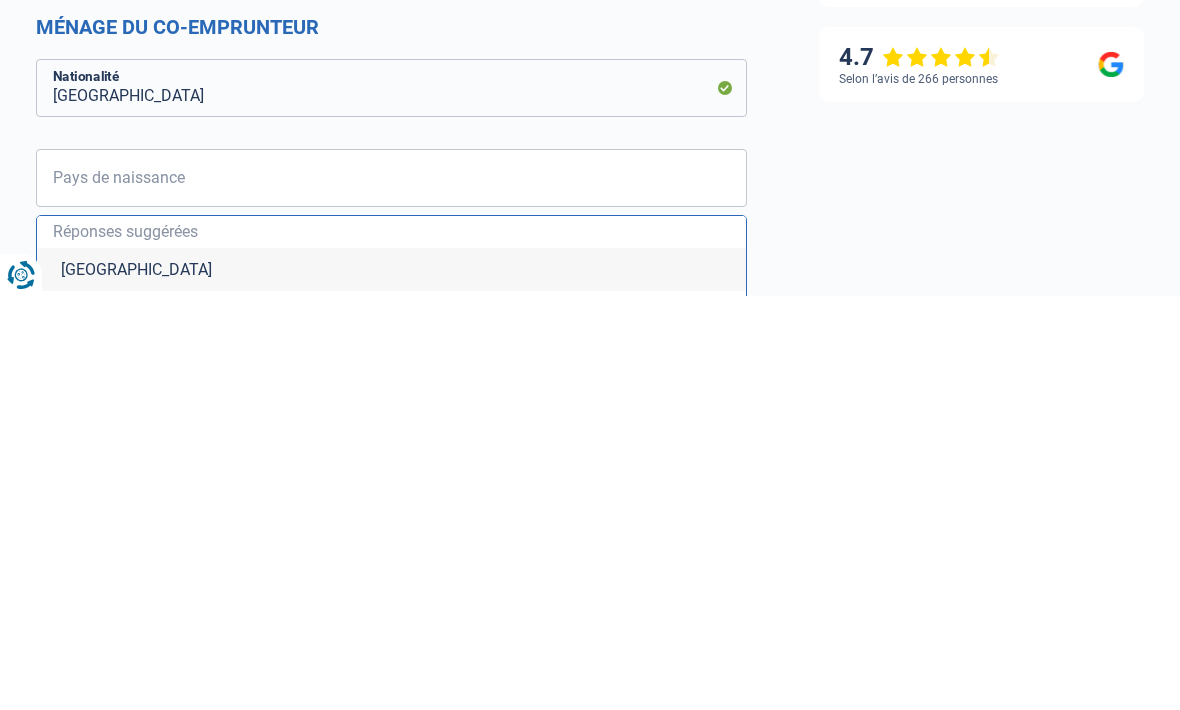 click on "[GEOGRAPHIC_DATA]" at bounding box center (391, 683) 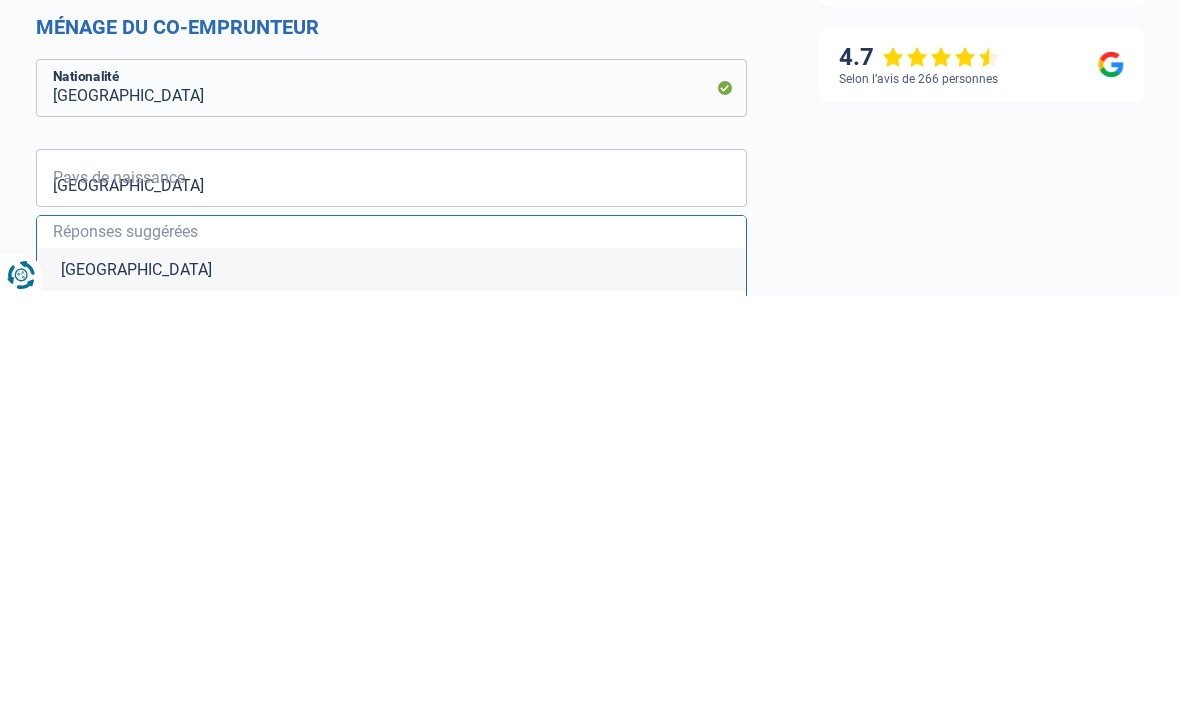 click on "Ville de naissance" at bounding box center [391, 938] 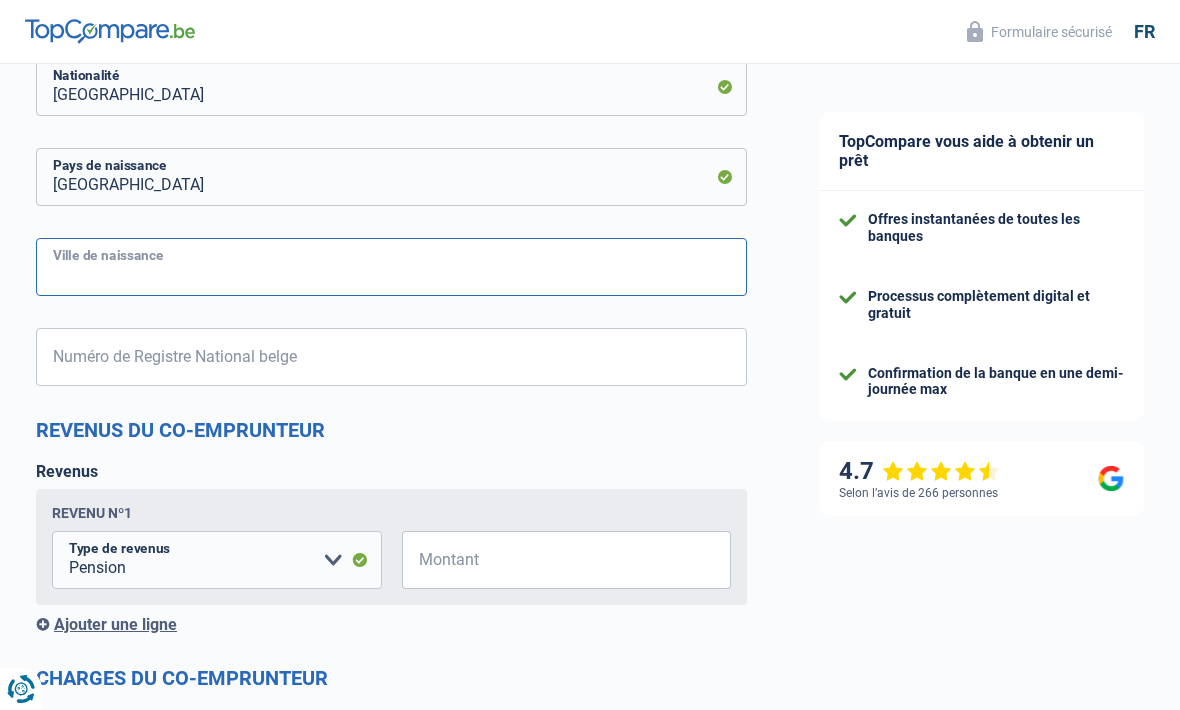 scroll, scrollTop: 1314, scrollLeft: 0, axis: vertical 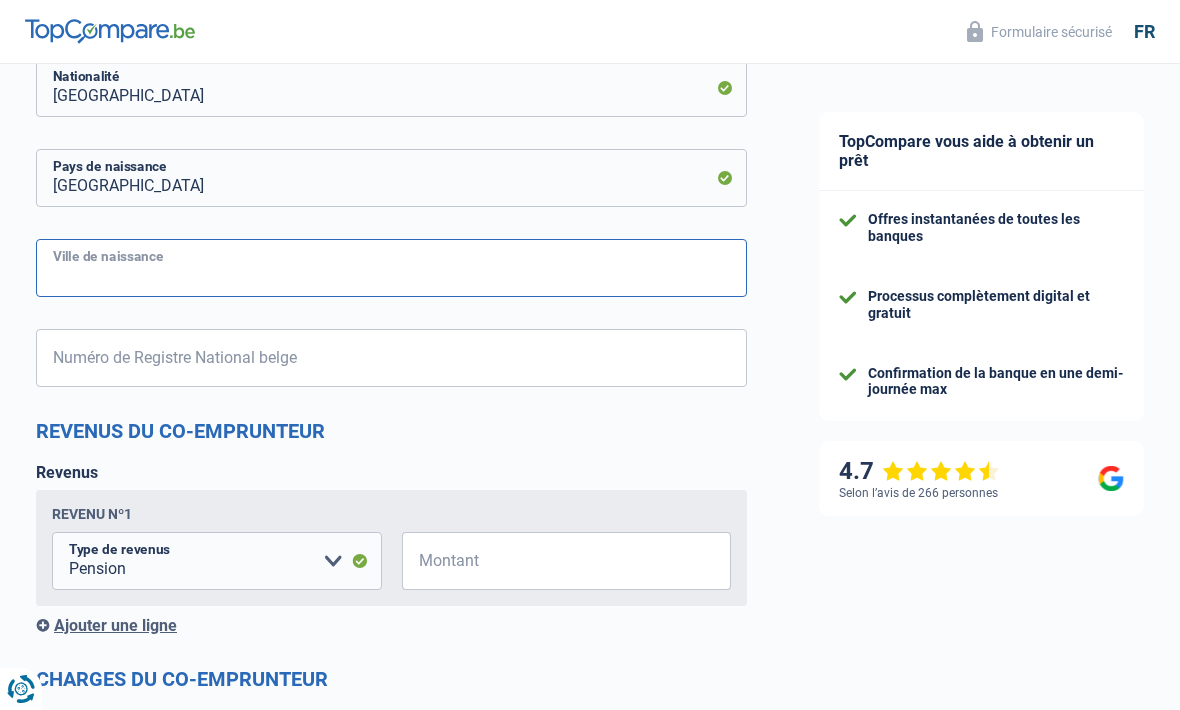click on "Ville de naissance" at bounding box center [391, 268] 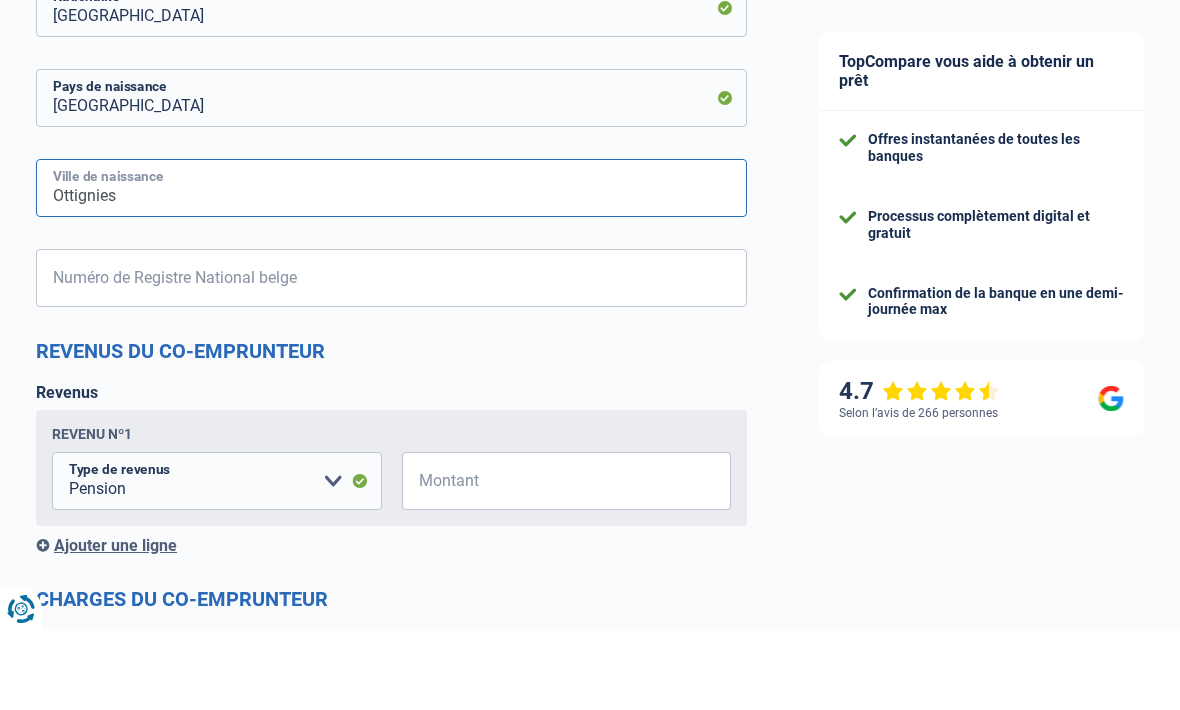 type on "Ottignies" 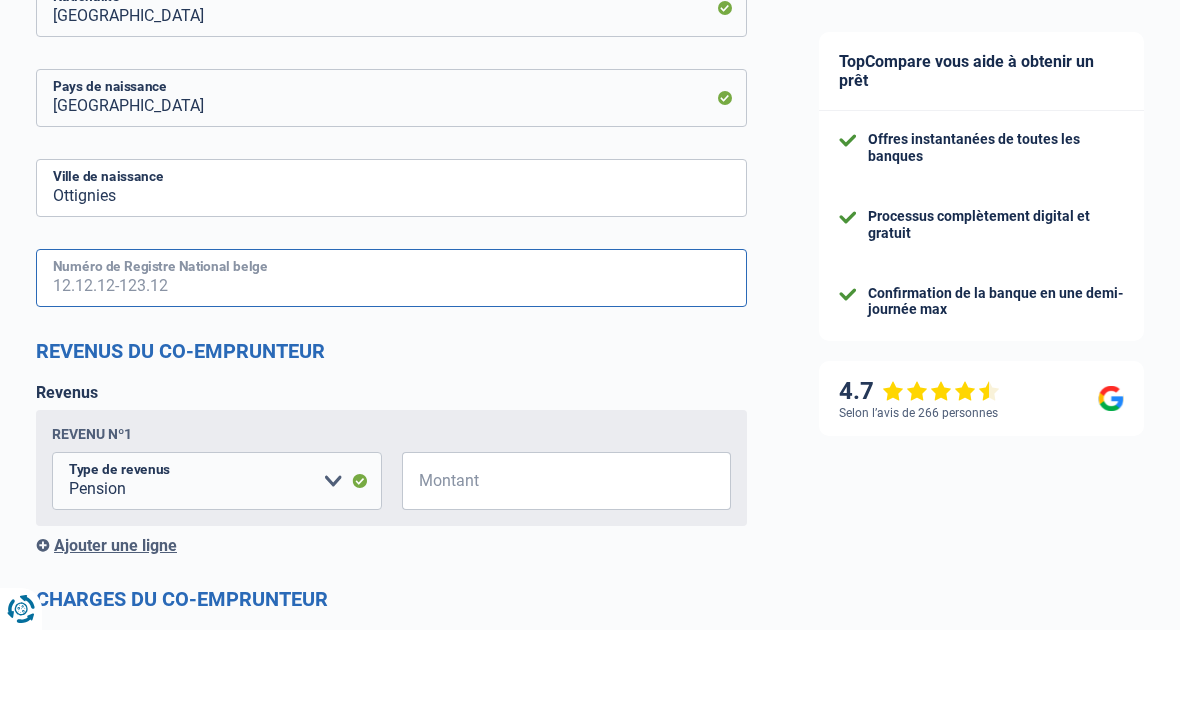 click on "Numéro de Registre National belge" at bounding box center [391, 358] 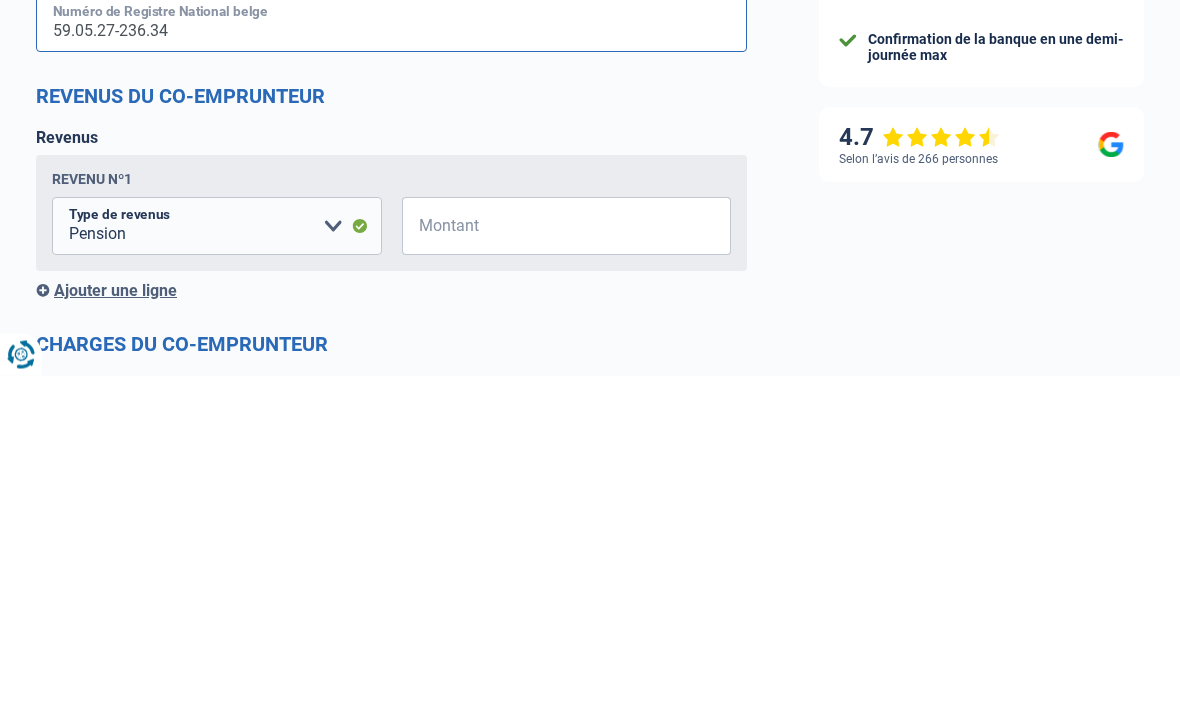 type on "59.05.27-236.34" 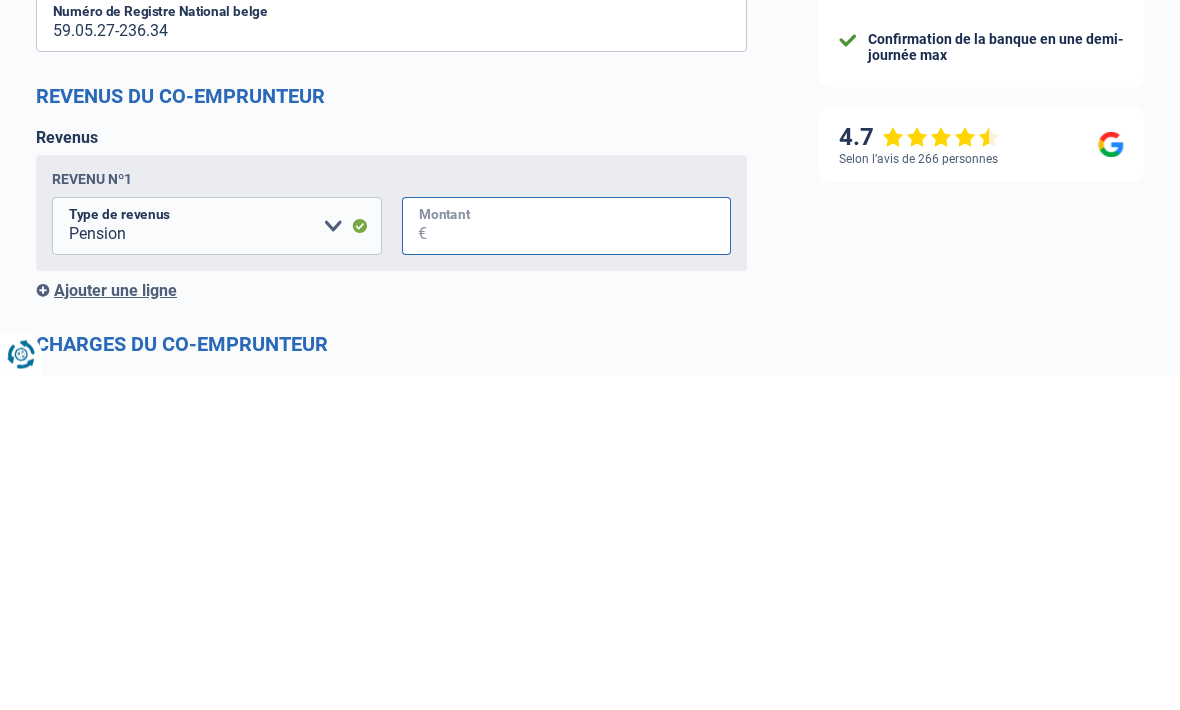 click on "Montant" at bounding box center [579, 561] 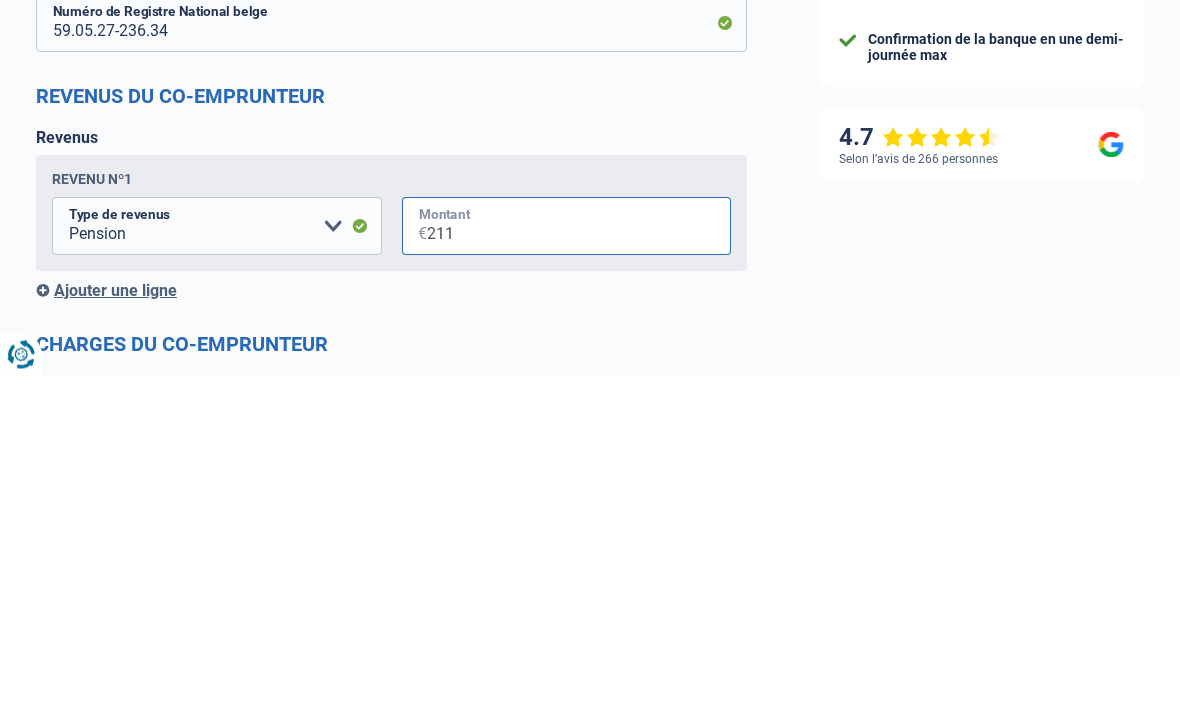 type on "2.112" 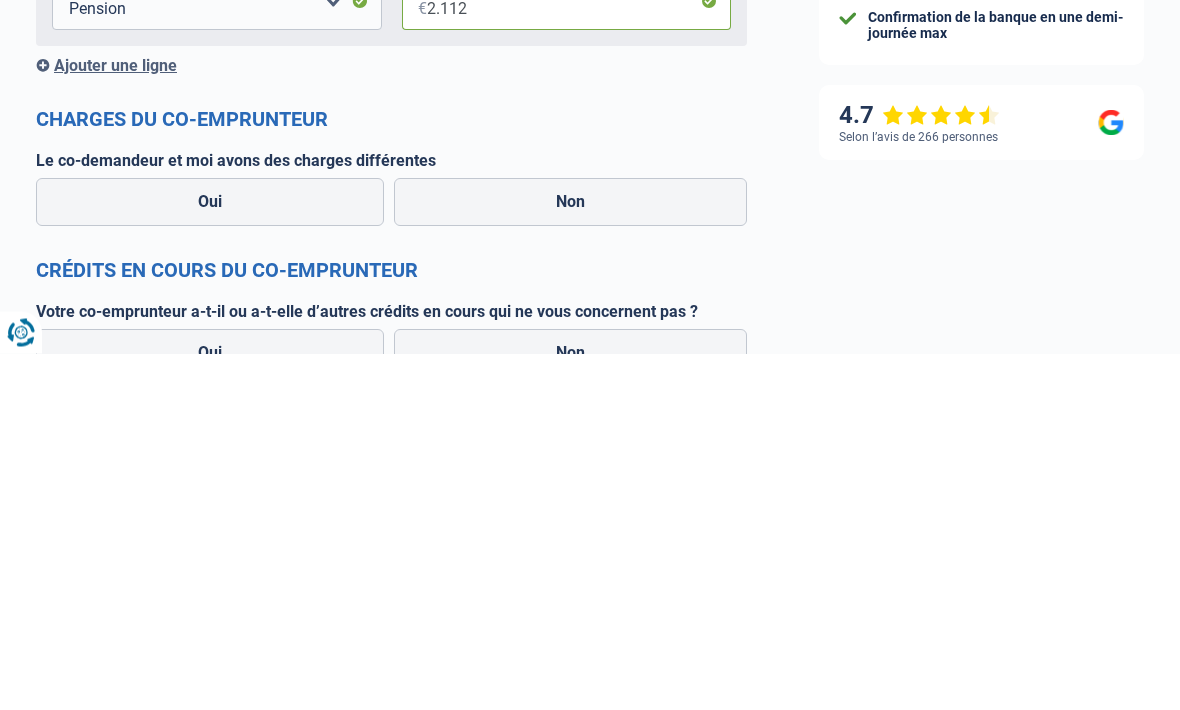 scroll, scrollTop: 1528, scrollLeft: 0, axis: vertical 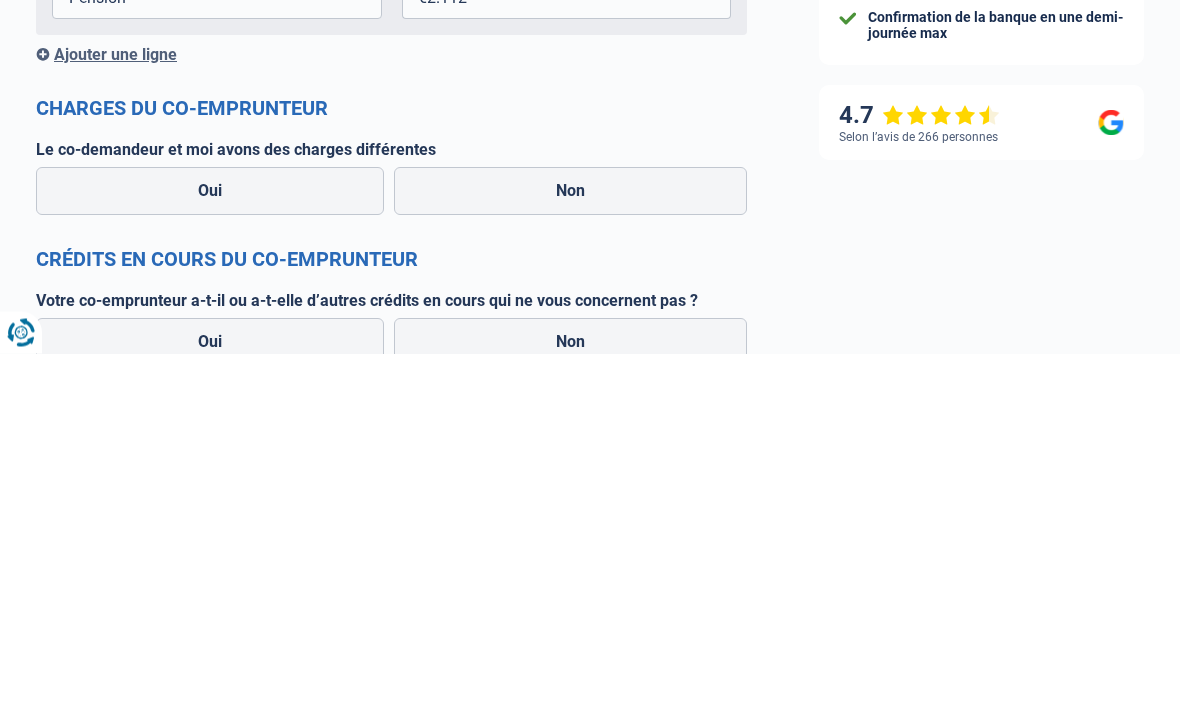 click on "Non" at bounding box center [570, 548] 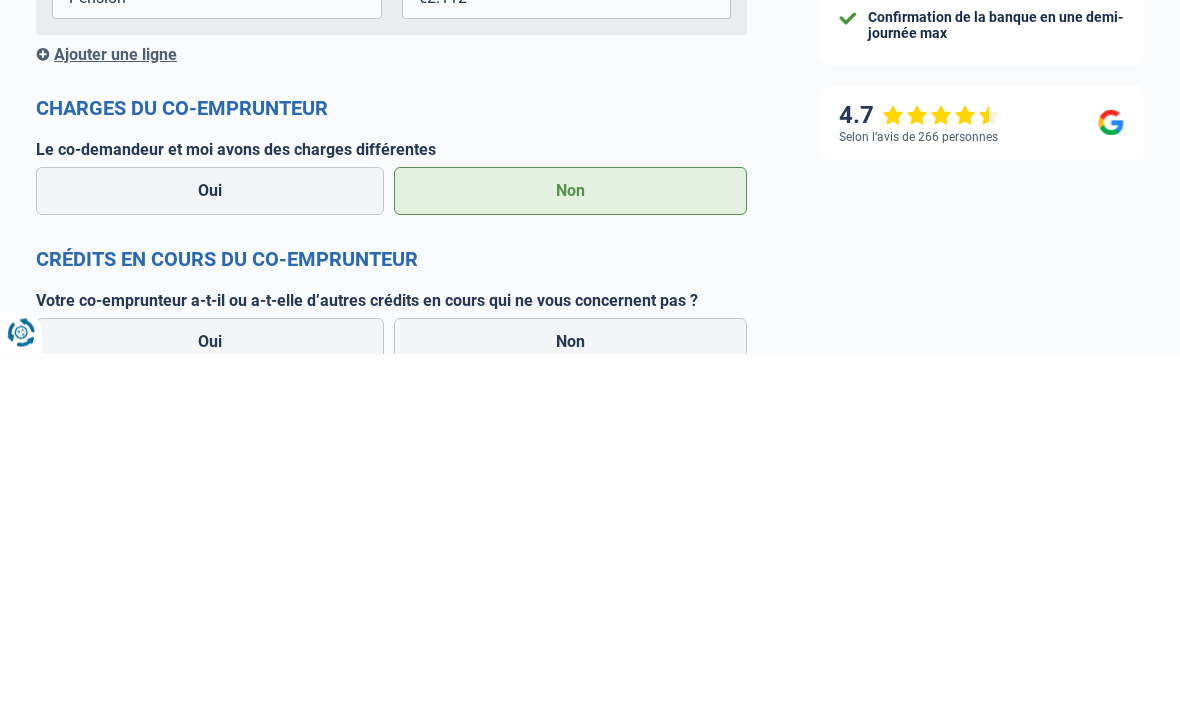 scroll, scrollTop: 1755, scrollLeft: 0, axis: vertical 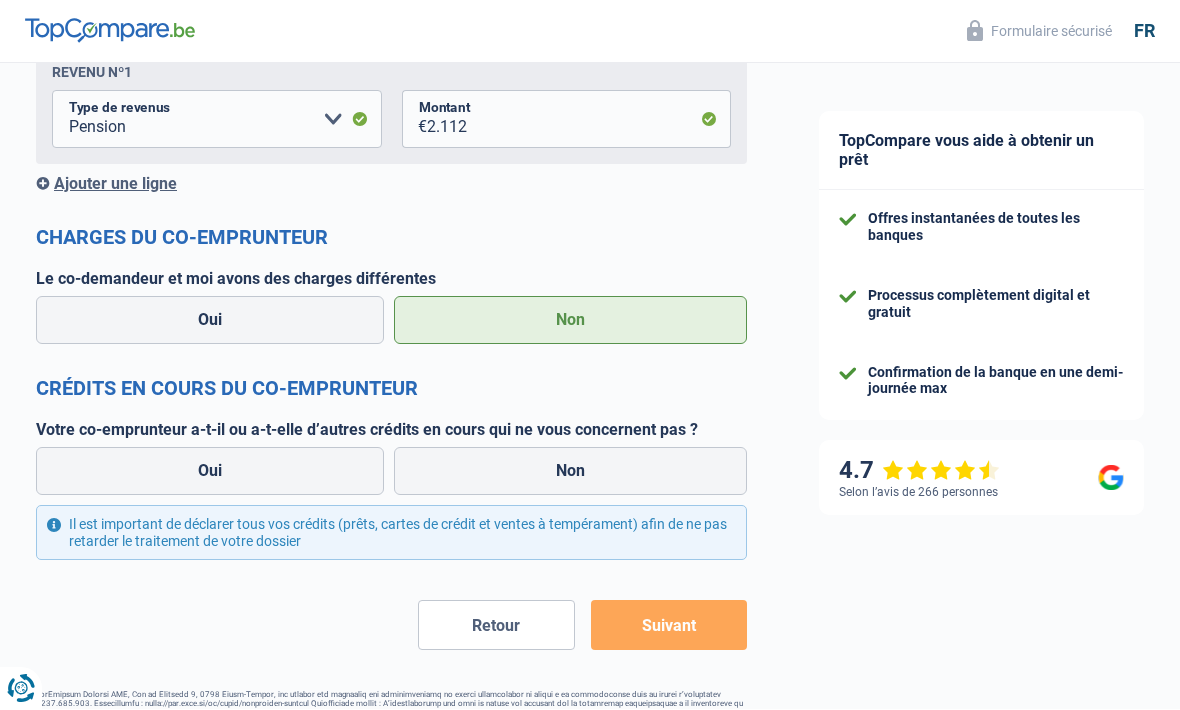 click on "Non" at bounding box center (570, 472) 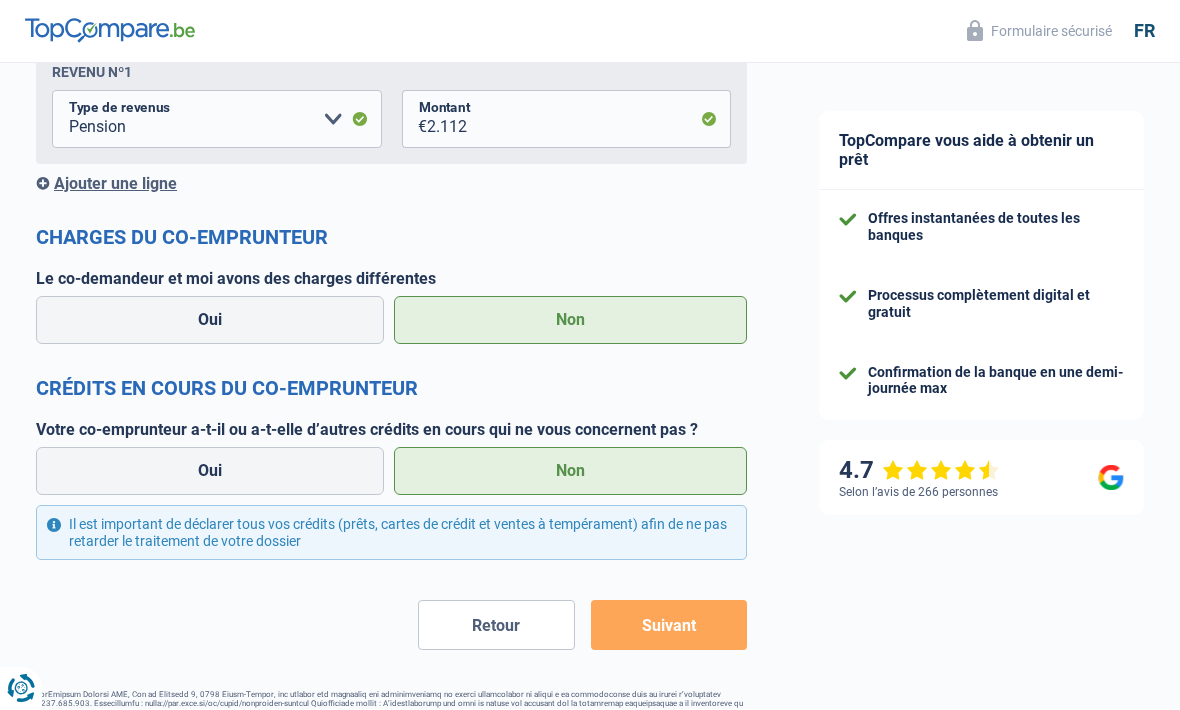 click on "Suivant" at bounding box center [669, 626] 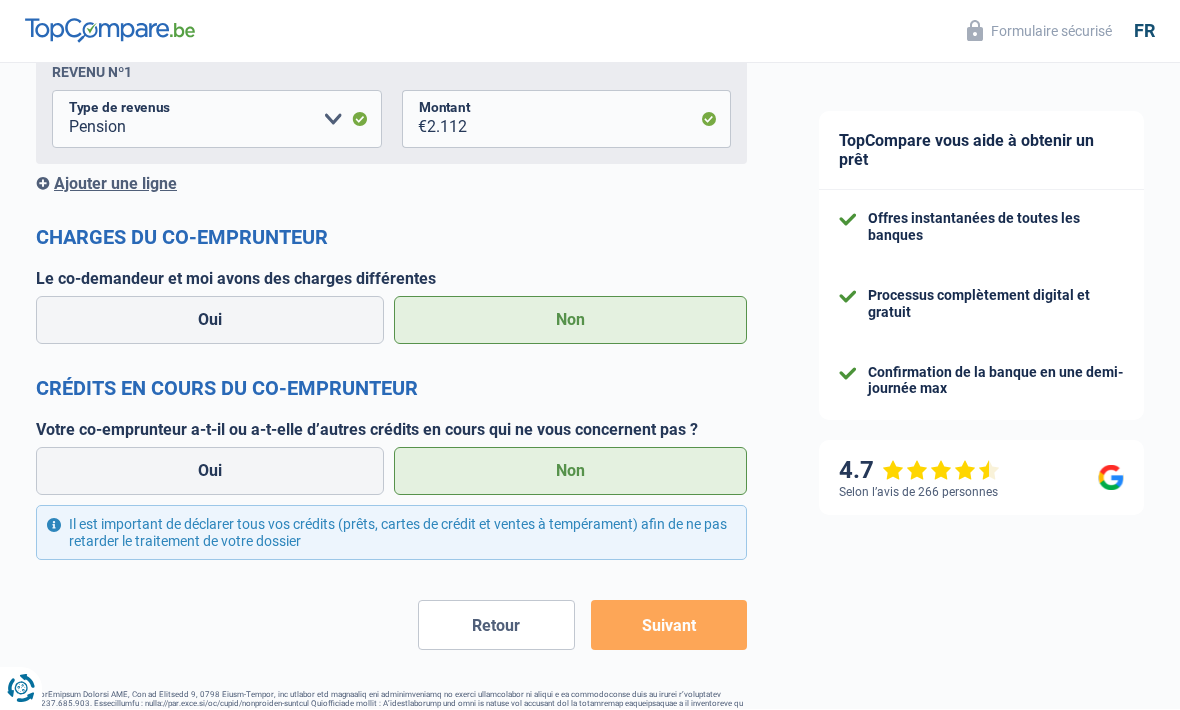 click on "Suivant" at bounding box center (669, 626) 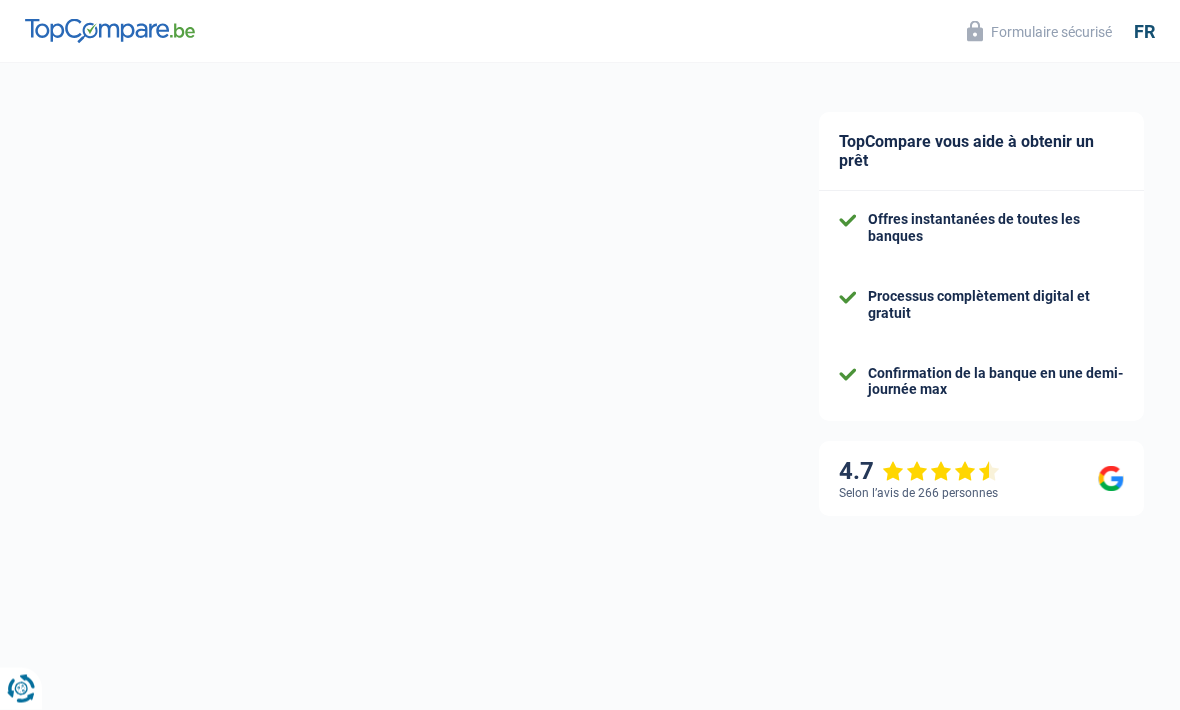 scroll, scrollTop: 41, scrollLeft: 0, axis: vertical 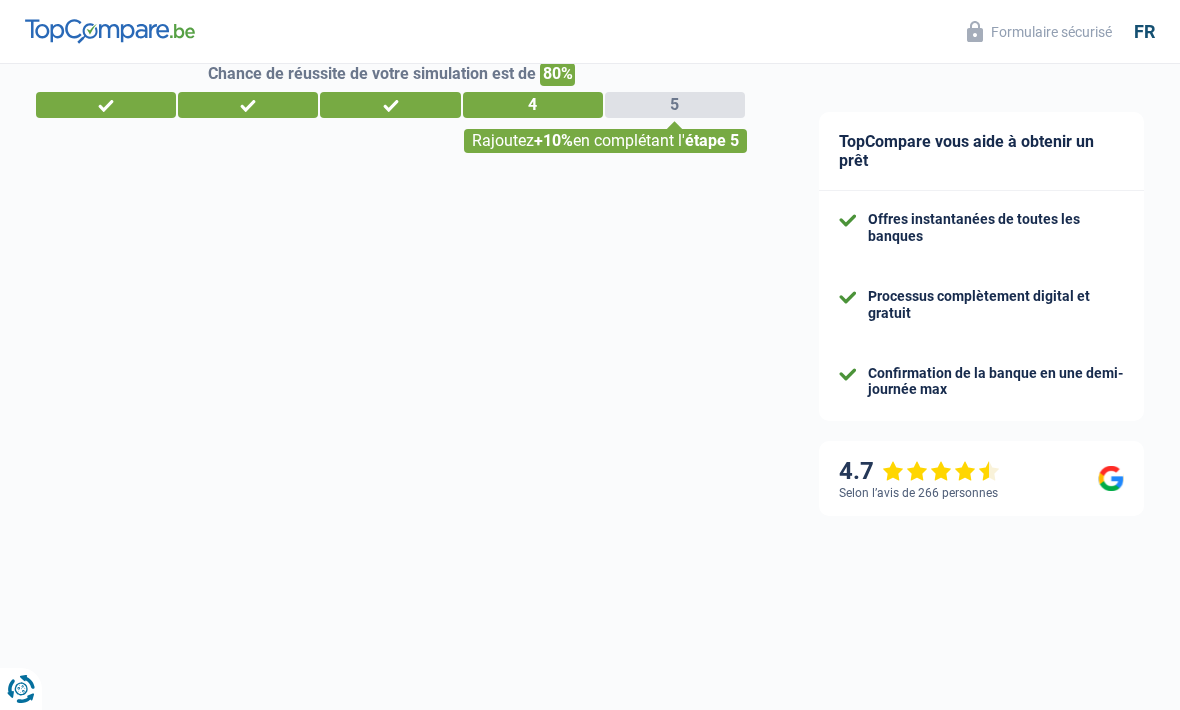 select on "mutualityIndemnity" 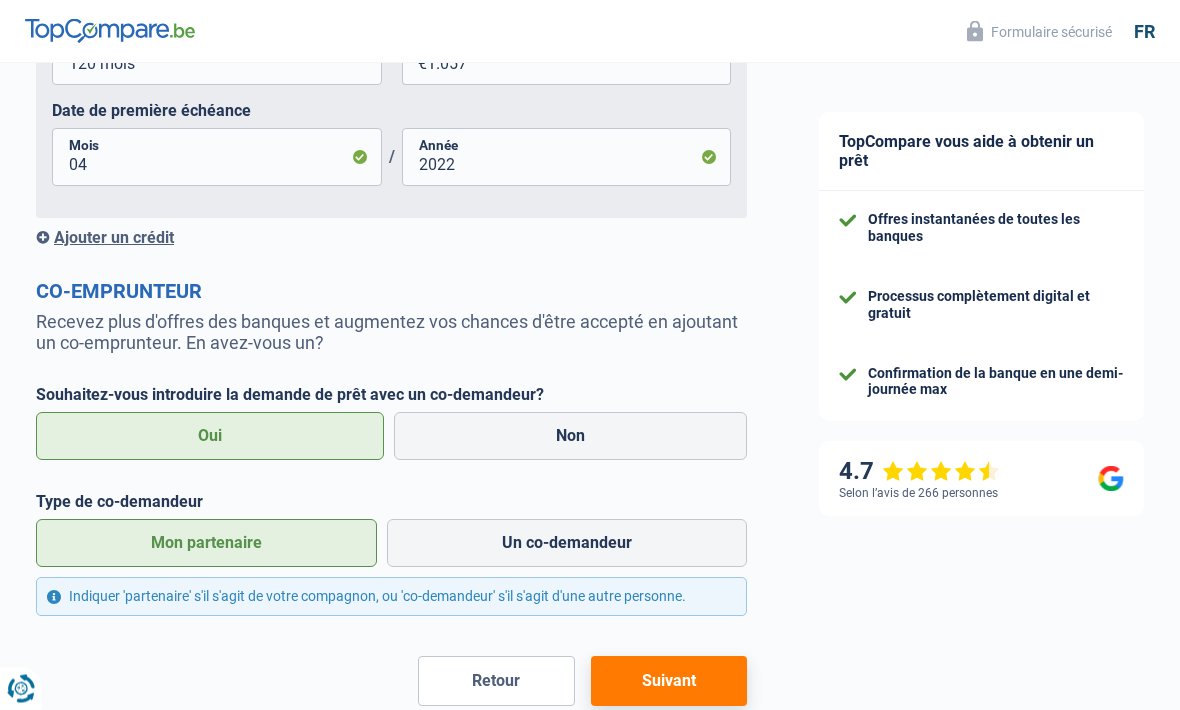scroll, scrollTop: 1227, scrollLeft: 0, axis: vertical 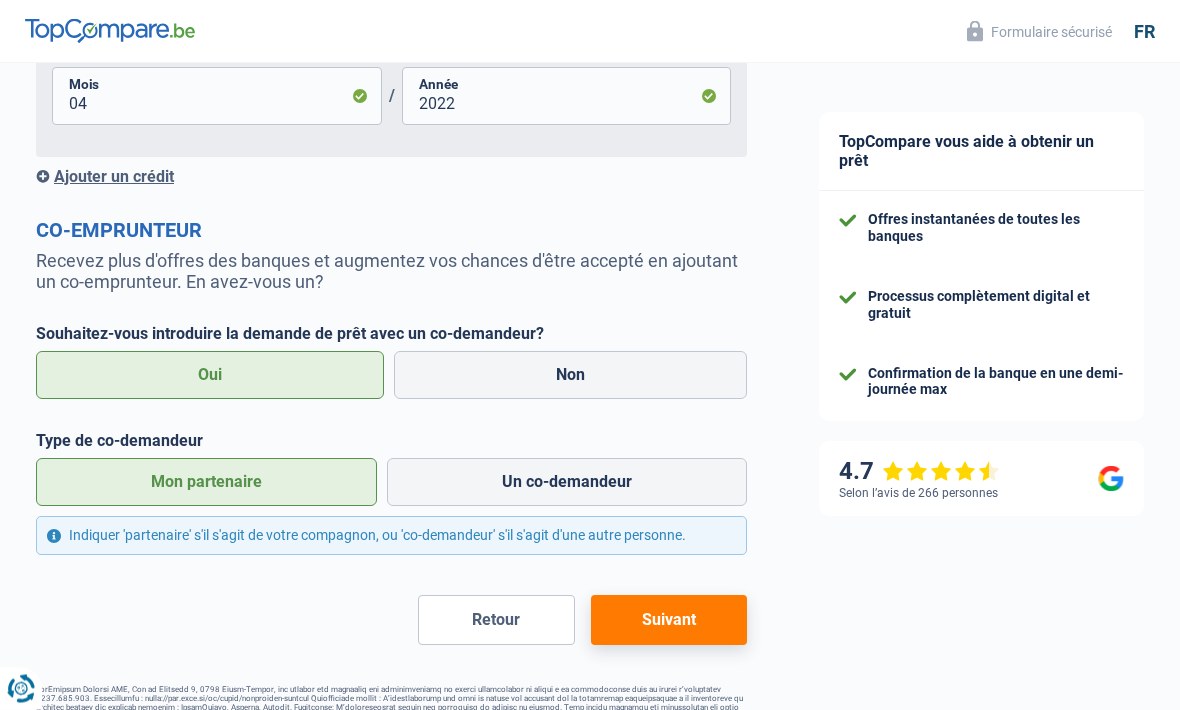 click on "Mon partenaire" at bounding box center (206, 483) 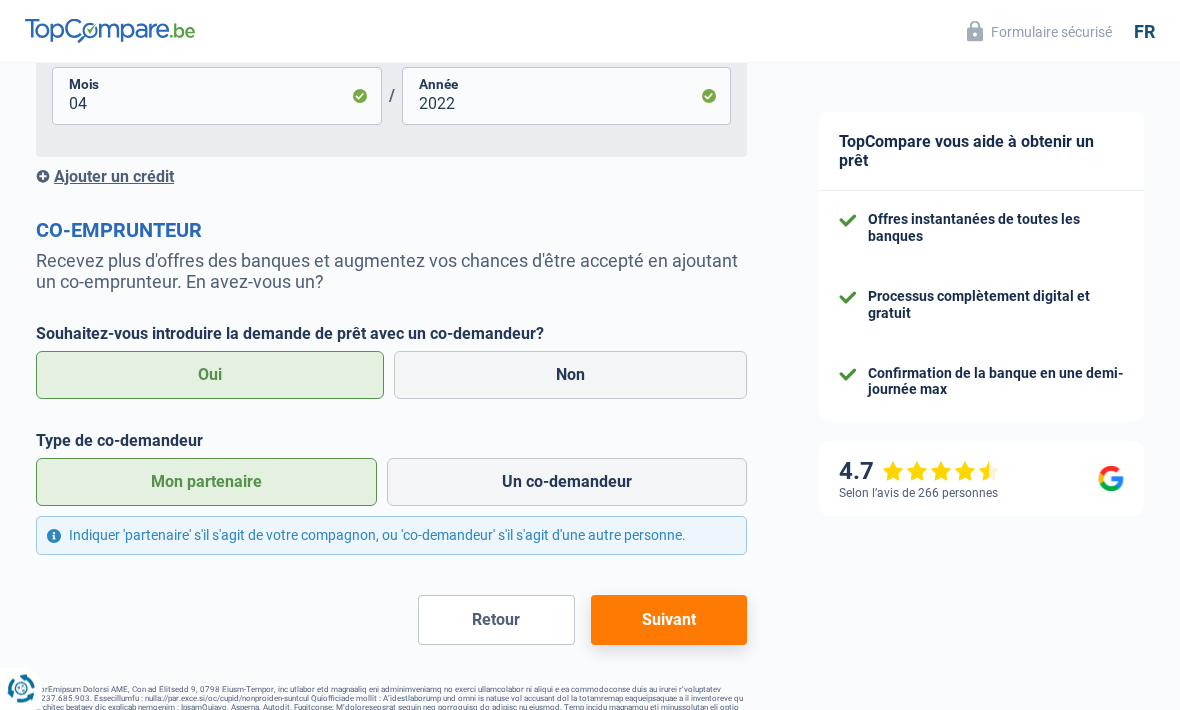 click on "Suivant" at bounding box center (669, 621) 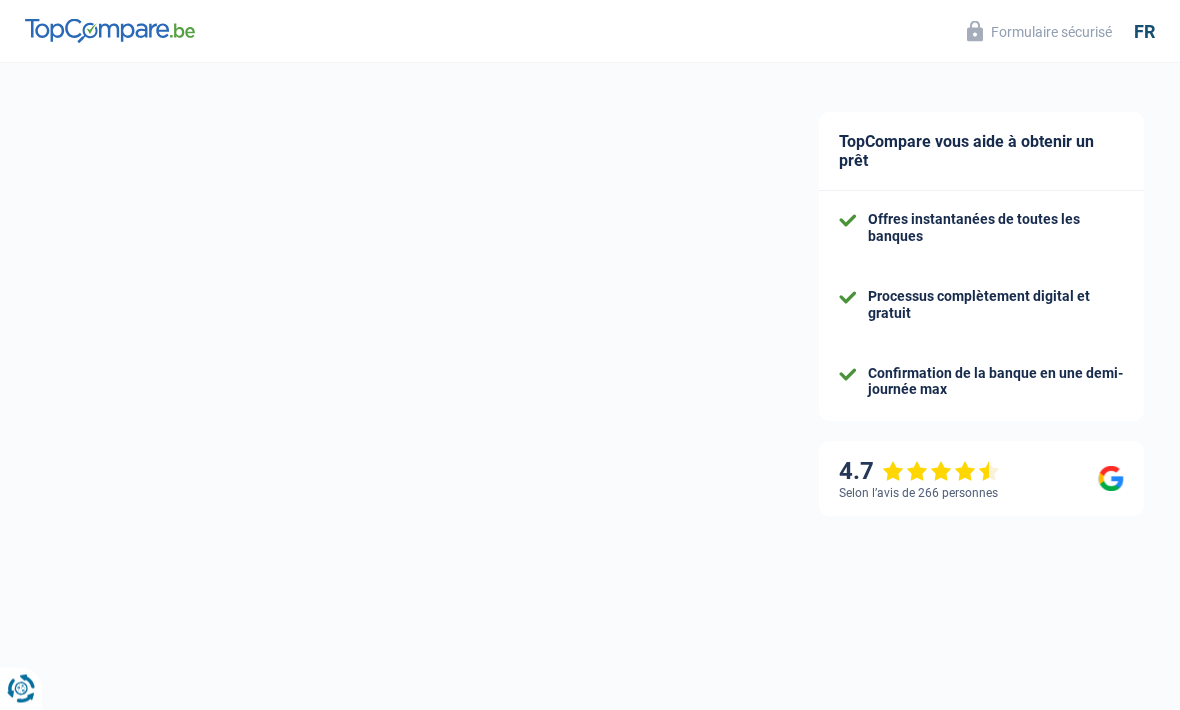 select on "retired" 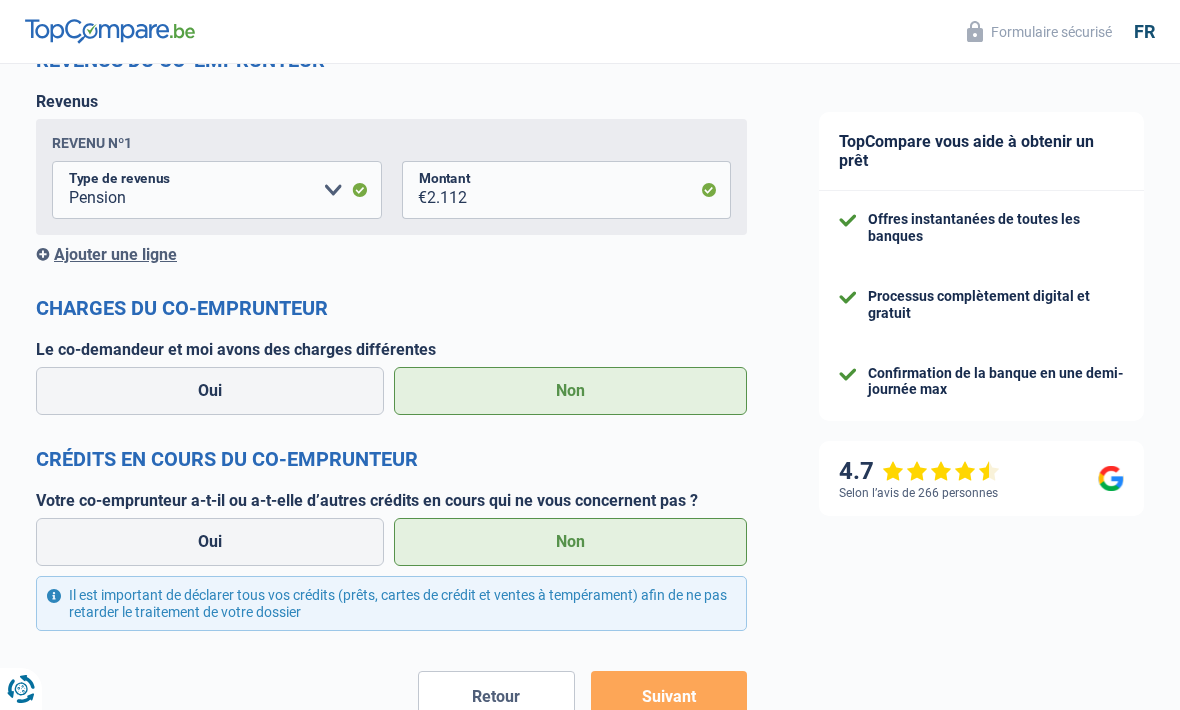 scroll, scrollTop: 1755, scrollLeft: 0, axis: vertical 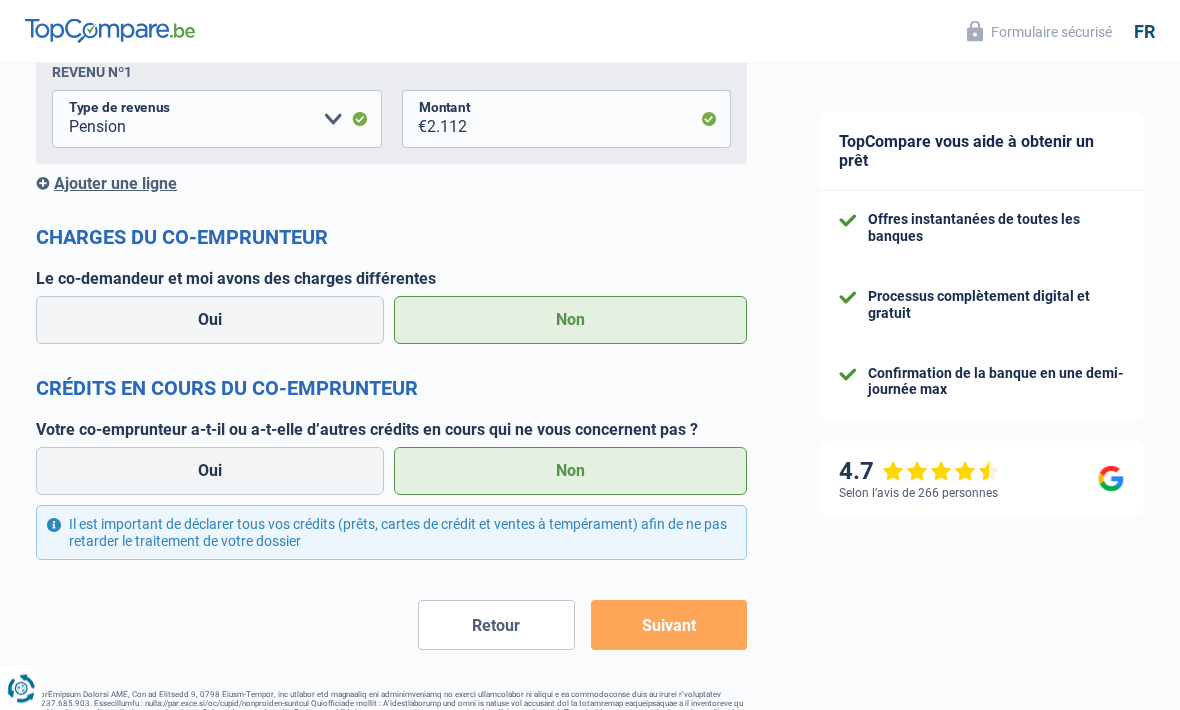 click on "Suivant" at bounding box center (669, 626) 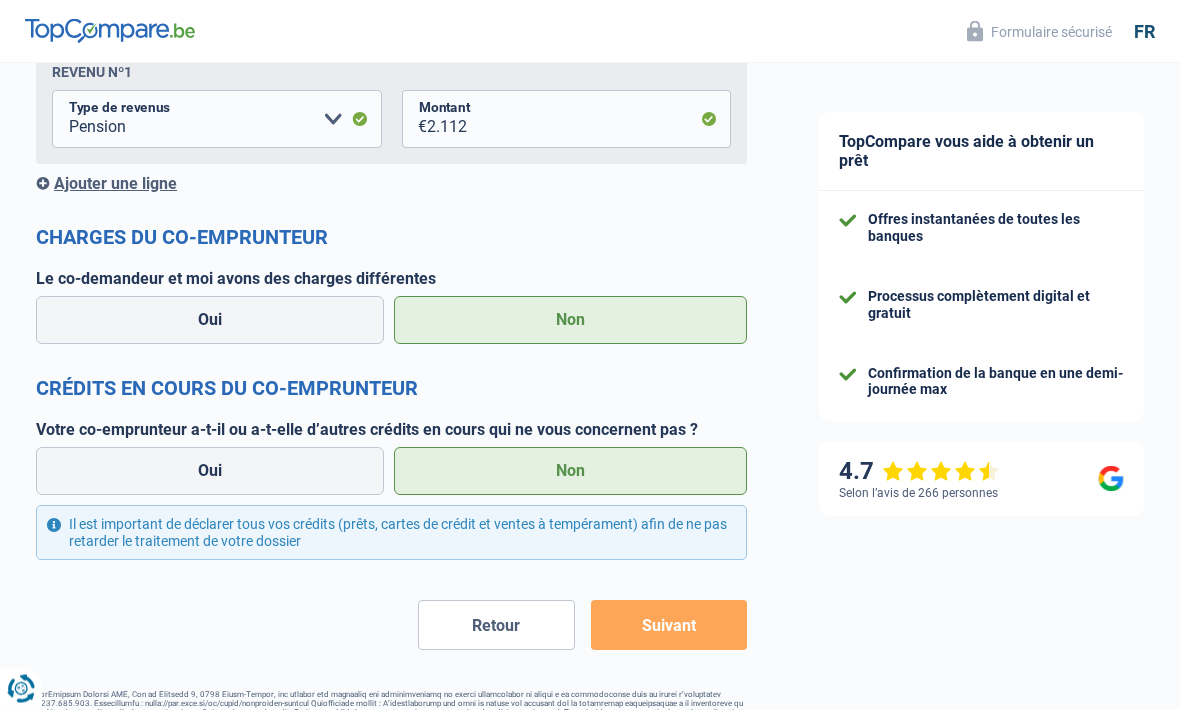 click on "Suivant" at bounding box center [669, 626] 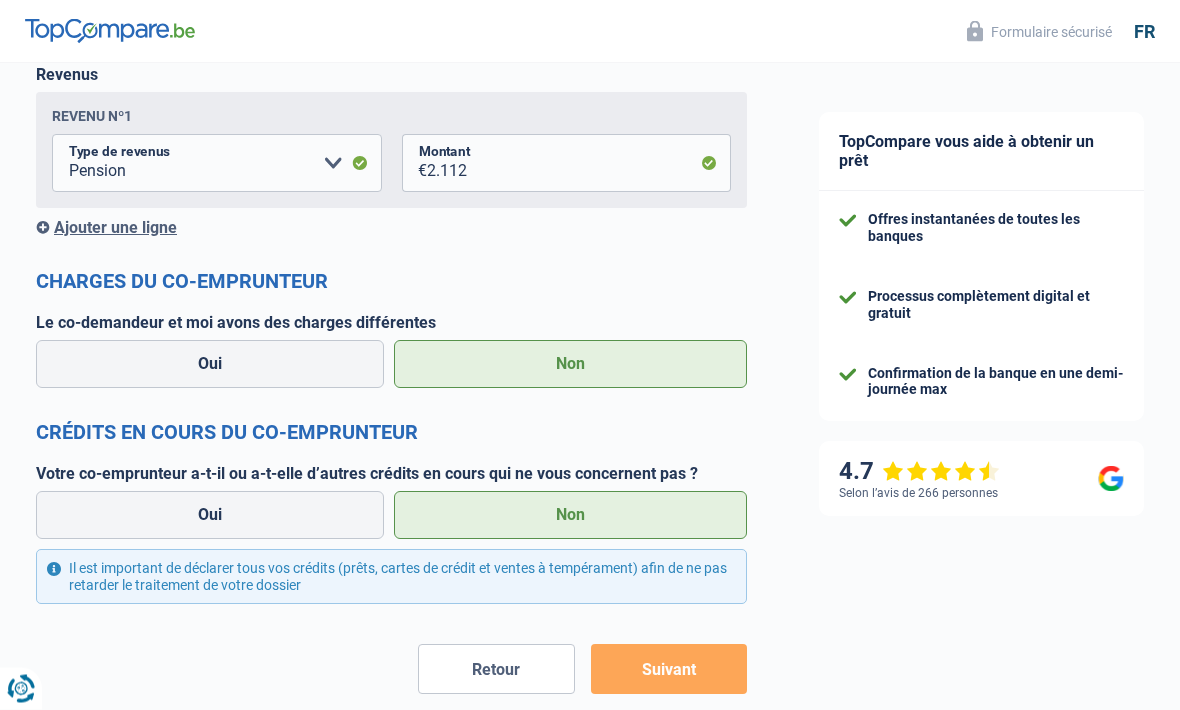 scroll, scrollTop: 1755, scrollLeft: 0, axis: vertical 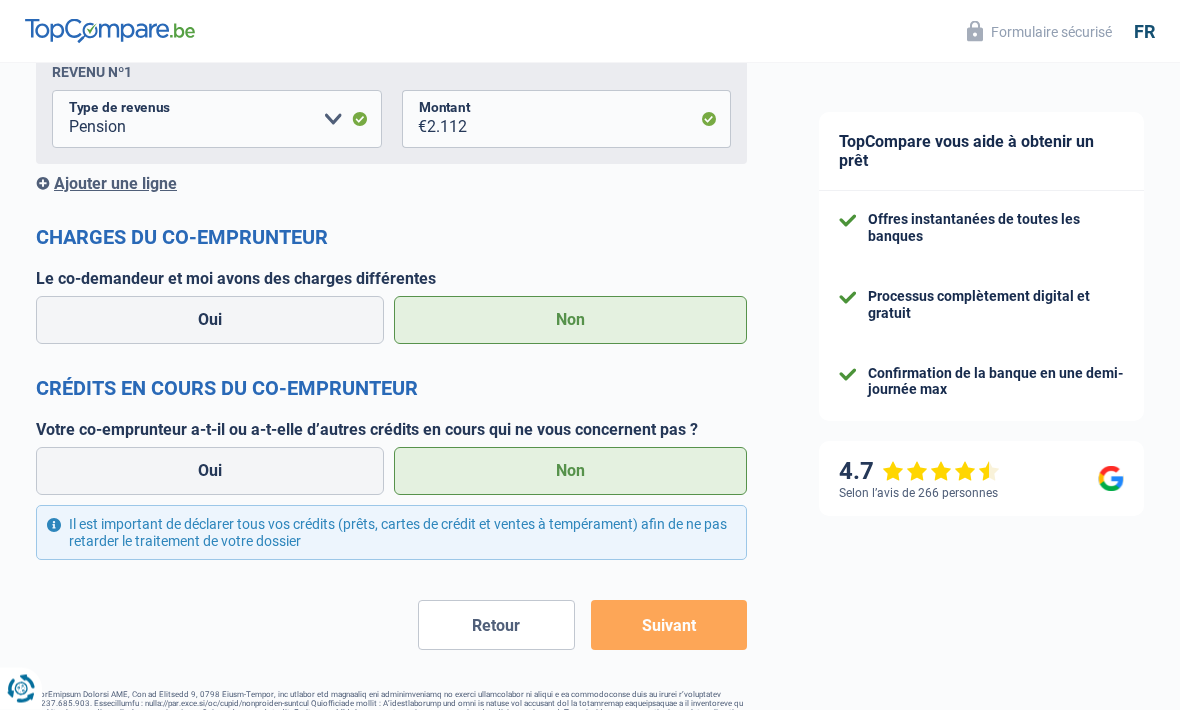 click on "Suivant" at bounding box center [669, 626] 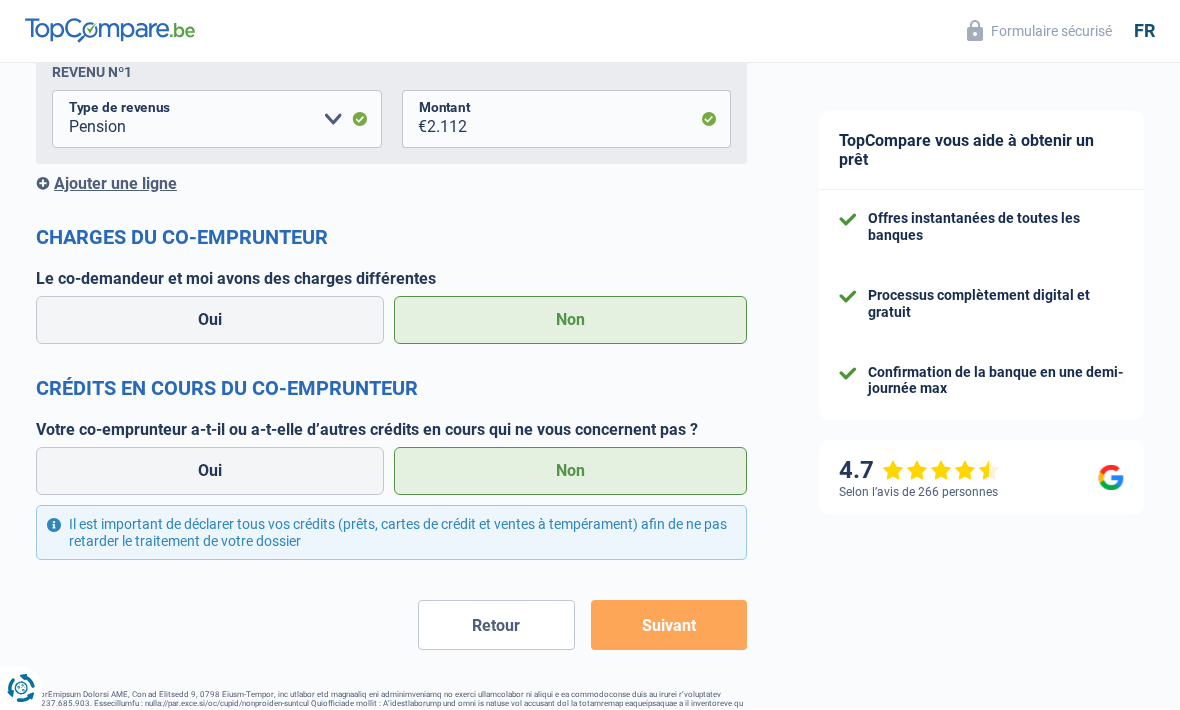 click on "Retour" at bounding box center (496, 626) 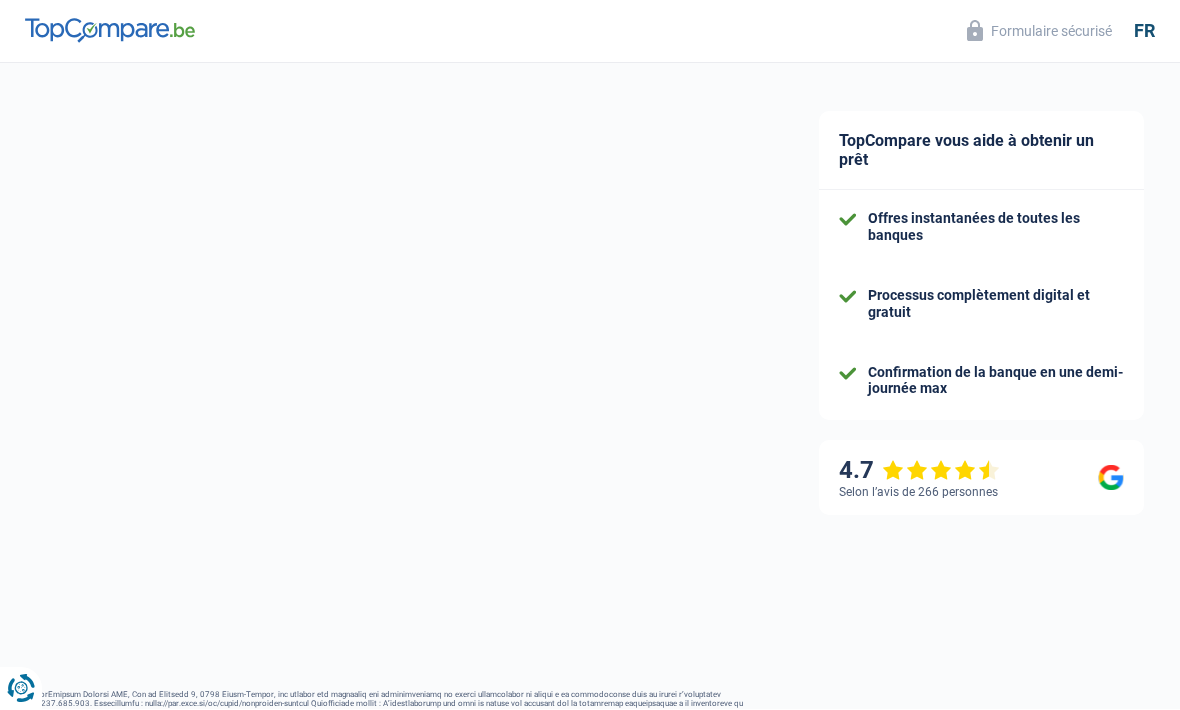 scroll, scrollTop: 1040, scrollLeft: 0, axis: vertical 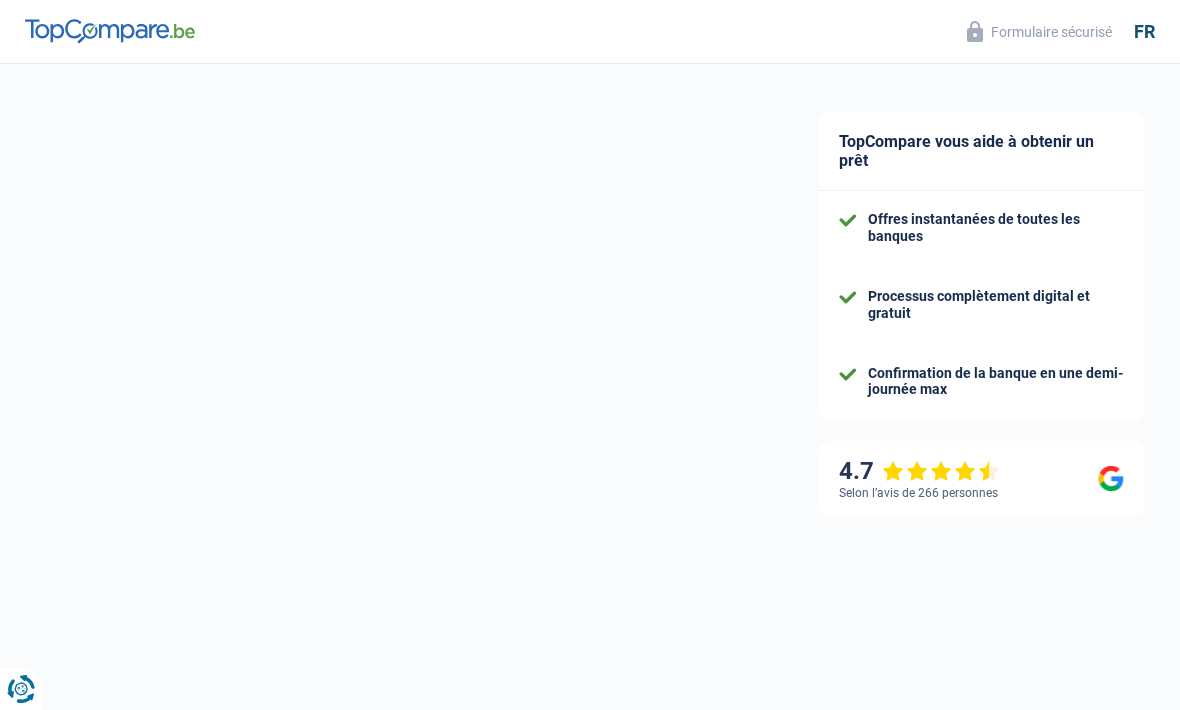 select on "mutualityIndemnity" 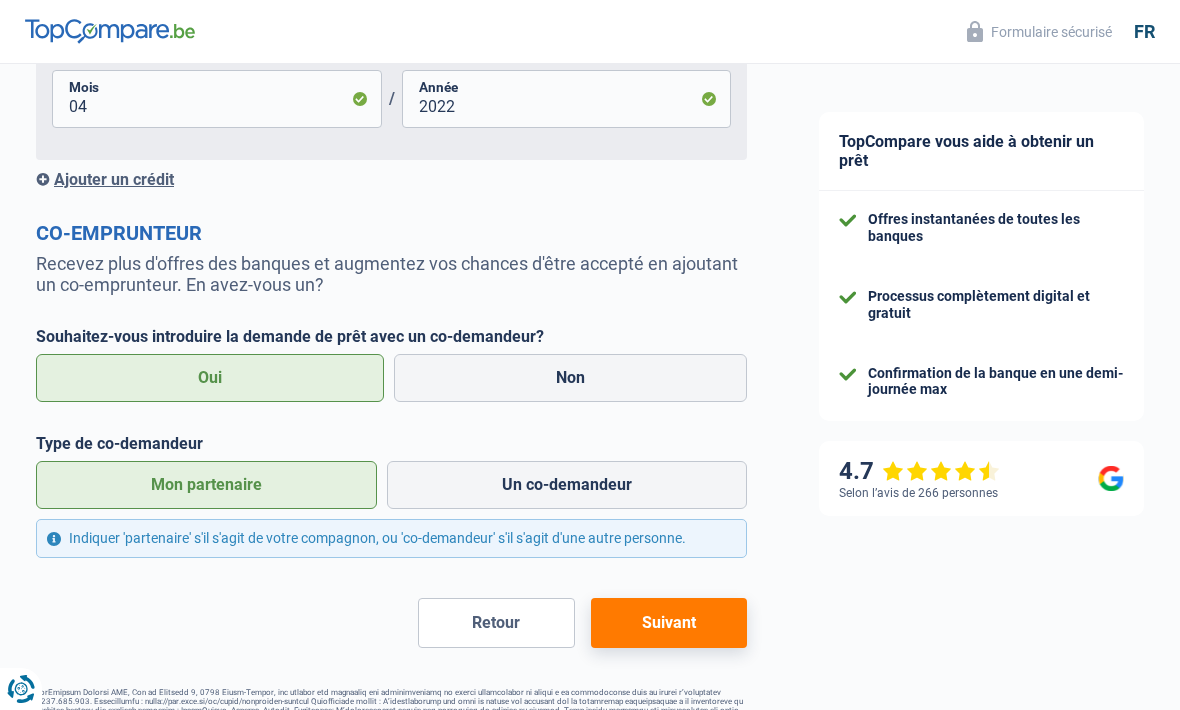 scroll, scrollTop: 1227, scrollLeft: 0, axis: vertical 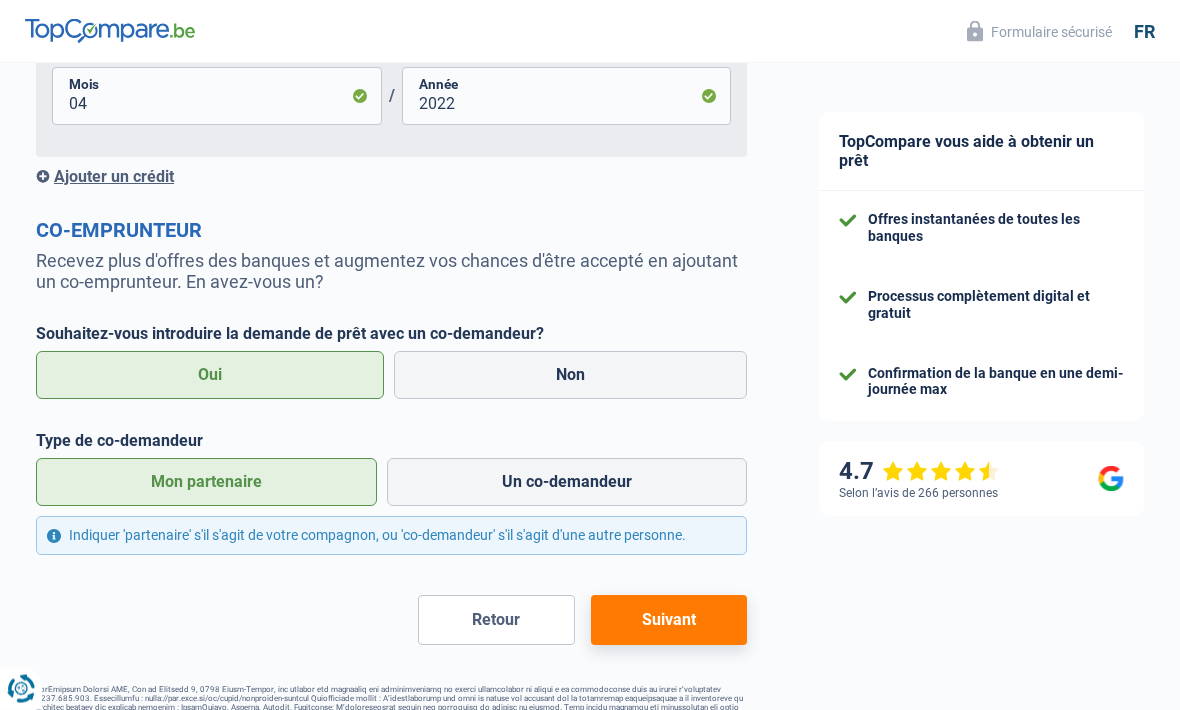click on "Suivant" at bounding box center (669, 621) 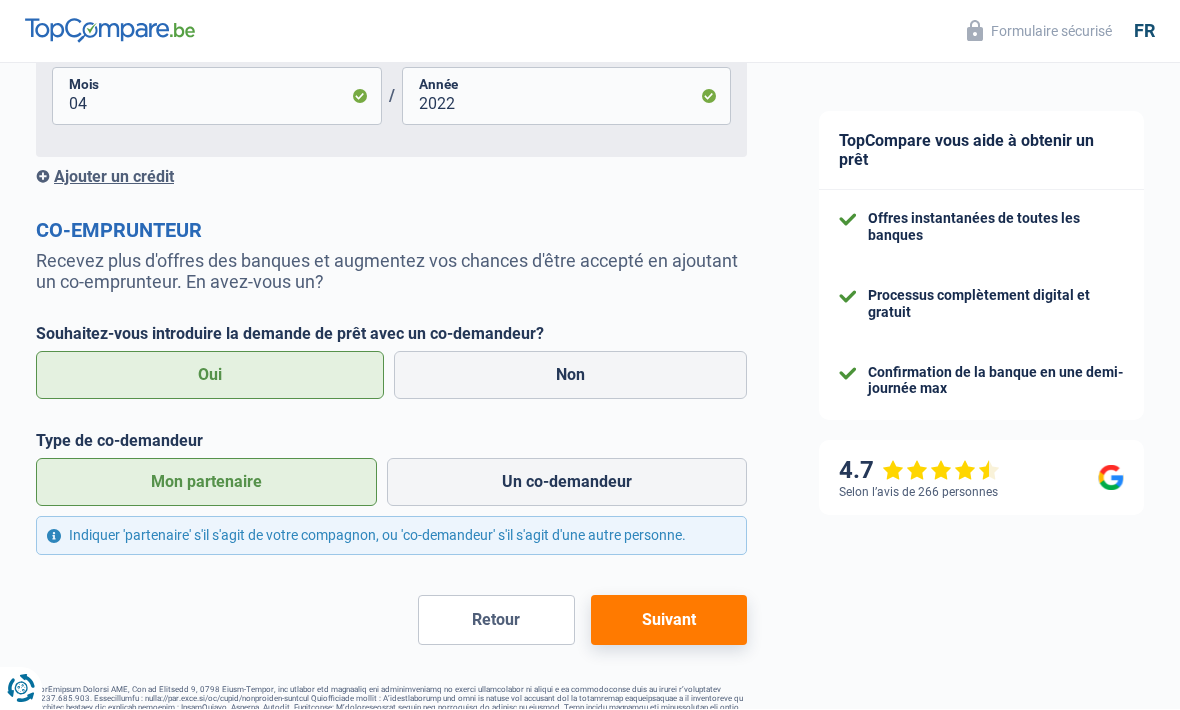 select on "retired" 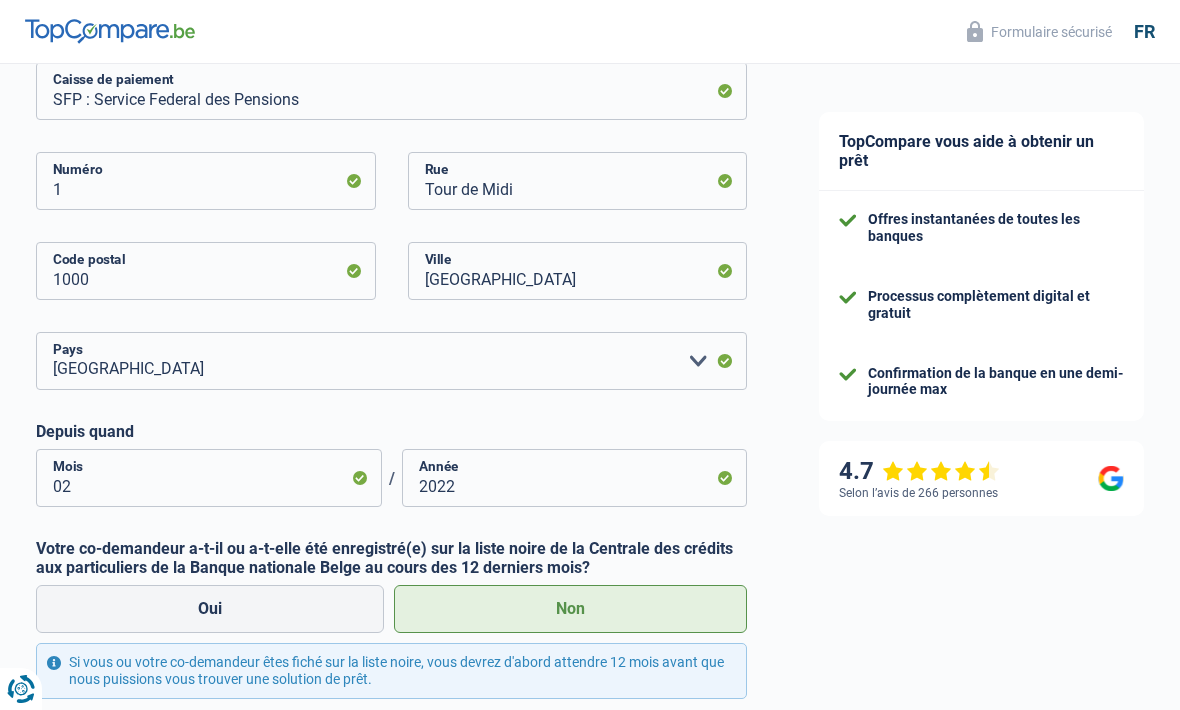 scroll, scrollTop: 0, scrollLeft: 0, axis: both 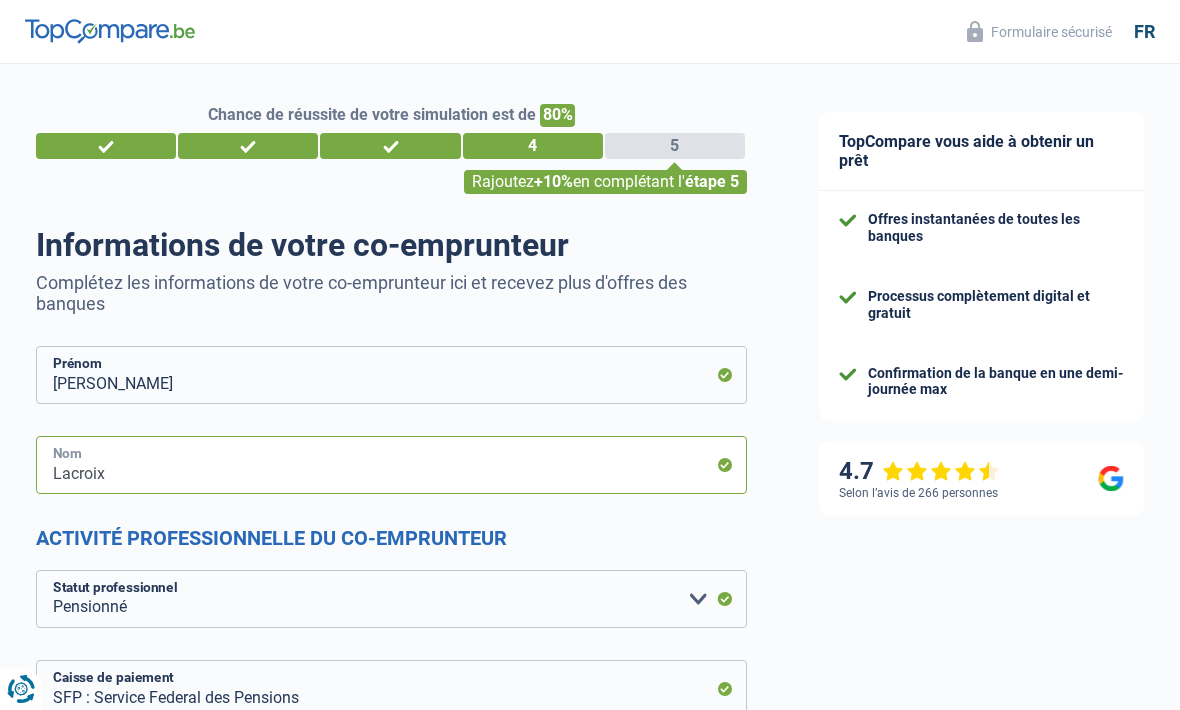 click on "Lacroix" at bounding box center [391, 465] 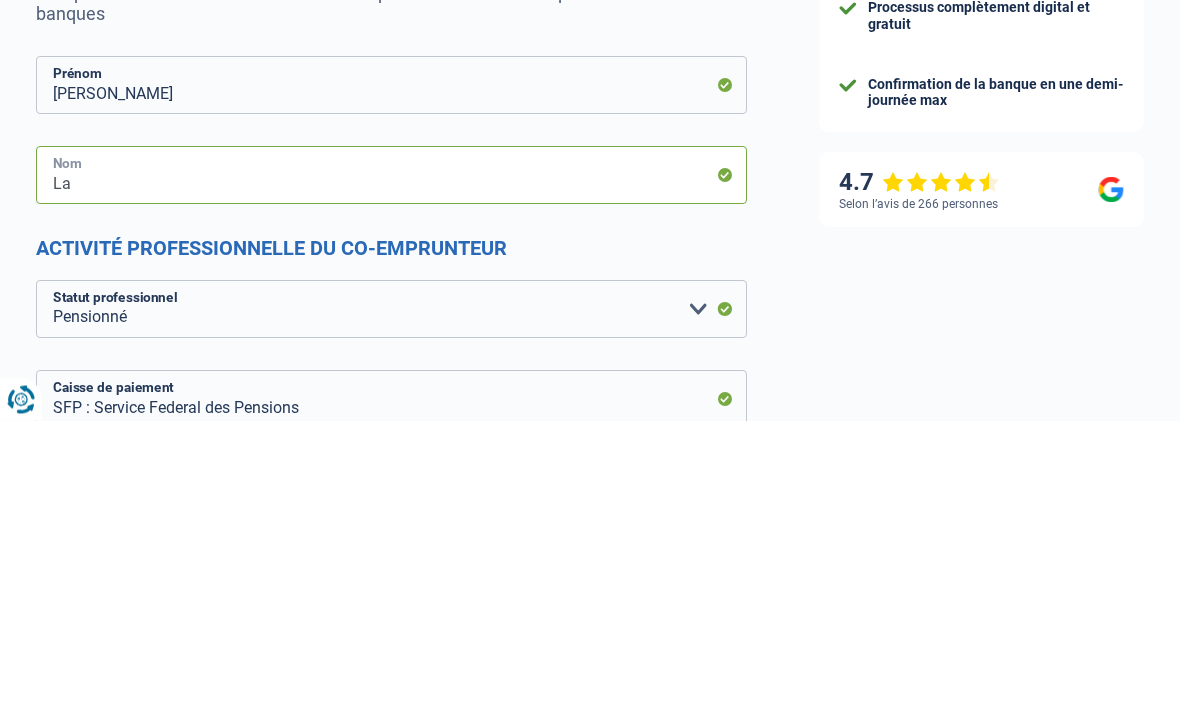 type on "L" 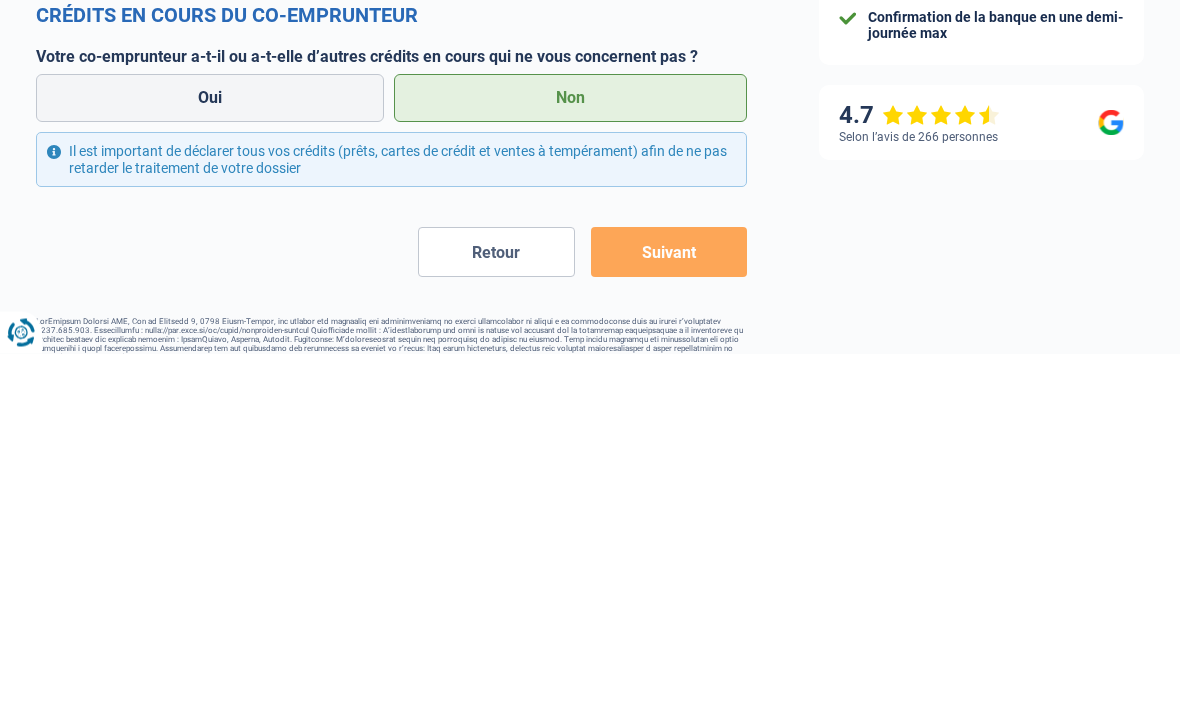 type on "Ghyssens" 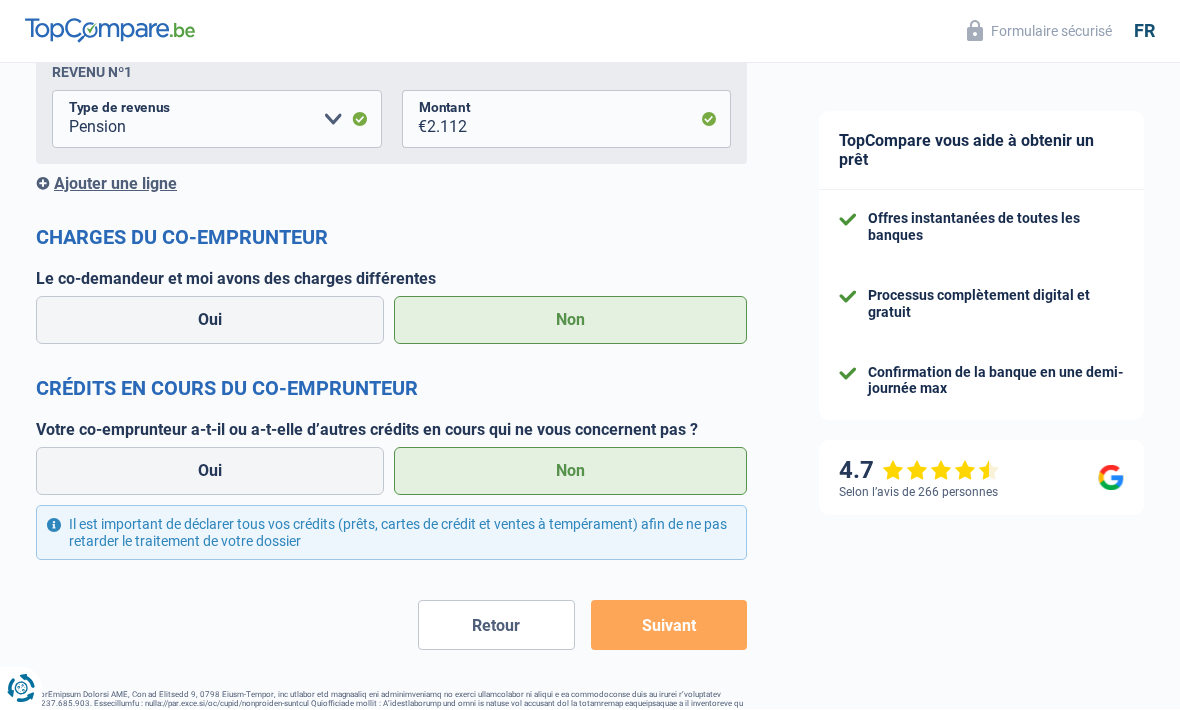 click on "Suivant" at bounding box center [669, 626] 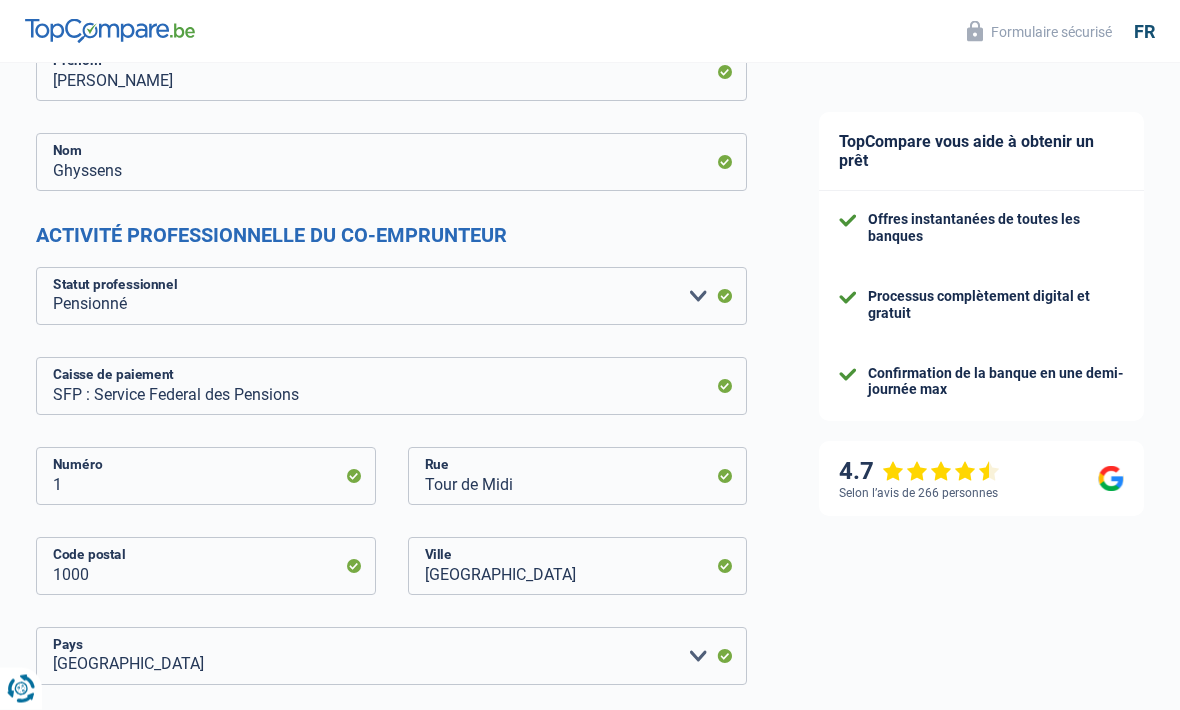 scroll, scrollTop: 0, scrollLeft: 0, axis: both 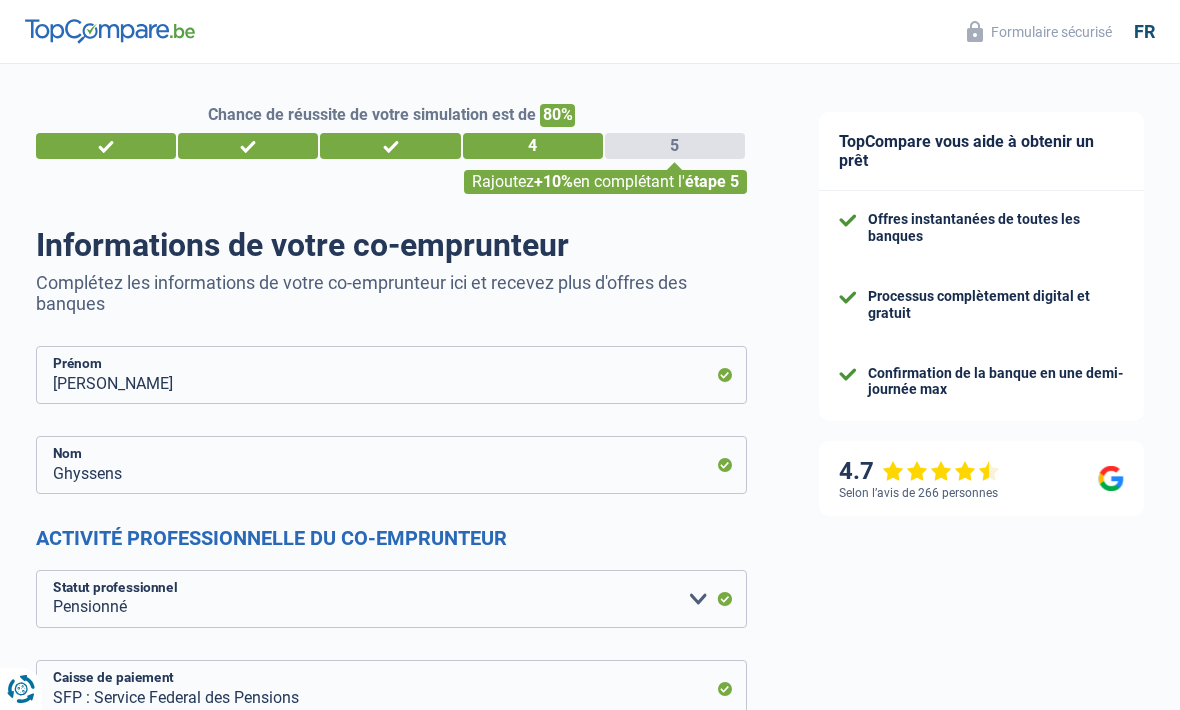 click on "5" at bounding box center (675, 146) 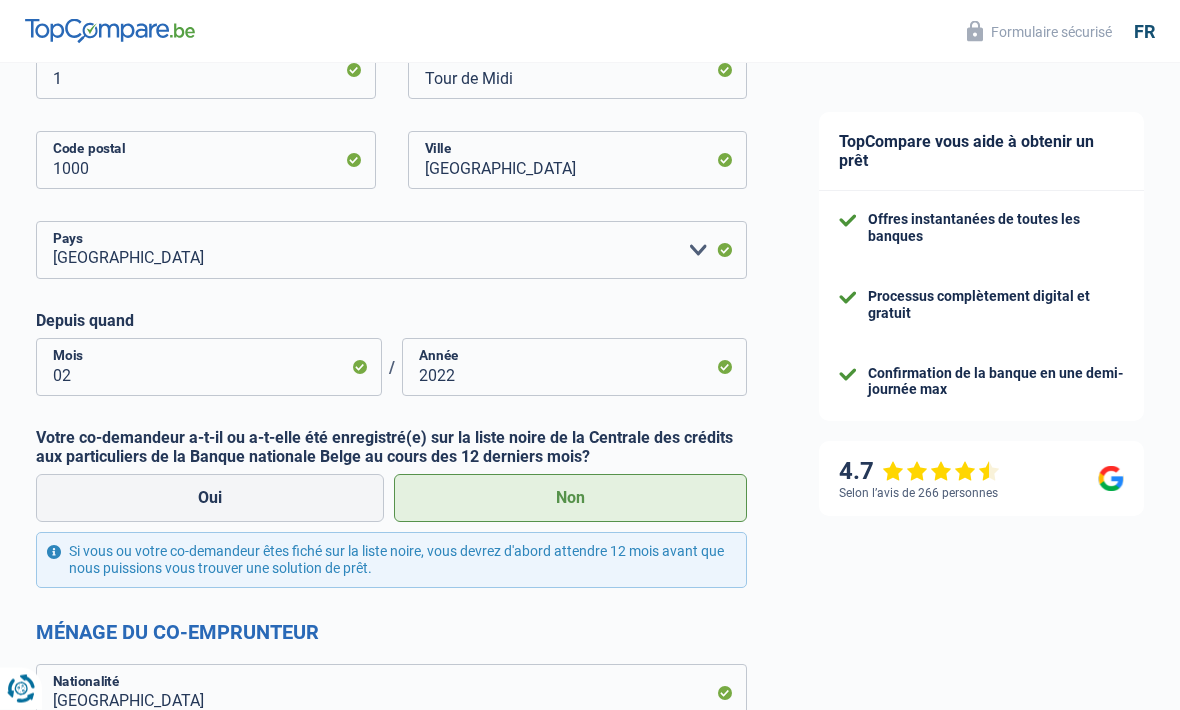 scroll, scrollTop: 716, scrollLeft: 0, axis: vertical 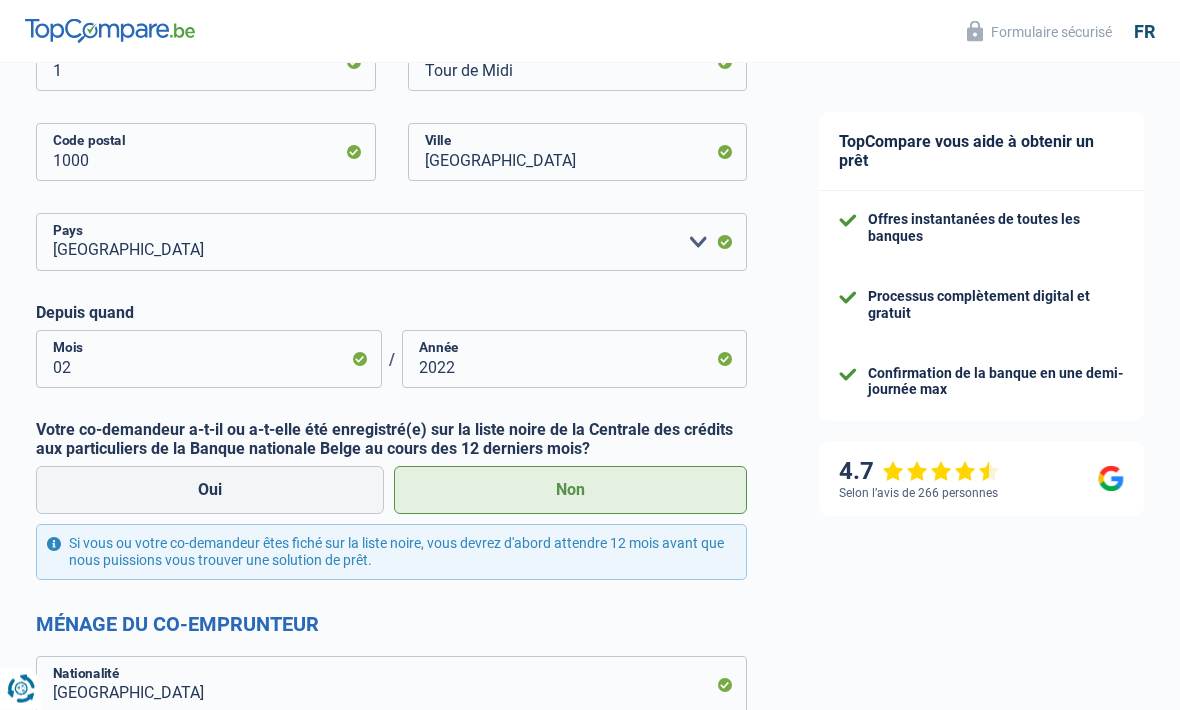 click on "Si vous ou votre co-demandeur êtes fiché sur la liste noire, vous devrez d'abord attendre 12 mois avant que nous puissions vous trouver une solution de prêt." at bounding box center (391, 553) 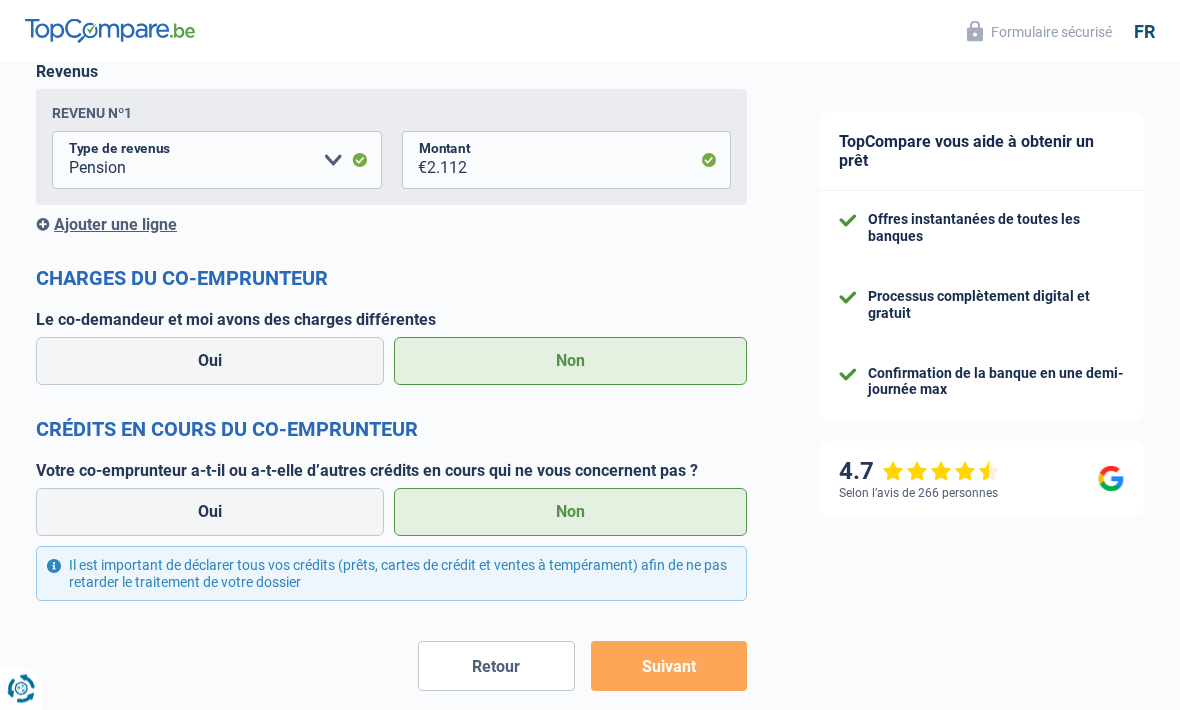 scroll, scrollTop: 1755, scrollLeft: 0, axis: vertical 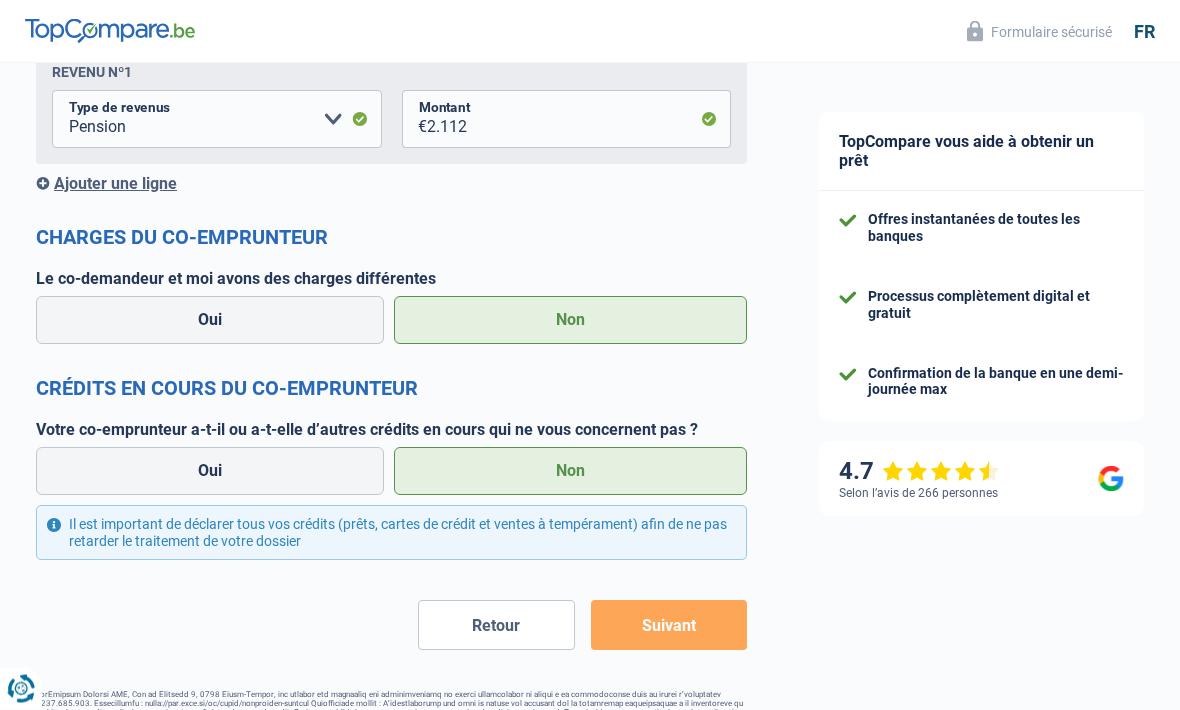 click on "Ajouter une ligne" at bounding box center [391, 184] 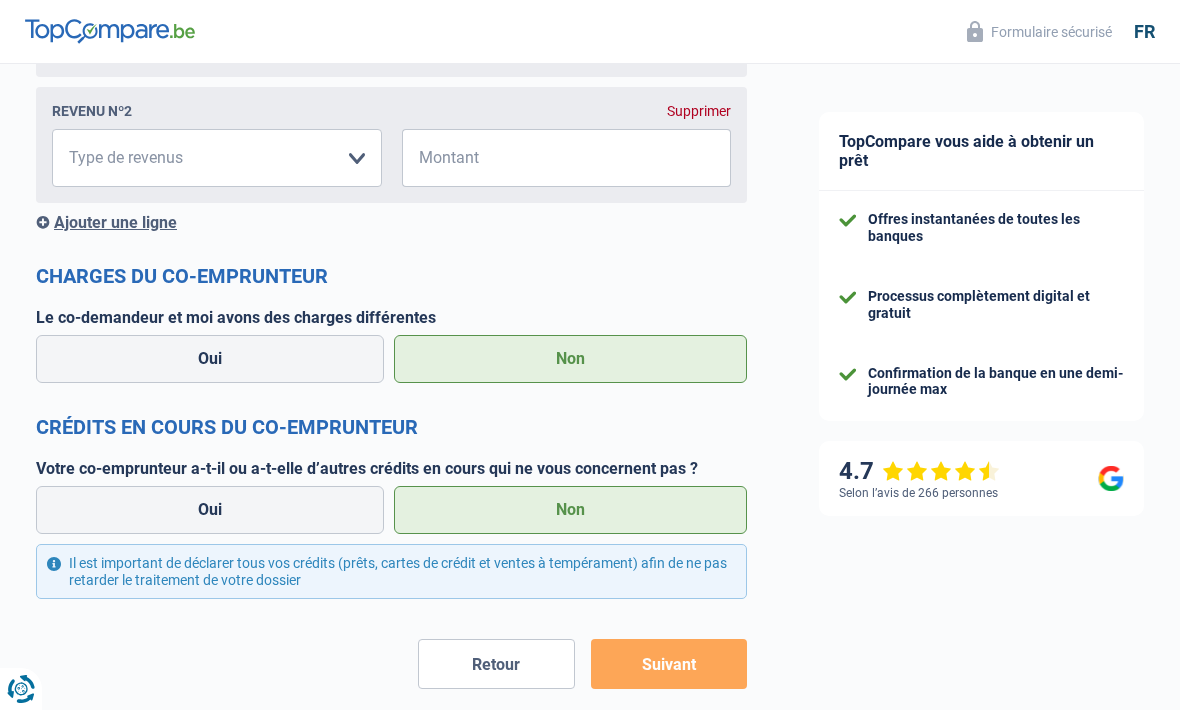 scroll, scrollTop: 1882, scrollLeft: 0, axis: vertical 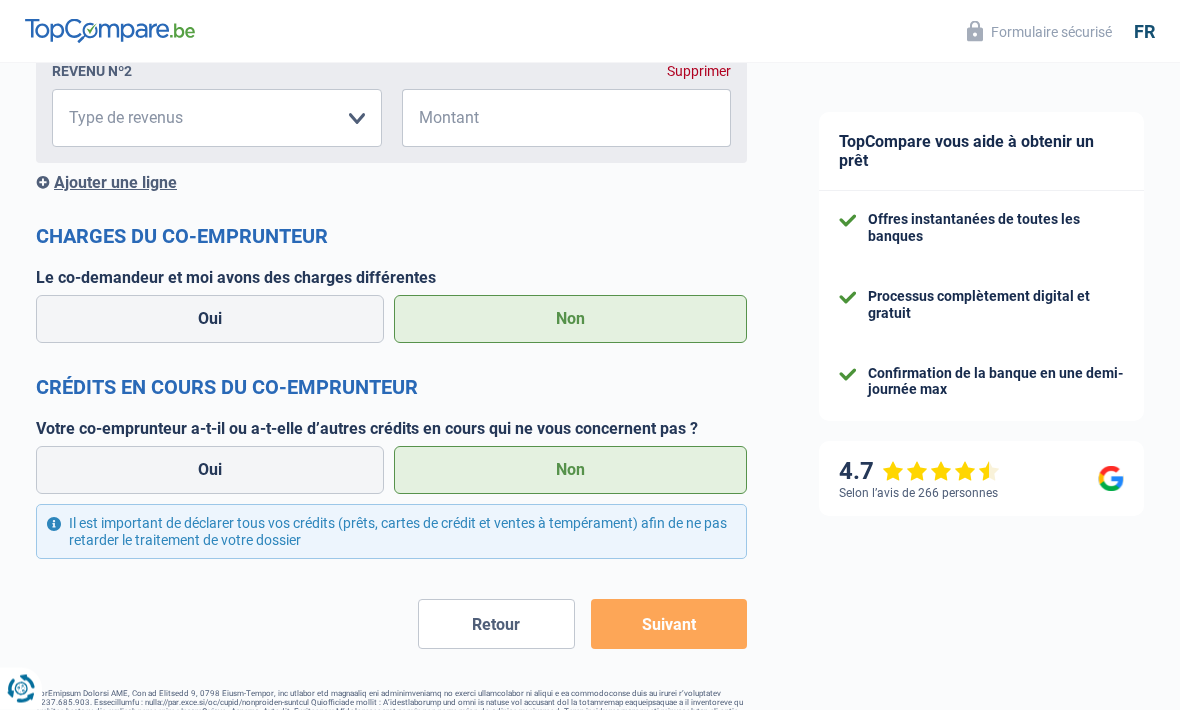 click on "Suivant" at bounding box center (669, 625) 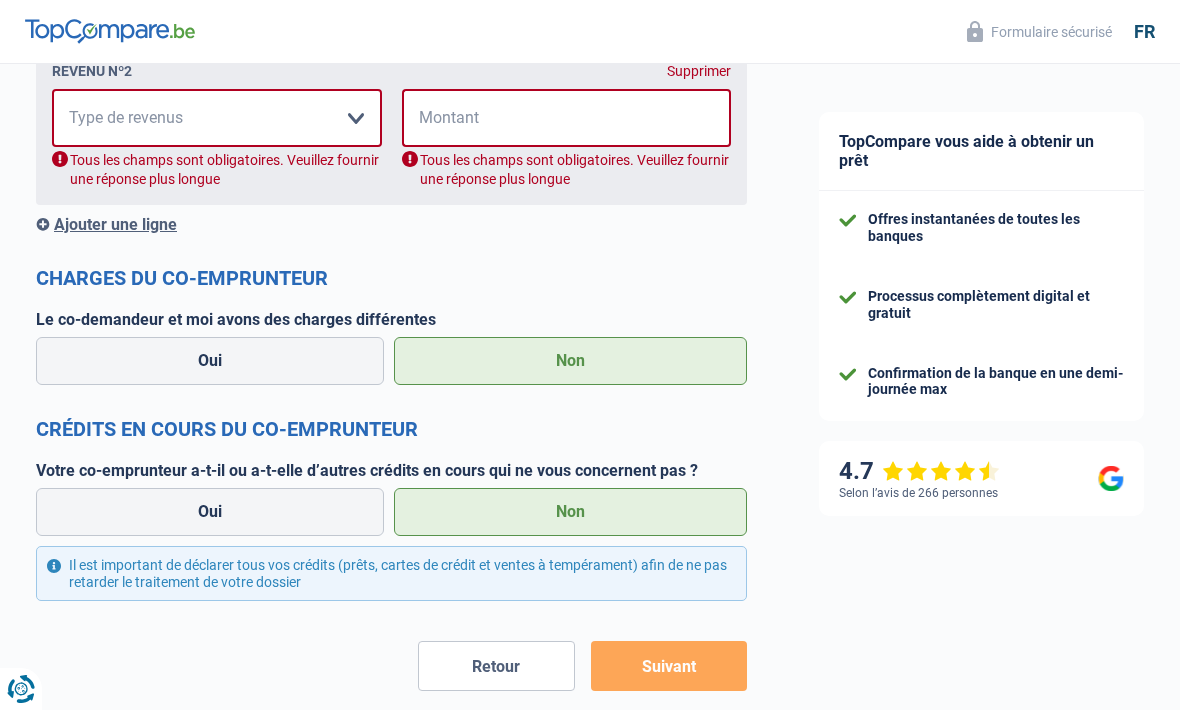 click on "Christine
Prénom
Ghyssens
Nom
Activité professionnelle du co-emprunteur
Ouvrier Employé privé Employé public Invalide Indépendant Pensionné Chômeur Mutuelle Femme au foyer Sans profession Allocataire sécurité/Intégration social (SPF Sécurité Sociale, CPAS) Etudiant Profession libérale Commerçant Rentier Pré-pensionné
Veuillez sélectionner une option
Statut professionnel
SFP : Service Federal des Pensions
Caisse de paiement
1
Numéro
Tour de Midi
Rue
1000
Code postal
Bruxelles
Ville
Belgique Luxembourg
Pays" at bounding box center (391, -423) 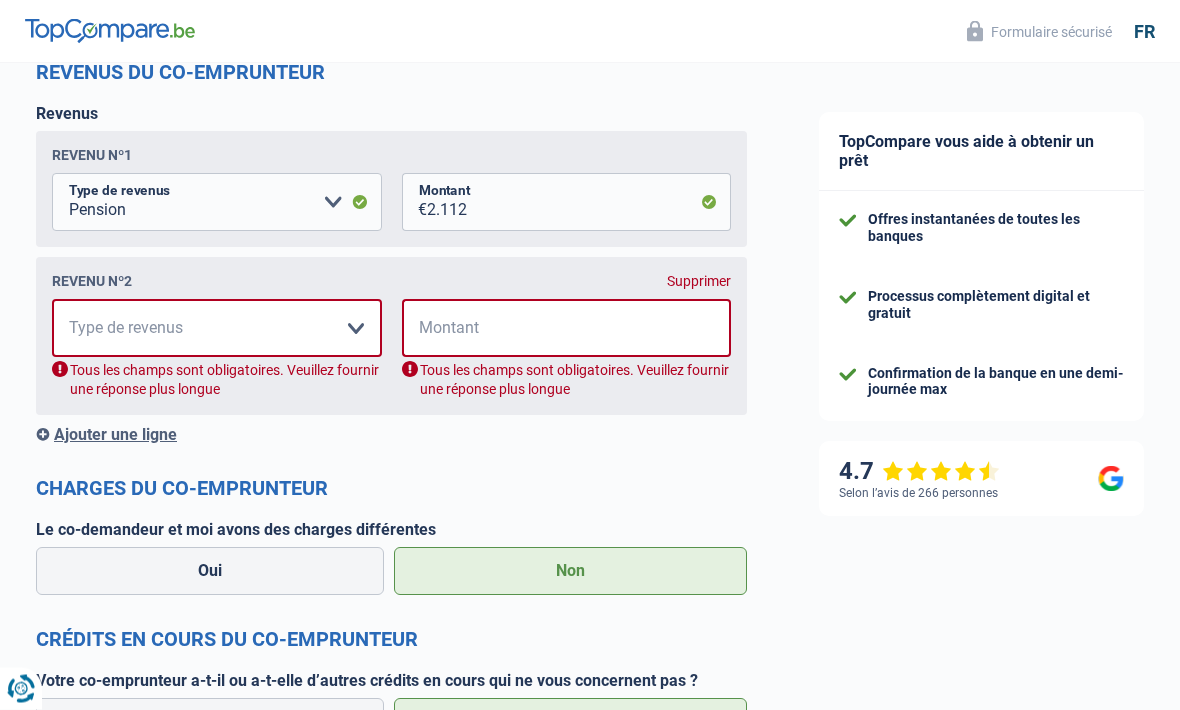 scroll, scrollTop: 1684, scrollLeft: 0, axis: vertical 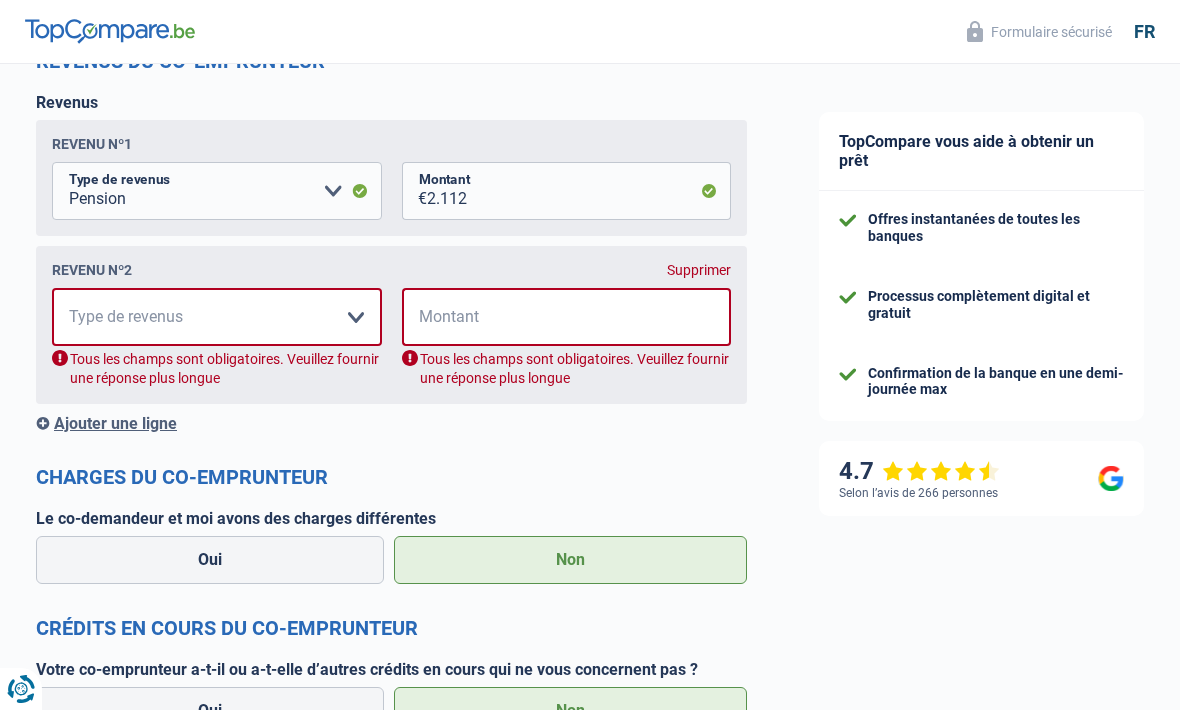 click on "Ajouter une ligne" at bounding box center [391, 423] 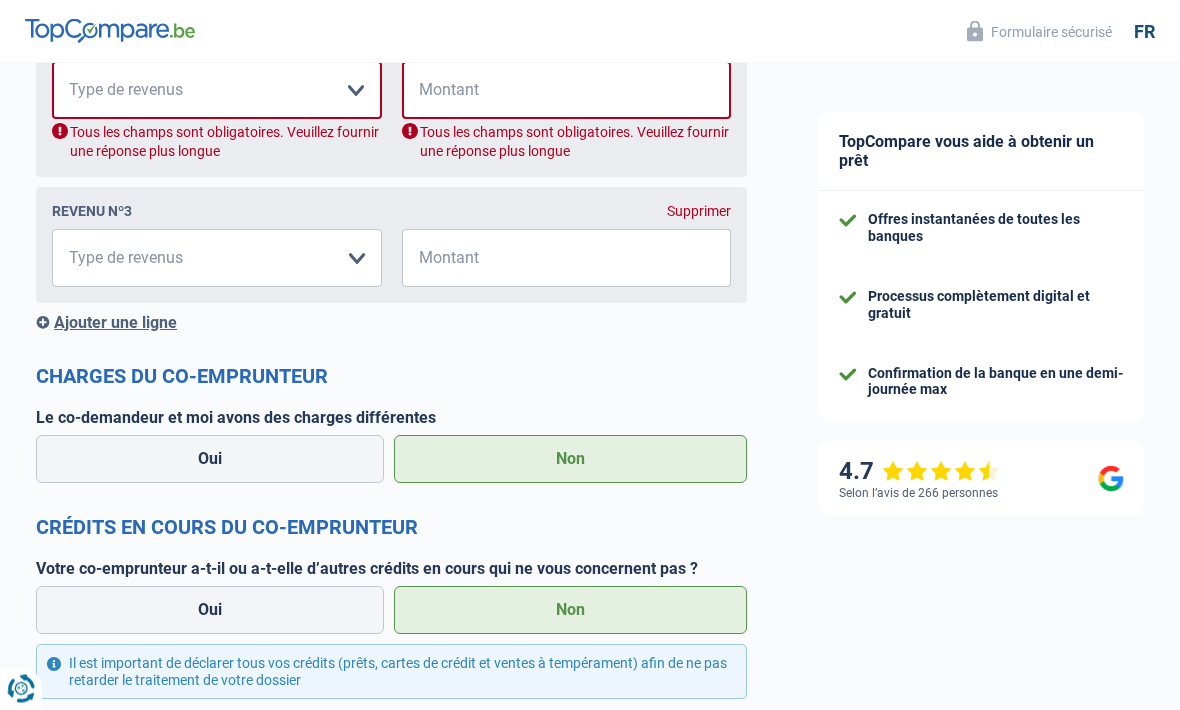 scroll, scrollTop: 2051, scrollLeft: 0, axis: vertical 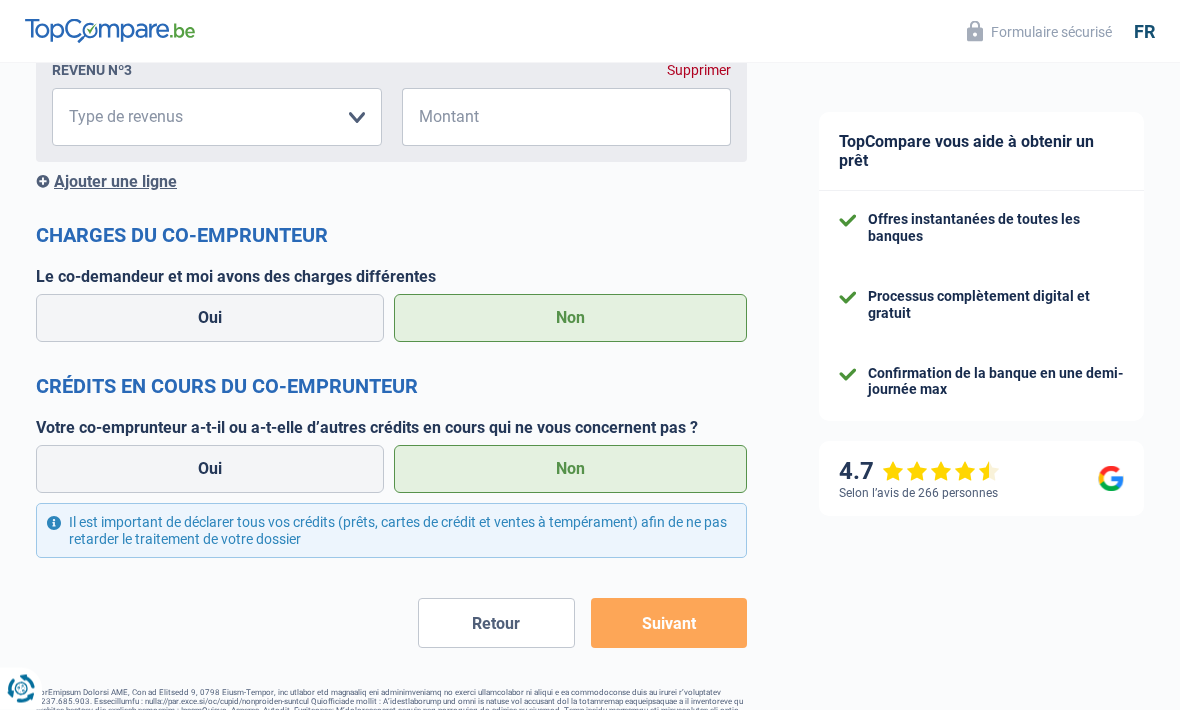 click on "Retour" at bounding box center (496, 624) 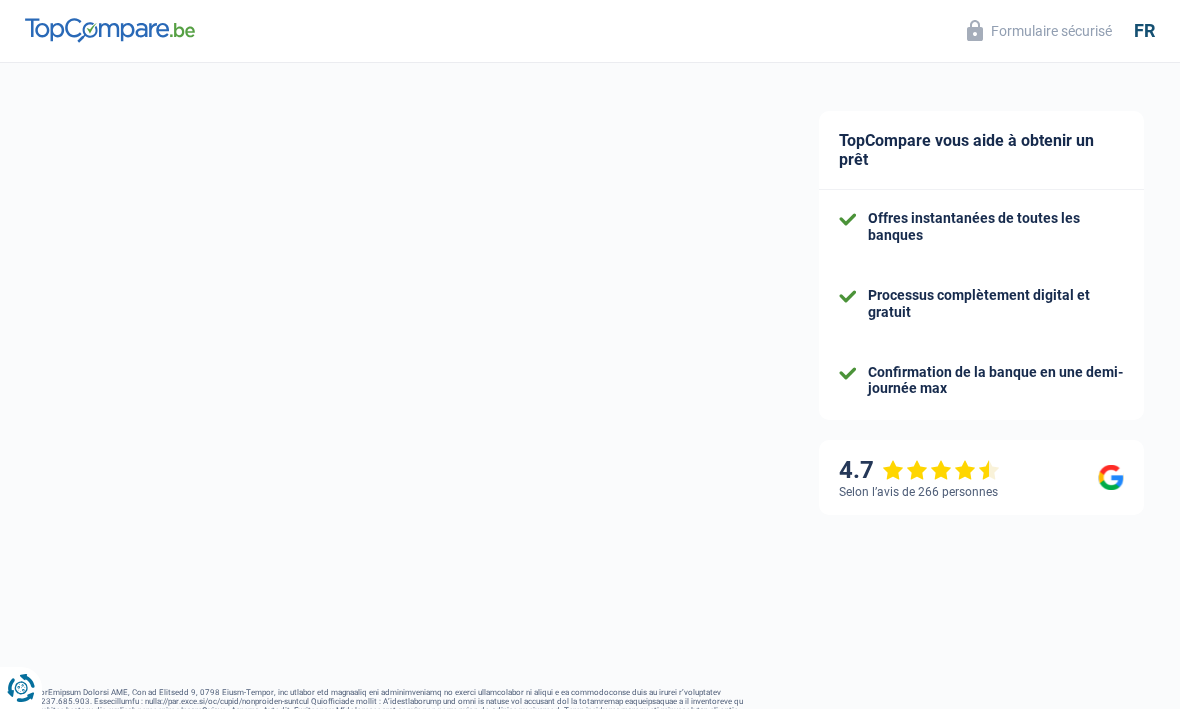 select on "mutualityIndemnity" 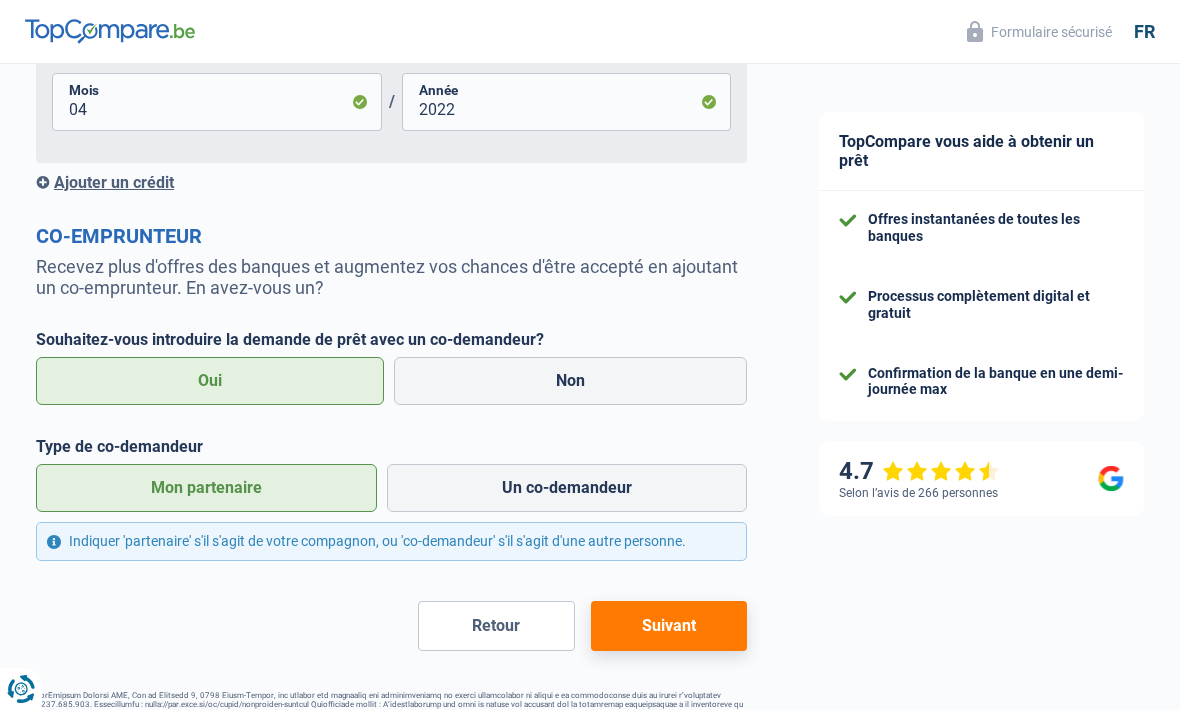 scroll, scrollTop: 1227, scrollLeft: 0, axis: vertical 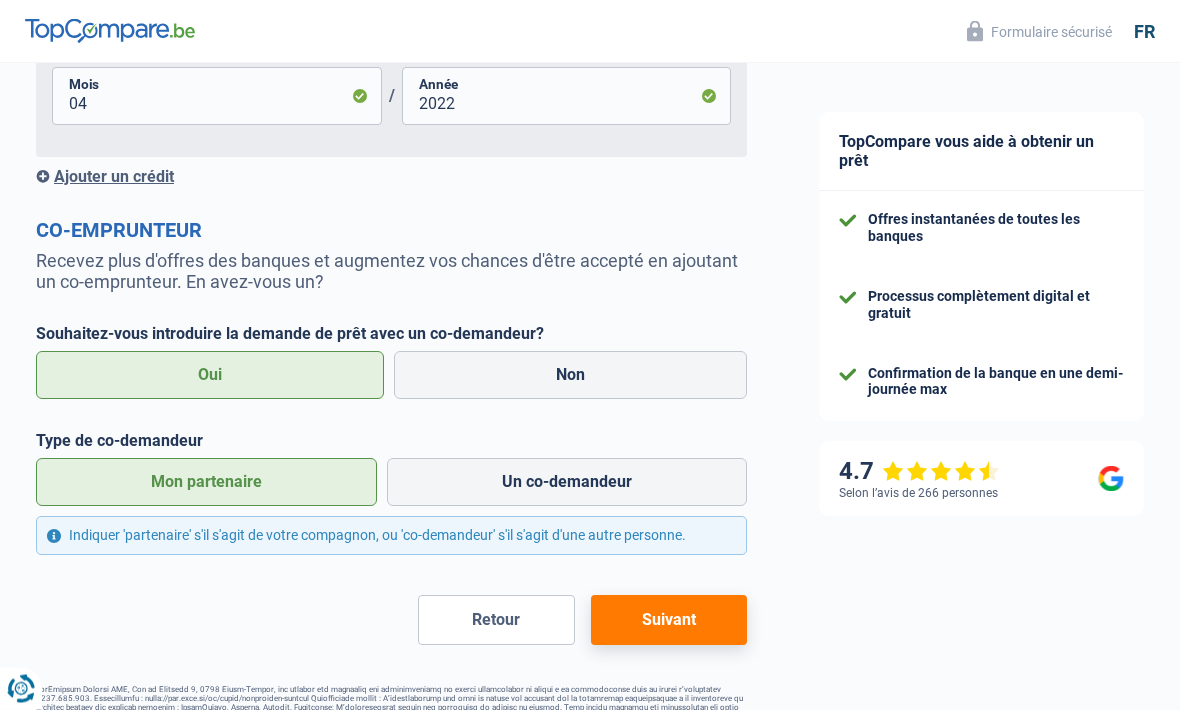 click on "Suivant" at bounding box center [669, 621] 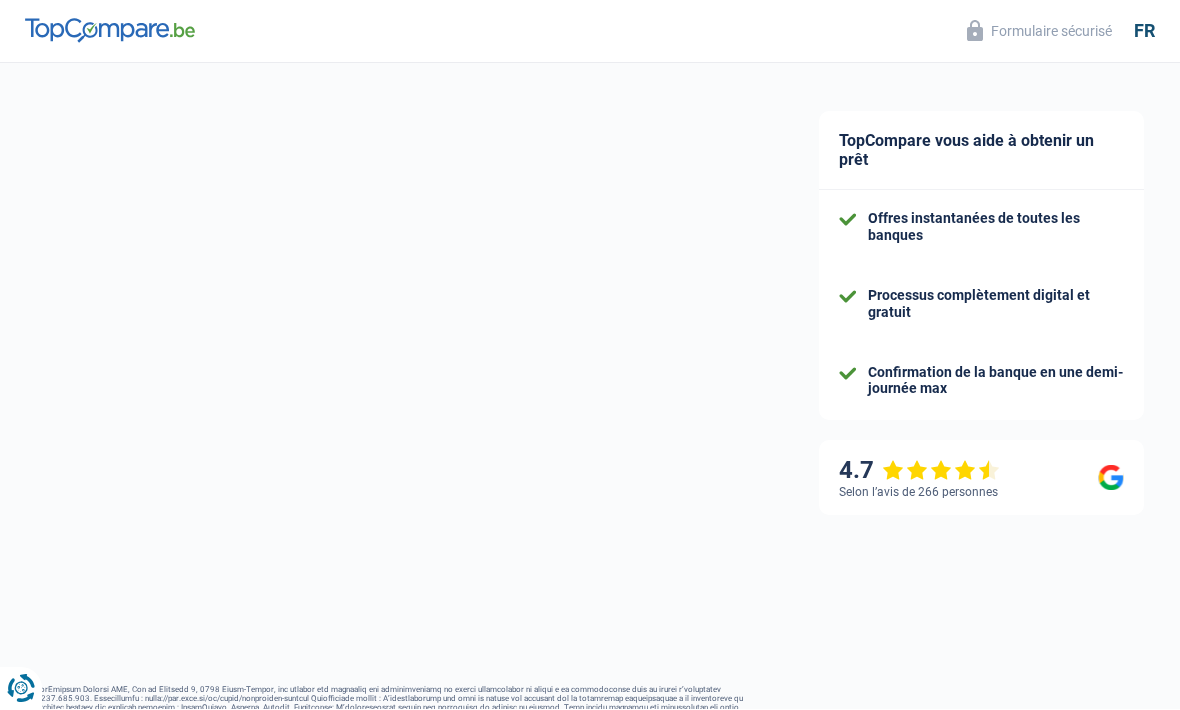 select on "retired" 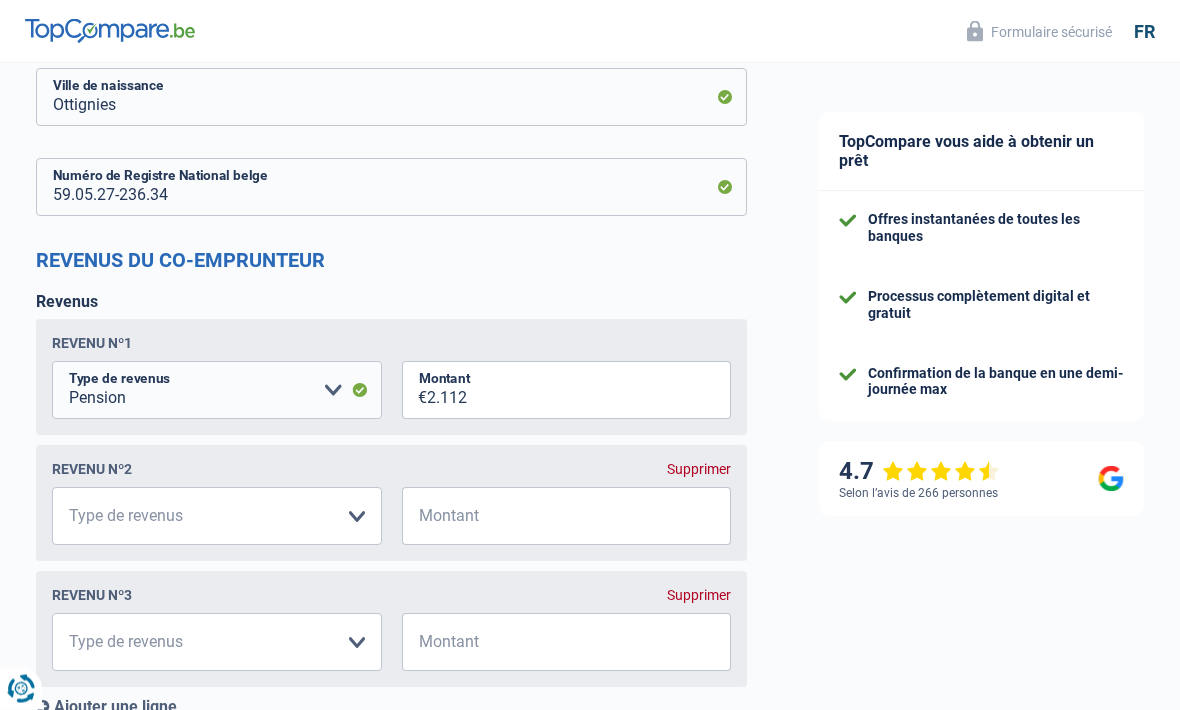 scroll, scrollTop: 1485, scrollLeft: 0, axis: vertical 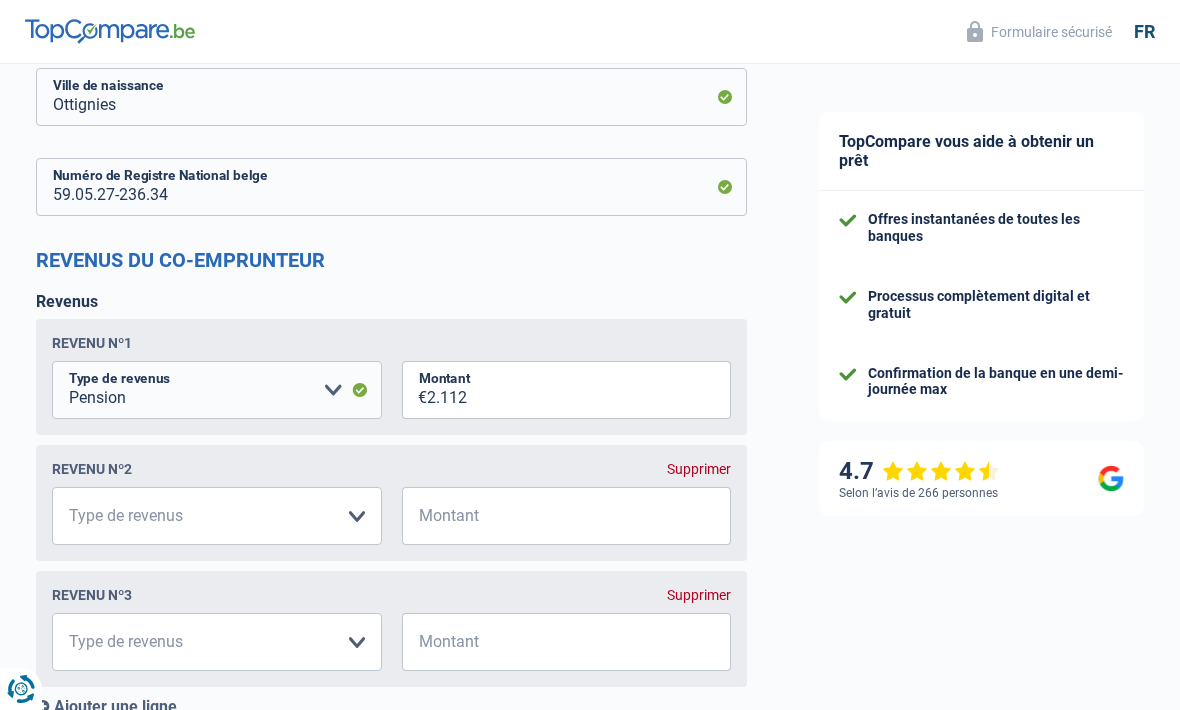 click on "Supprimer" at bounding box center [699, 595] 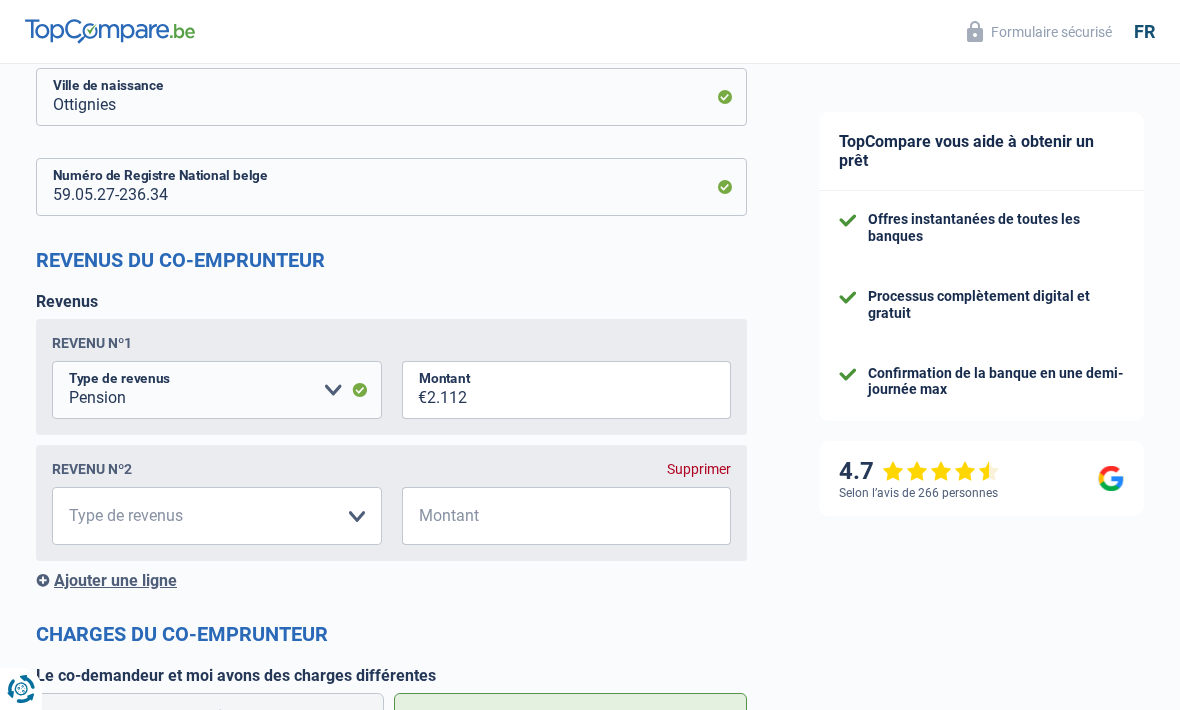 click on "Supprimer" at bounding box center [699, 469] 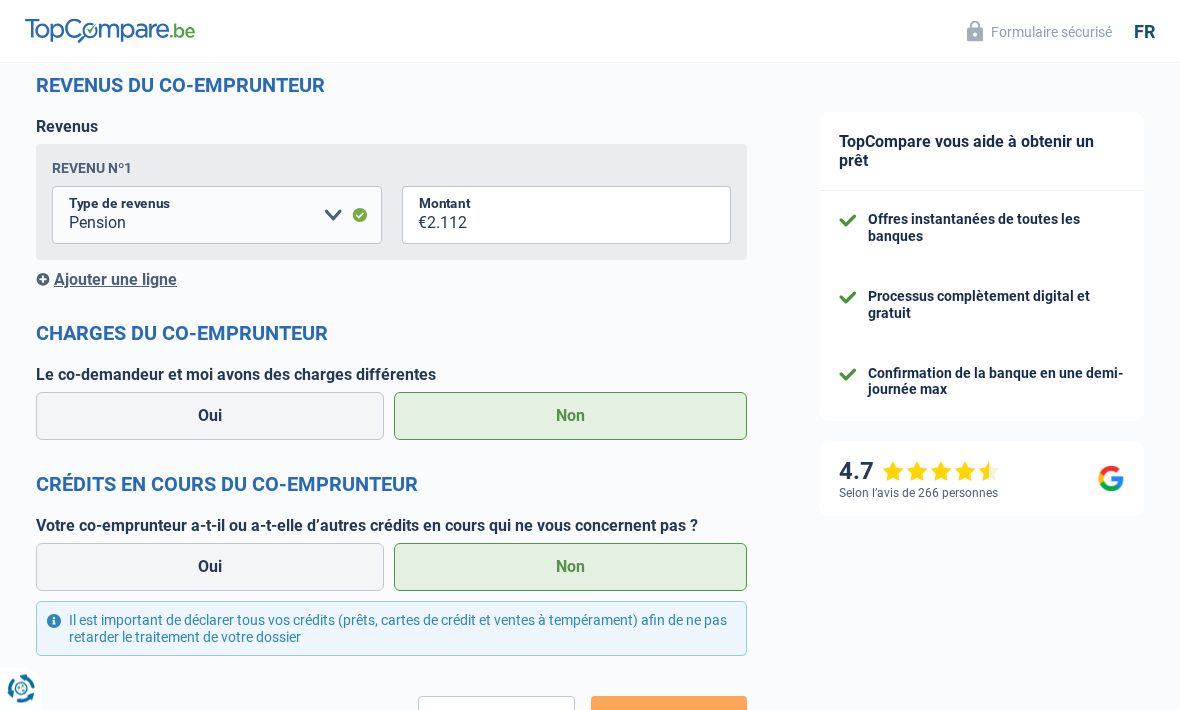 scroll, scrollTop: 1755, scrollLeft: 0, axis: vertical 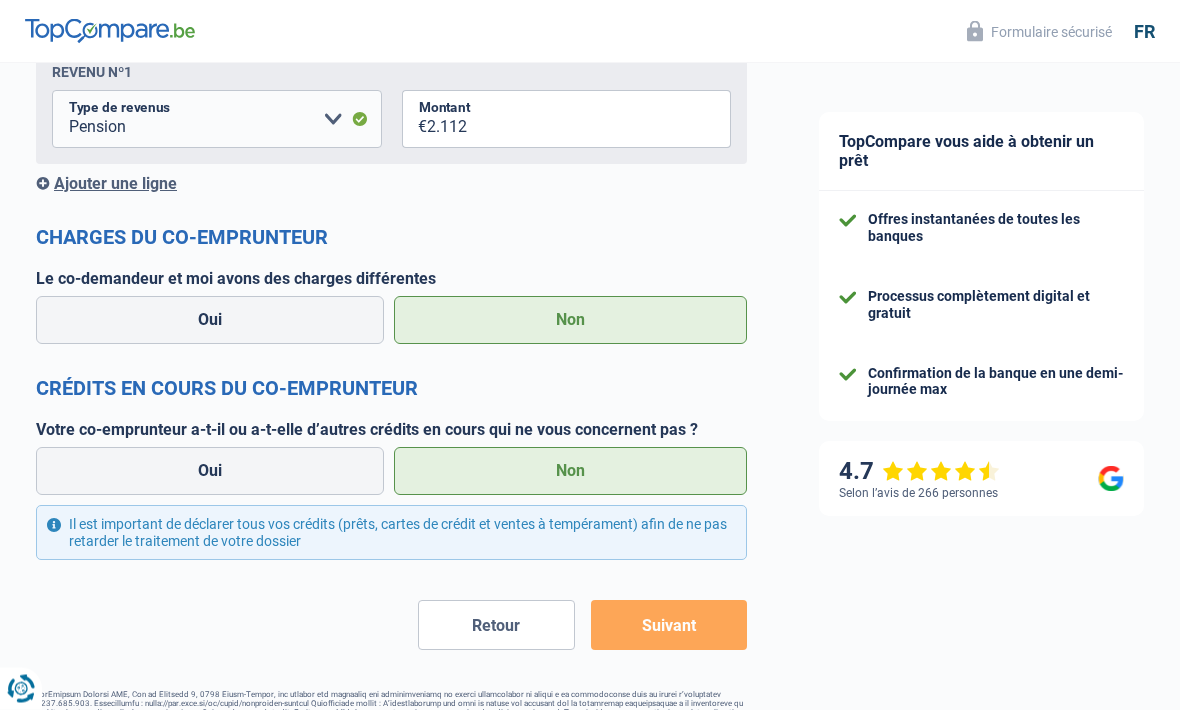 click on "Suivant" at bounding box center [669, 626] 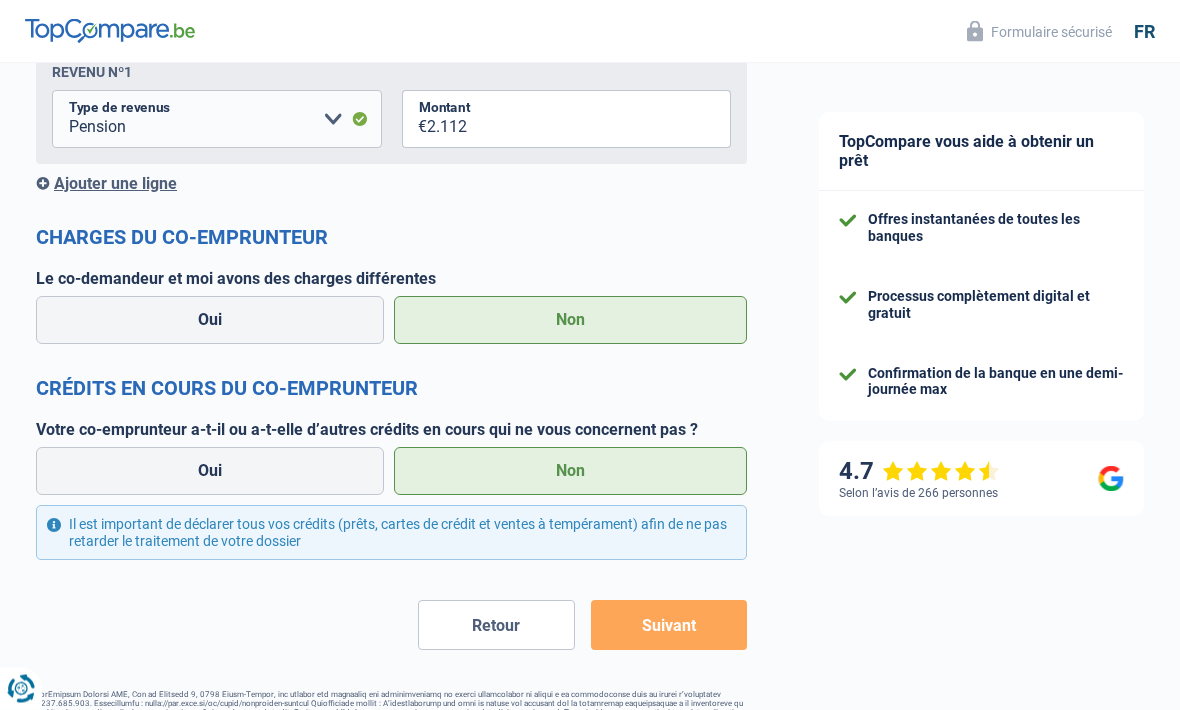 click on "Suivant" at bounding box center [669, 626] 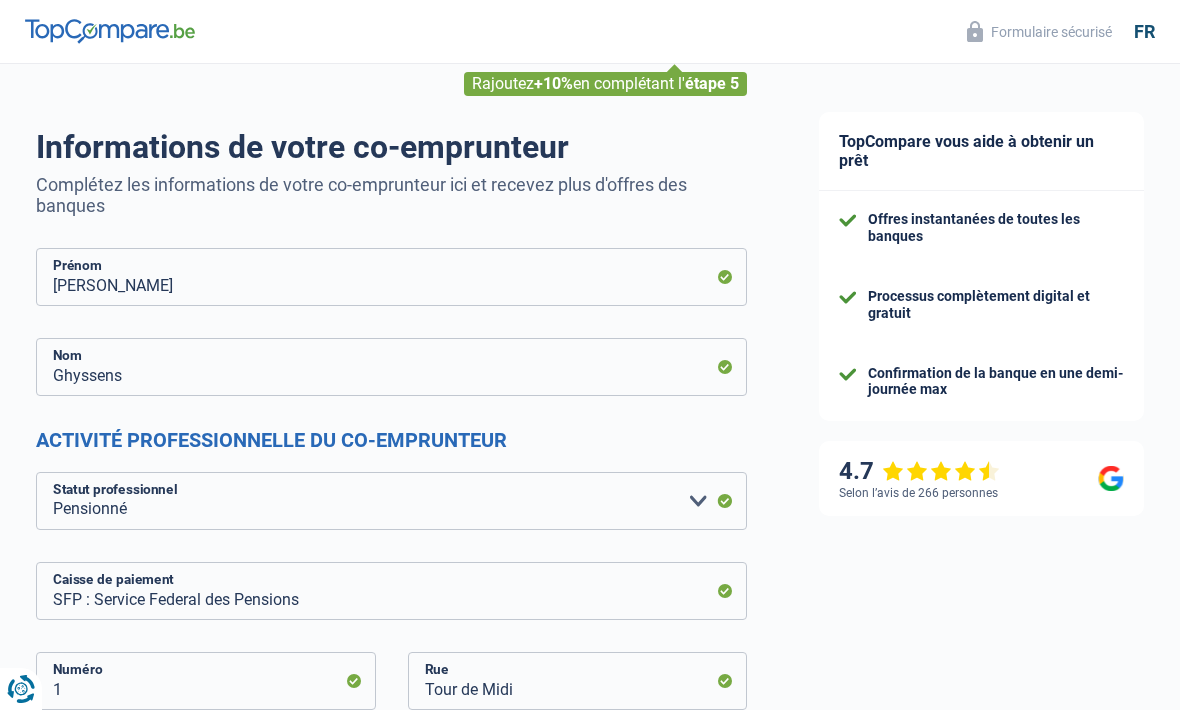 scroll, scrollTop: 0, scrollLeft: 0, axis: both 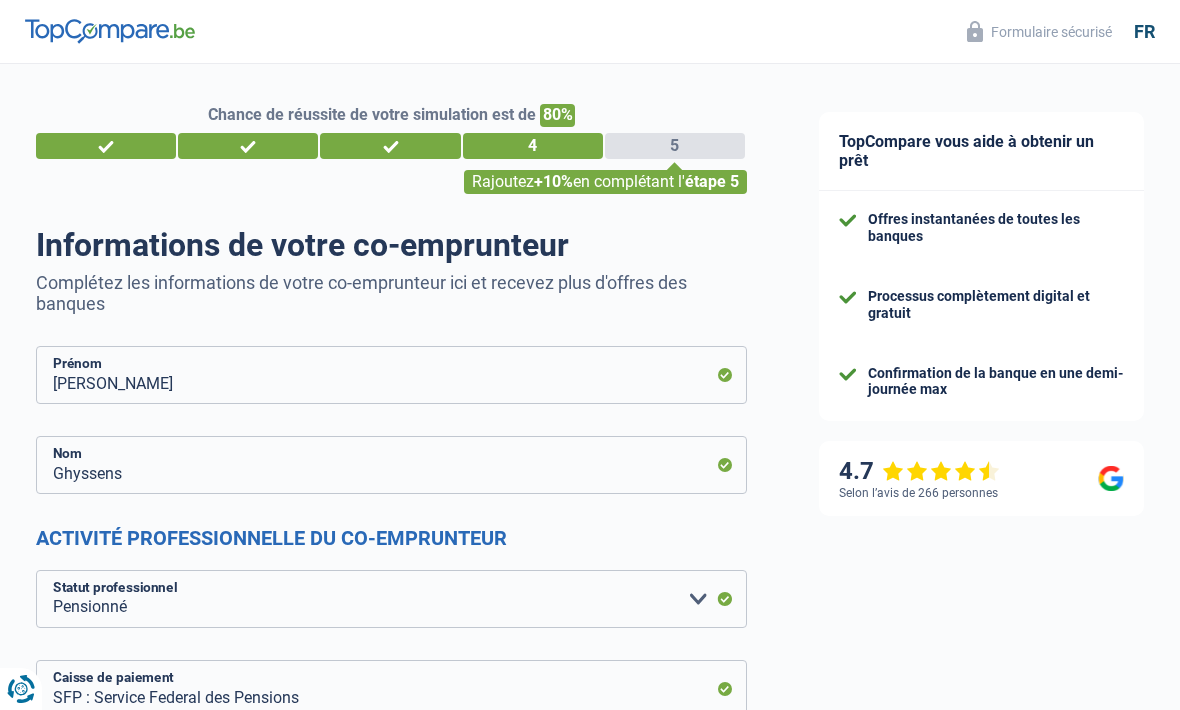 click on "Rajoutez  +10%  en complétant l' étape 5" at bounding box center [605, 182] 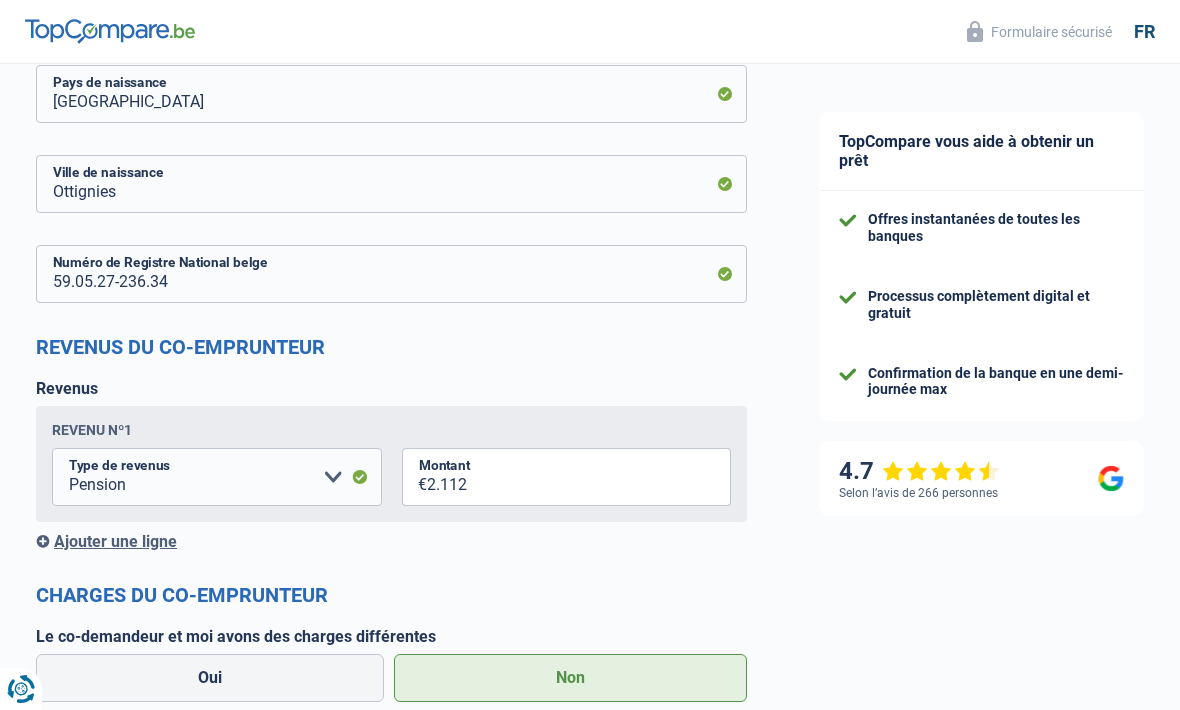 scroll, scrollTop: 1400, scrollLeft: 0, axis: vertical 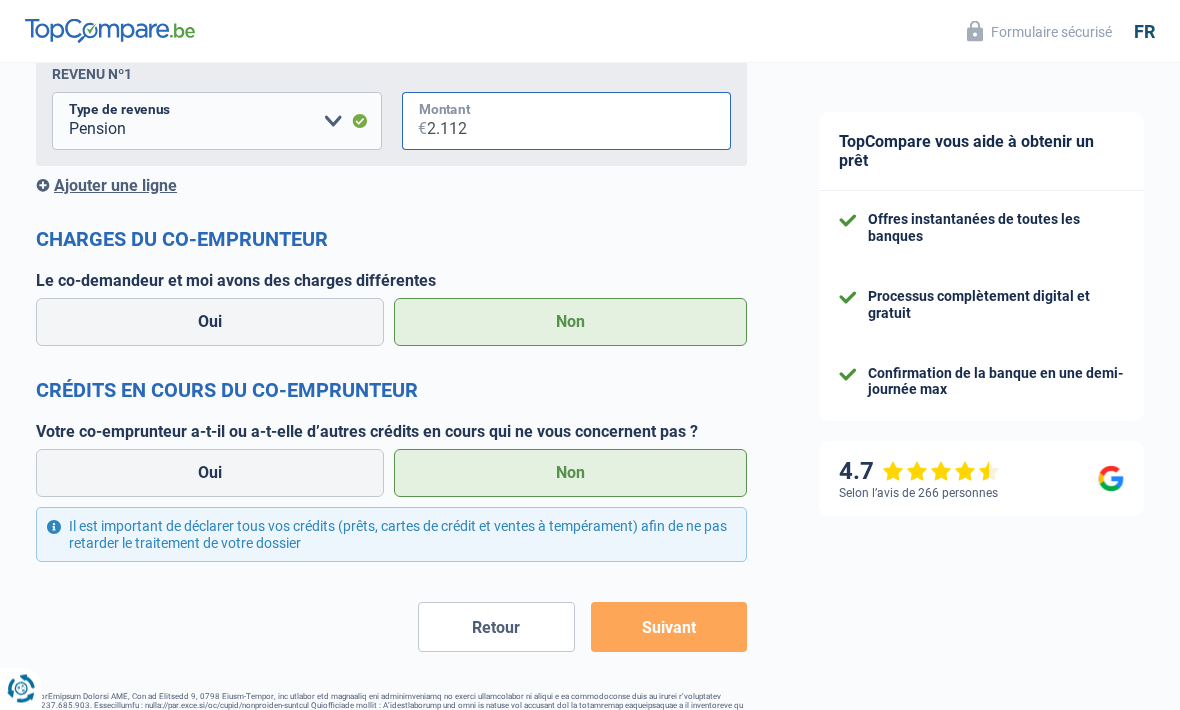 click on "2.112" at bounding box center [579, 122] 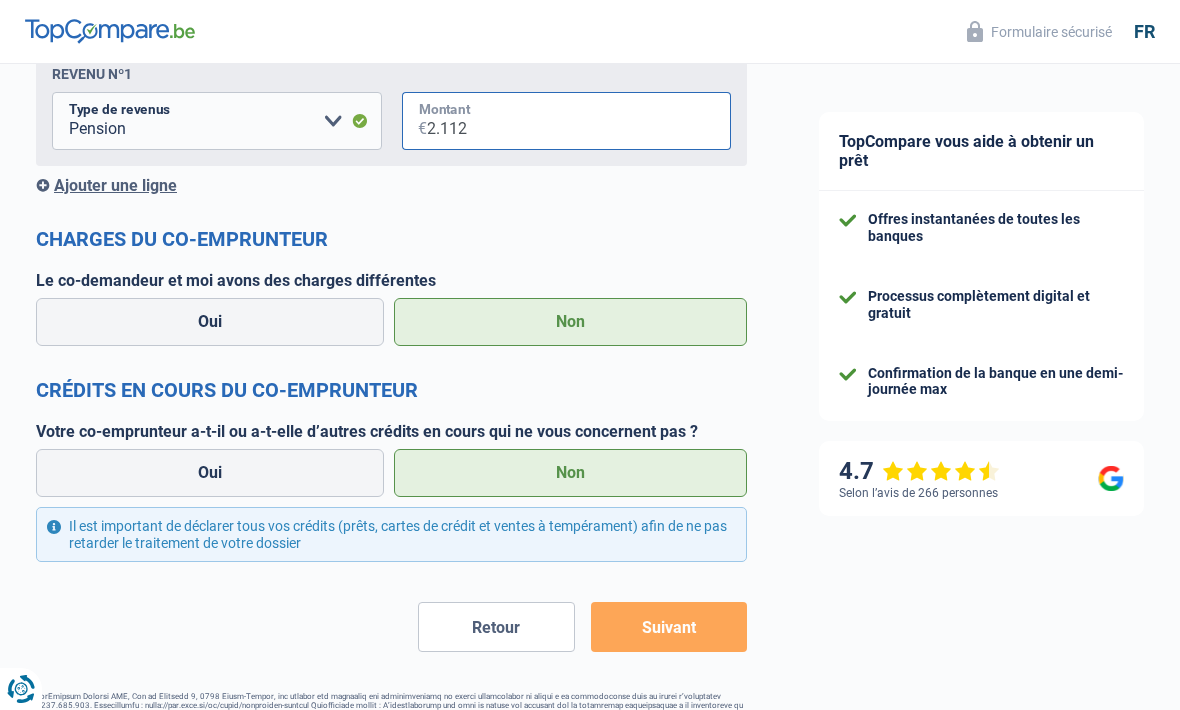 scroll, scrollTop: 1753, scrollLeft: 0, axis: vertical 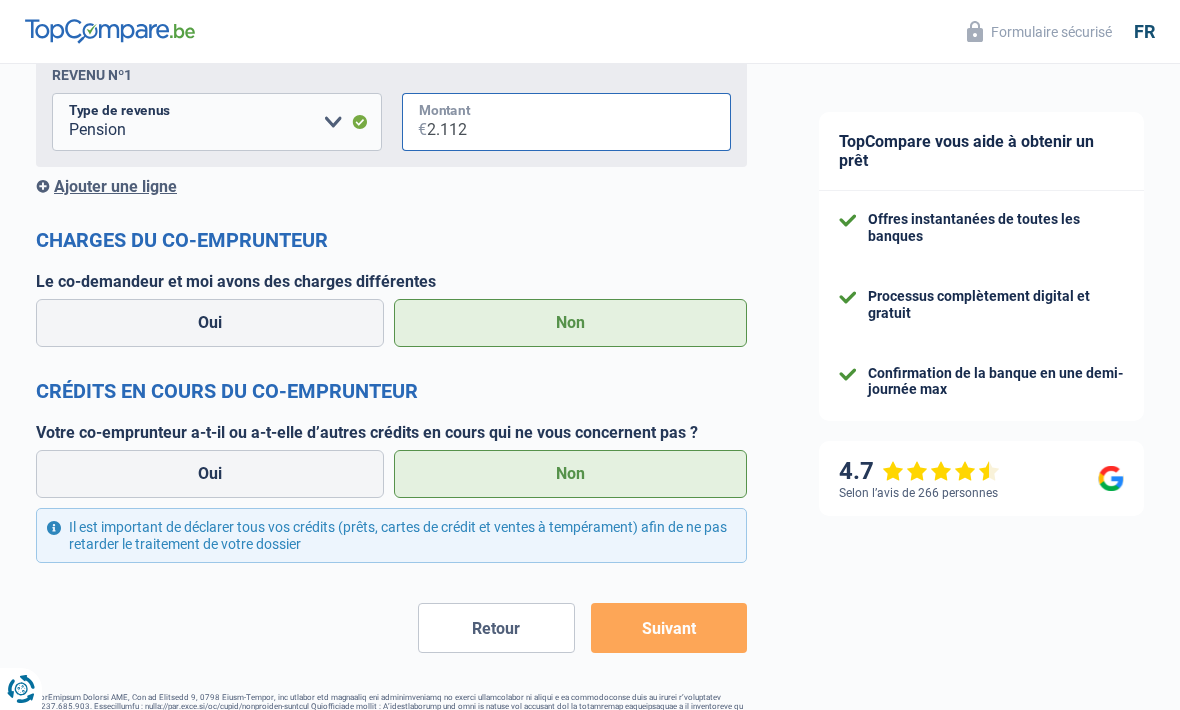 click on "2.112" at bounding box center [579, 122] 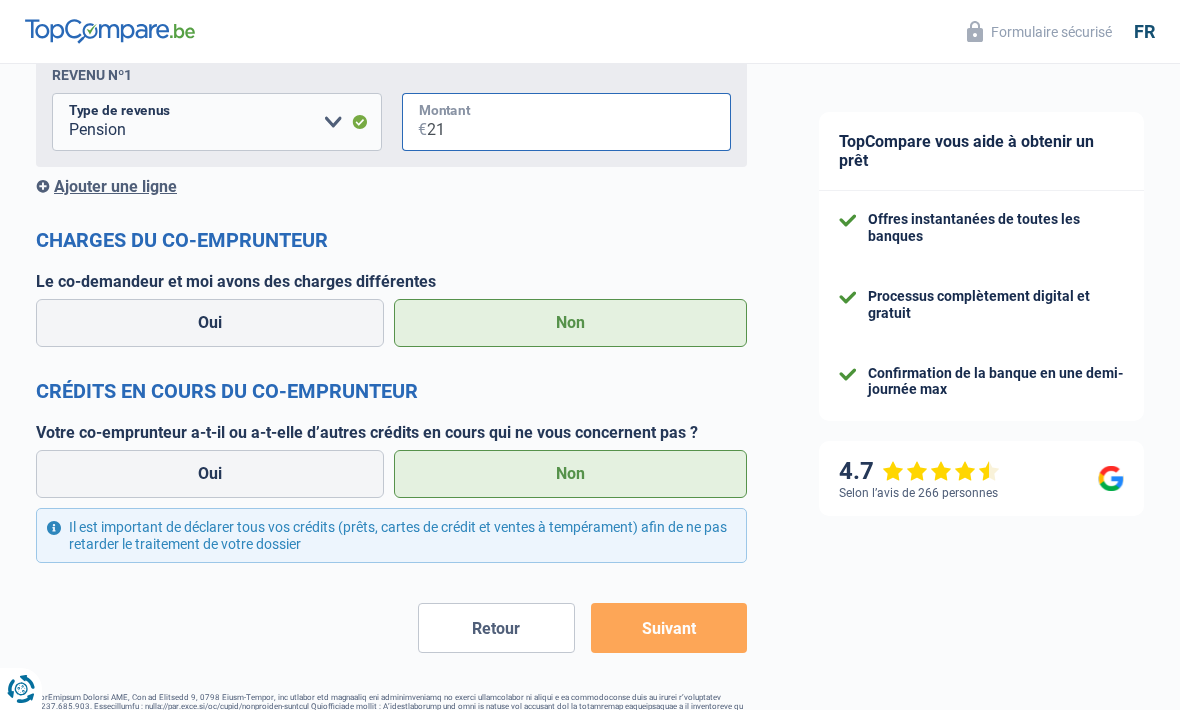 type on "2" 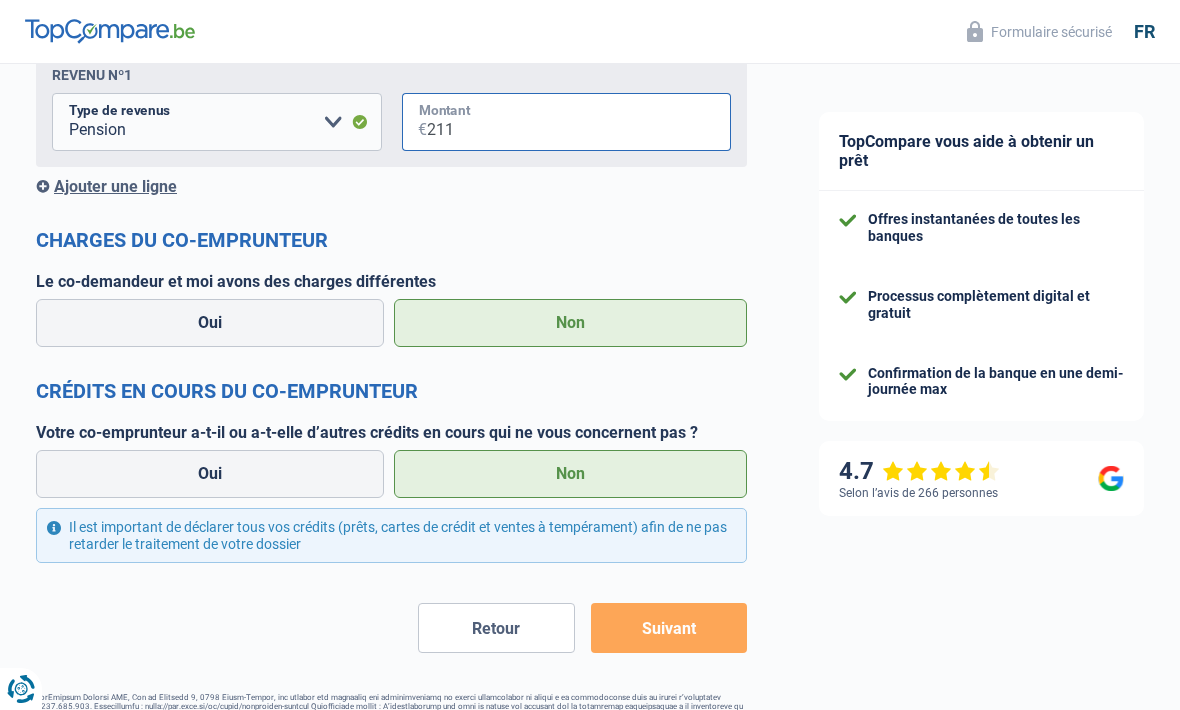 type on "2.112" 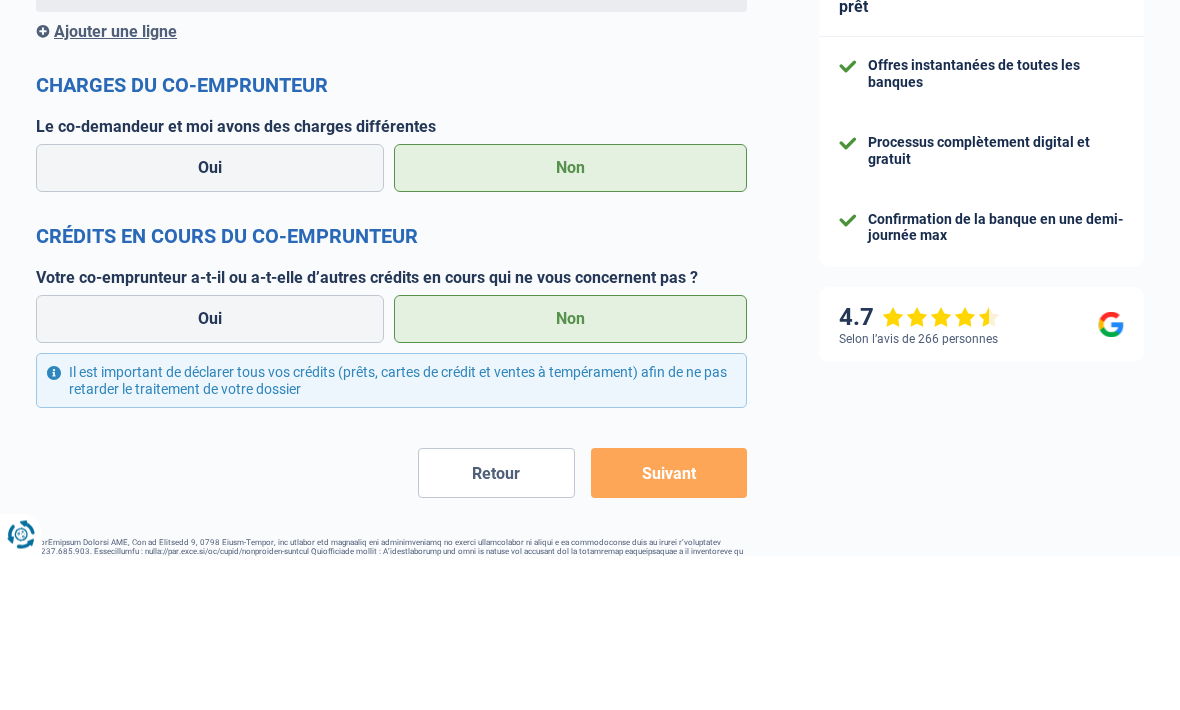 click on "Oui" at bounding box center [210, 323] 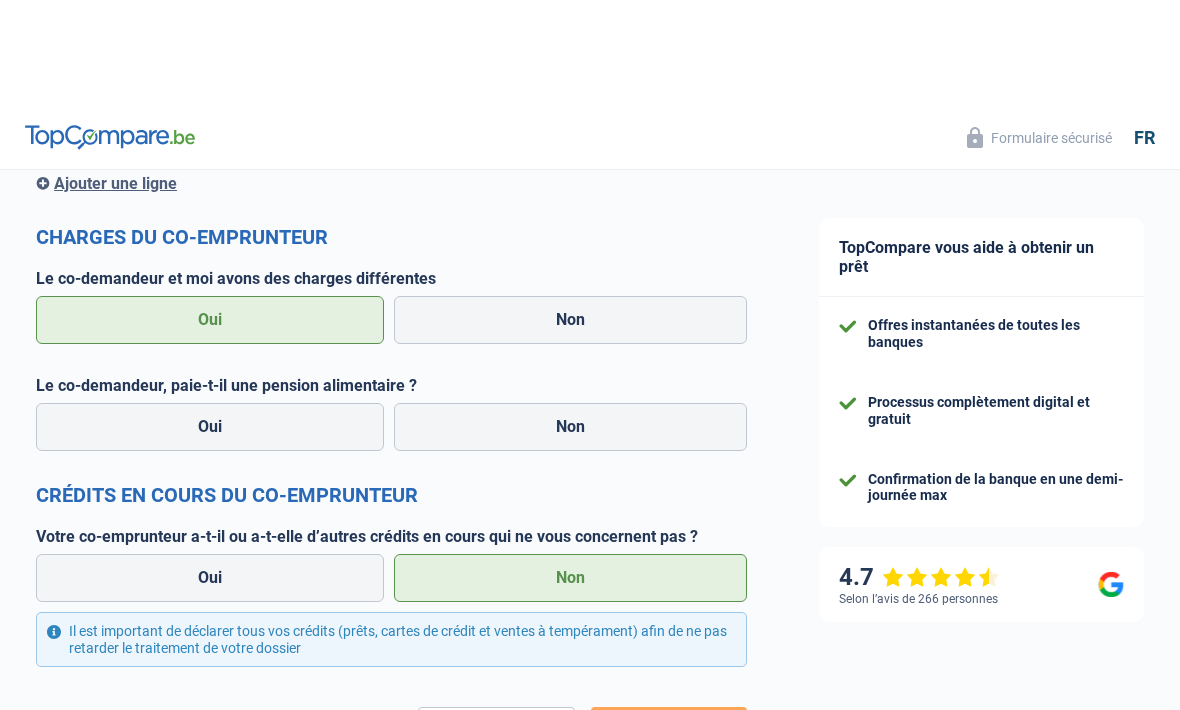 scroll, scrollTop: 1756, scrollLeft: 0, axis: vertical 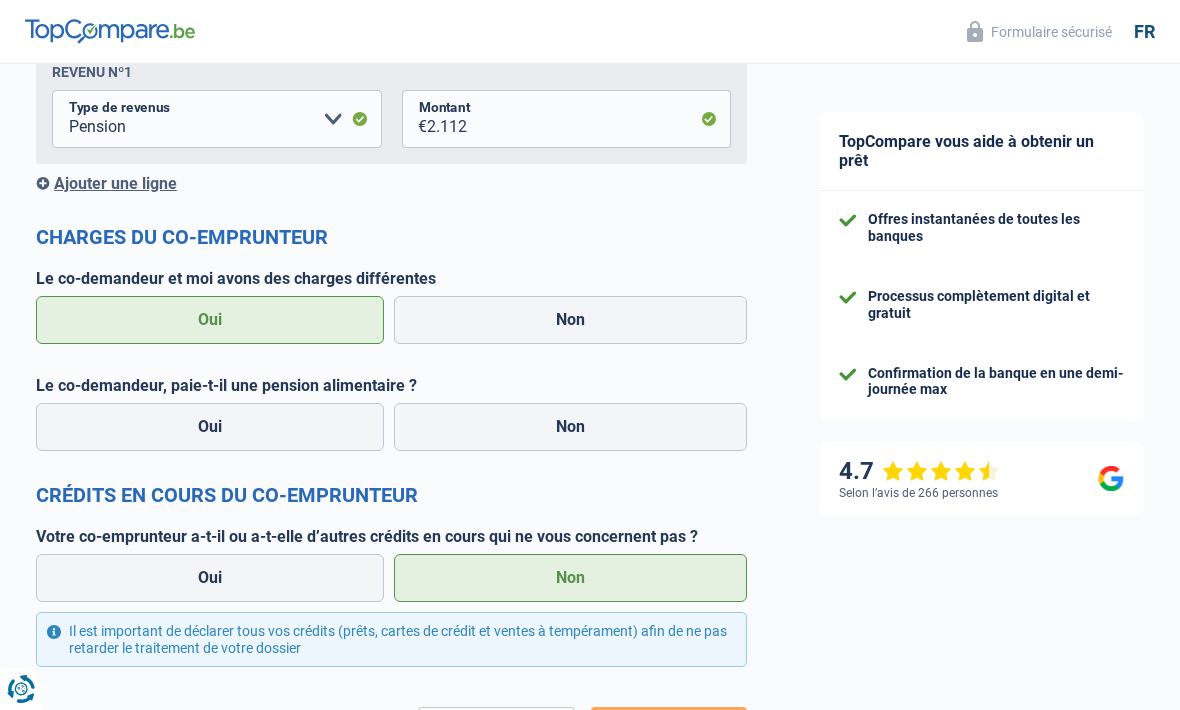 click on "Non" at bounding box center (570, 320) 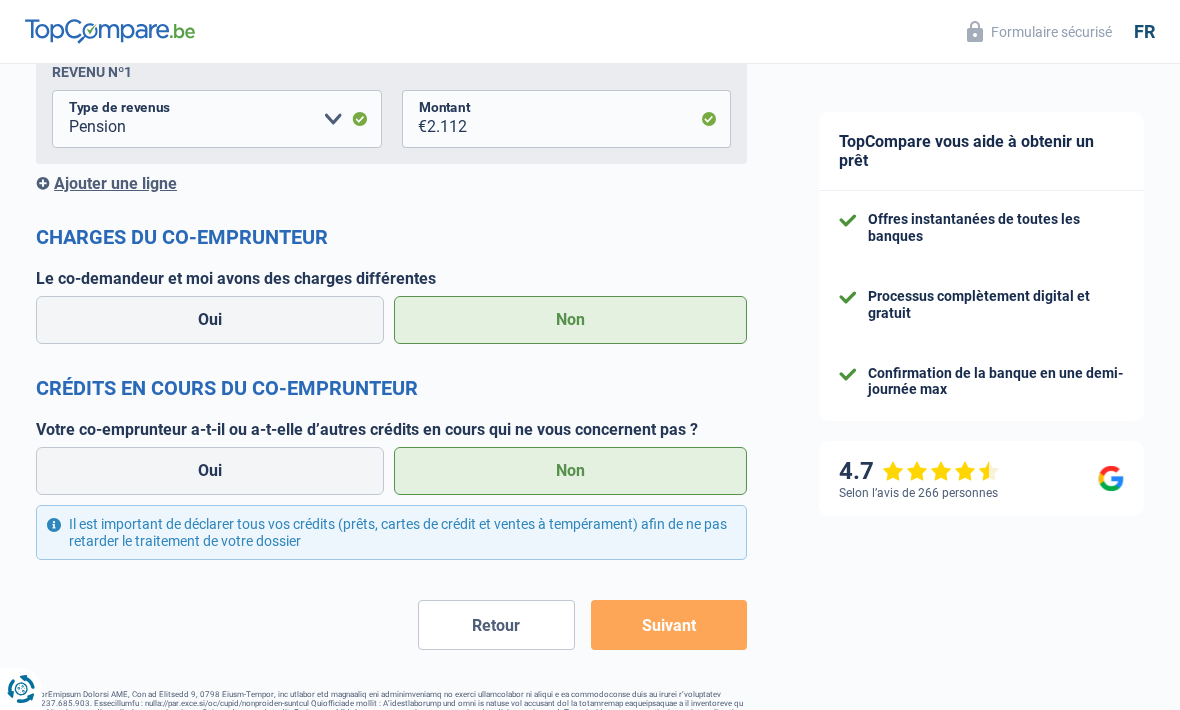 scroll, scrollTop: 1755, scrollLeft: 0, axis: vertical 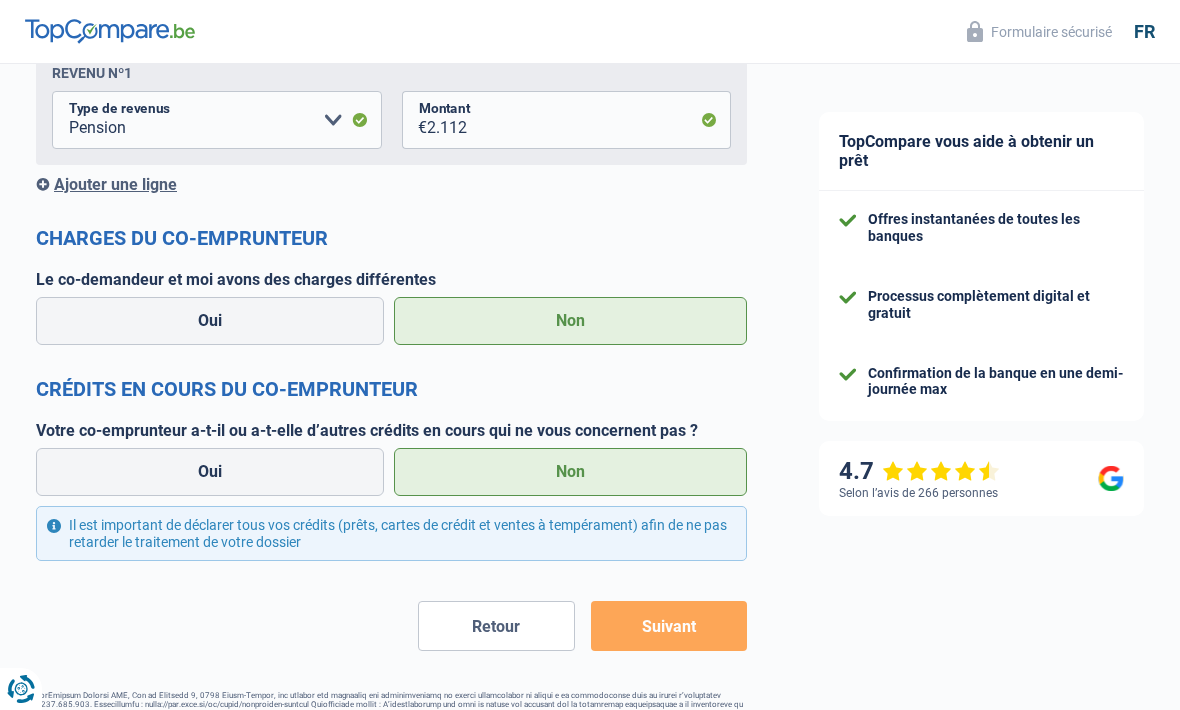 click on "Oui" at bounding box center (210, 472) 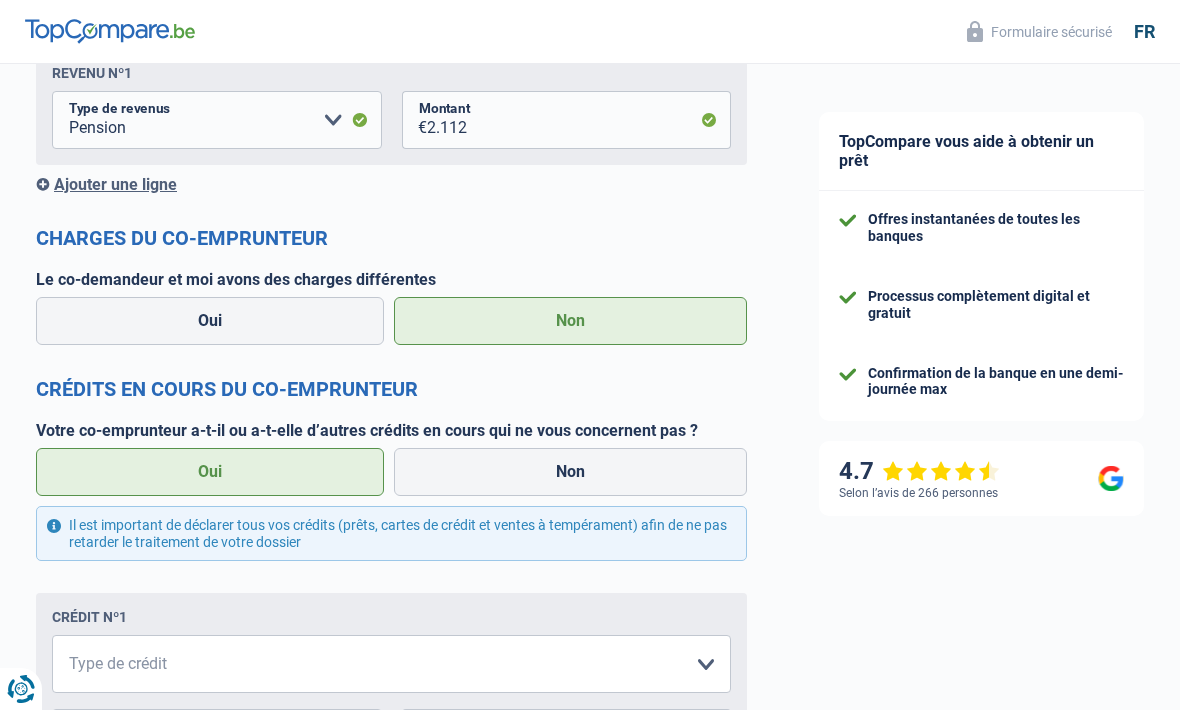 click on "Non" at bounding box center [570, 472] 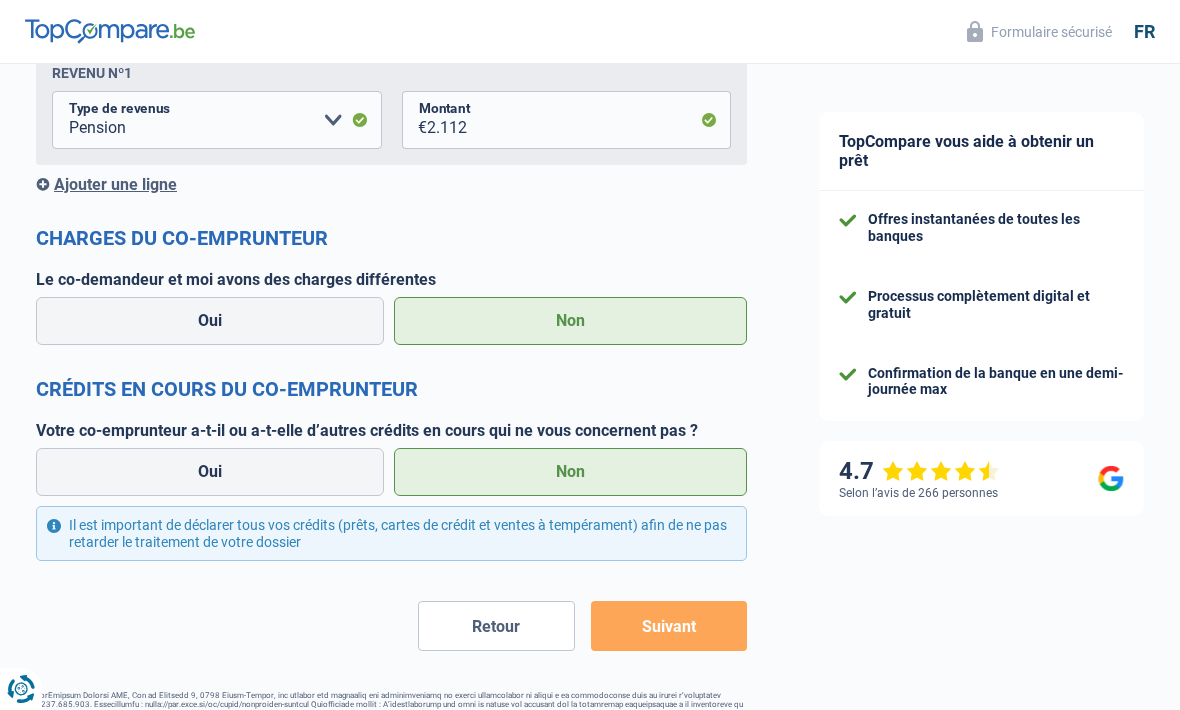 click on "Suivant" at bounding box center [669, 626] 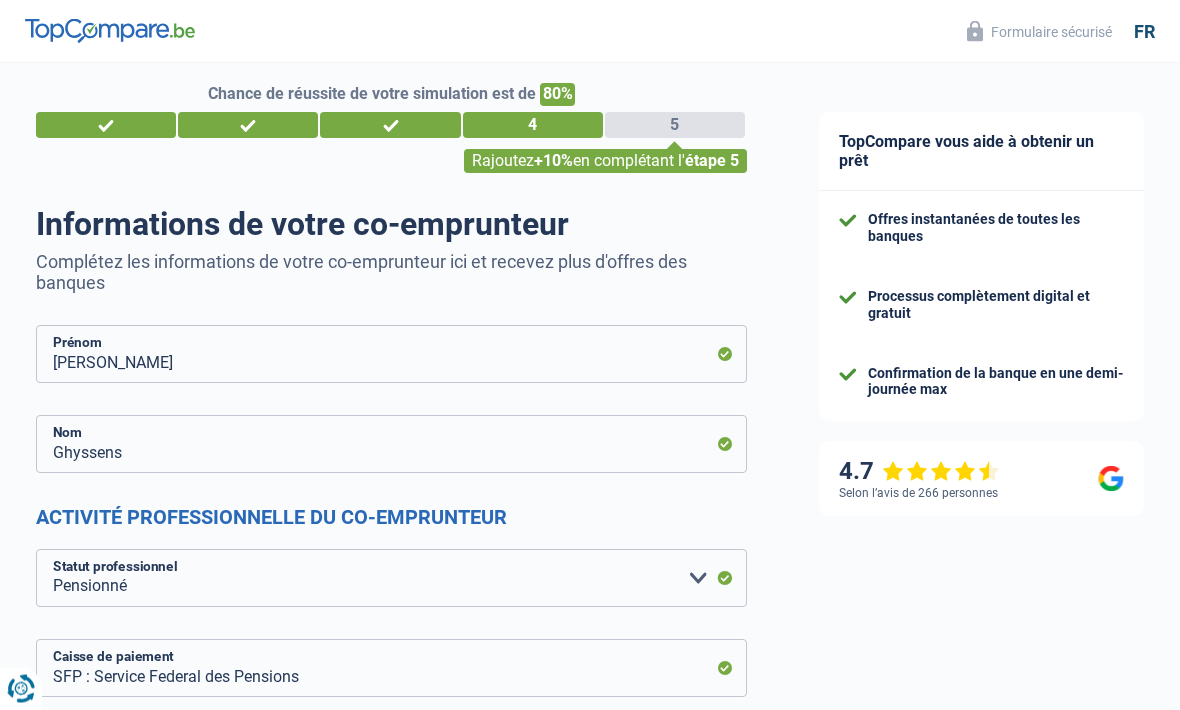 scroll, scrollTop: 0, scrollLeft: 0, axis: both 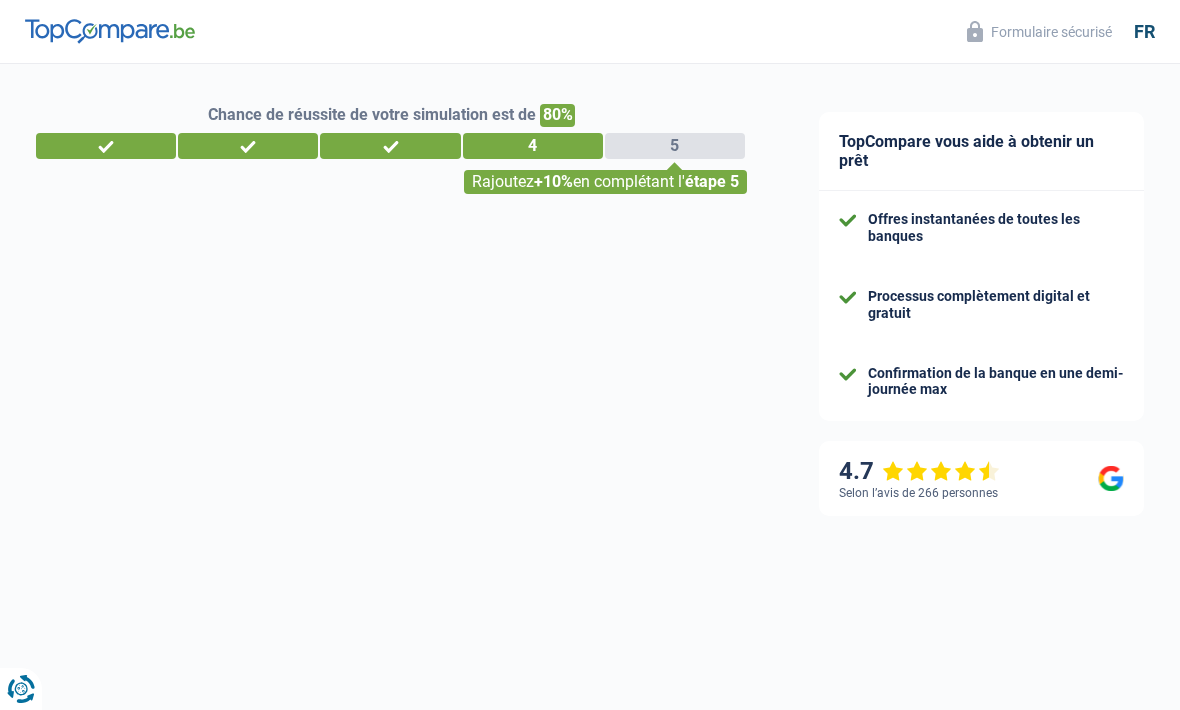 select on "mutualityIndemnity" 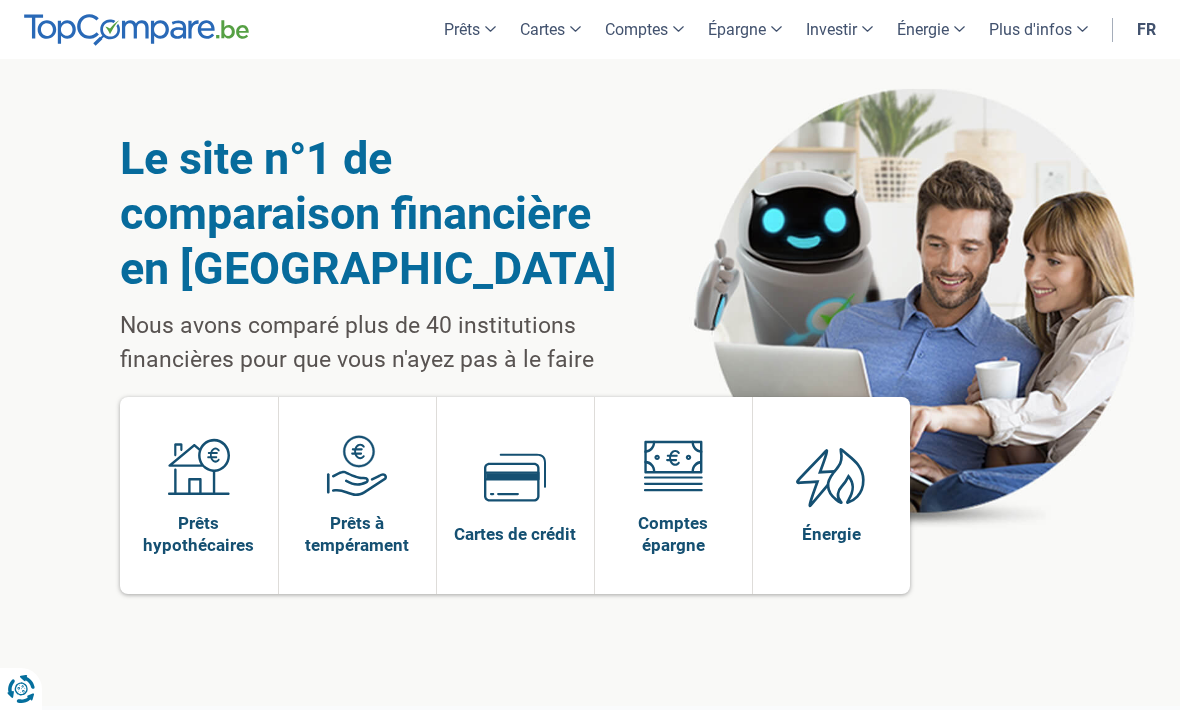 scroll, scrollTop: 111, scrollLeft: 0, axis: vertical 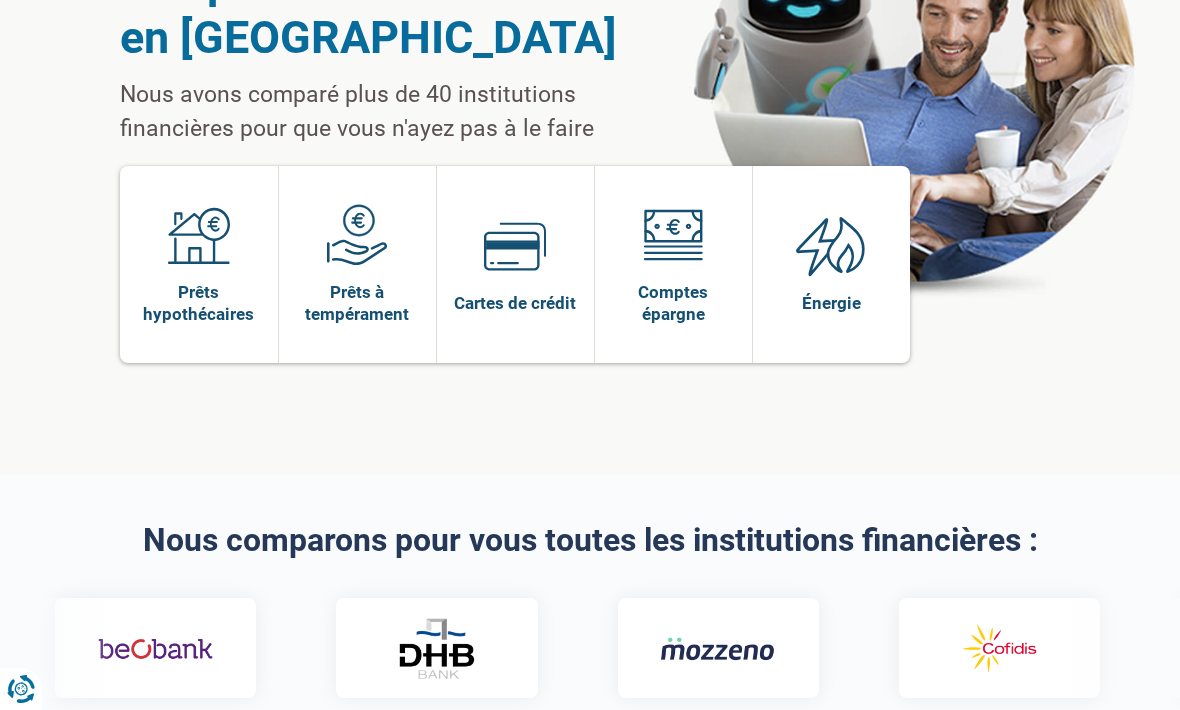 click at bounding box center (357, 235) 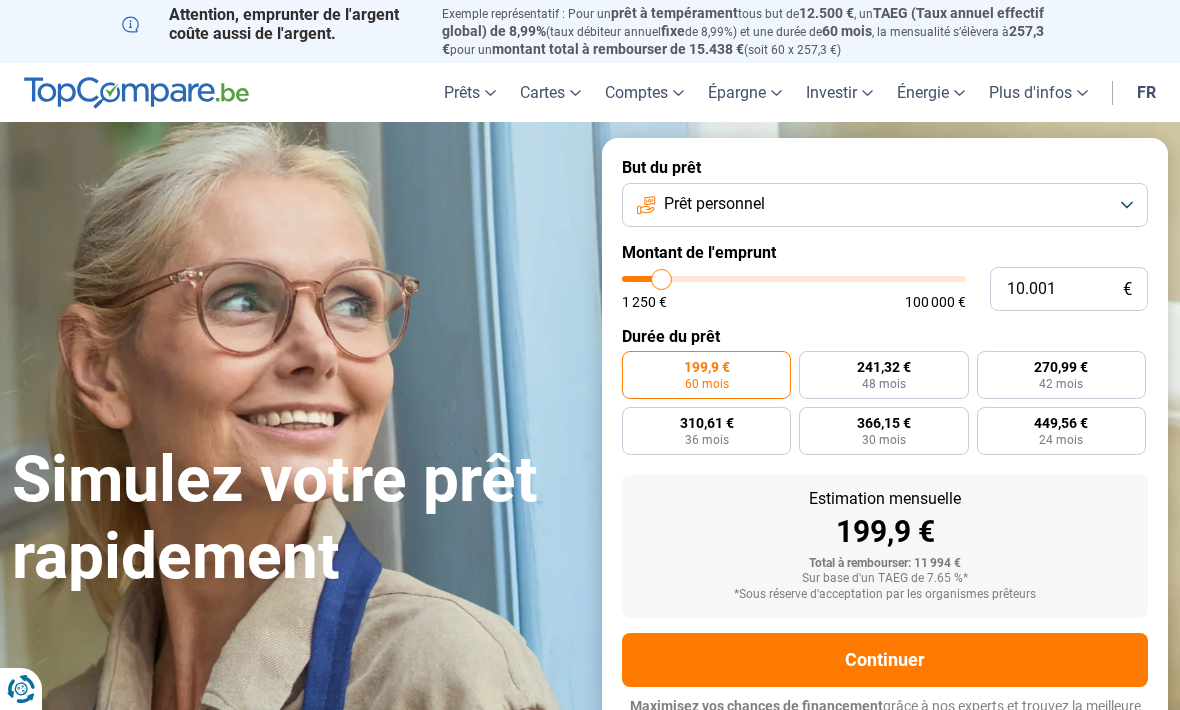 scroll, scrollTop: 0, scrollLeft: 0, axis: both 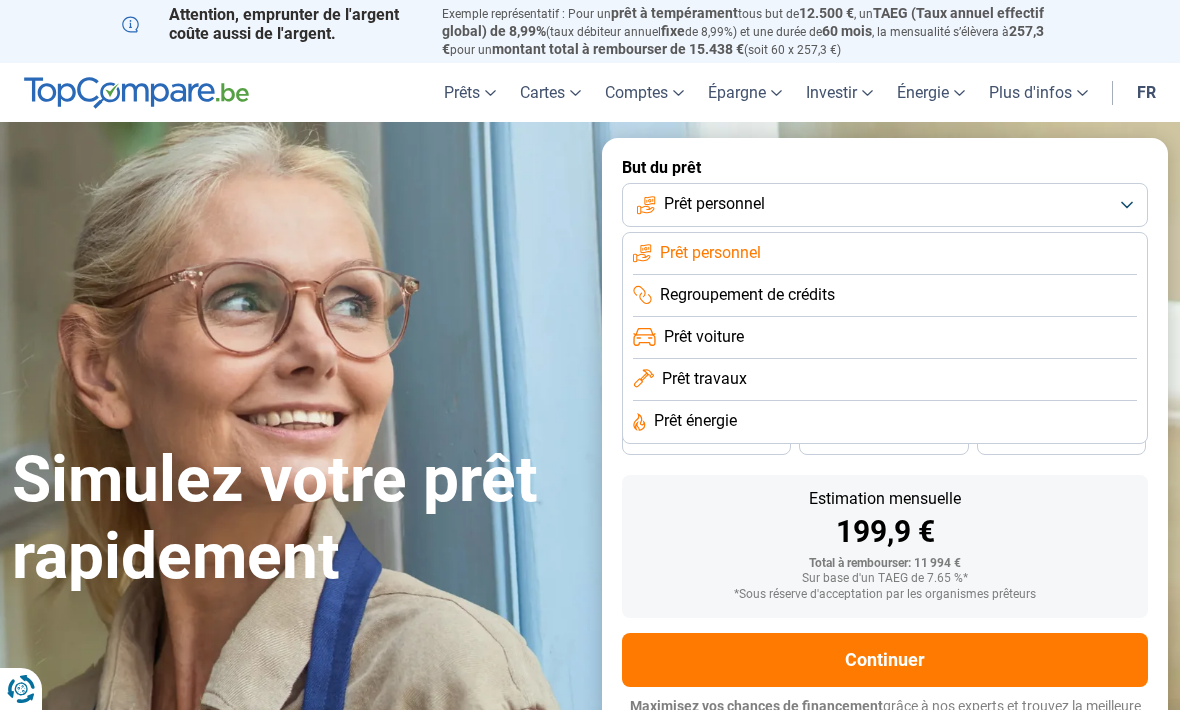 click on "Prêt personnel" at bounding box center (710, 253) 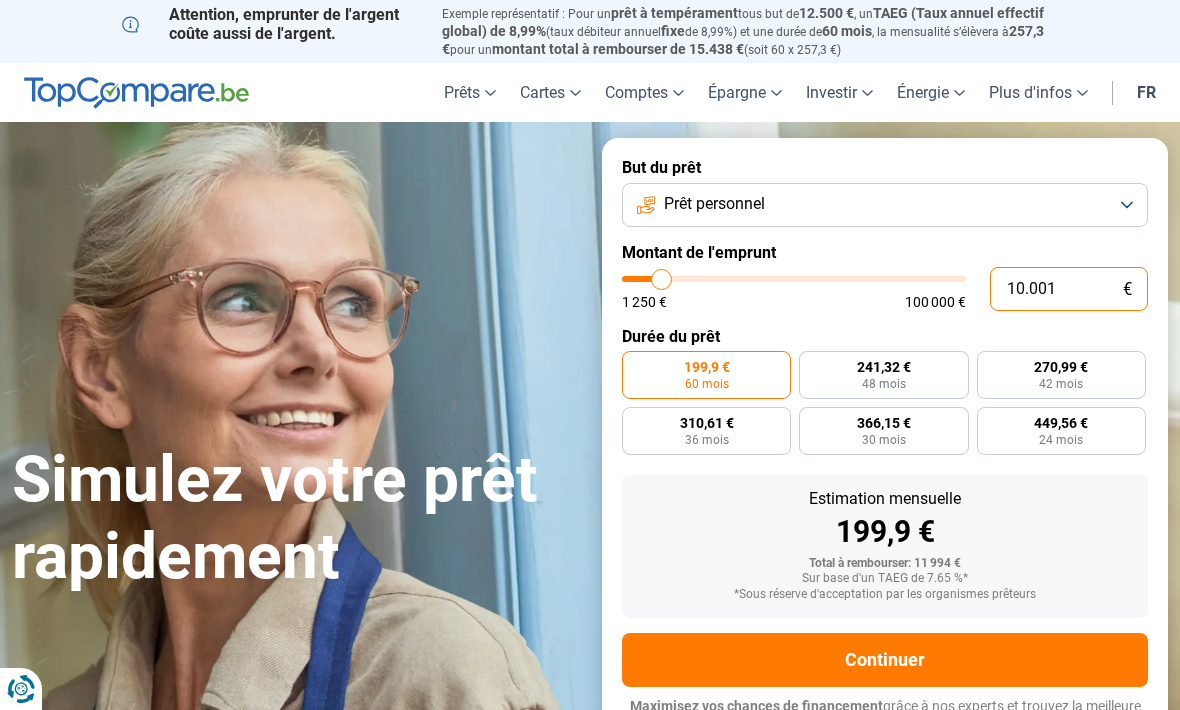 click on "10.001" at bounding box center (1069, 289) 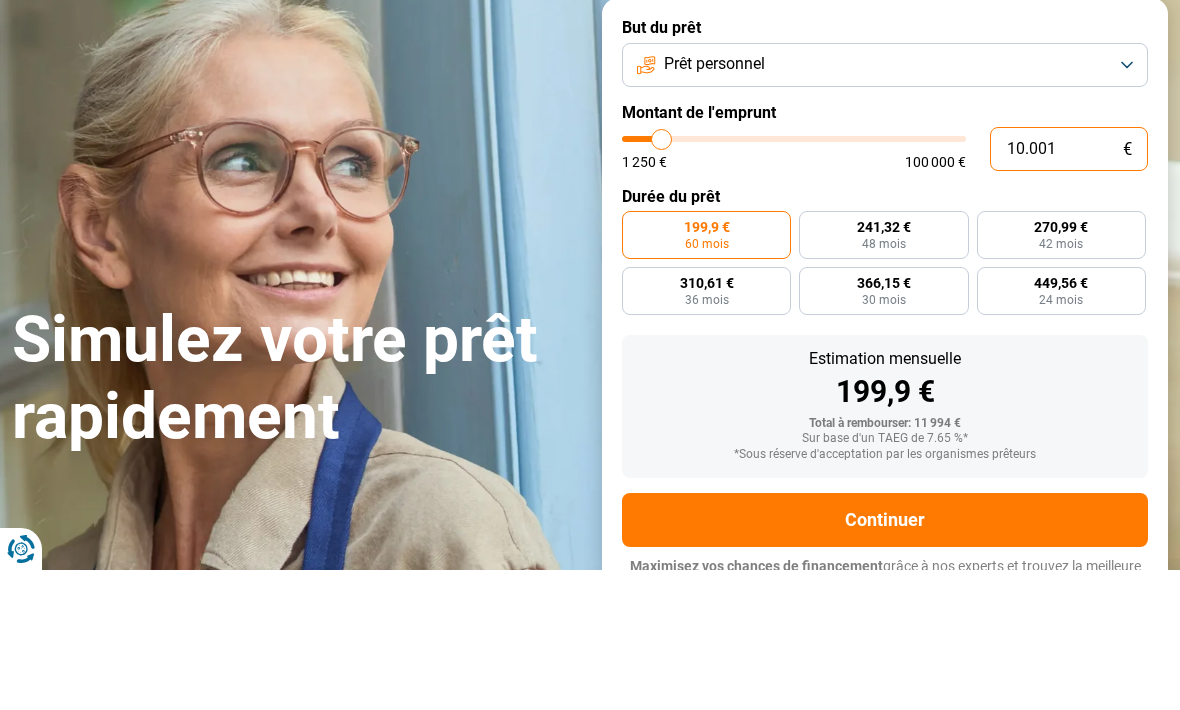 click on "10.001" at bounding box center (1069, 289) 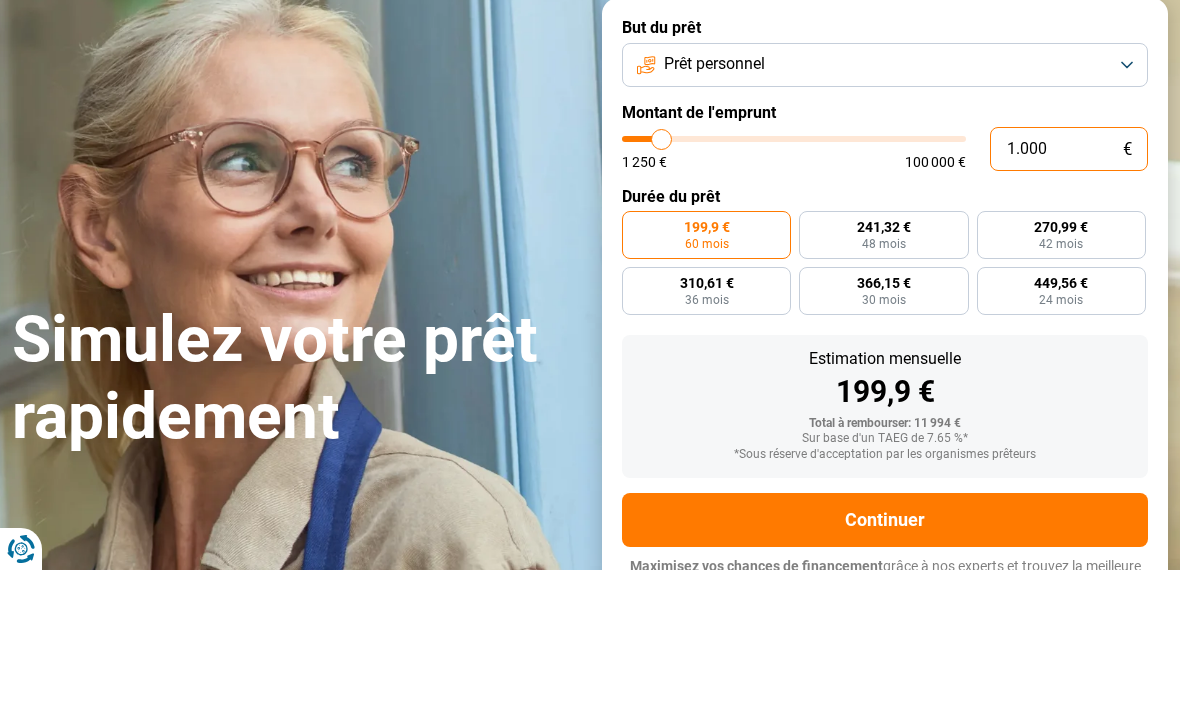 type on "1250" 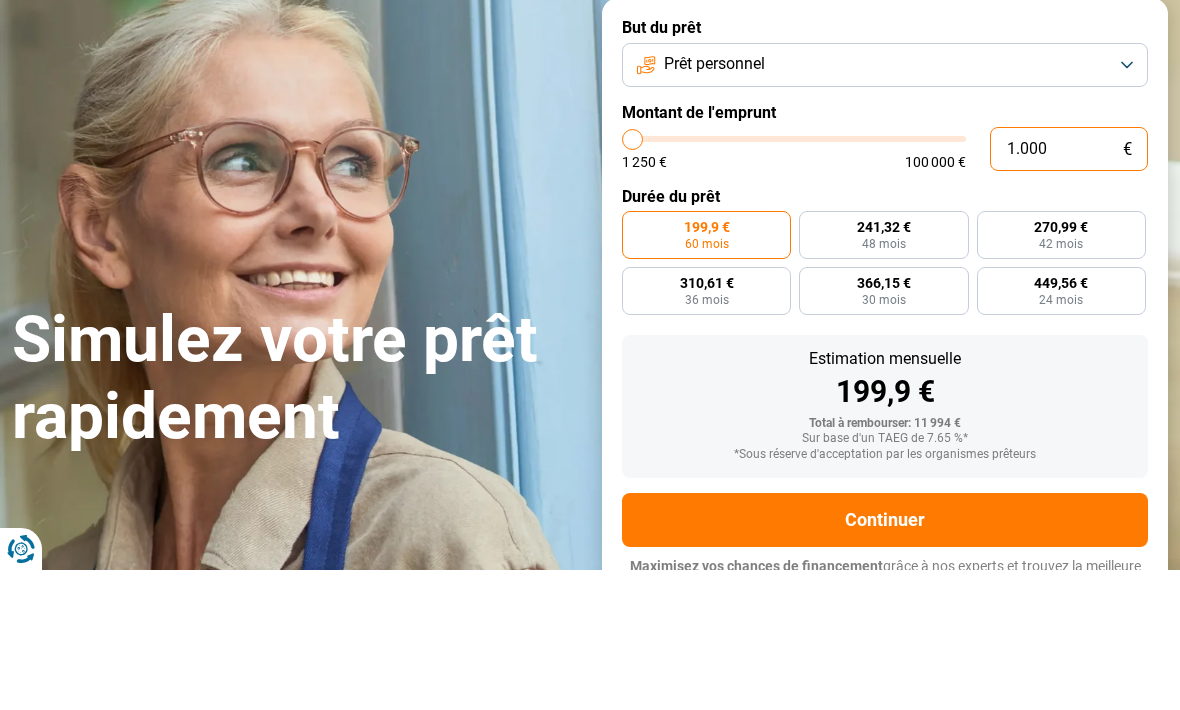 type on "100" 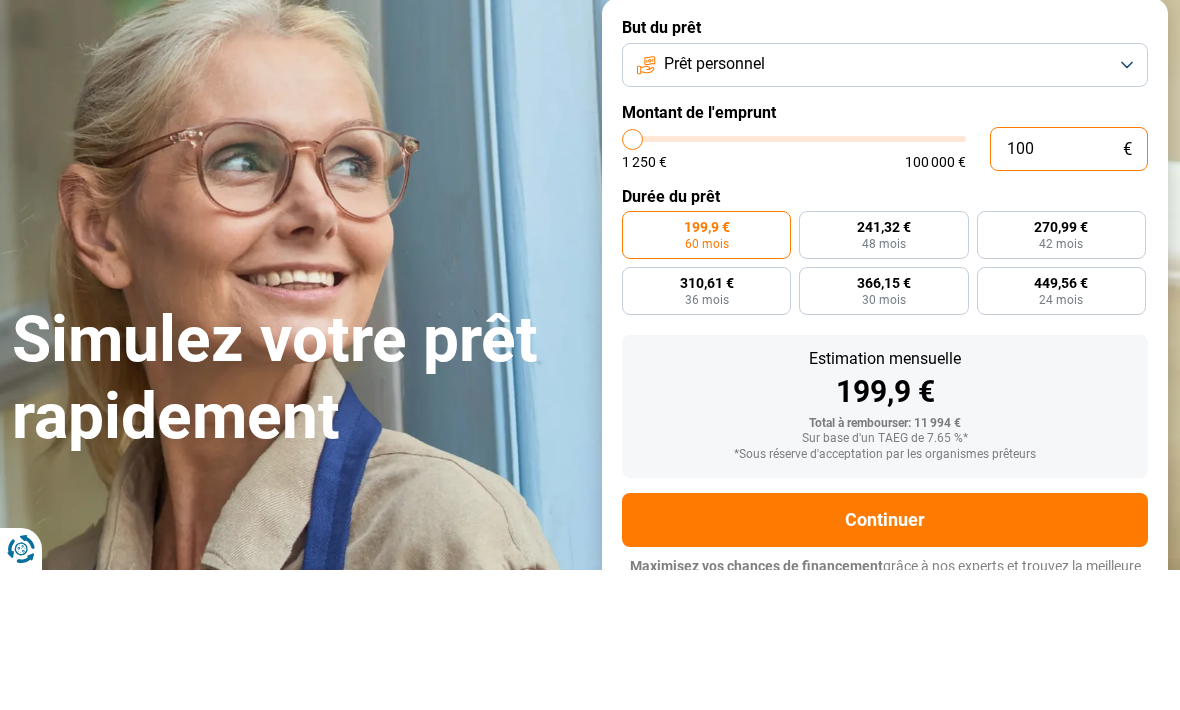 type on "10" 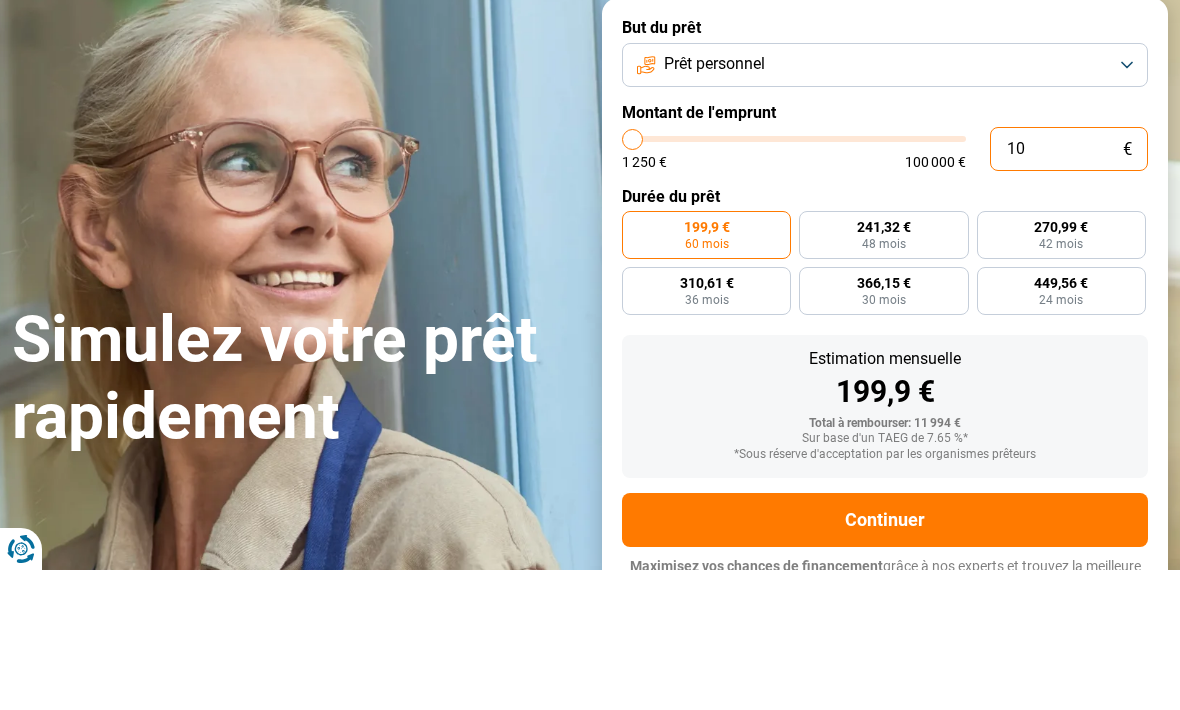 type on "1" 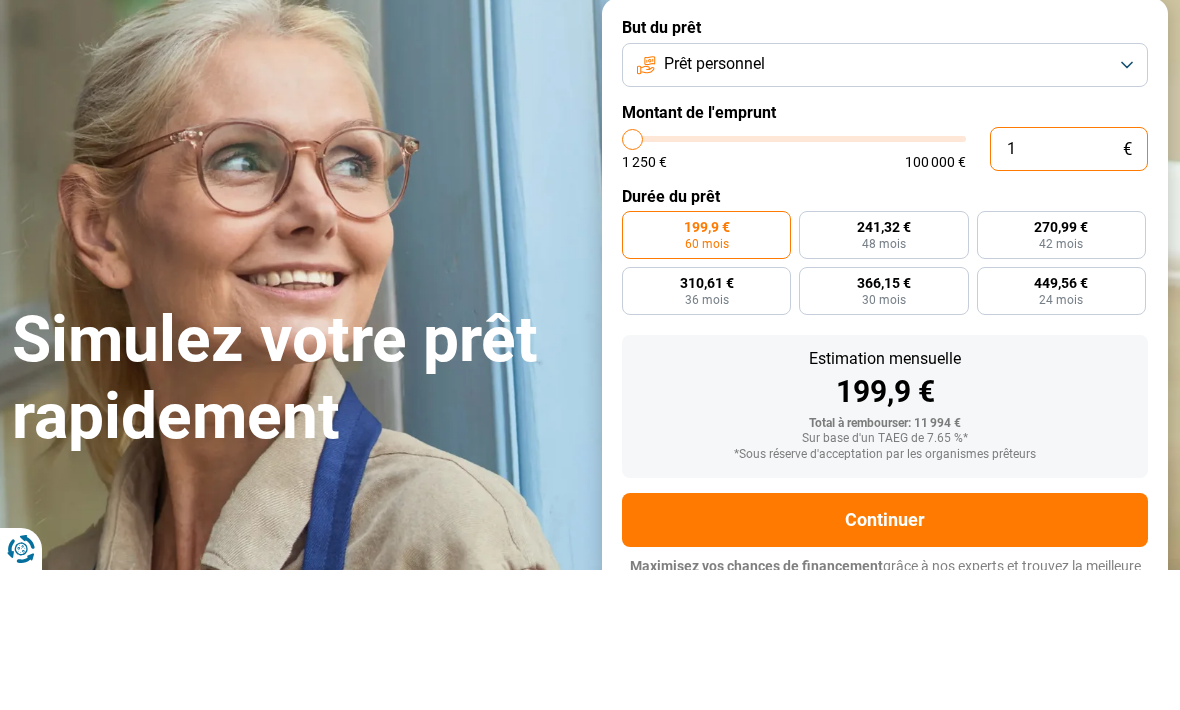 type on "0" 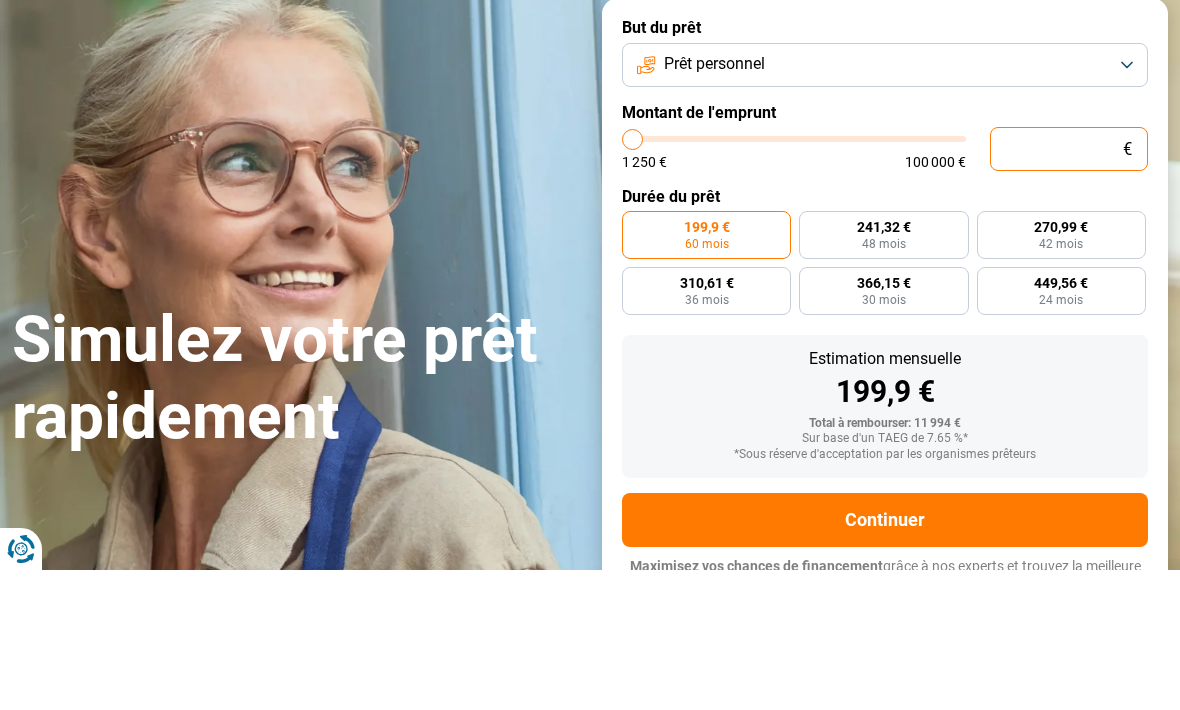 type on "3" 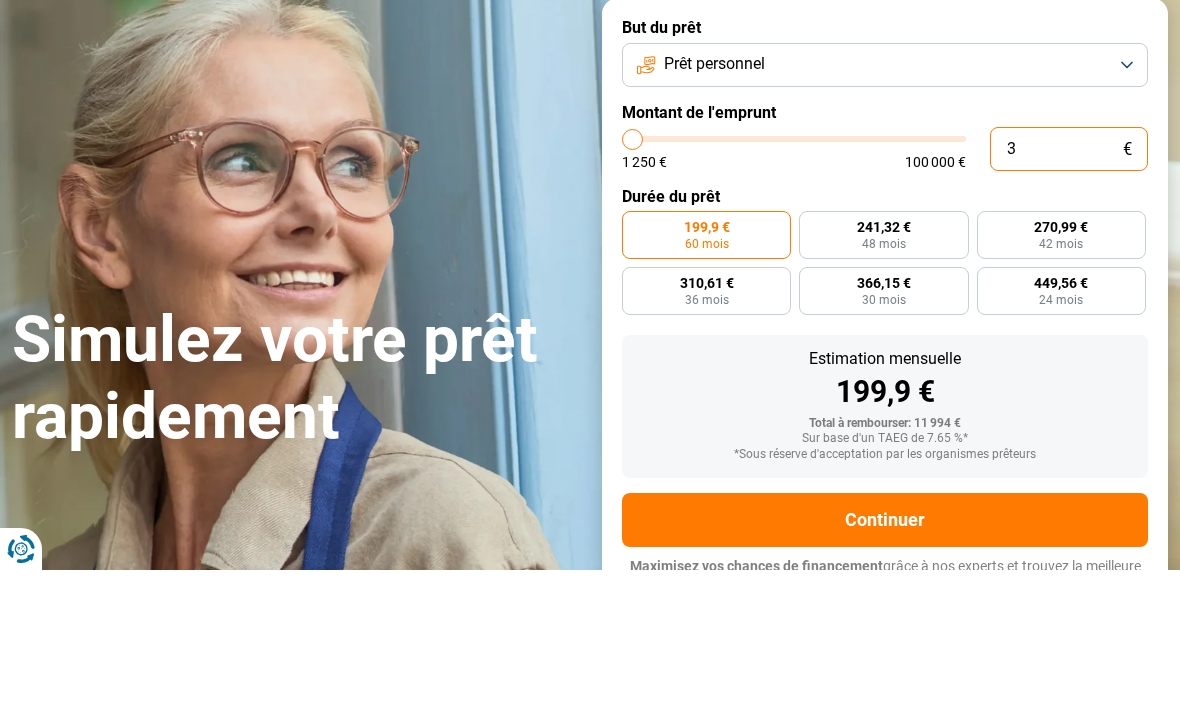 type on "1250" 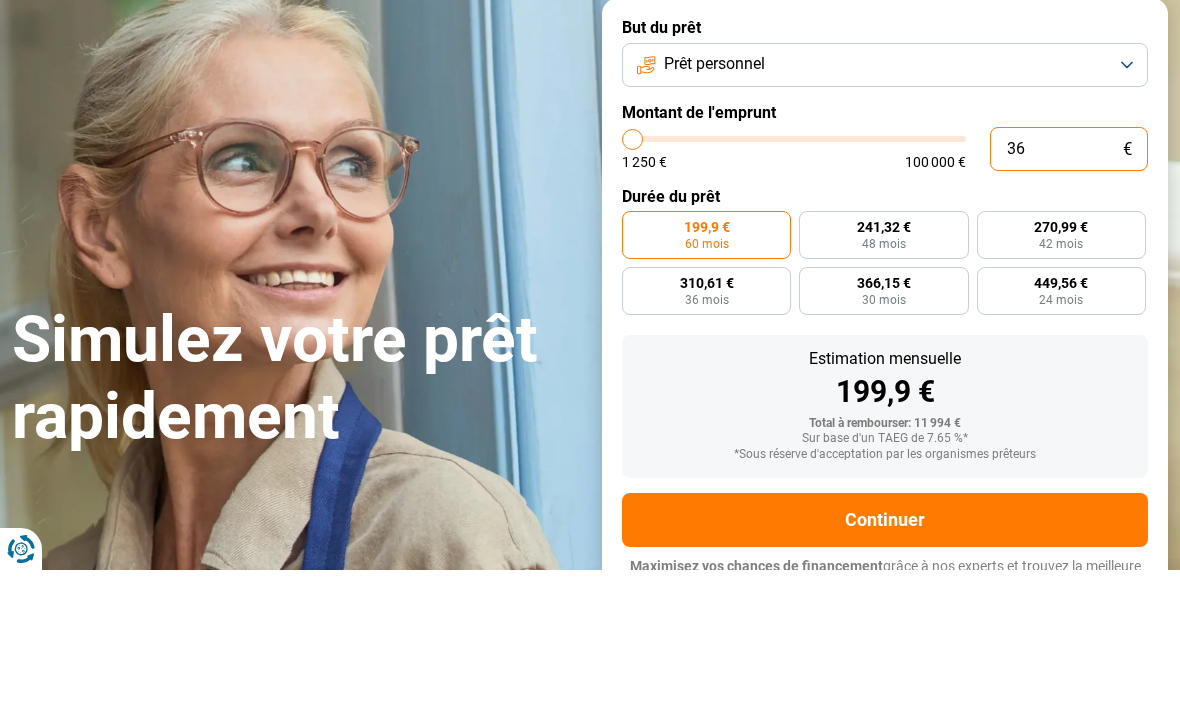 type on "360" 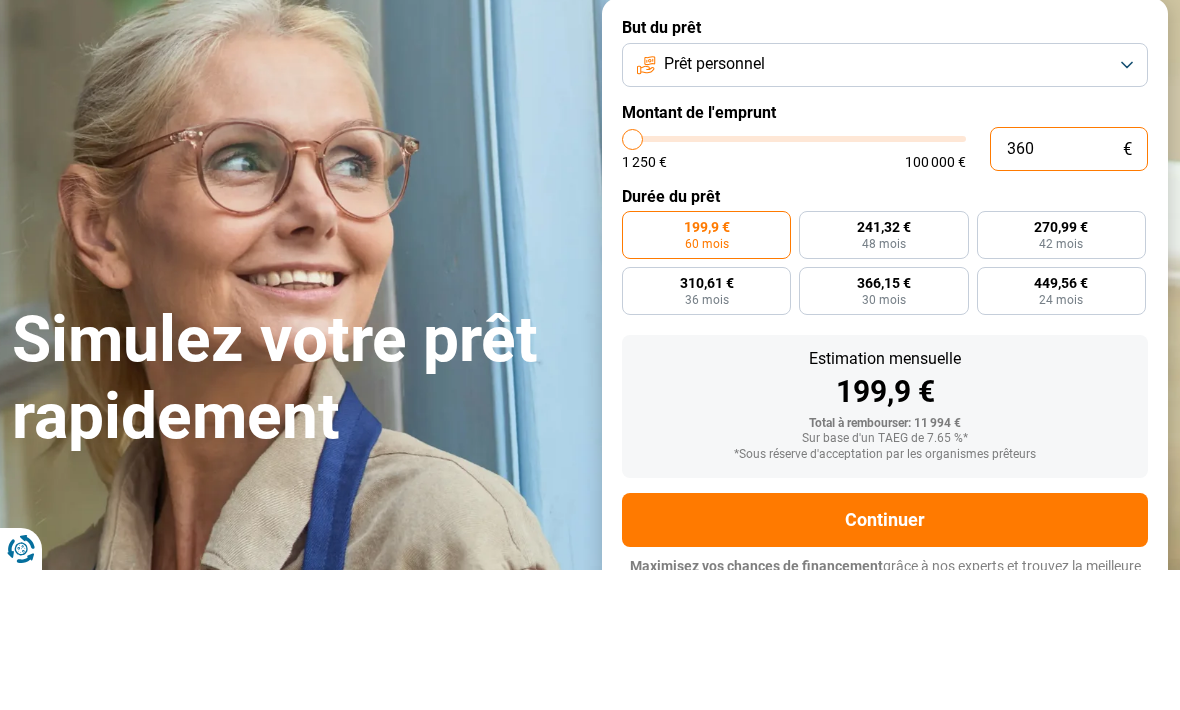 type on "1250" 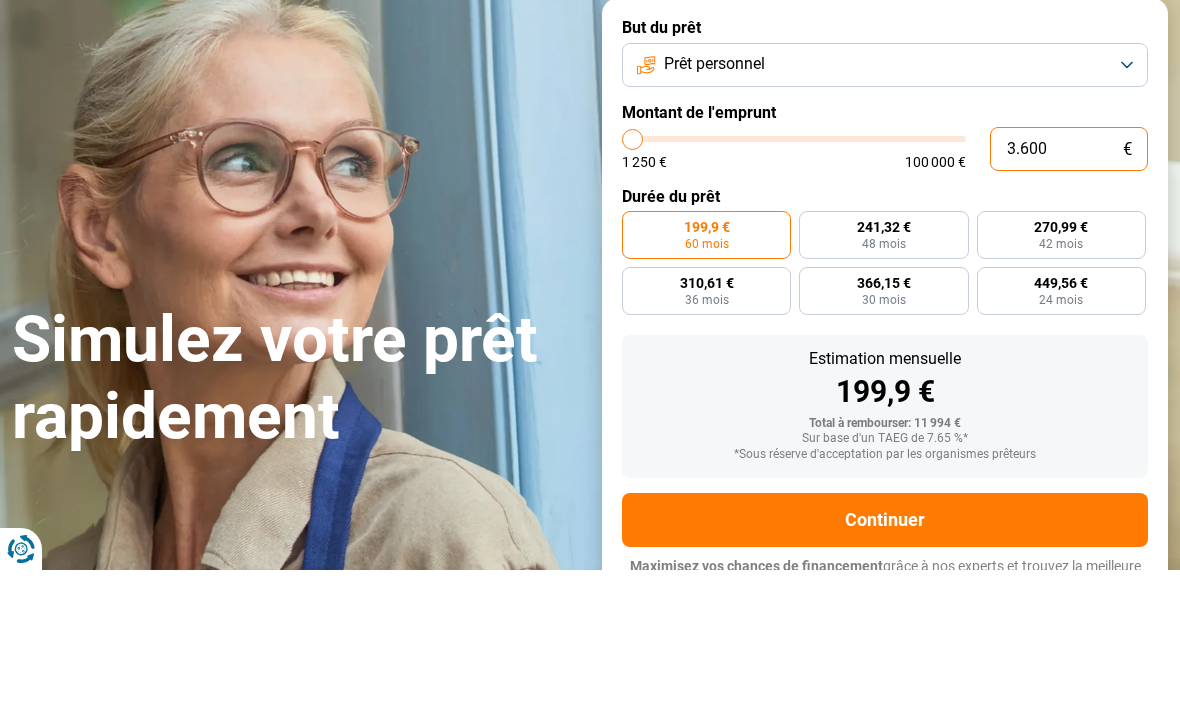 type on "3500" 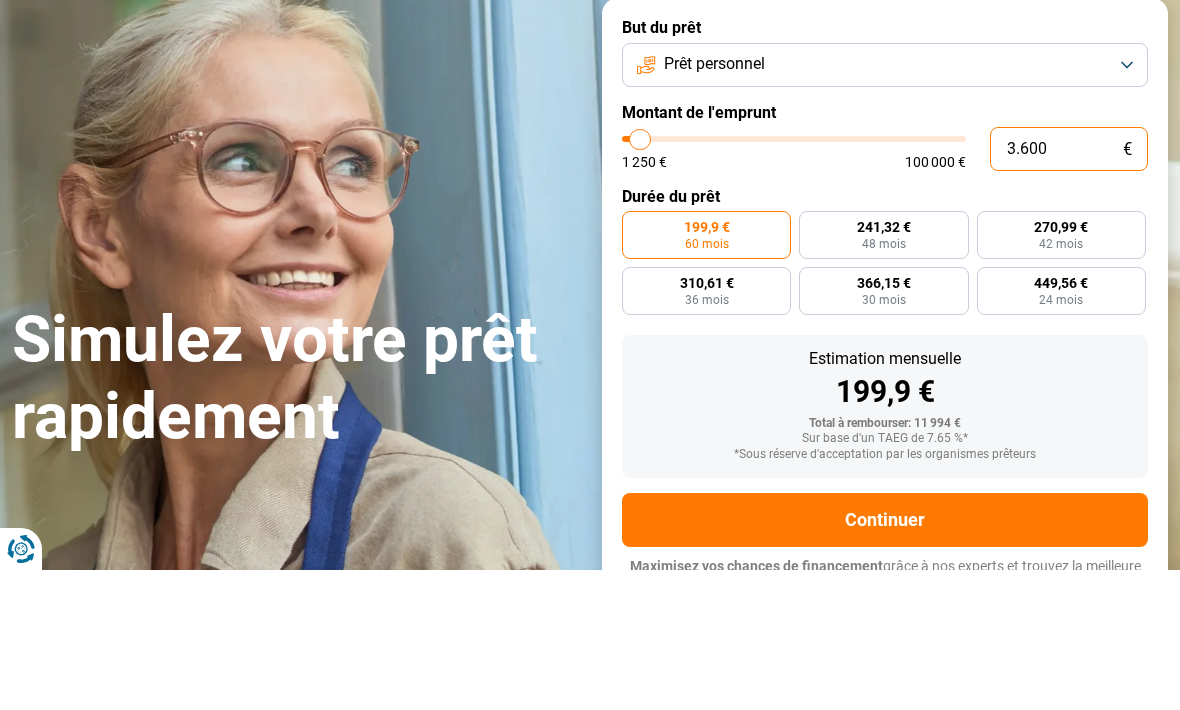 type on "36.000" 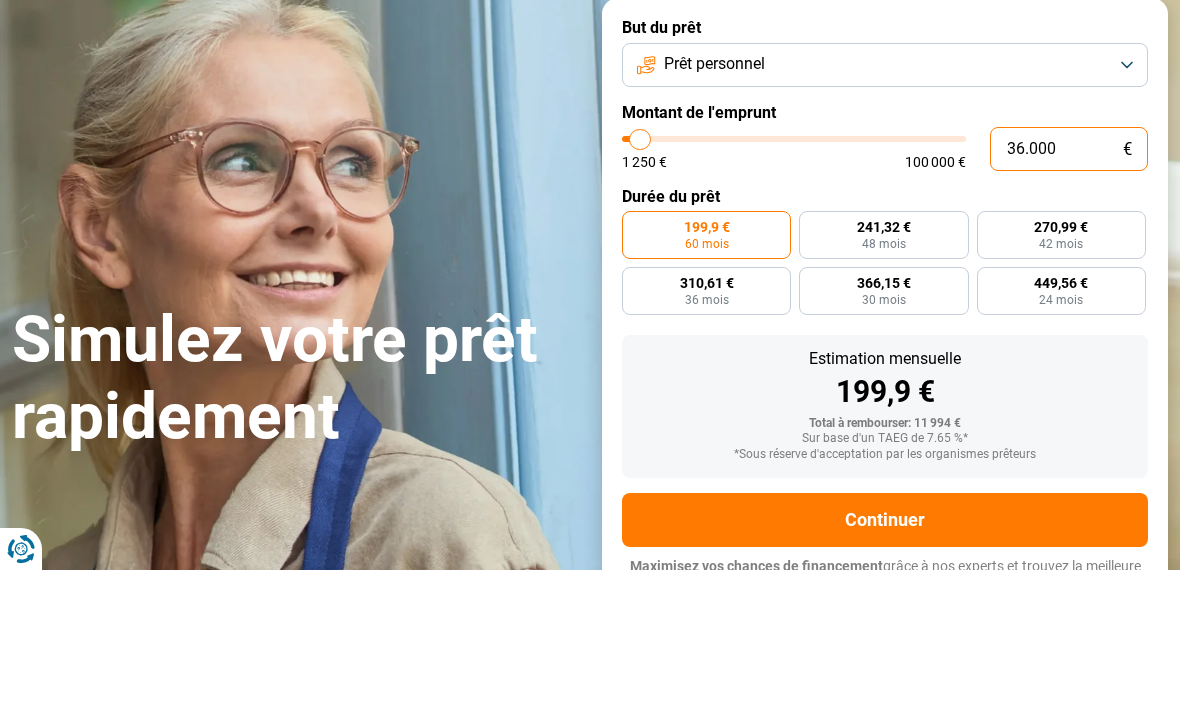 type on "36000" 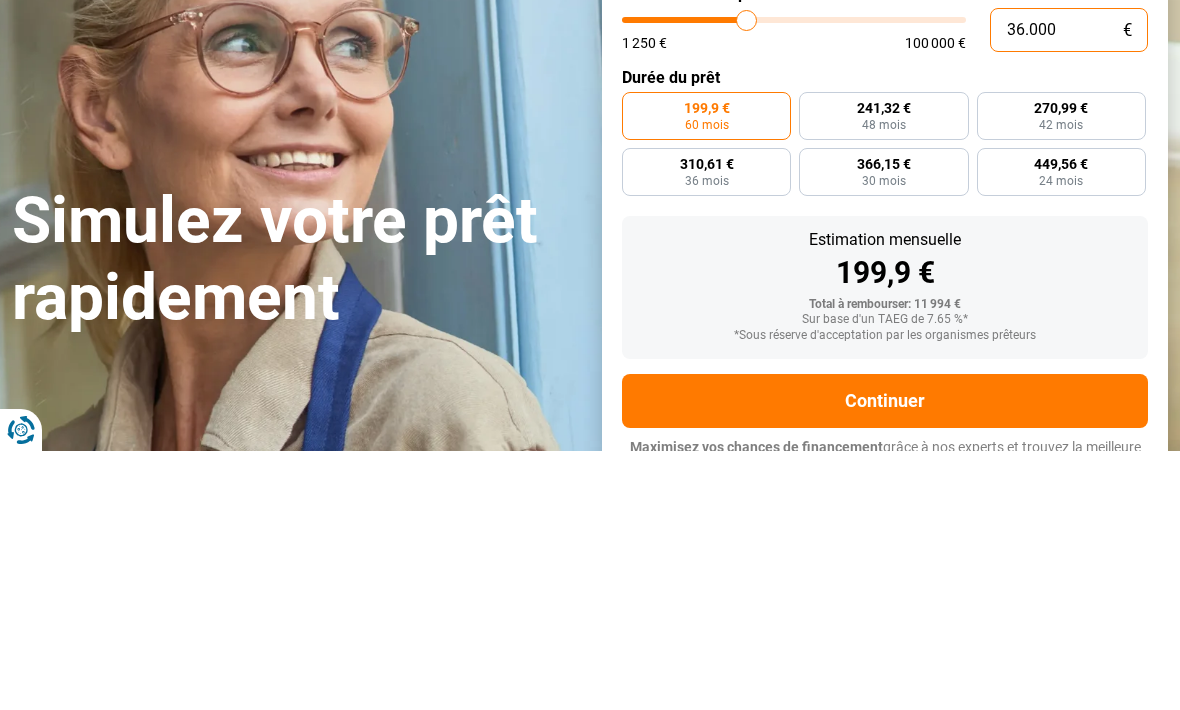 radio on "false" 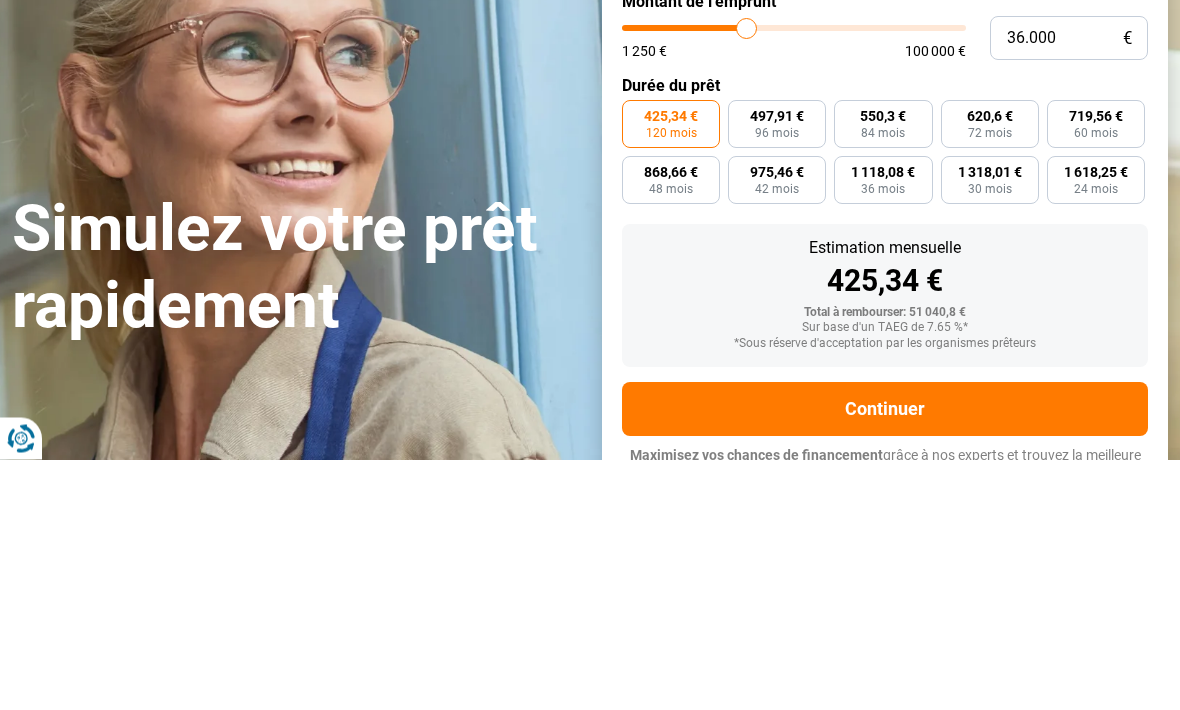 click on "425,34 €" at bounding box center [671, 367] 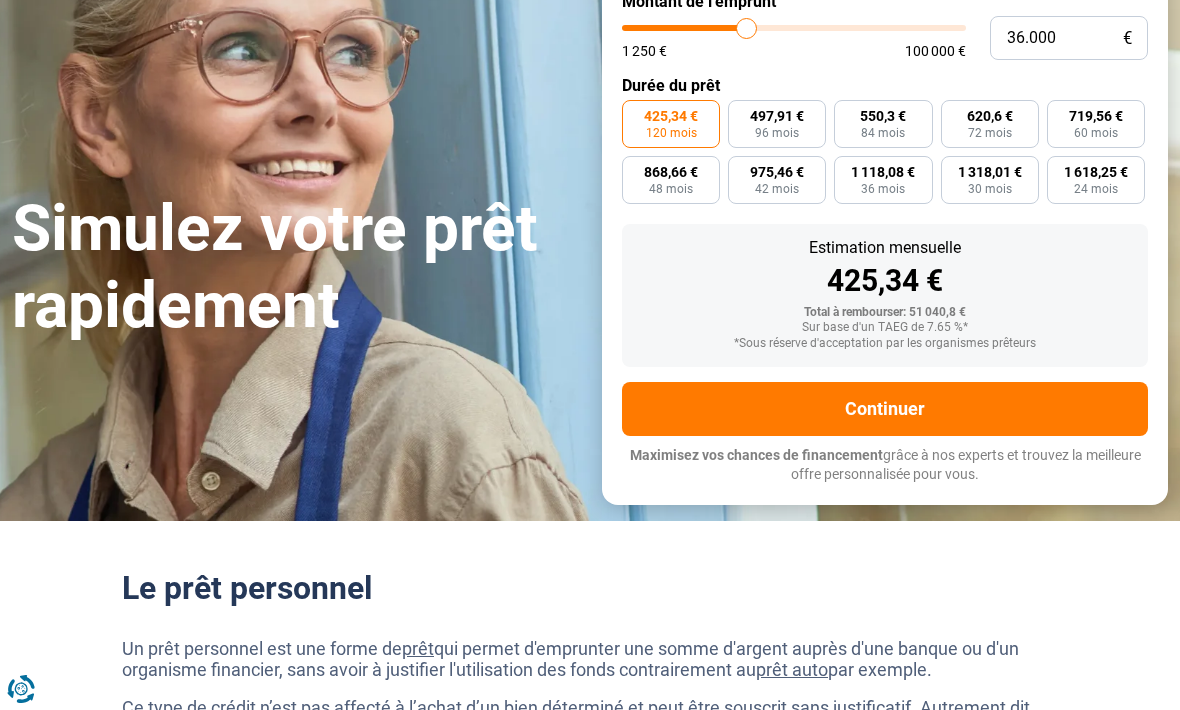 click on "Continuer" at bounding box center [885, 409] 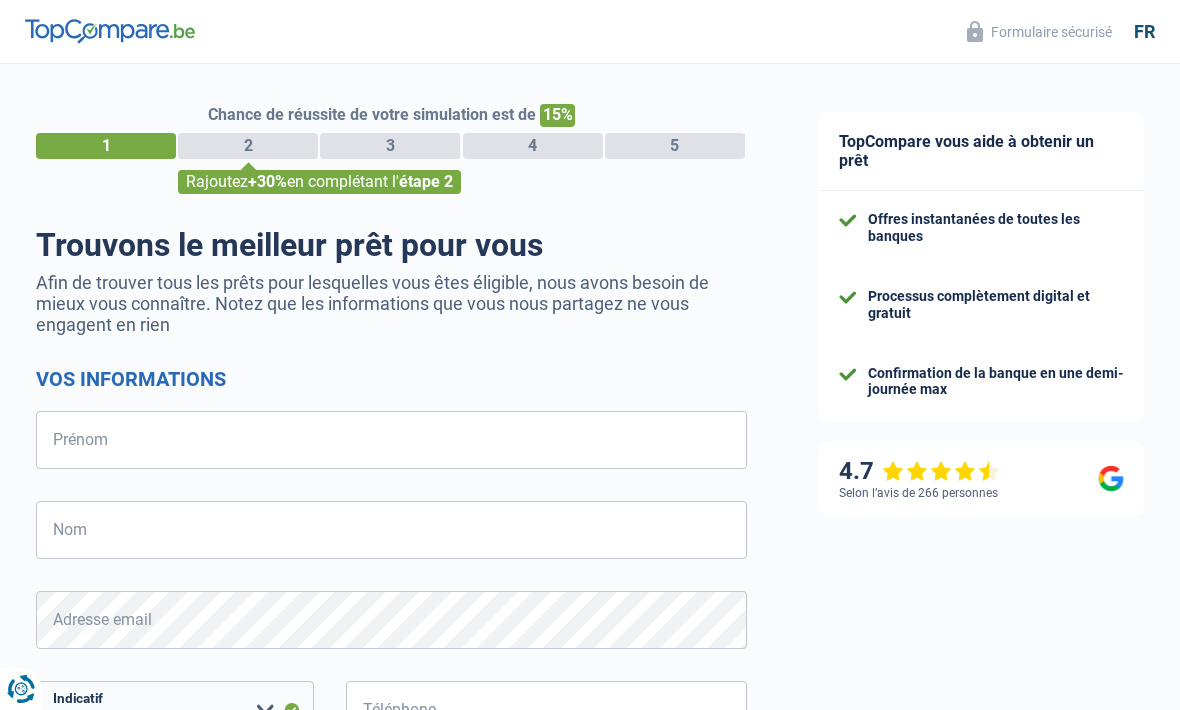 select on "32" 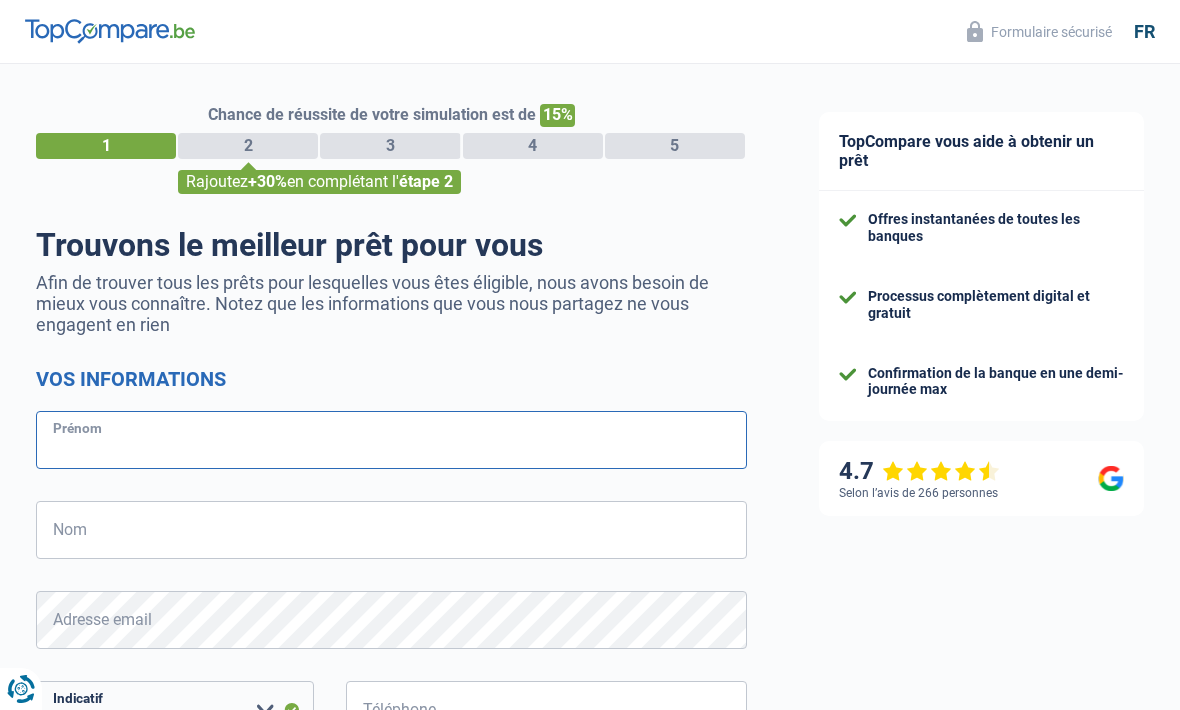 click on "Prénom" at bounding box center [391, 440] 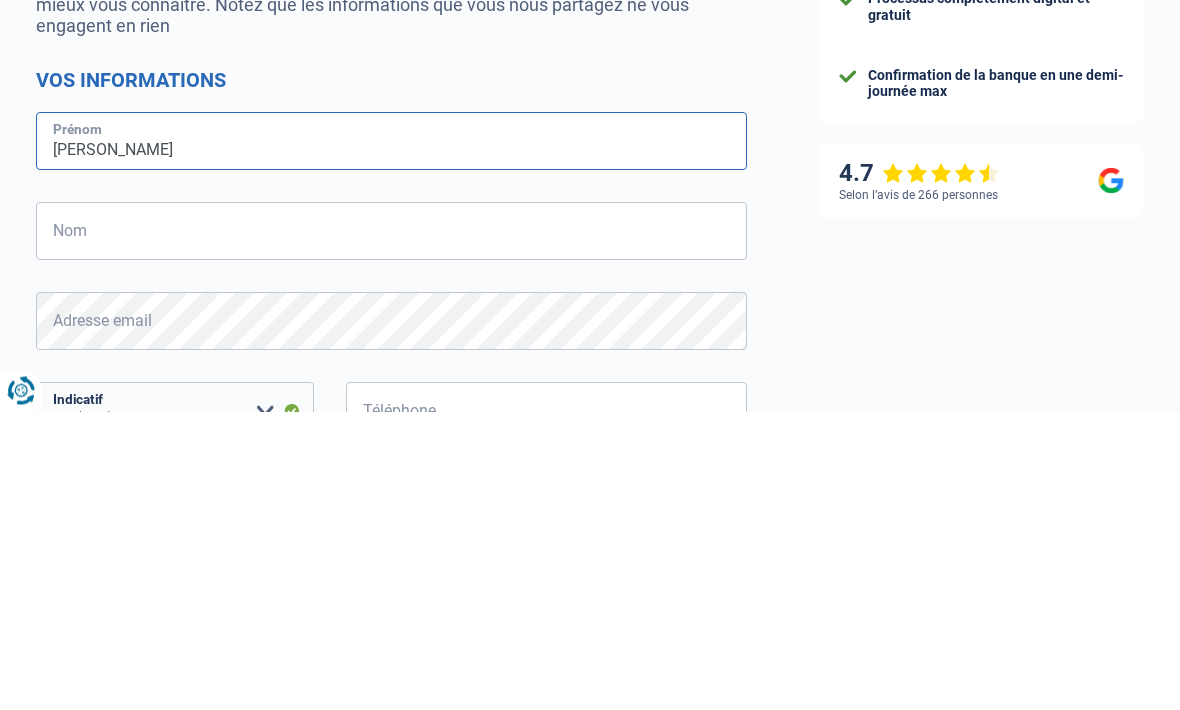 type on "[PERSON_NAME]" 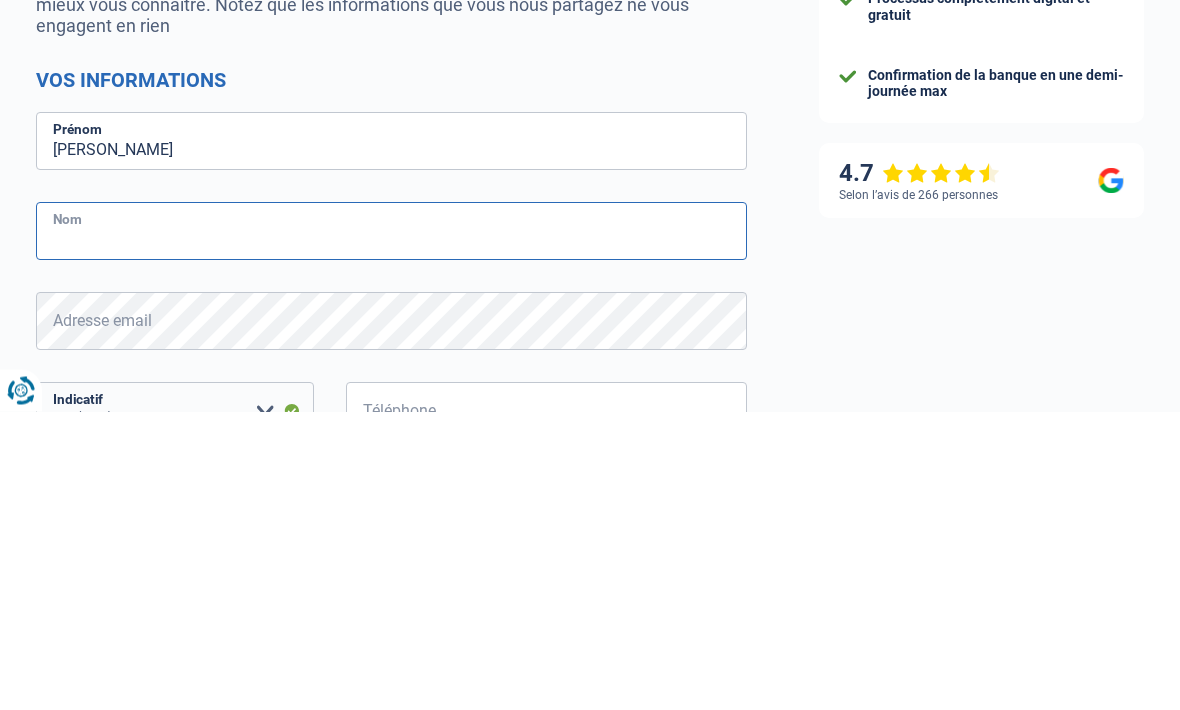 click on "Nom" at bounding box center [391, 530] 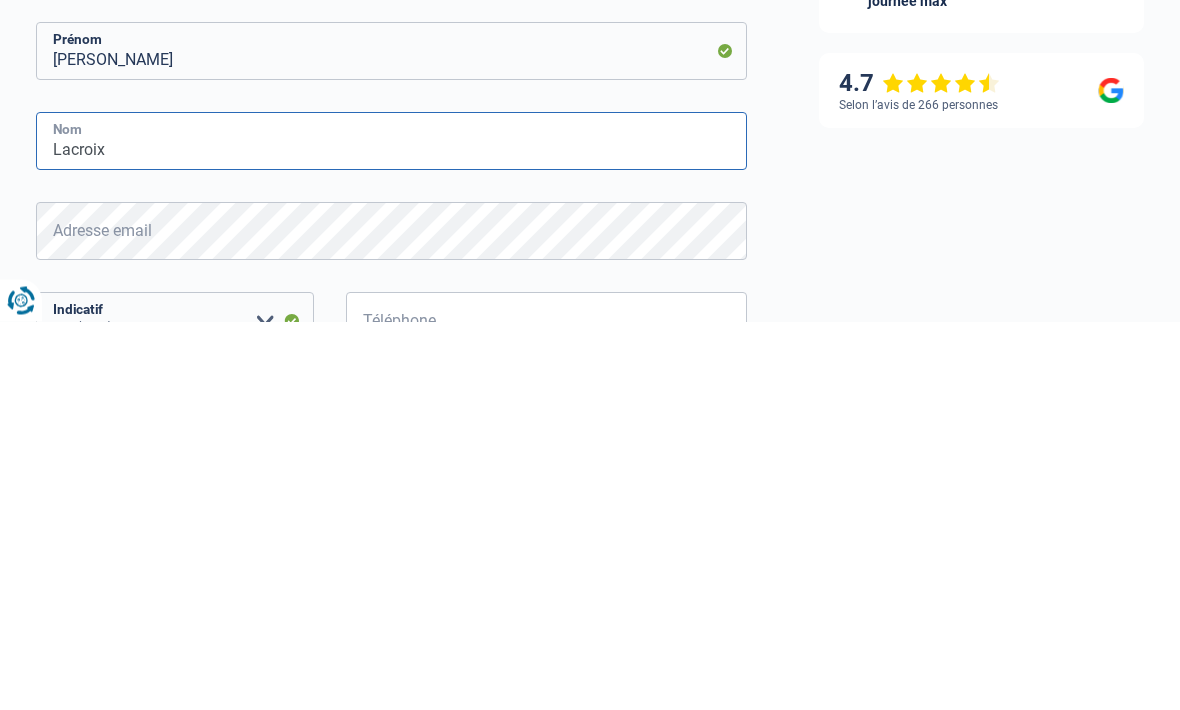 type on "Lacroix" 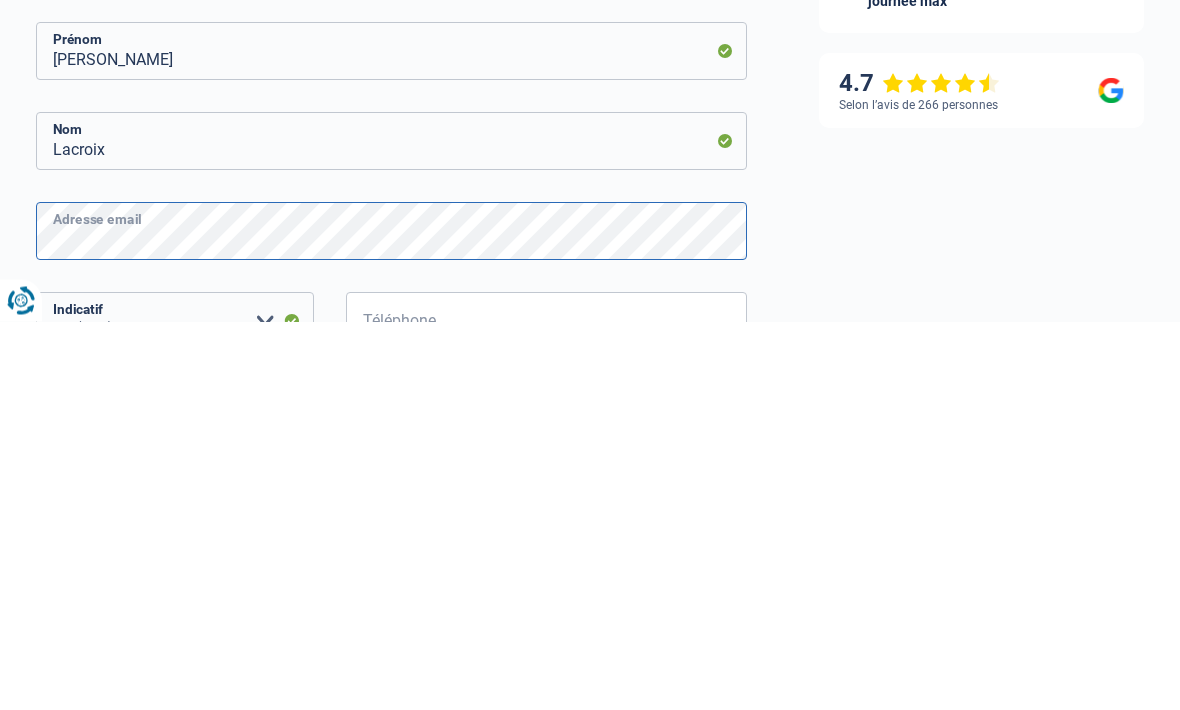 scroll, scrollTop: 56, scrollLeft: 0, axis: vertical 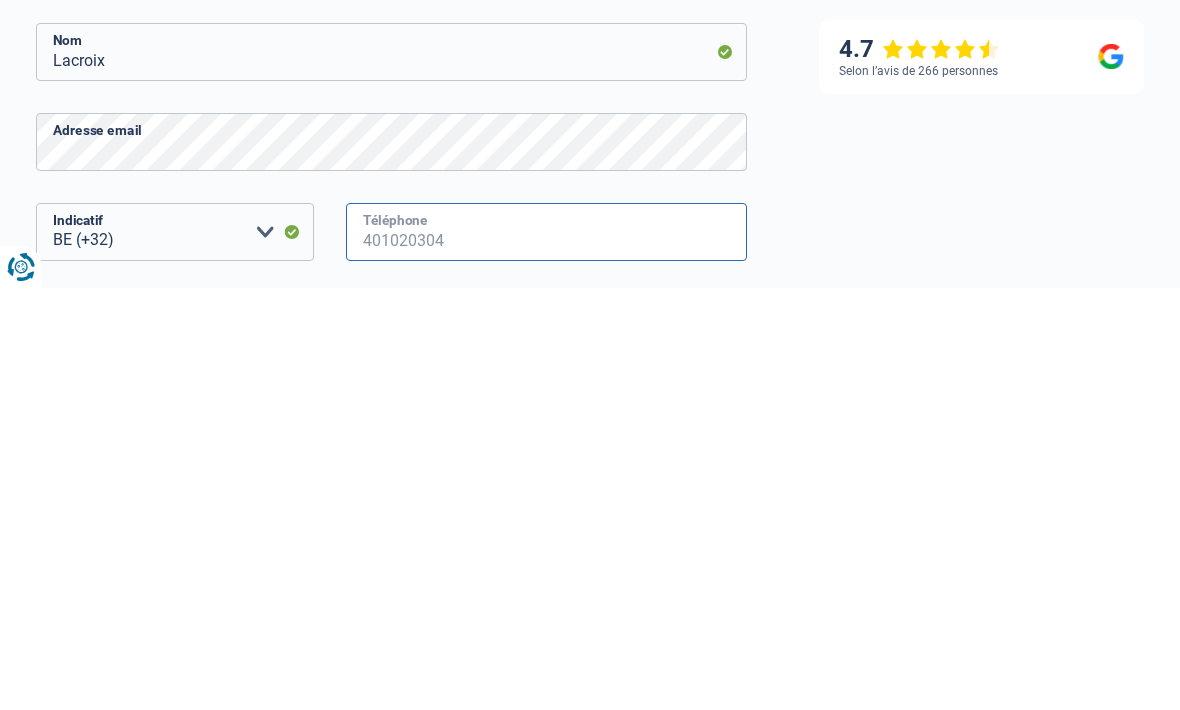 click on "Téléphone" at bounding box center [546, 654] 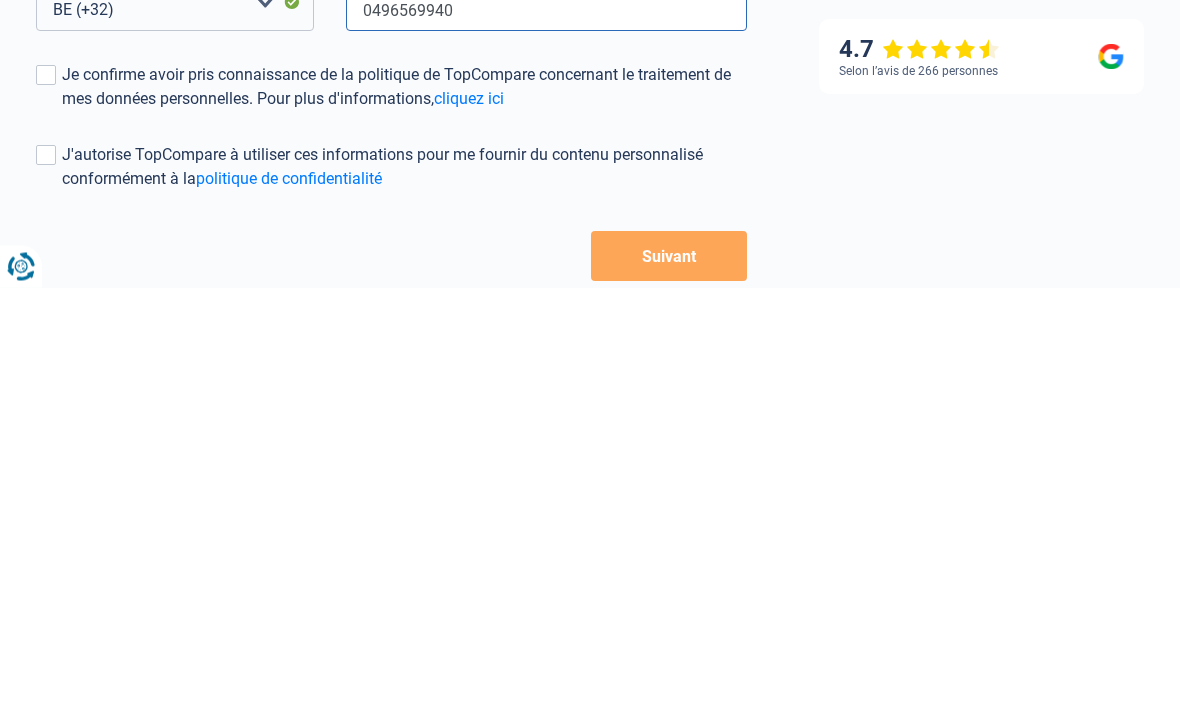 scroll, scrollTop: 312, scrollLeft: 0, axis: vertical 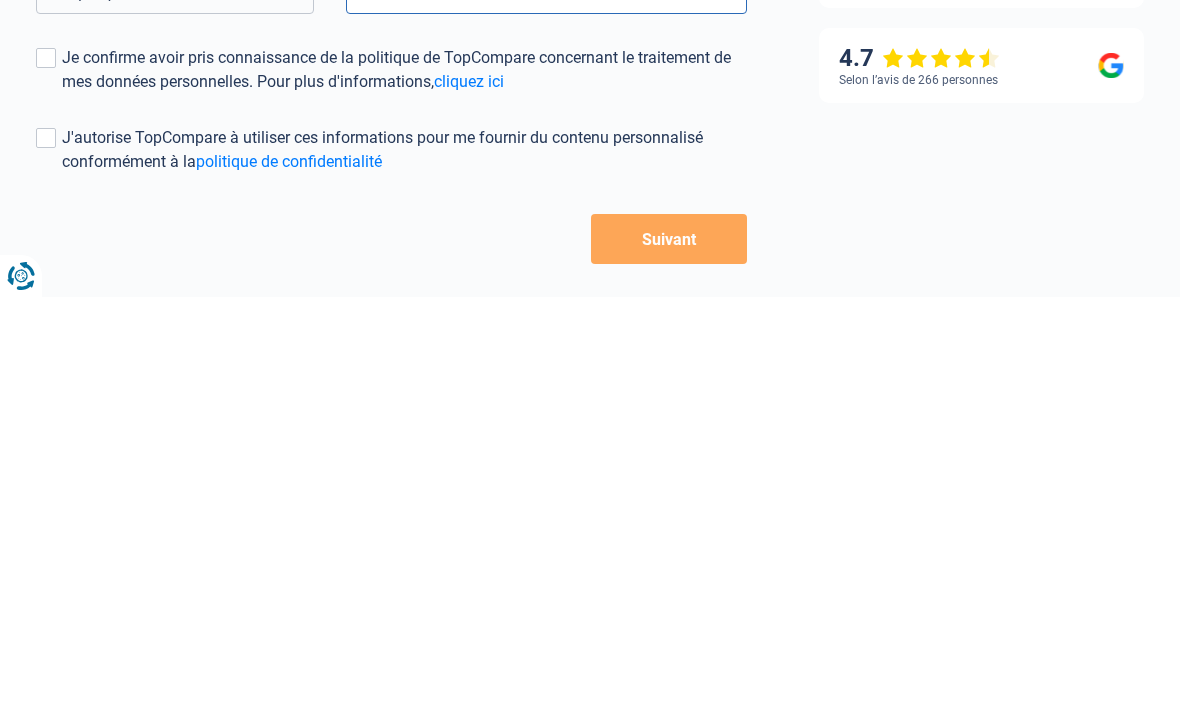 type on "0496569940" 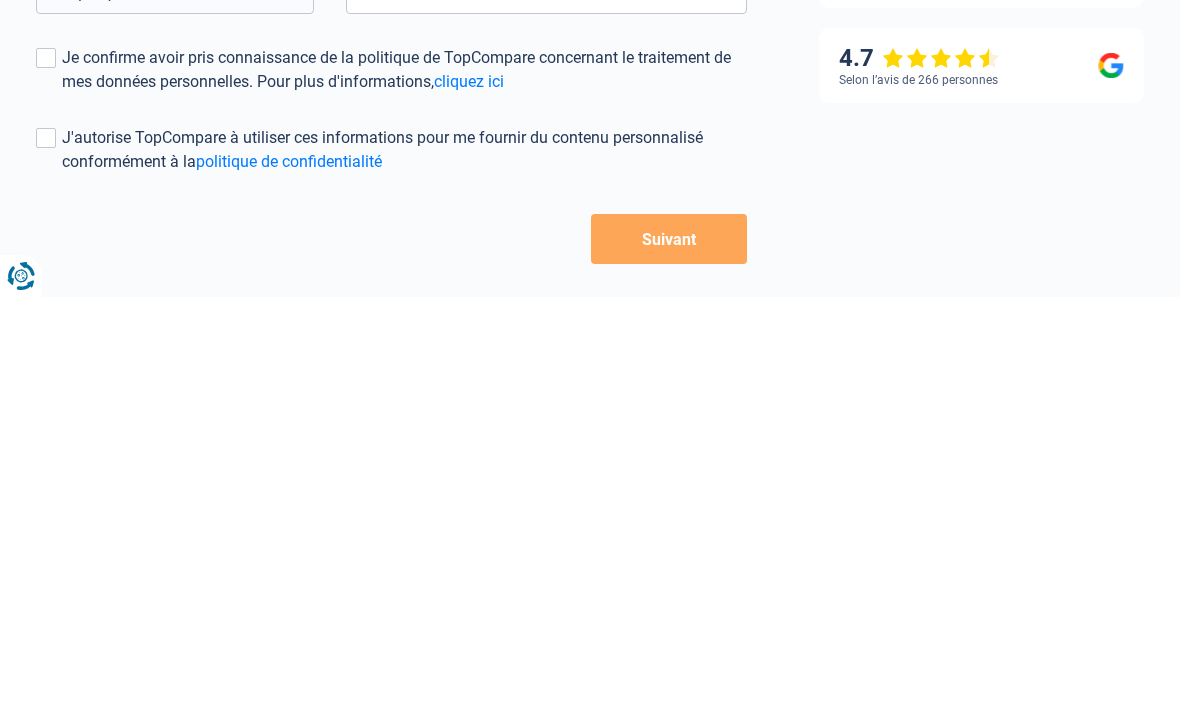 click at bounding box center (46, 471) 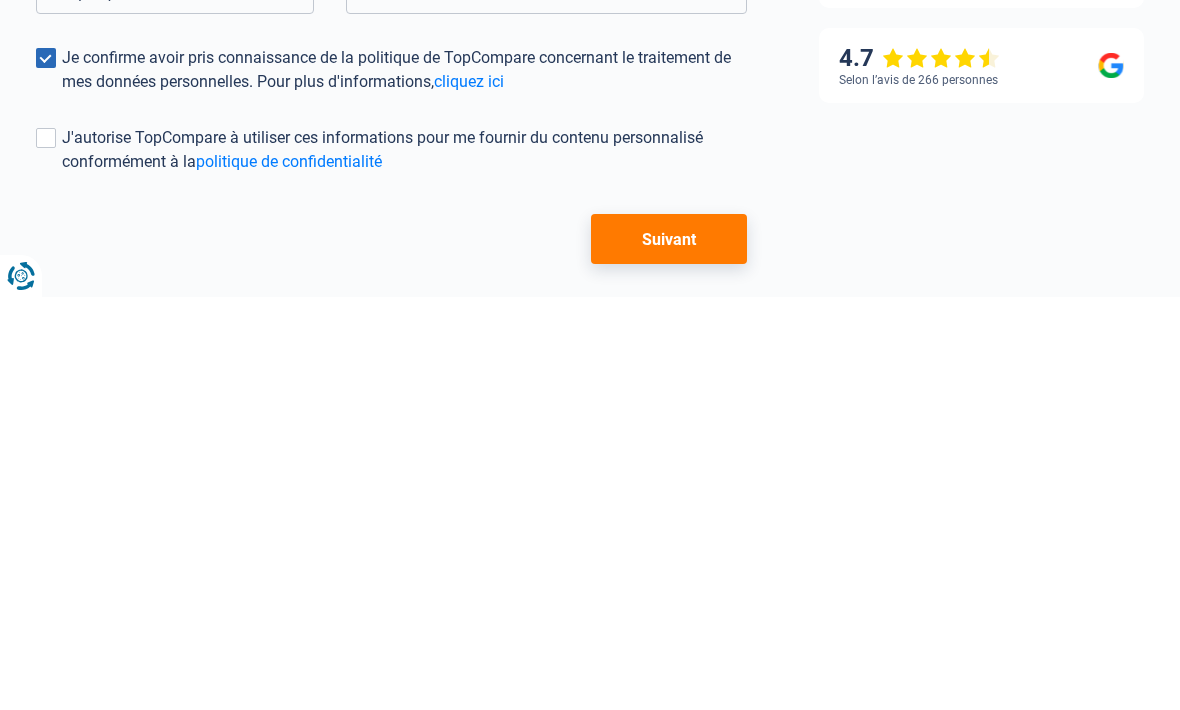 scroll, scrollTop: 407, scrollLeft: 0, axis: vertical 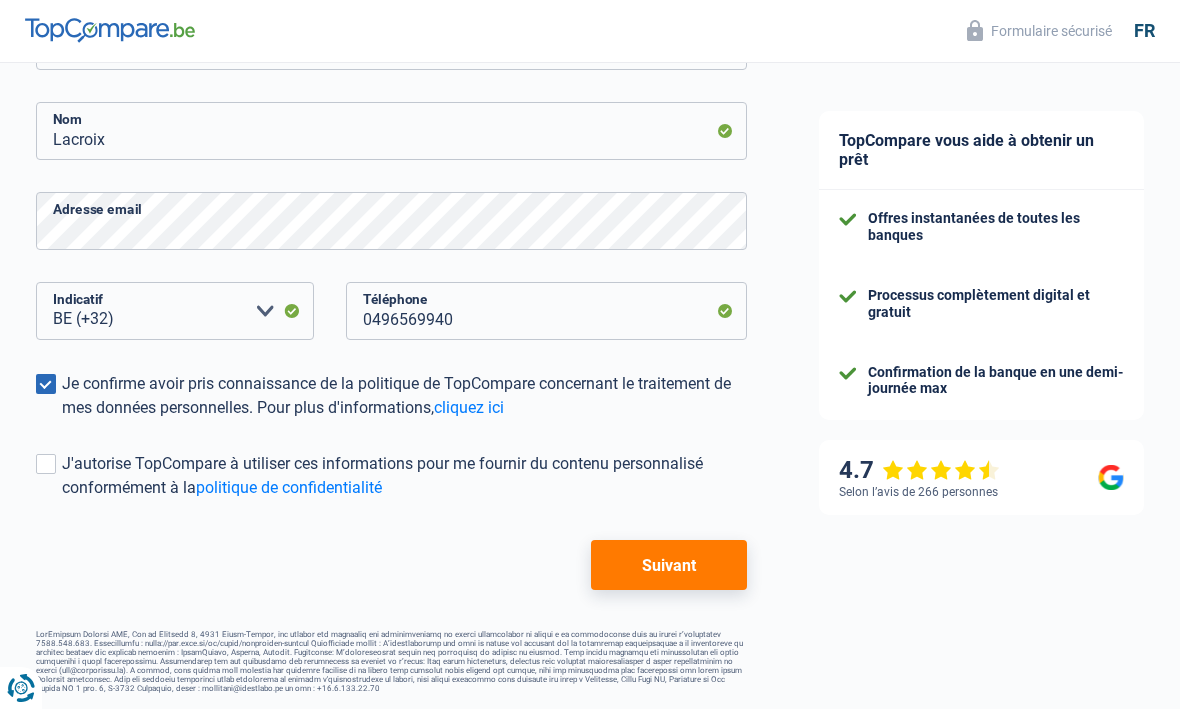 click at bounding box center [46, 465] 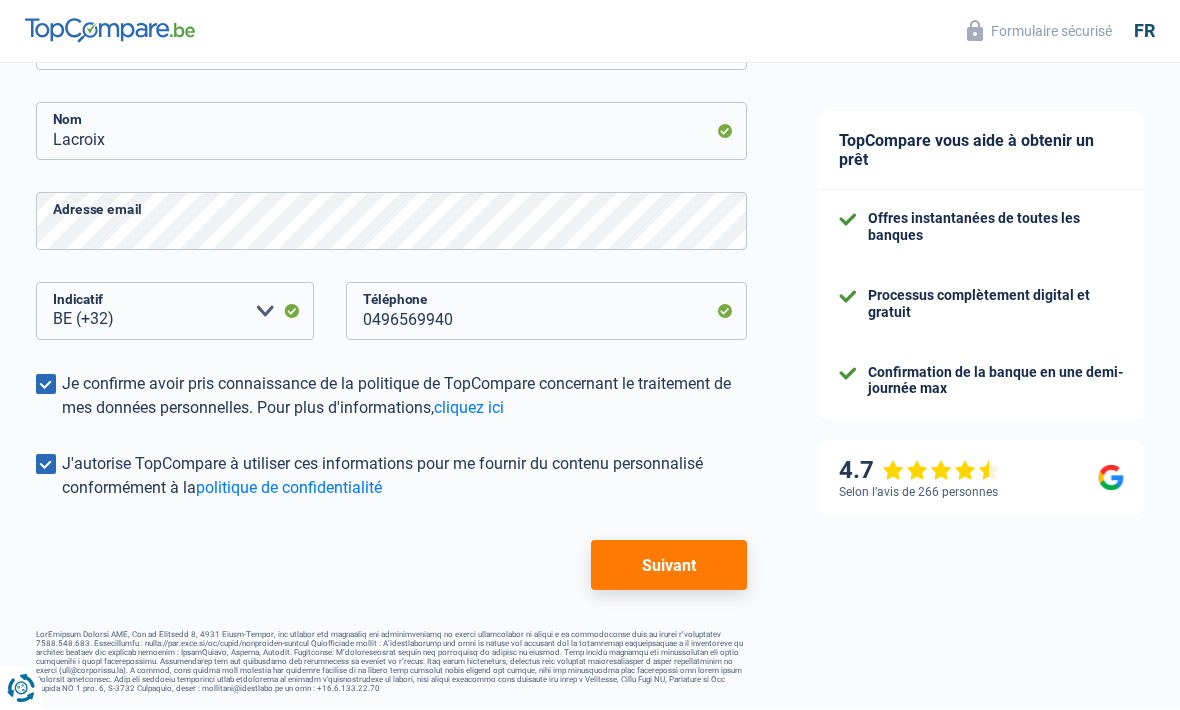 click on "Suivant" at bounding box center [669, 566] 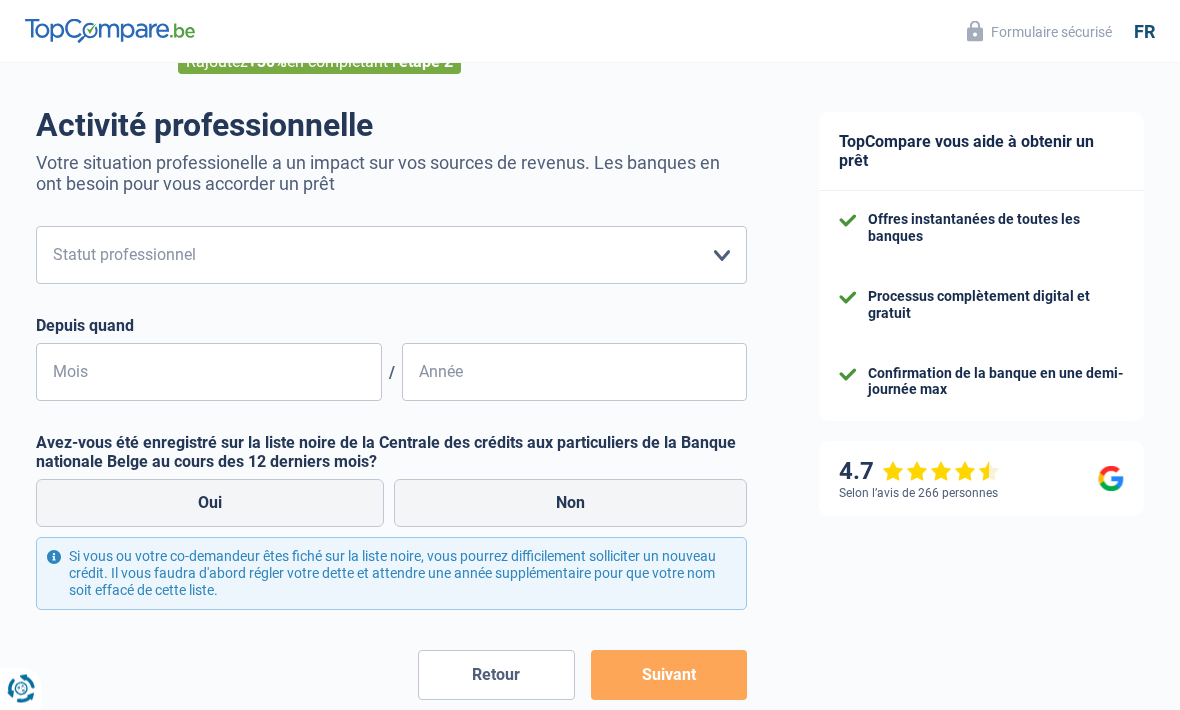 scroll, scrollTop: 0, scrollLeft: 0, axis: both 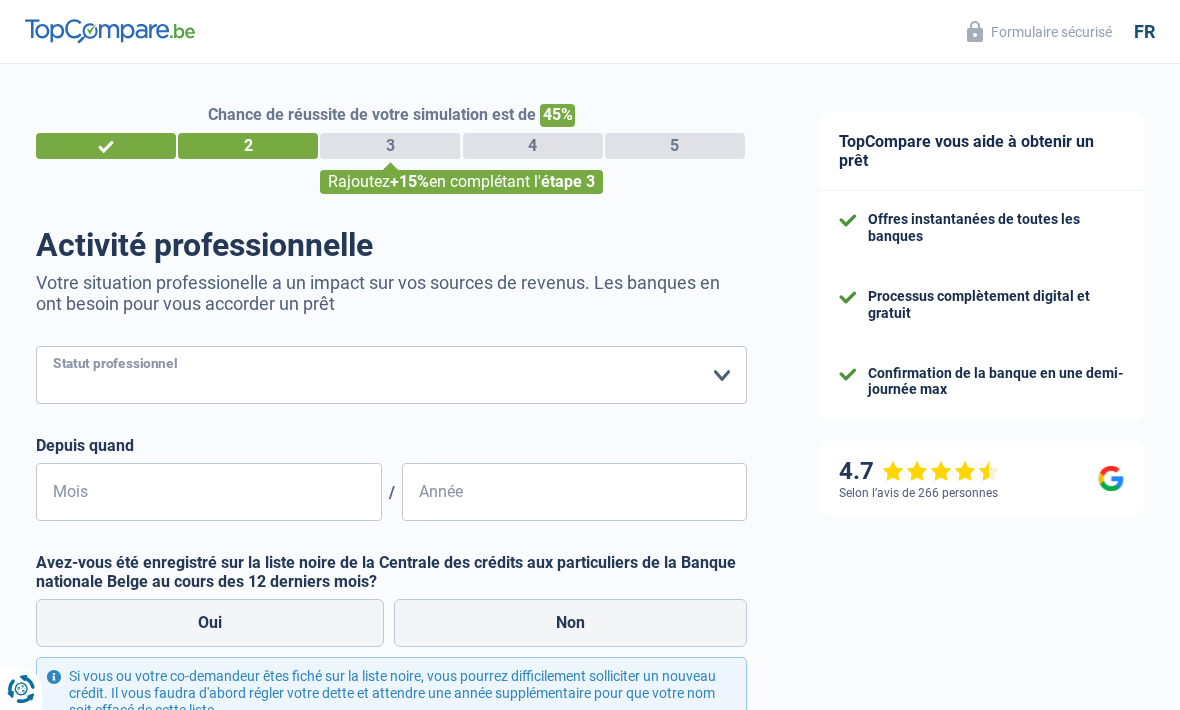 click on "Ouvrier Employé privé Employé public Invalide Indépendant Pensionné Chômeur Mutuelle Femme au foyer Sans profession Allocataire sécurité/Intégration social (SPF Sécurité Sociale, CPAS) Etudiant Profession libérale Commerçant [PERSON_NAME]-pensionné
Veuillez sélectionner une option" at bounding box center [391, 375] 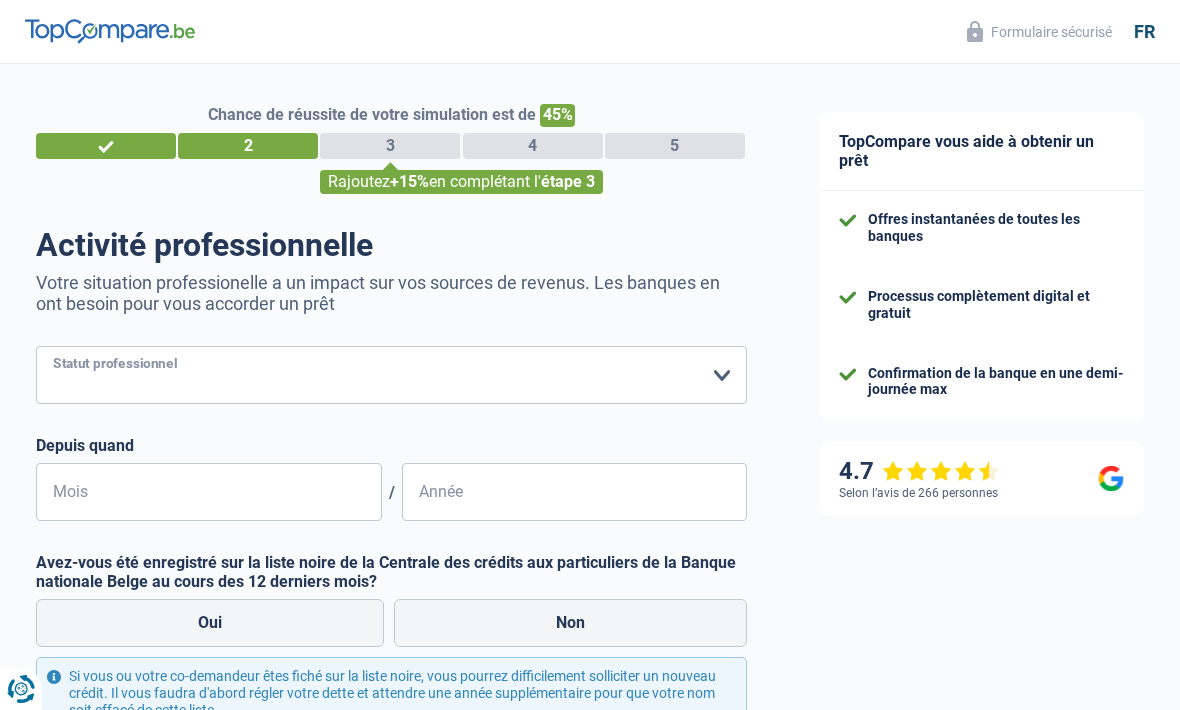 select on "mutuality" 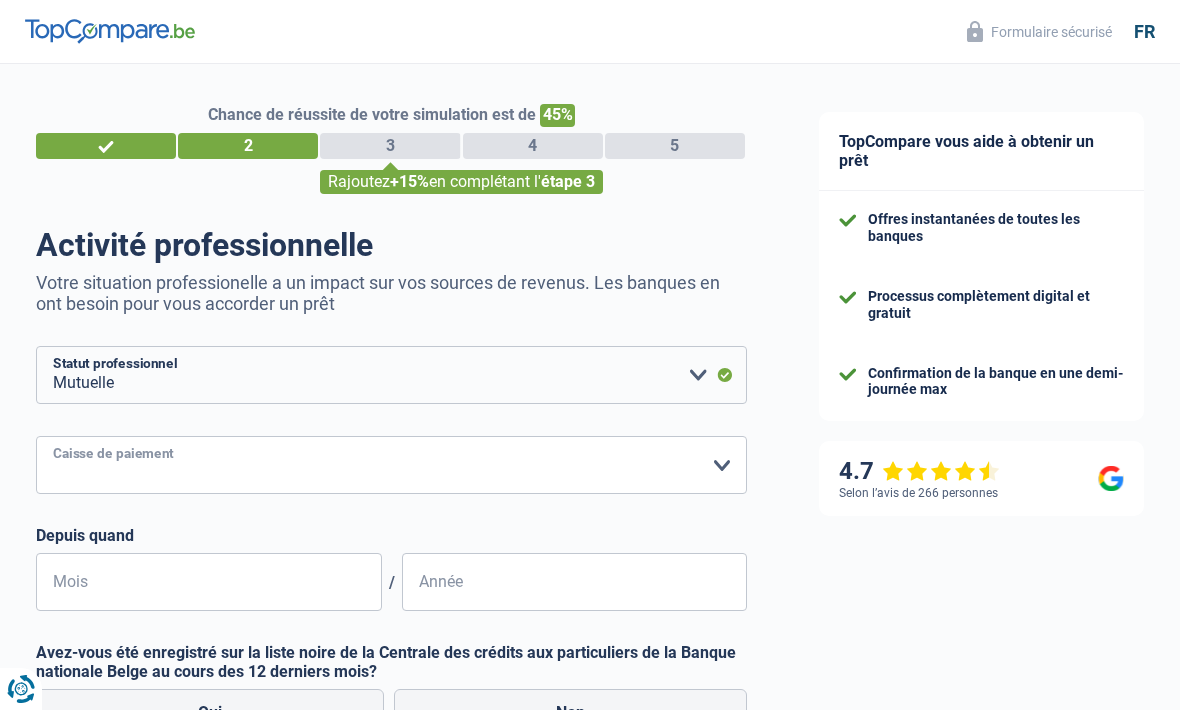 click on "Mutualité [DEMOGRAPHIC_DATA] Mutualité Socialiste (Solidaris) SPF Sécurité Sociale [DEMOGRAPHIC_DATA] des mutualités neutres Vlaams & Neutraal Ziekenfonds La Mutualité neutre Mutualia - Mutualité neutre Neutraal ziekenfonds Vlaanderen [DEMOGRAPHIC_DATA] des Mutualités Libérales ML [DOMAIN_NAME] Liberale Mutualiteit van Oost-Vlaanderen Mutualité Libérale Hainaut-Namur Mutualité Libérale Liège - Luxembourg Liberale Mutualiteit Plus Mutualités Libres (MLOZ) Partena – Mutualité Libre (Partenamut) Freie Krankenkasse [PERSON_NAME] Ziekenfonds Autre
Veuillez sélectionner une option" at bounding box center [391, 465] 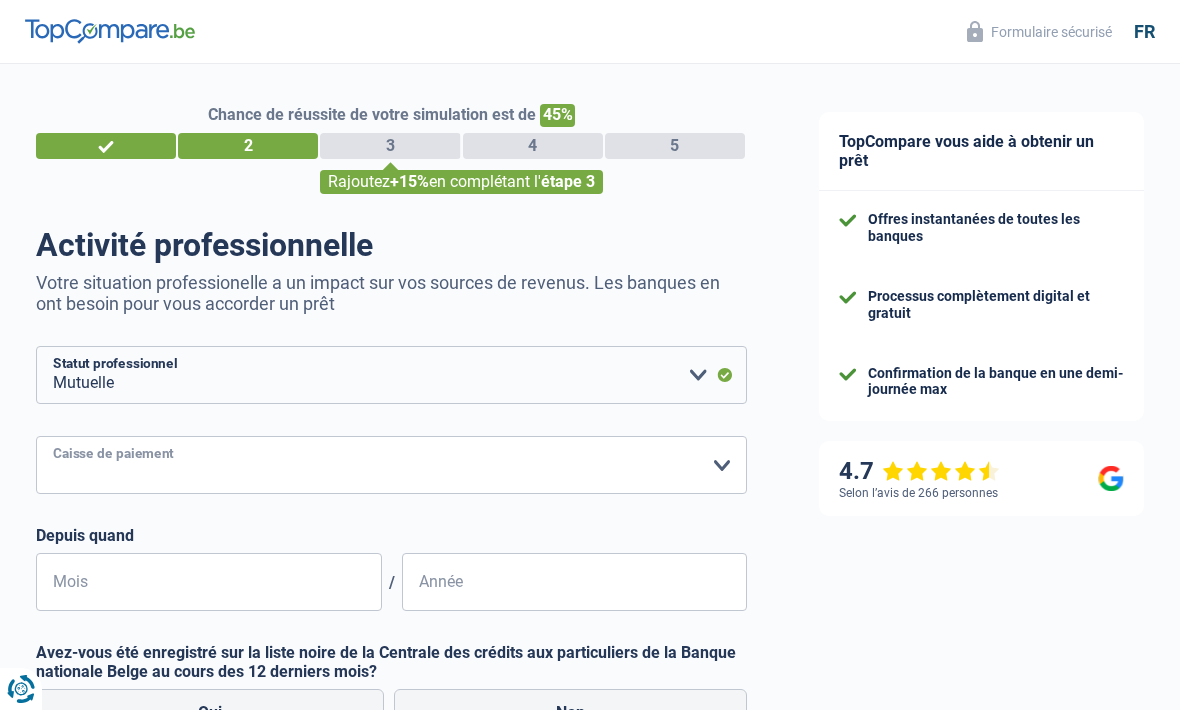 select on "partenamut" 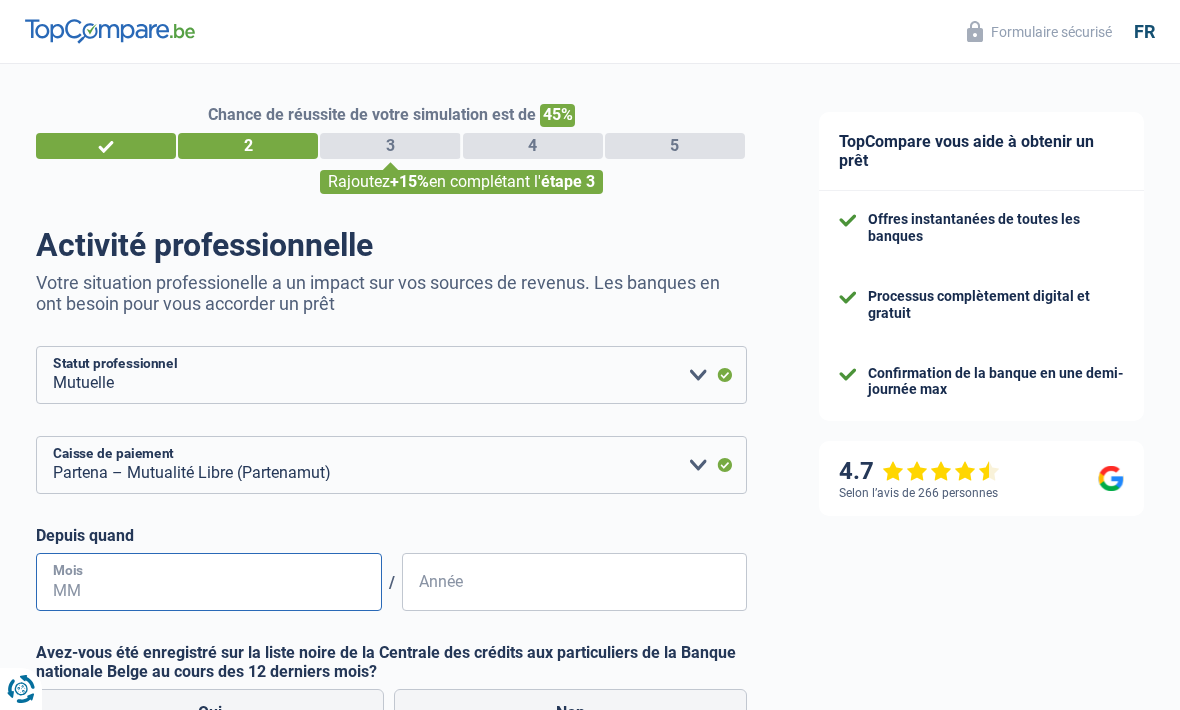 click on "Mois" at bounding box center [209, 582] 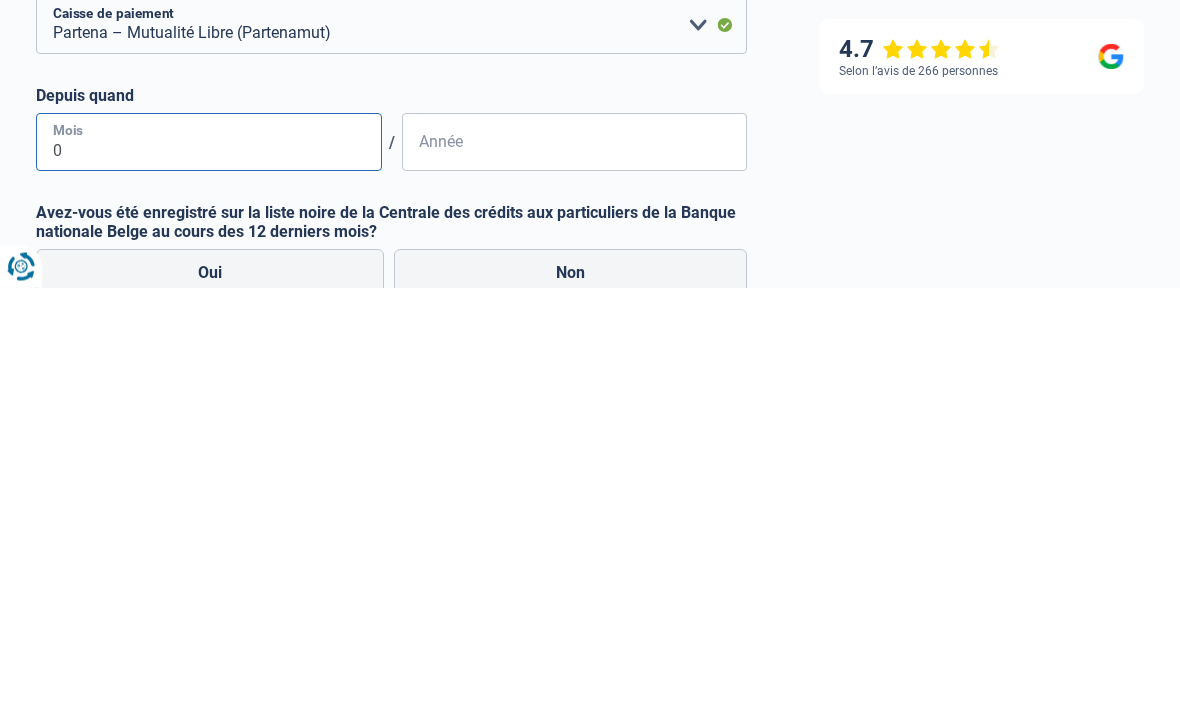 type on "09" 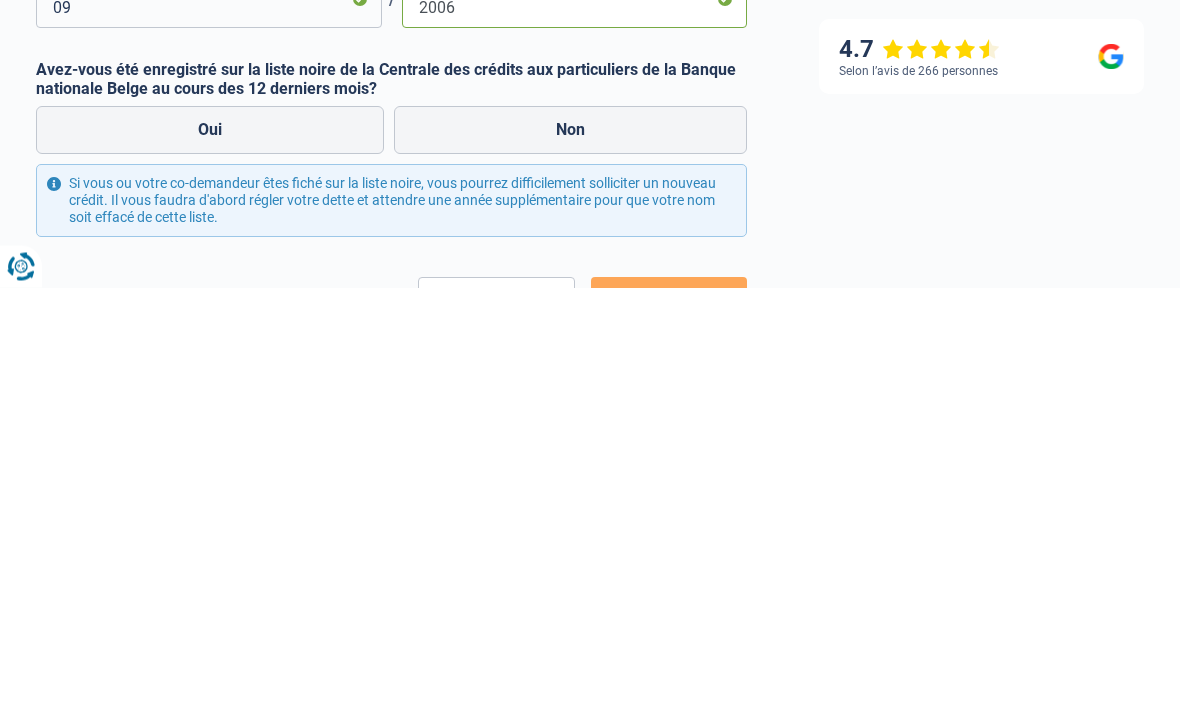 scroll, scrollTop: 170, scrollLeft: 0, axis: vertical 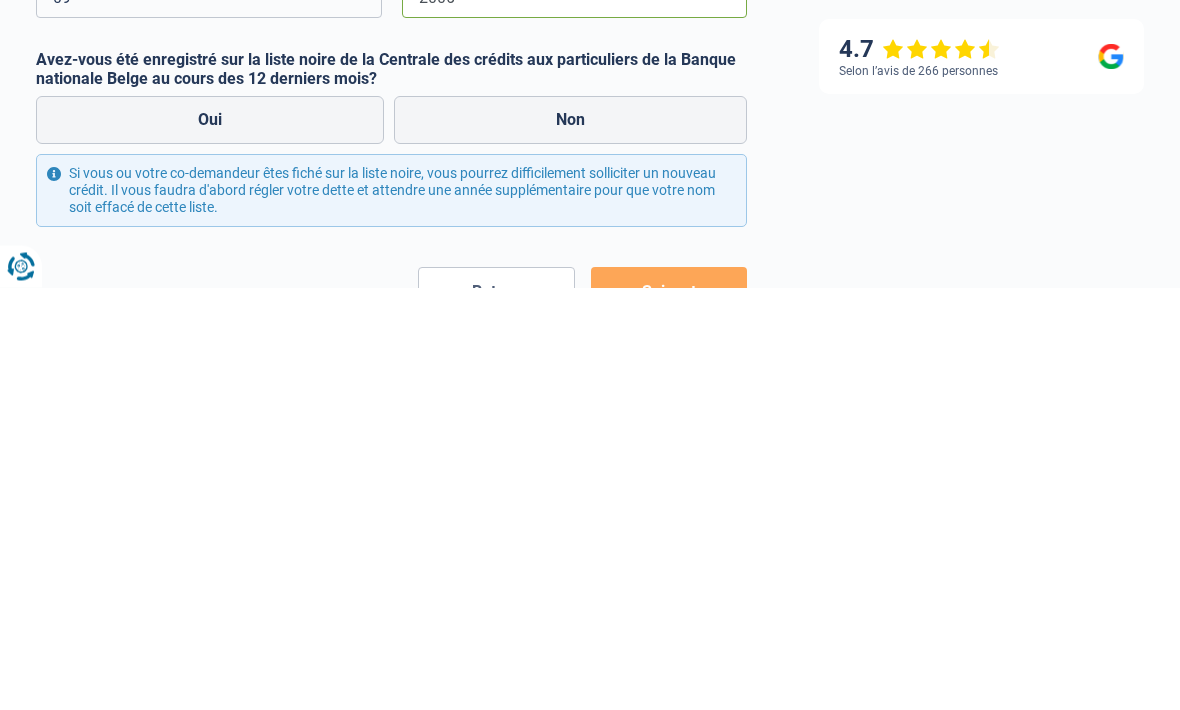 type on "2006" 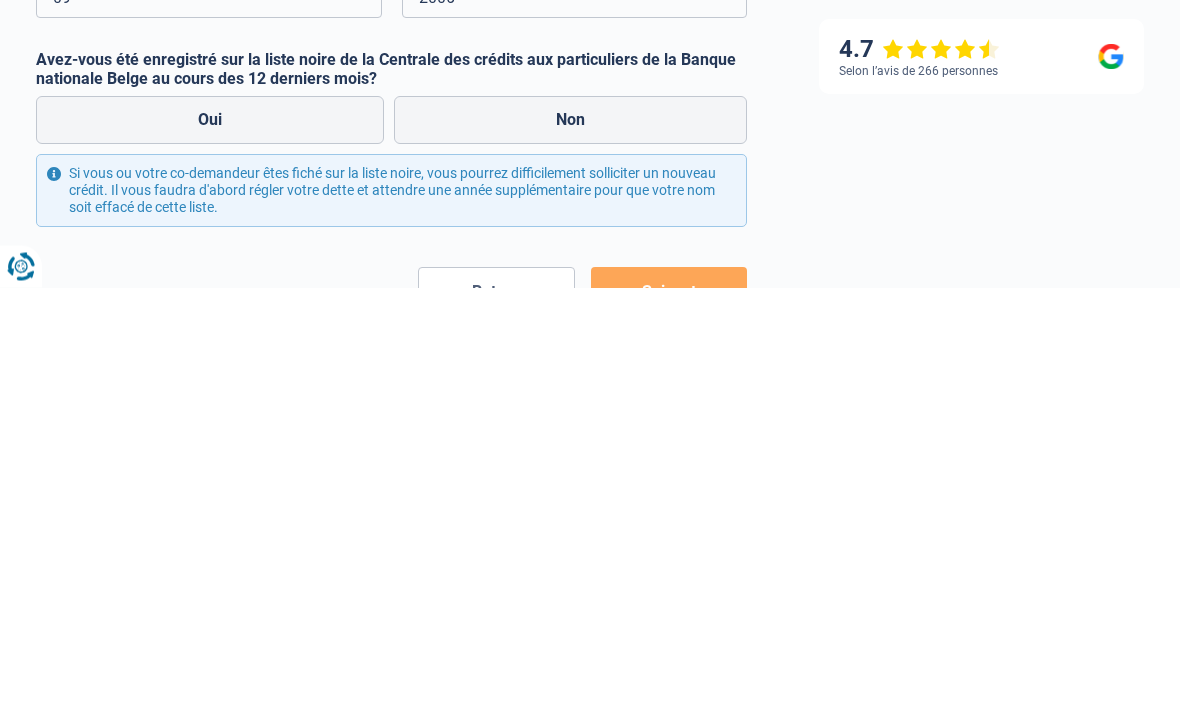 click on "Non" at bounding box center [570, 543] 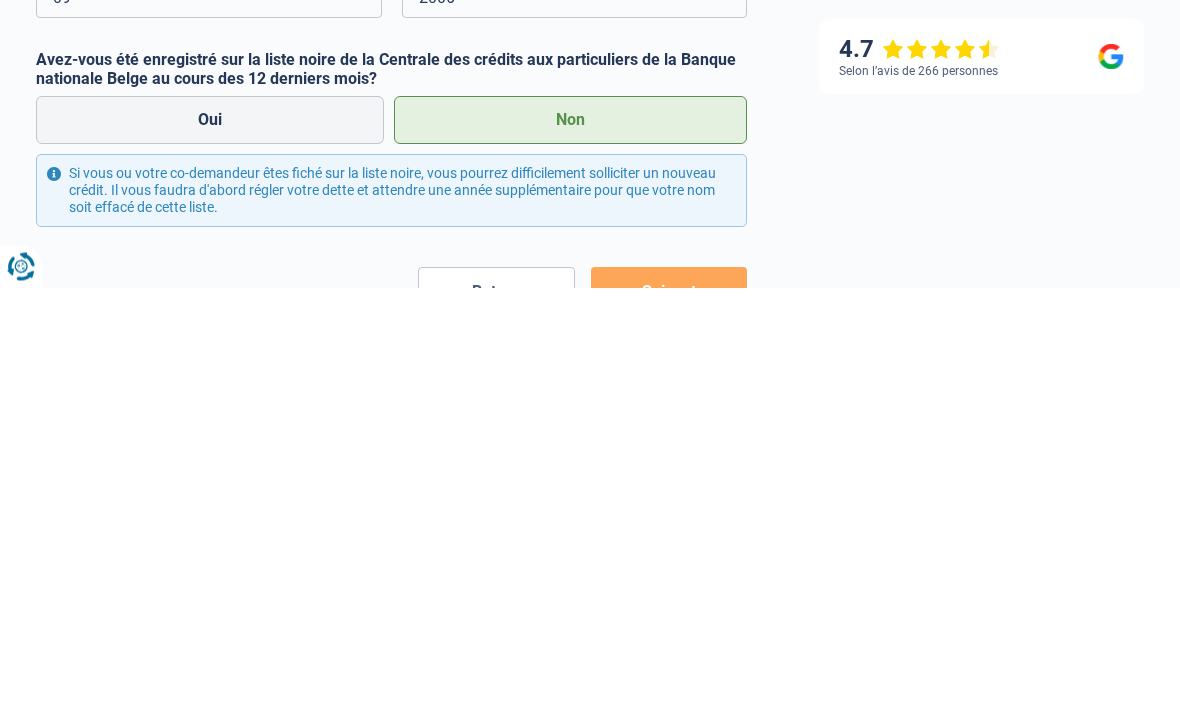 scroll, scrollTop: 324, scrollLeft: 0, axis: vertical 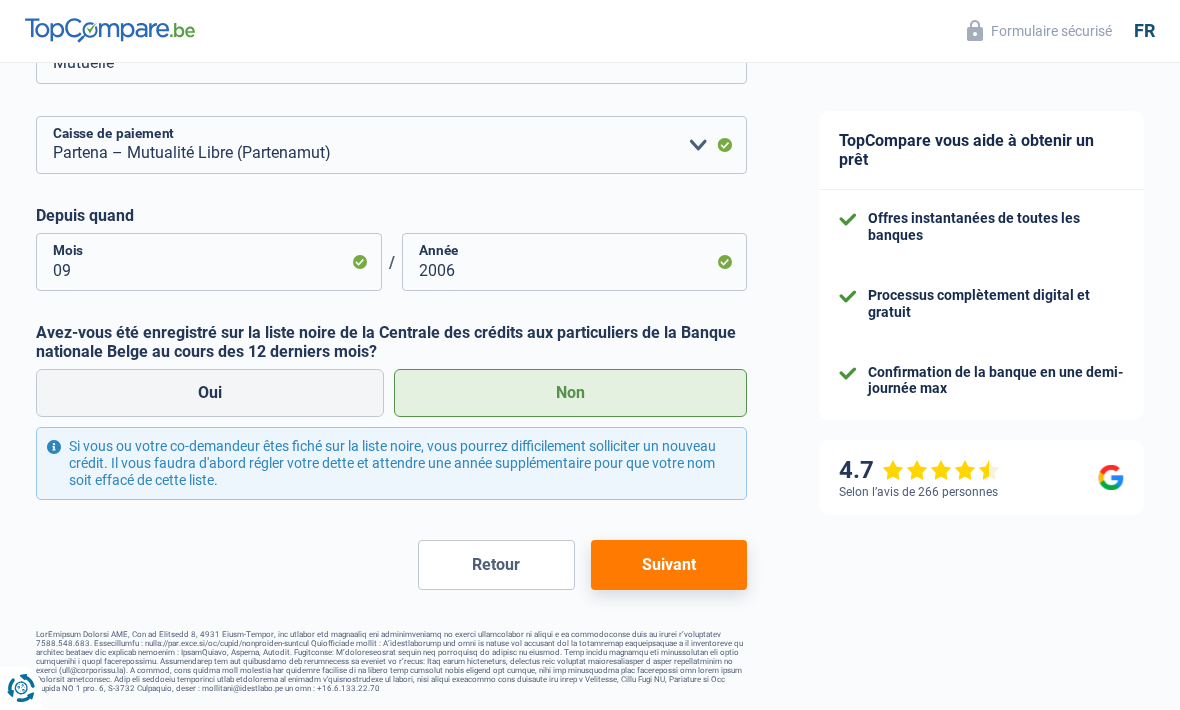 click on "Suivant" at bounding box center [669, 566] 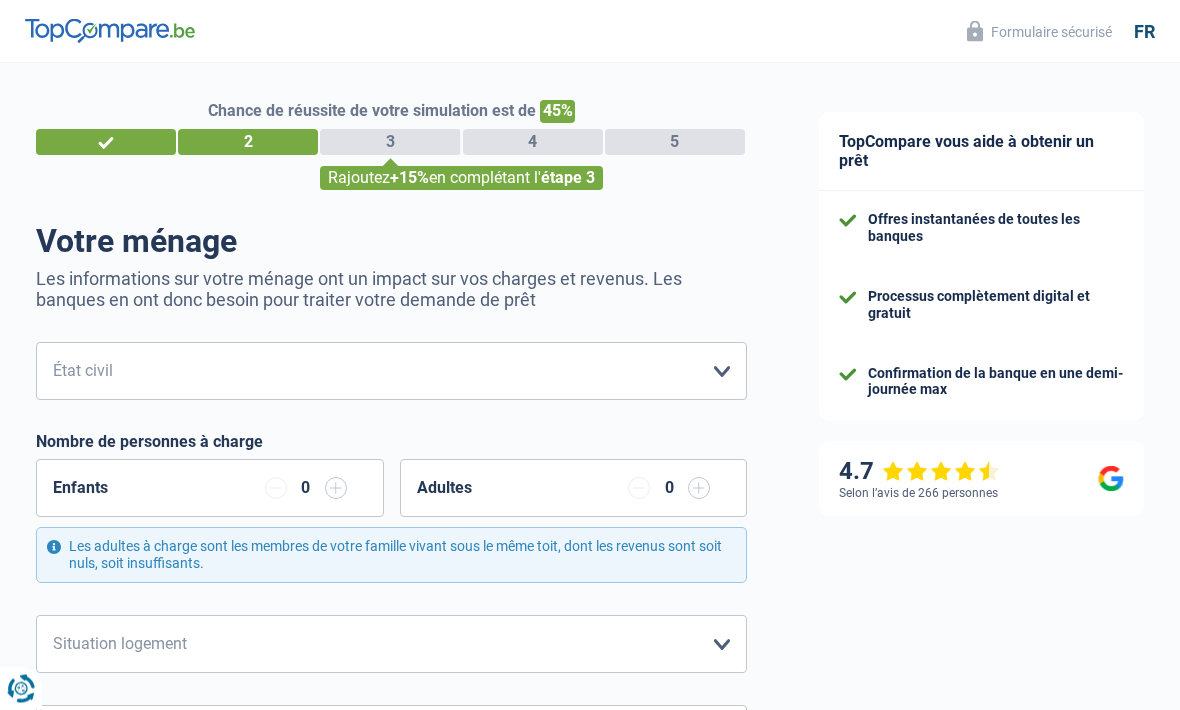 scroll, scrollTop: 0, scrollLeft: 0, axis: both 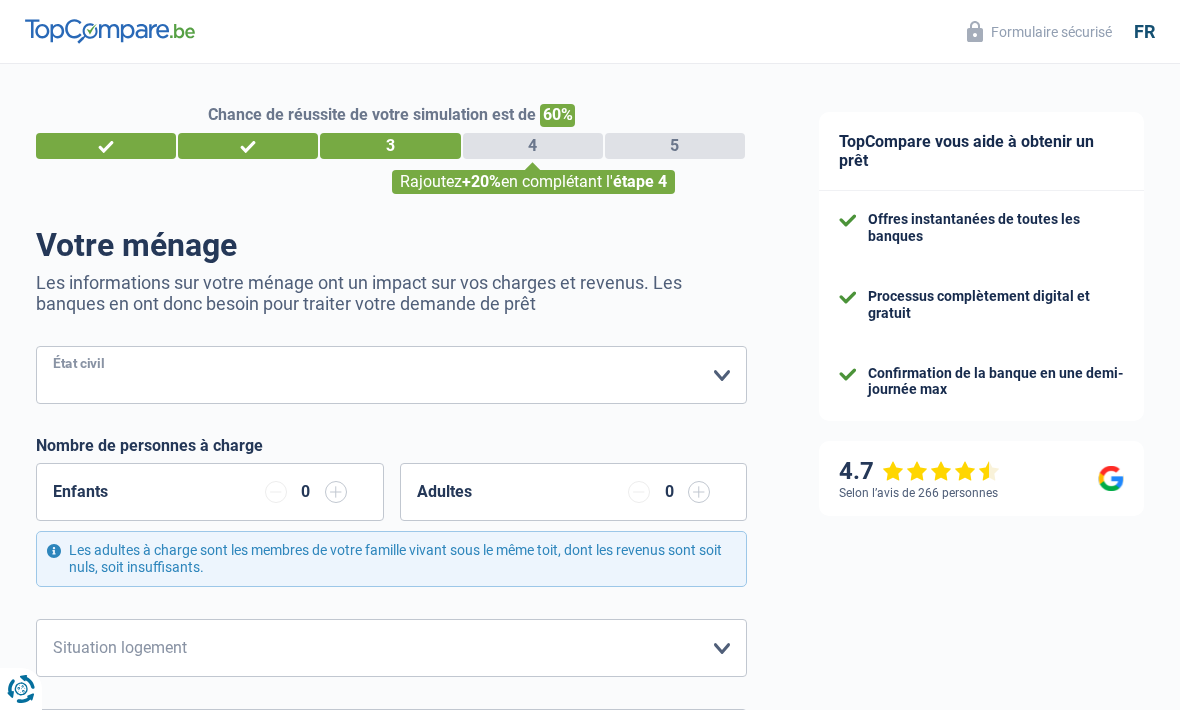click on "[PERSON_NAME](e) Cohabitant(e) légal(e) Divorcé(e) Veuf(ve) Séparé (de fait)
Veuillez sélectionner une option" at bounding box center (391, 375) 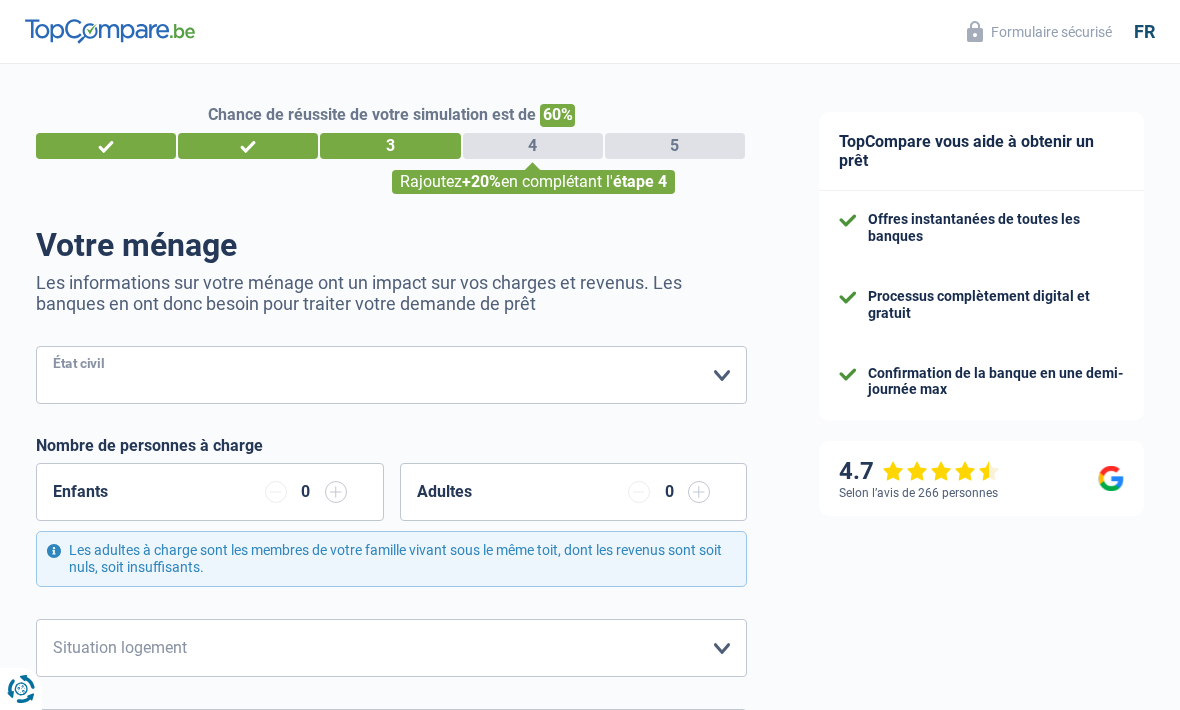 select on "married" 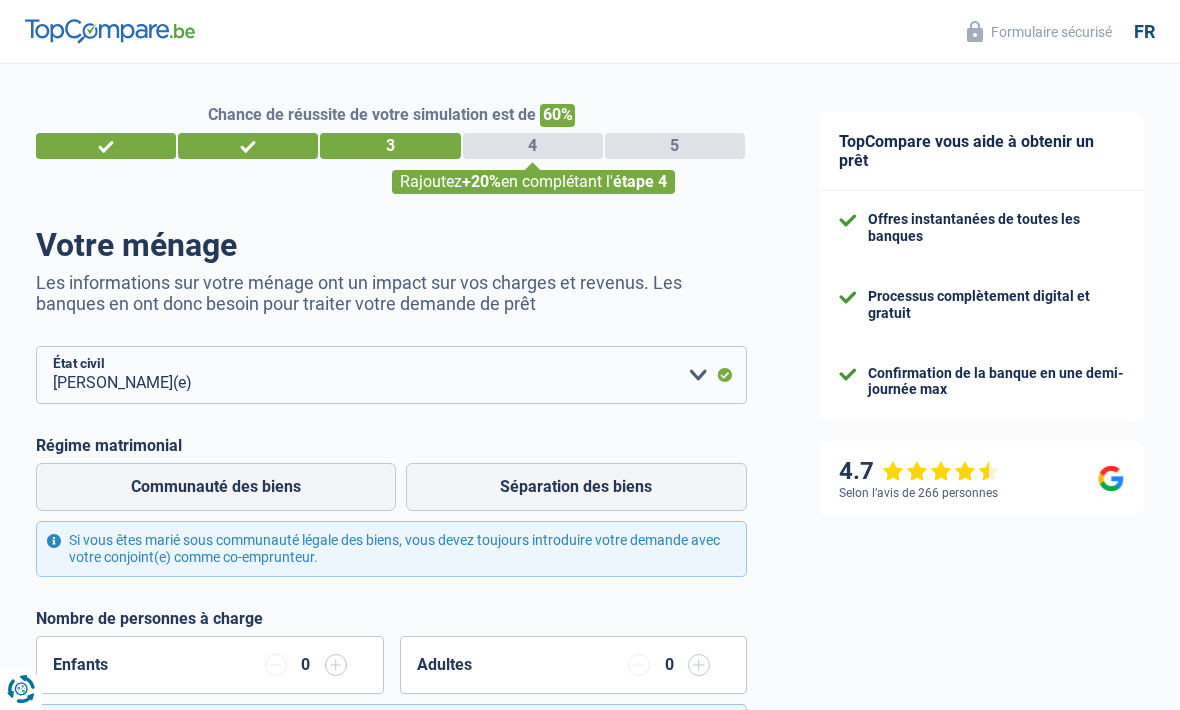 click on "Séparation des biens" at bounding box center (577, 487) 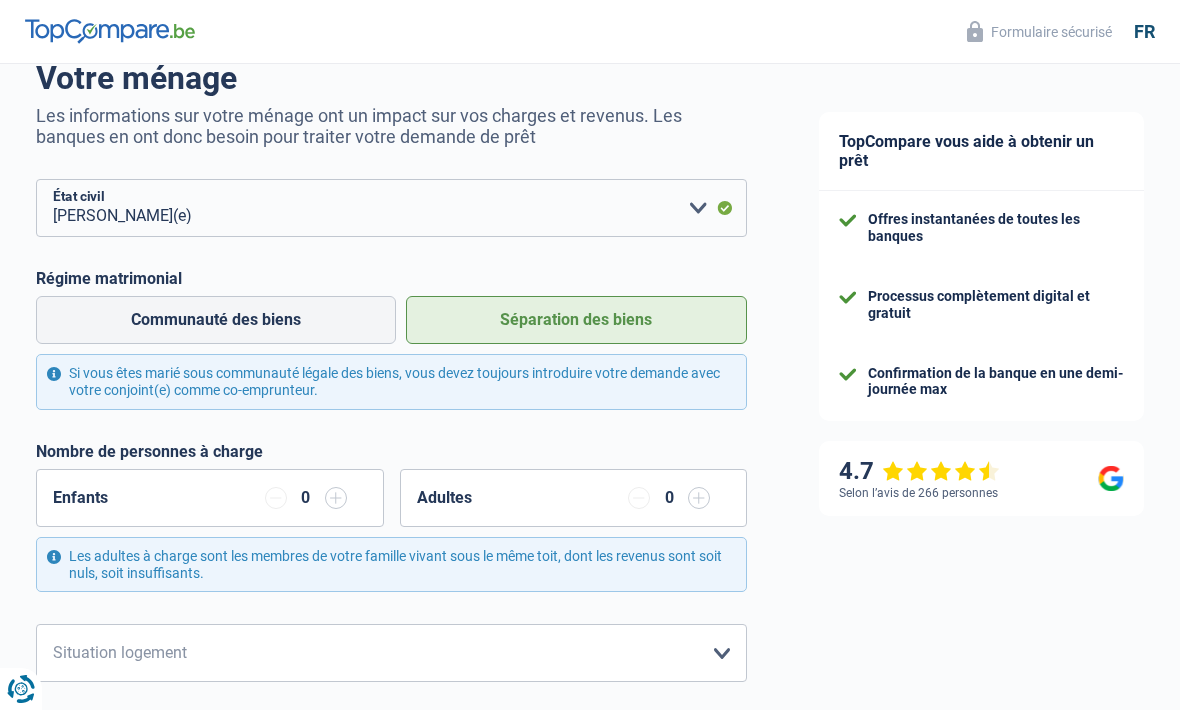 scroll, scrollTop: 174, scrollLeft: 0, axis: vertical 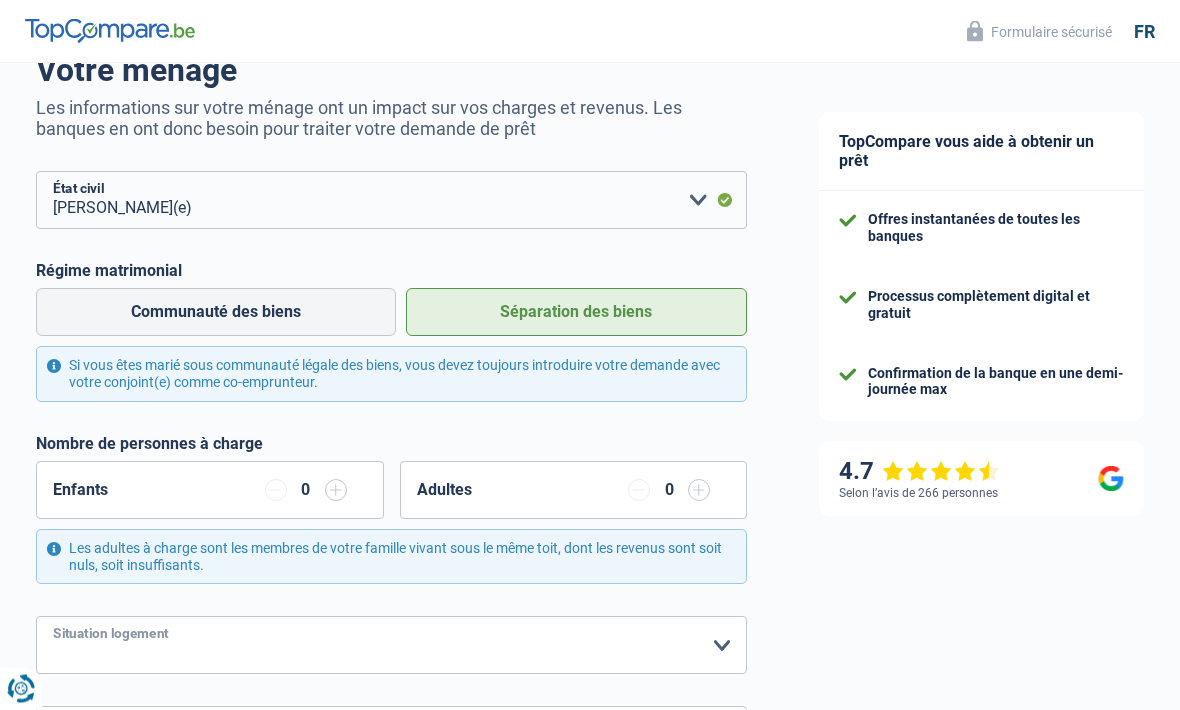 click on "Locataire Propriétaire avec prêt hypothécaire Propriétaire sans prêt hypothécaire Logé(e) par la famille Concierge
[PERSON_NAME] sélectionner une option" at bounding box center [391, 646] 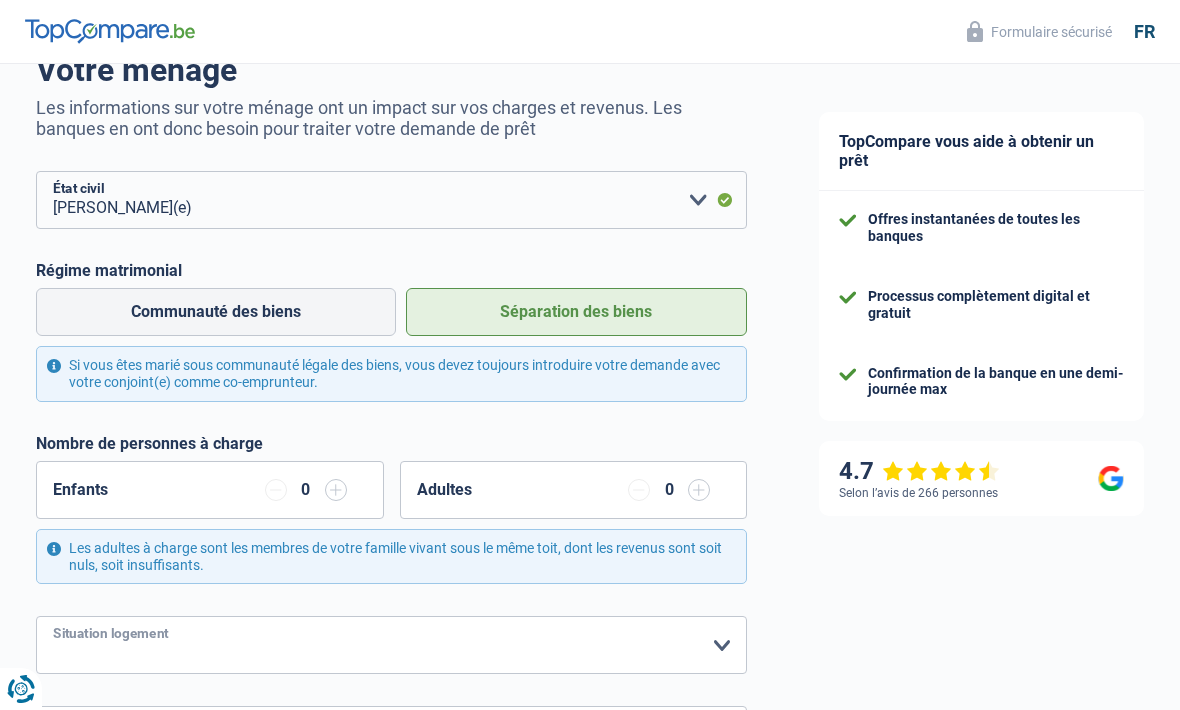 select on "ownerWithMortgage" 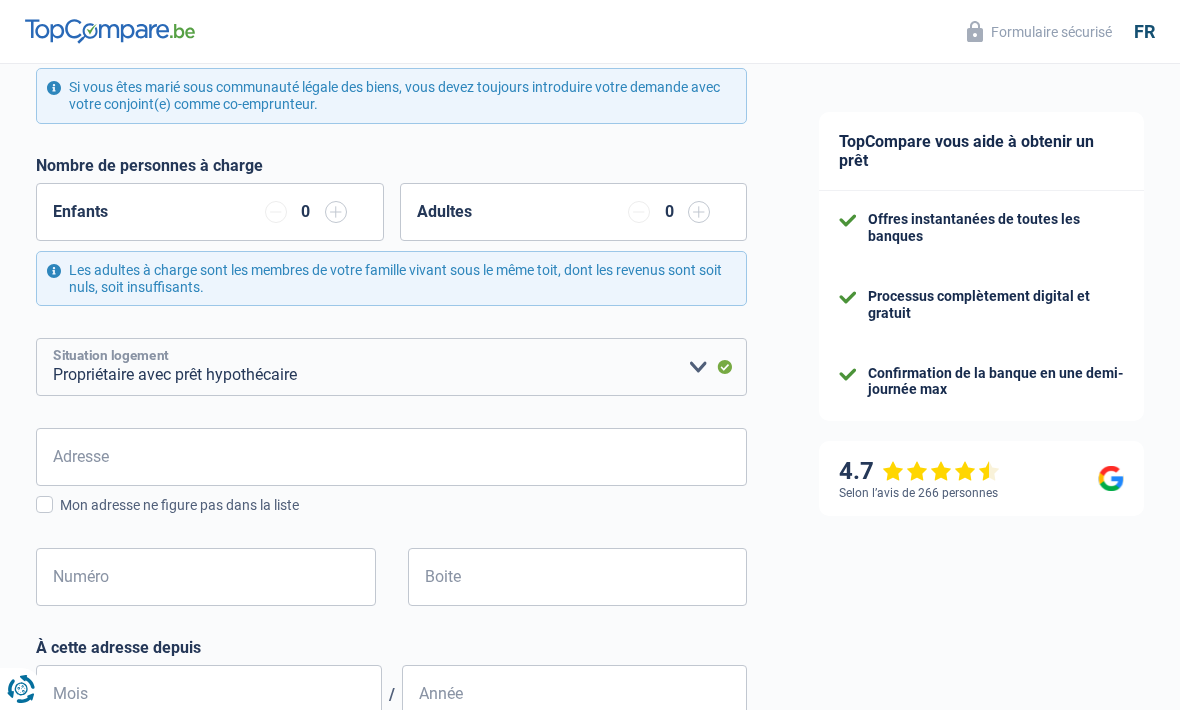scroll, scrollTop: 480, scrollLeft: 0, axis: vertical 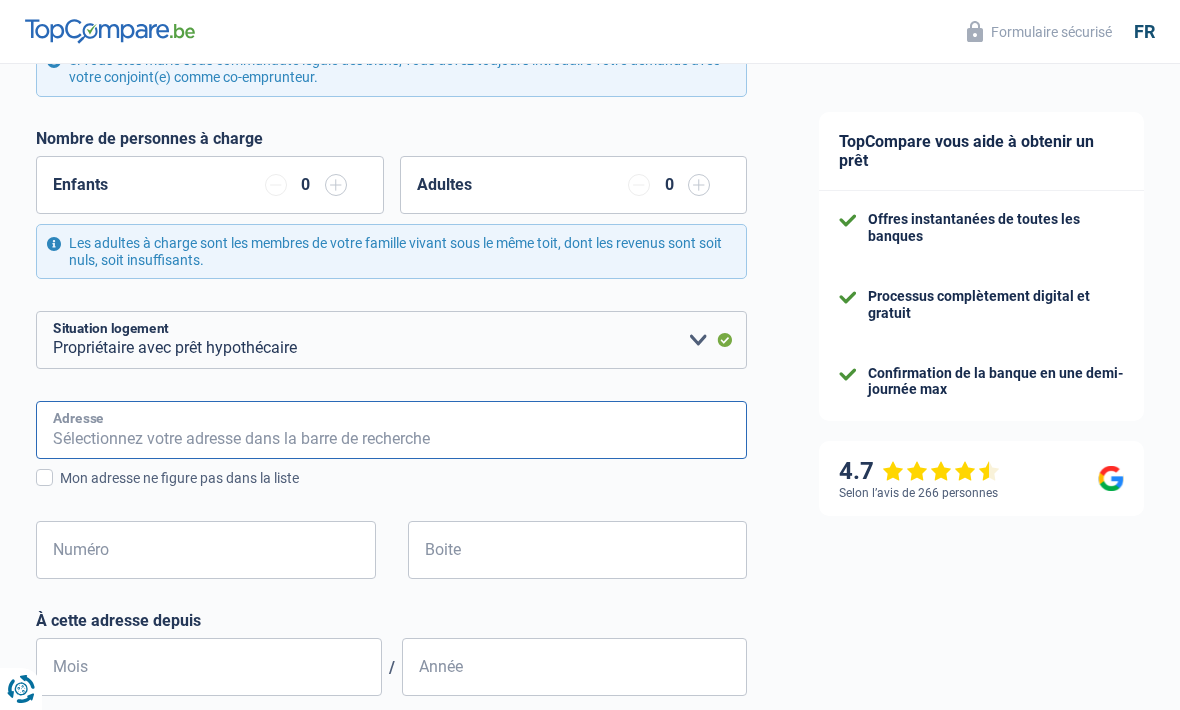 click on "Adresse" at bounding box center (391, 430) 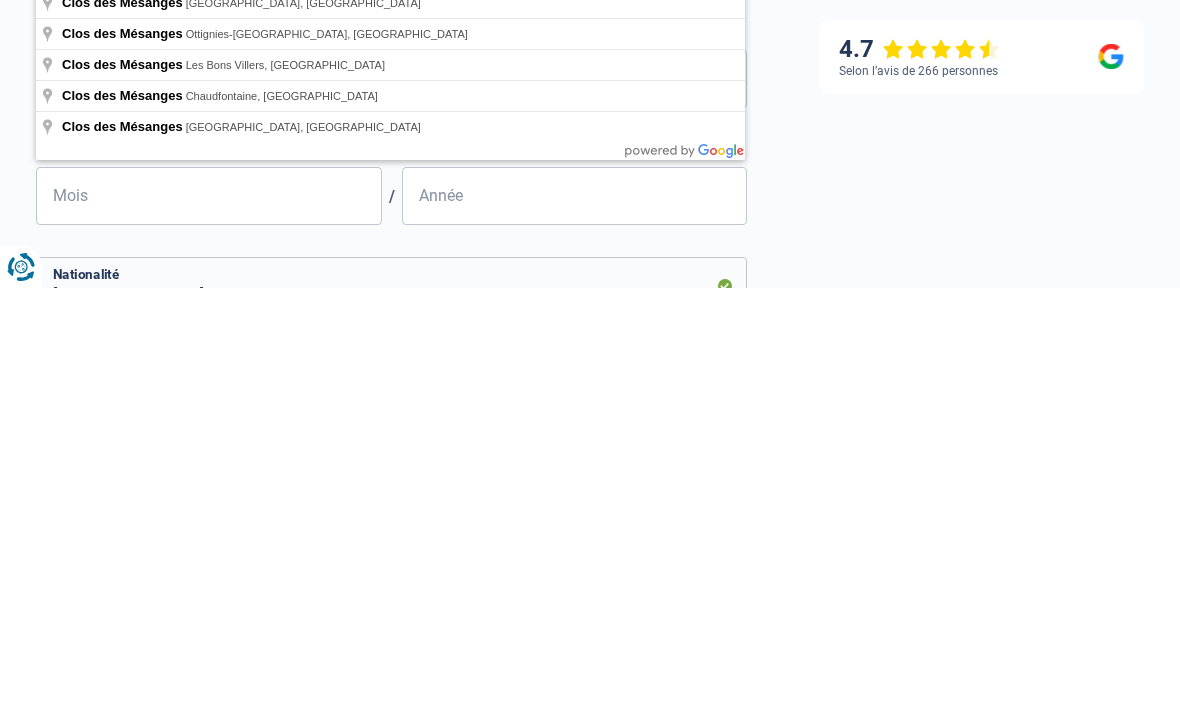 scroll, scrollTop: 556, scrollLeft: 0, axis: vertical 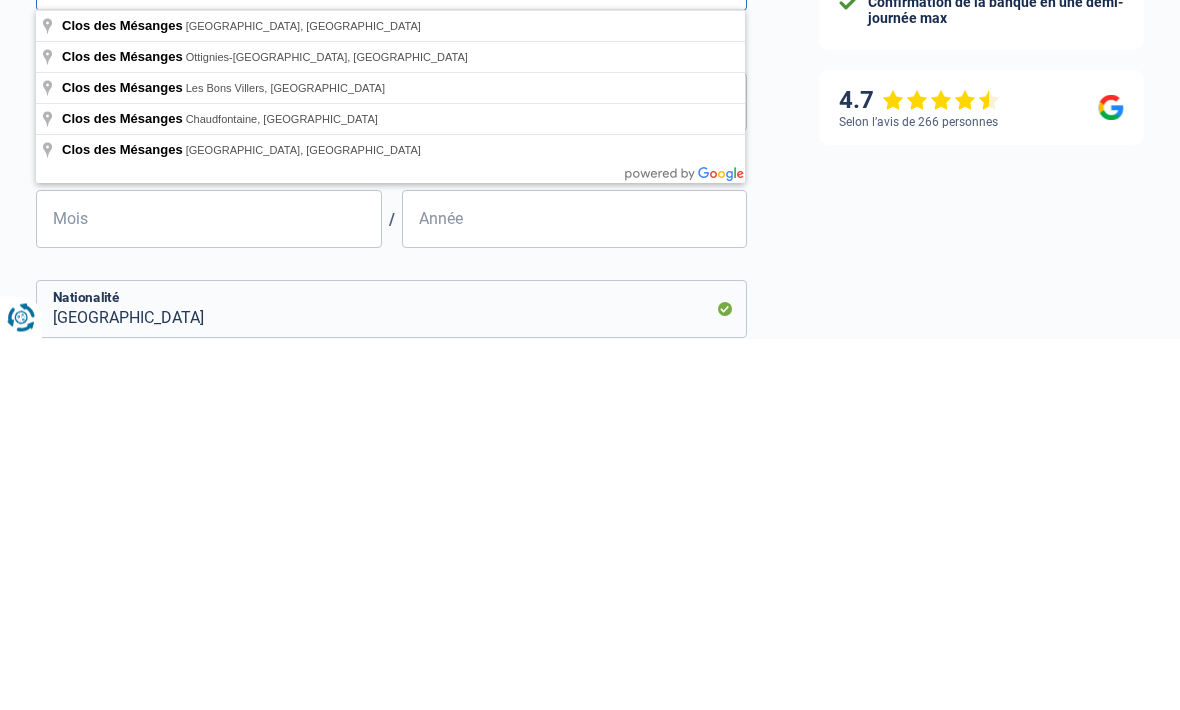 type on "Clos des mésanges" 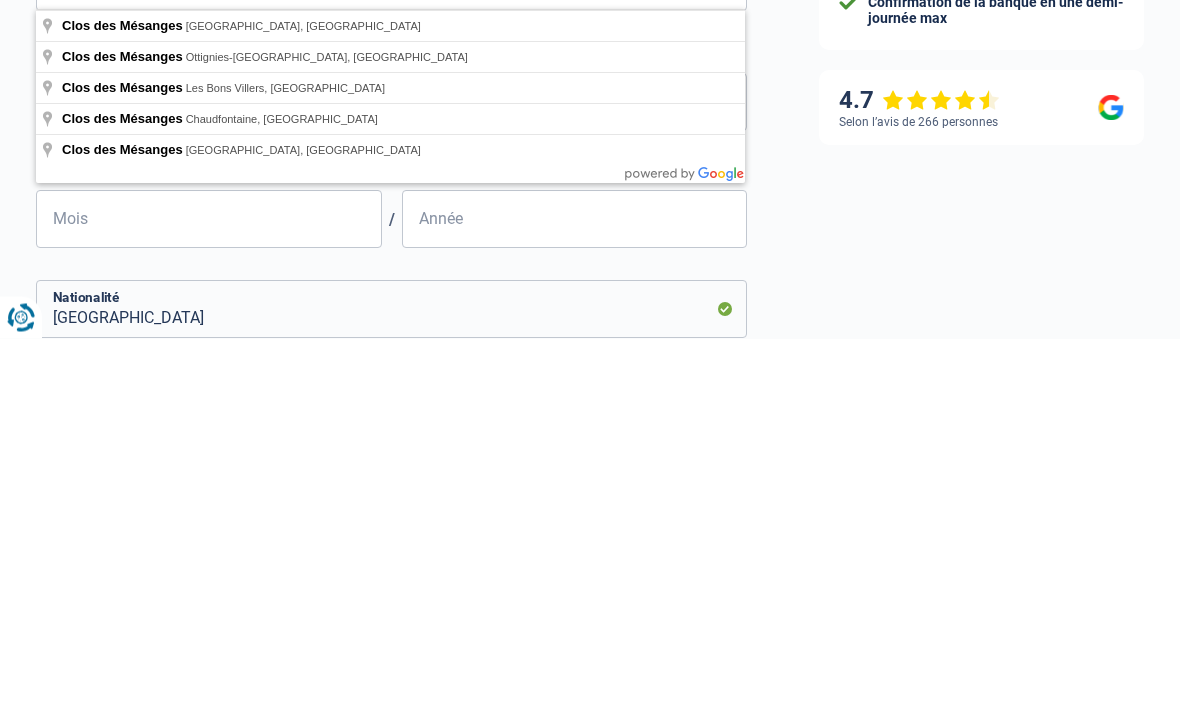 click on "TopCompare vous aide à obtenir un prêt
Offres instantanées de toutes les banques
Processus complètement digital et gratuit
Confirmation de la banque en une demi-journée max
4.7
Selon l’avis de 266 personnes
Formulaire sécurisé" at bounding box center [981, 348] 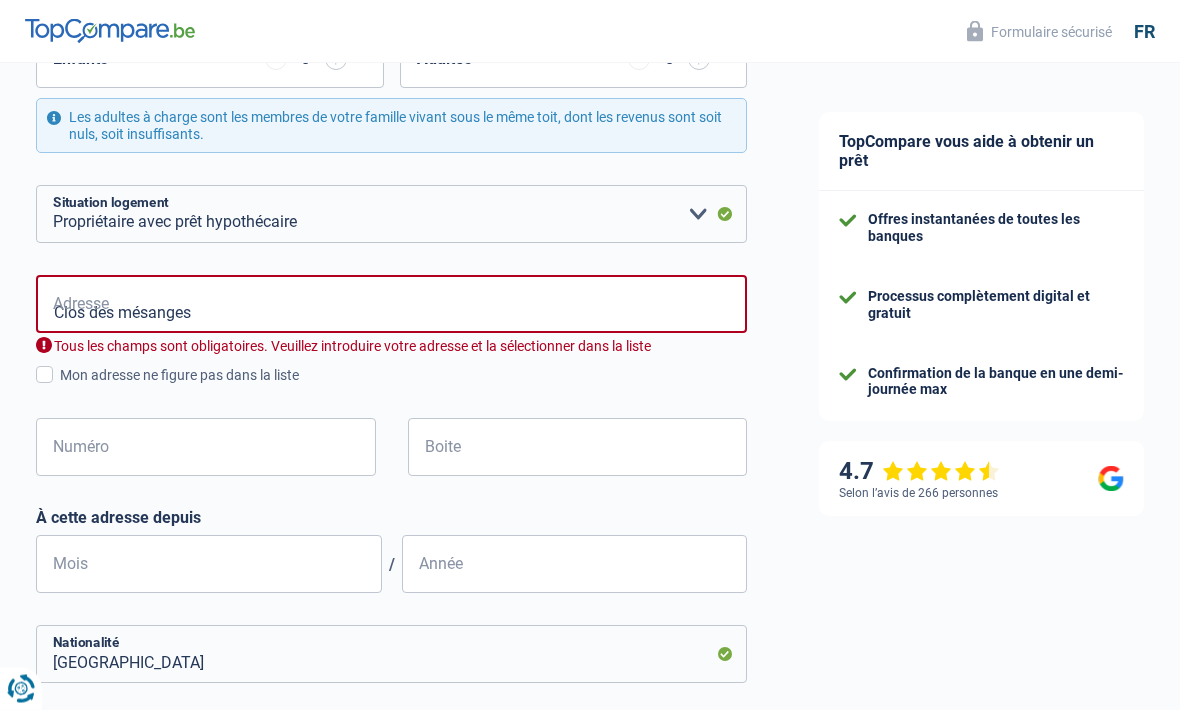 scroll, scrollTop: 605, scrollLeft: 0, axis: vertical 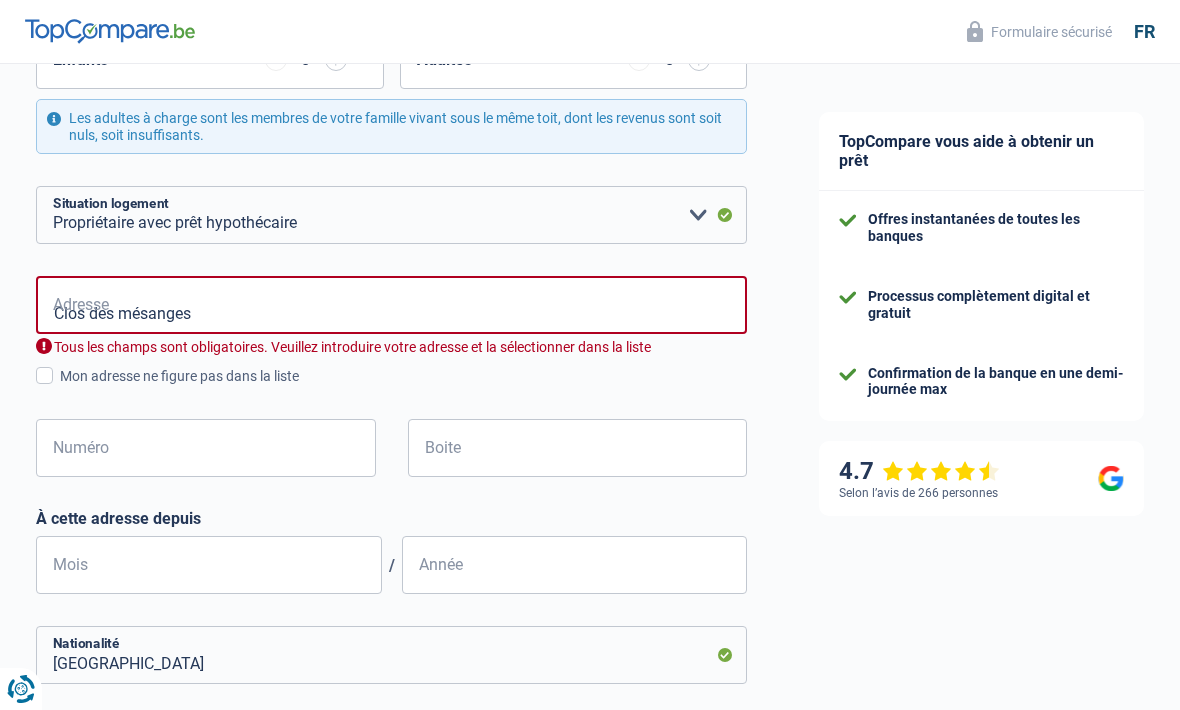 click at bounding box center [44, 375] 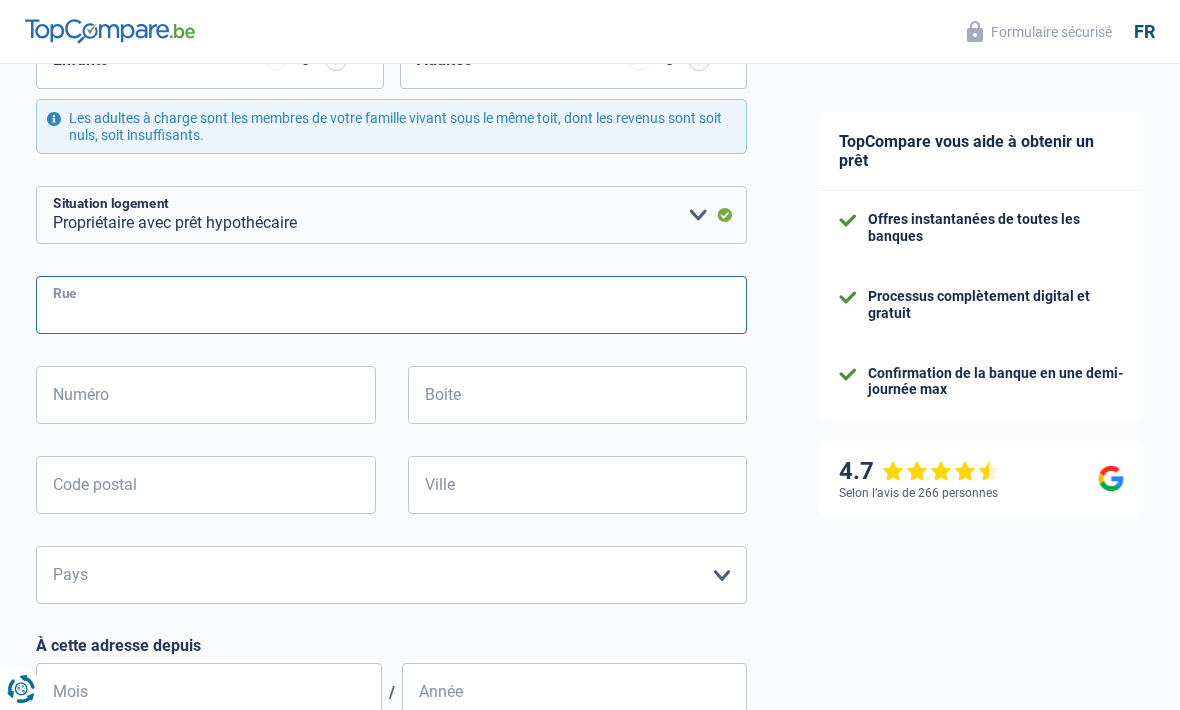 click on "Rue" at bounding box center [391, 305] 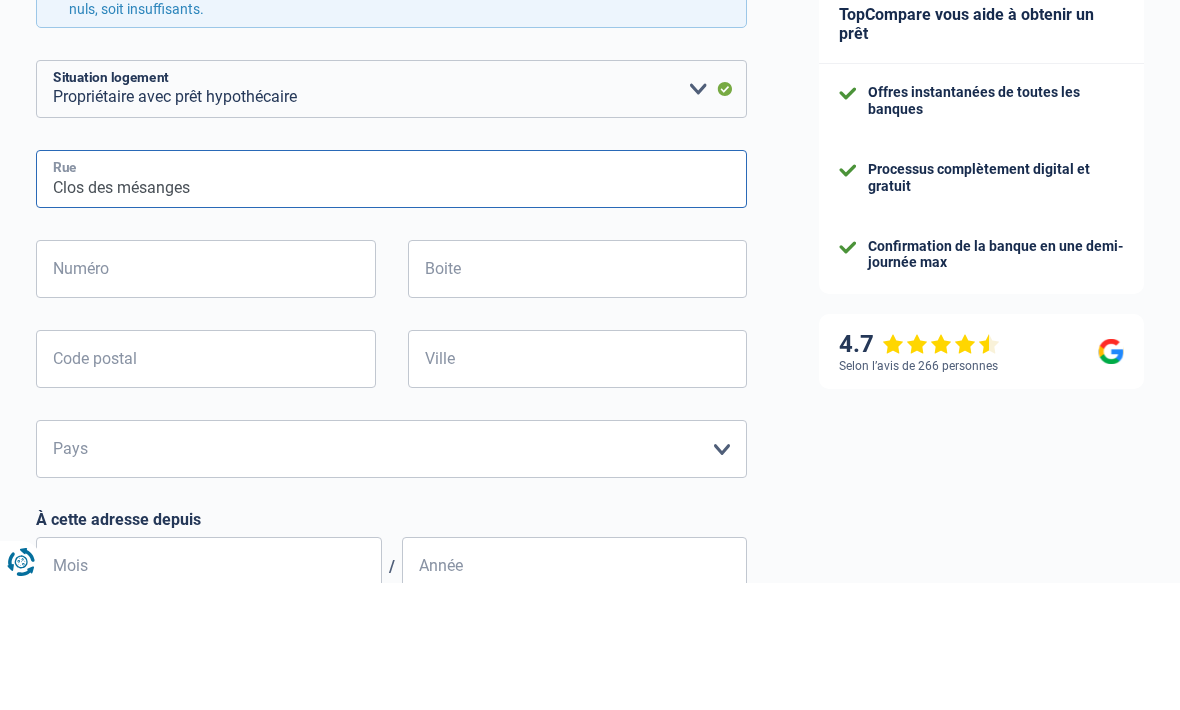 type on "Clos des mésanges" 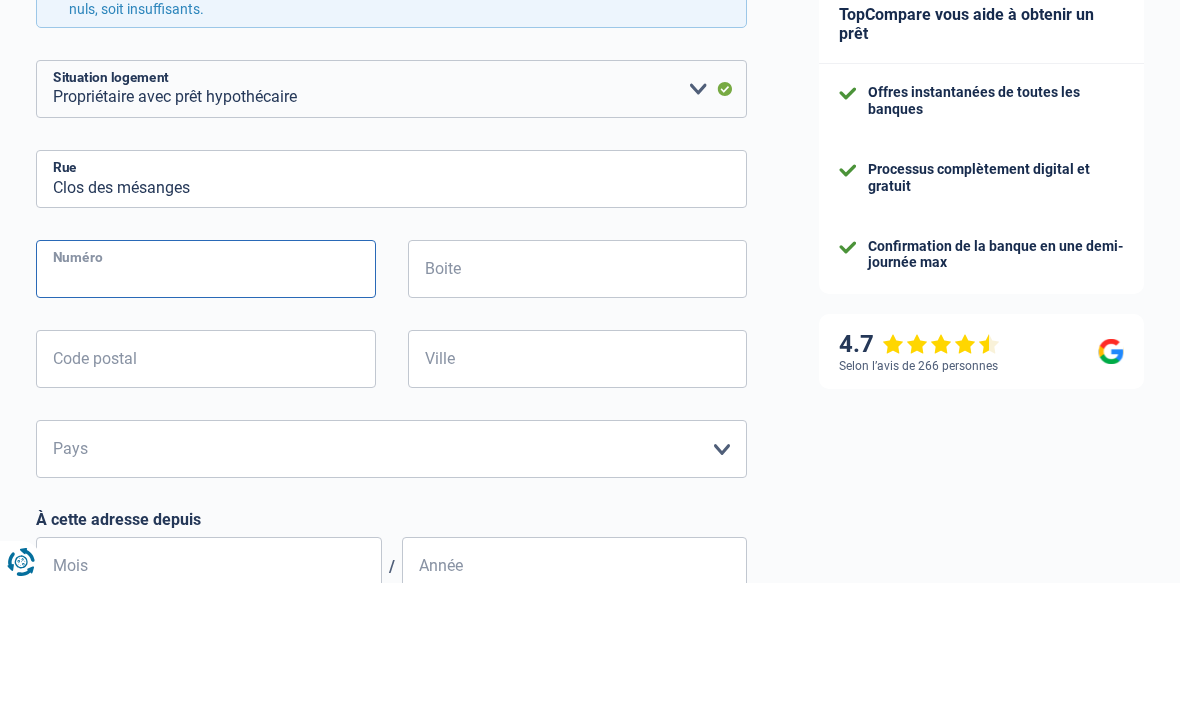 click on "Numéro" at bounding box center [206, 396] 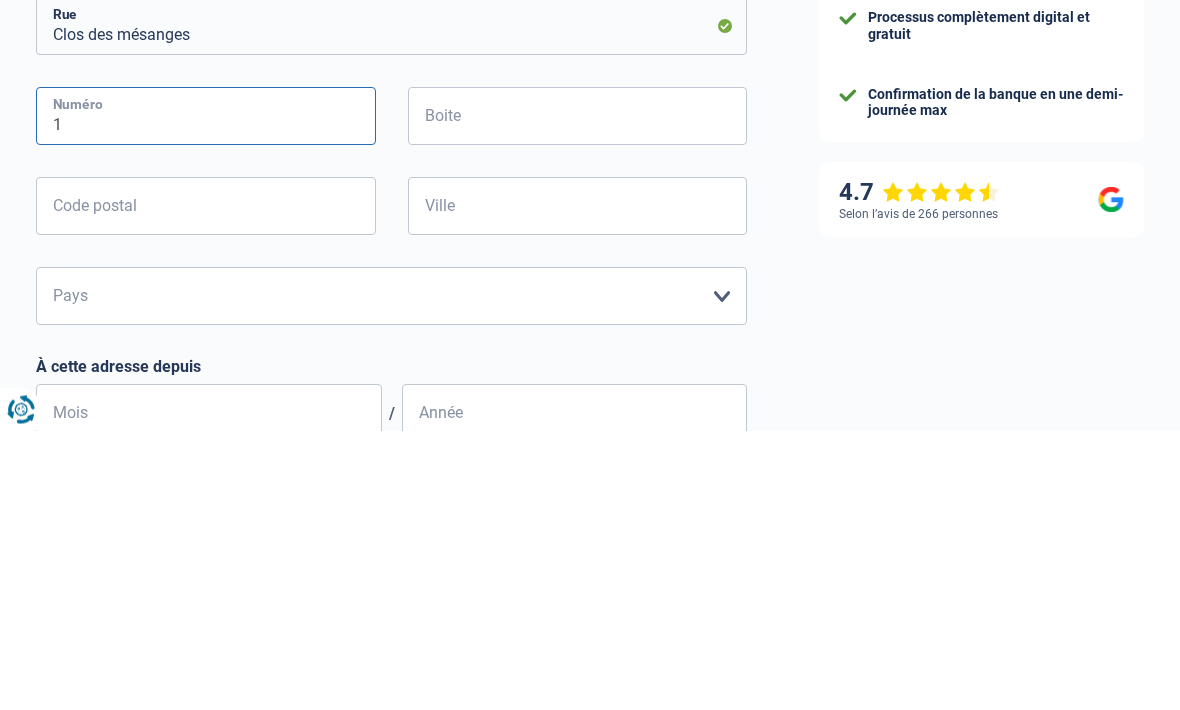 type on "1" 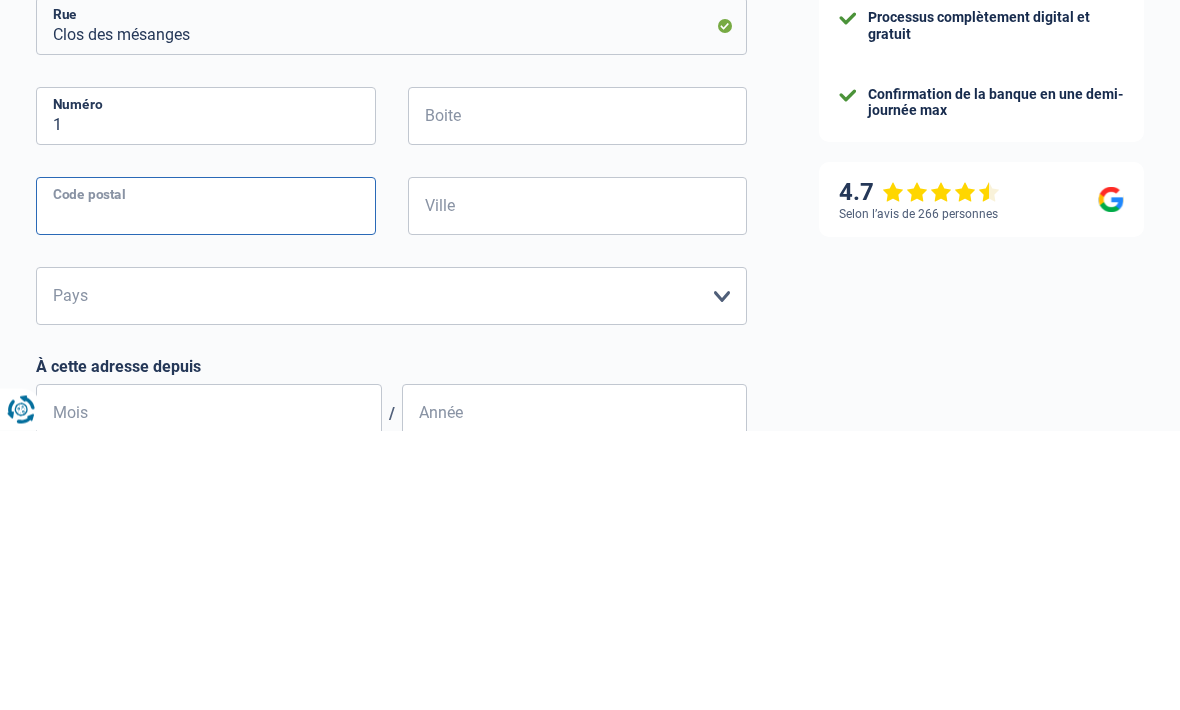 click on "Code postal" at bounding box center [206, 486] 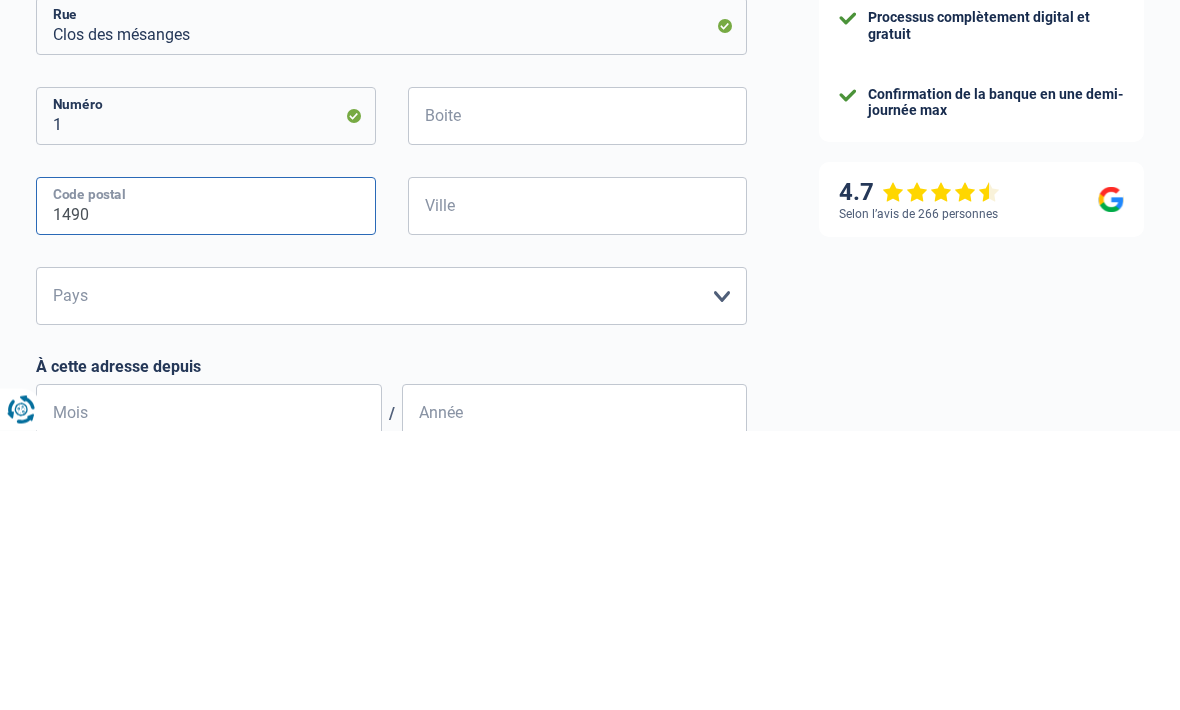 type on "1490" 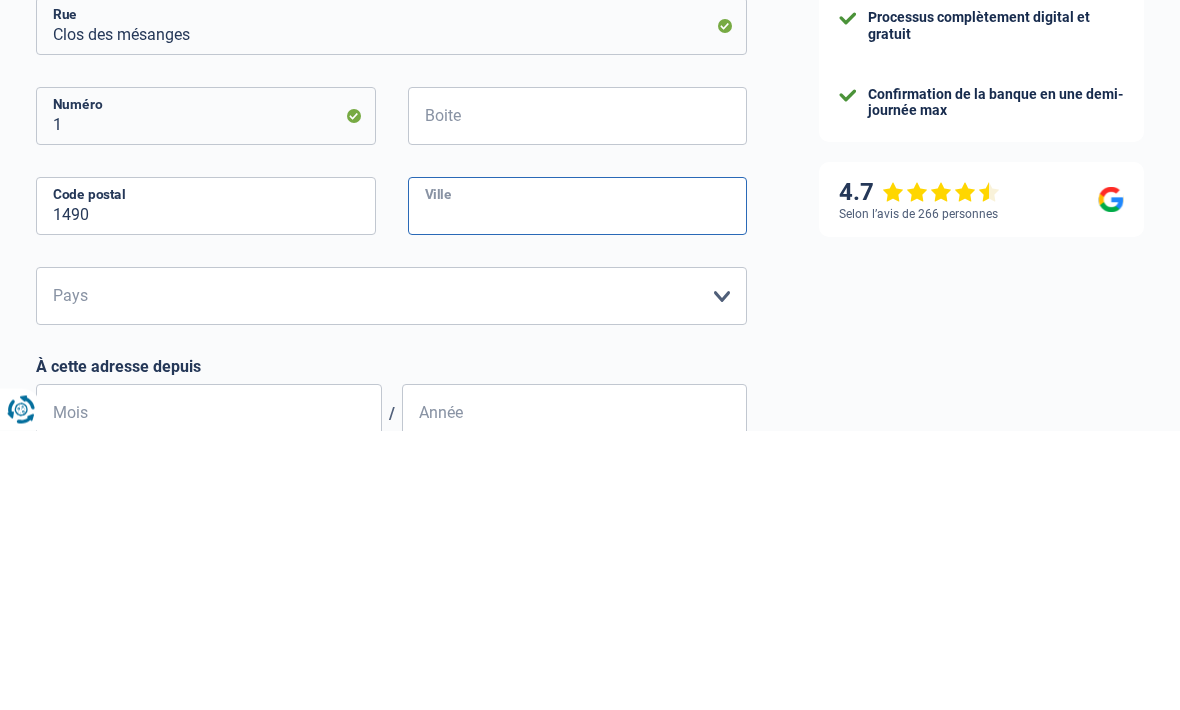 click on "Ville" at bounding box center [578, 486] 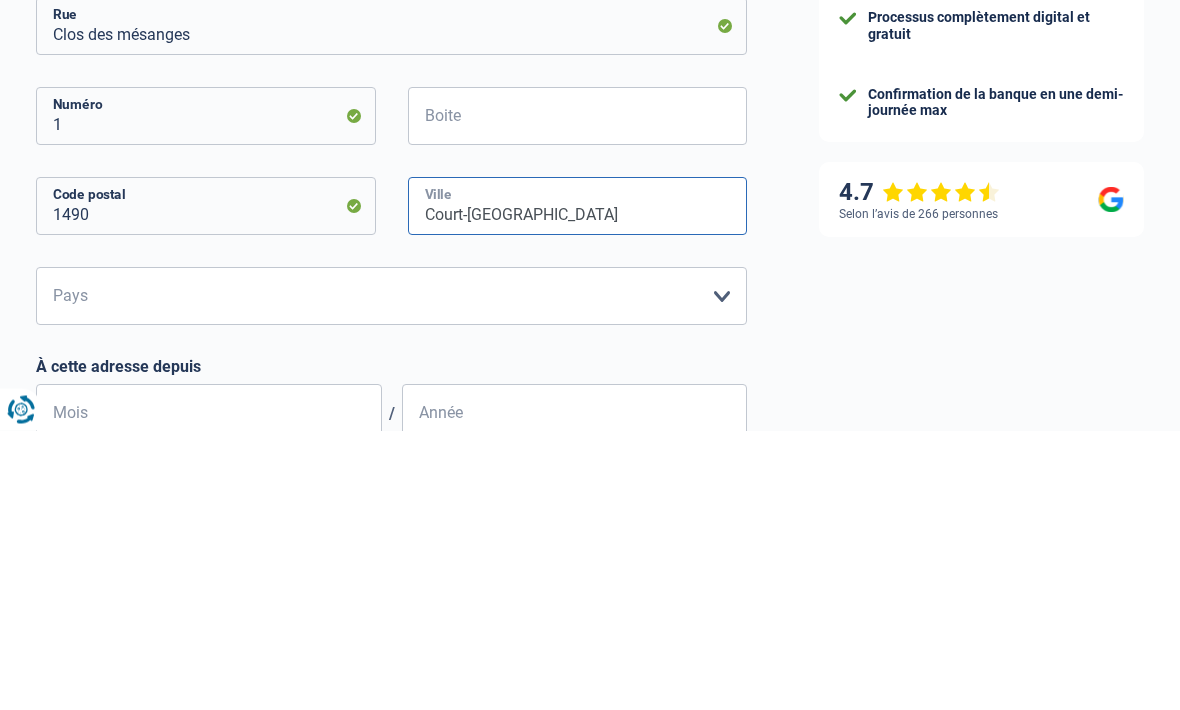 type on "Court-[GEOGRAPHIC_DATA]" 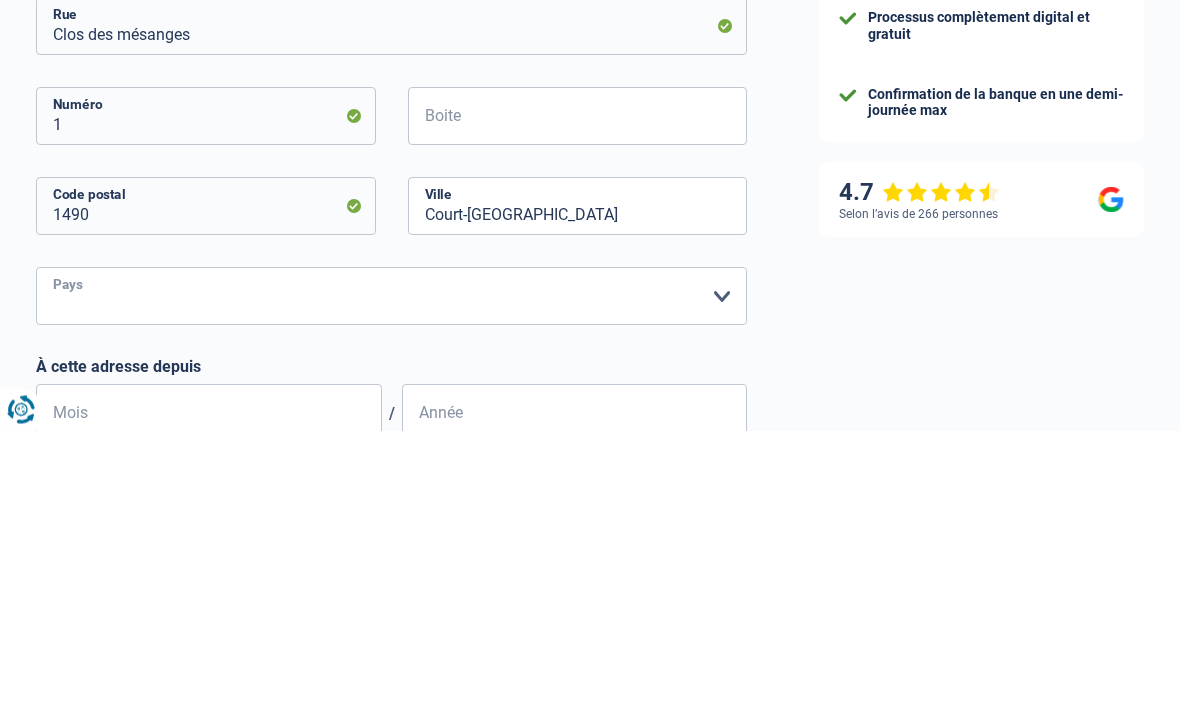 click on "Belgique Luxembourg
Veuillez sélectionner une option" at bounding box center [391, 576] 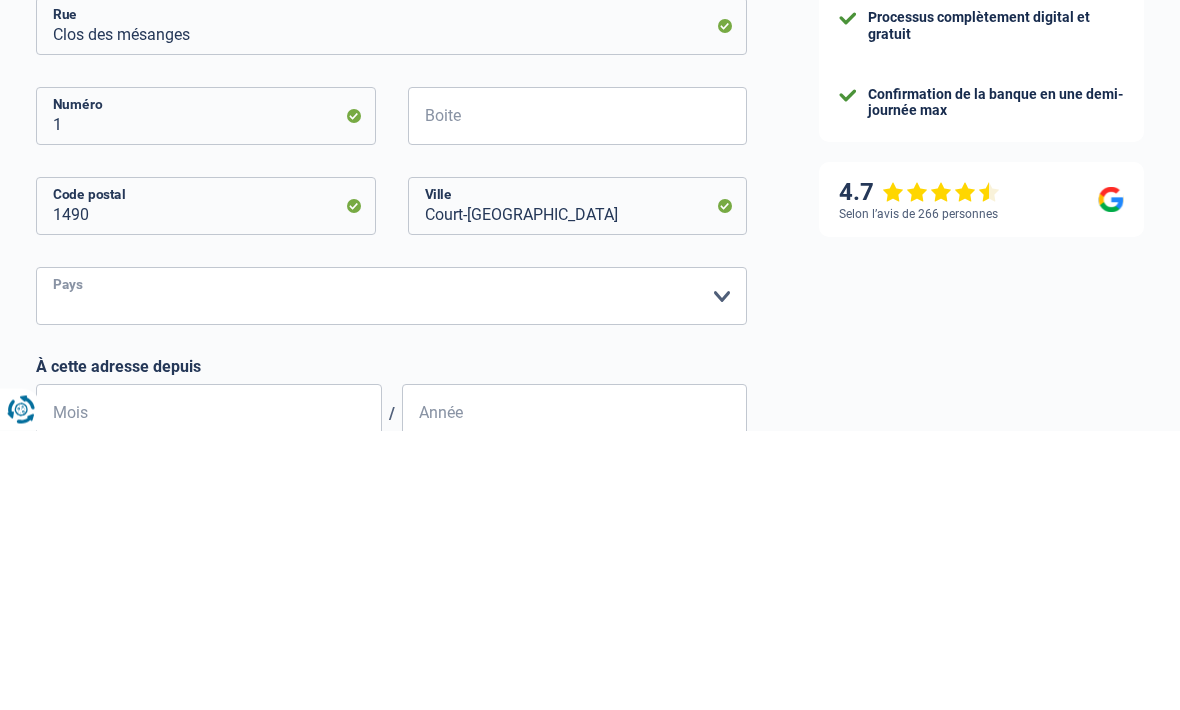 scroll, scrollTop: 884, scrollLeft: 0, axis: vertical 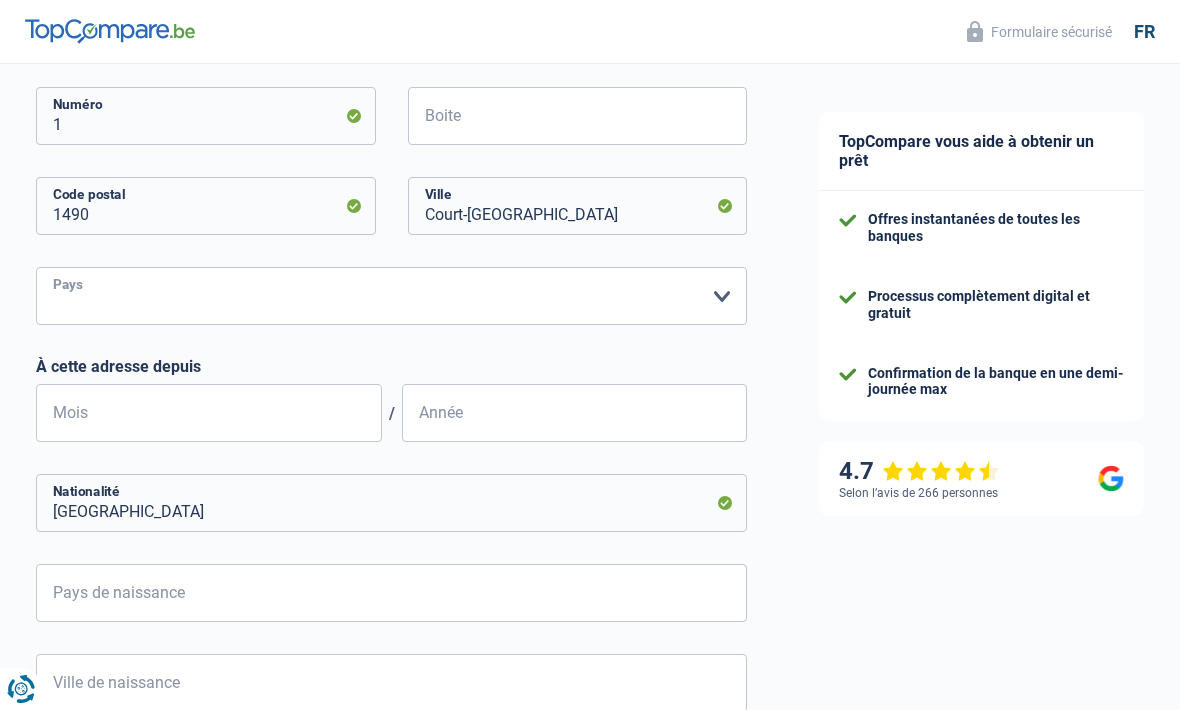 select on "BE" 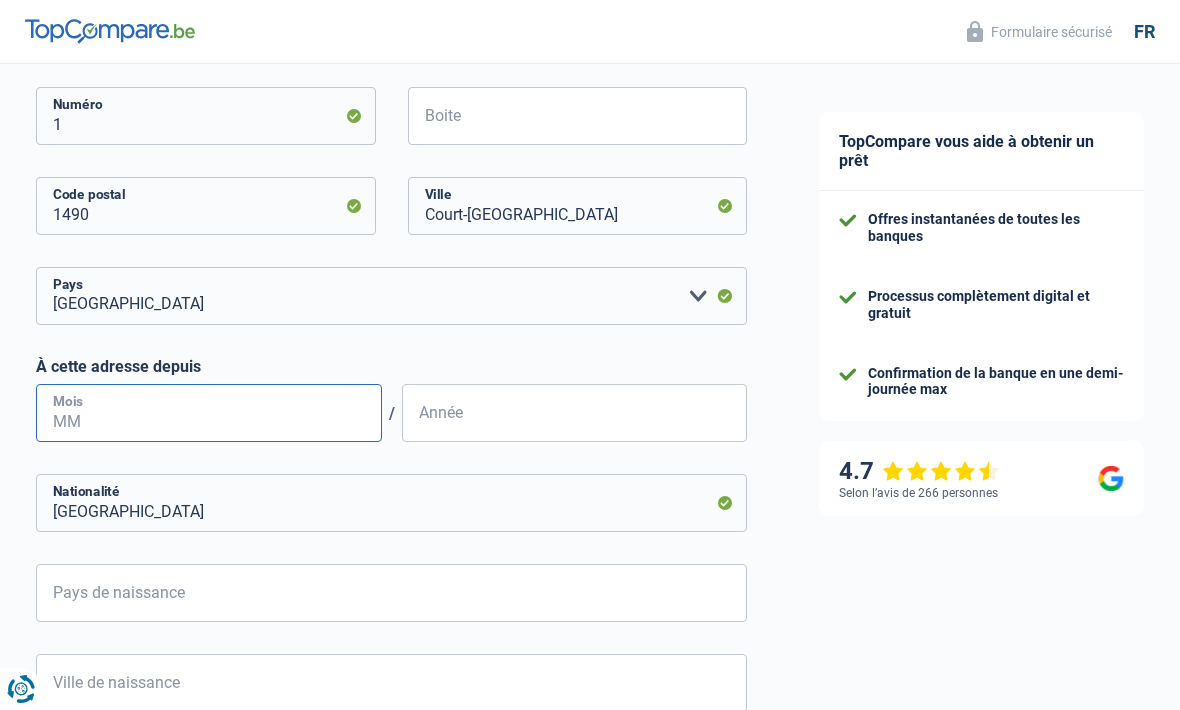 click on "Mois" at bounding box center [209, 413] 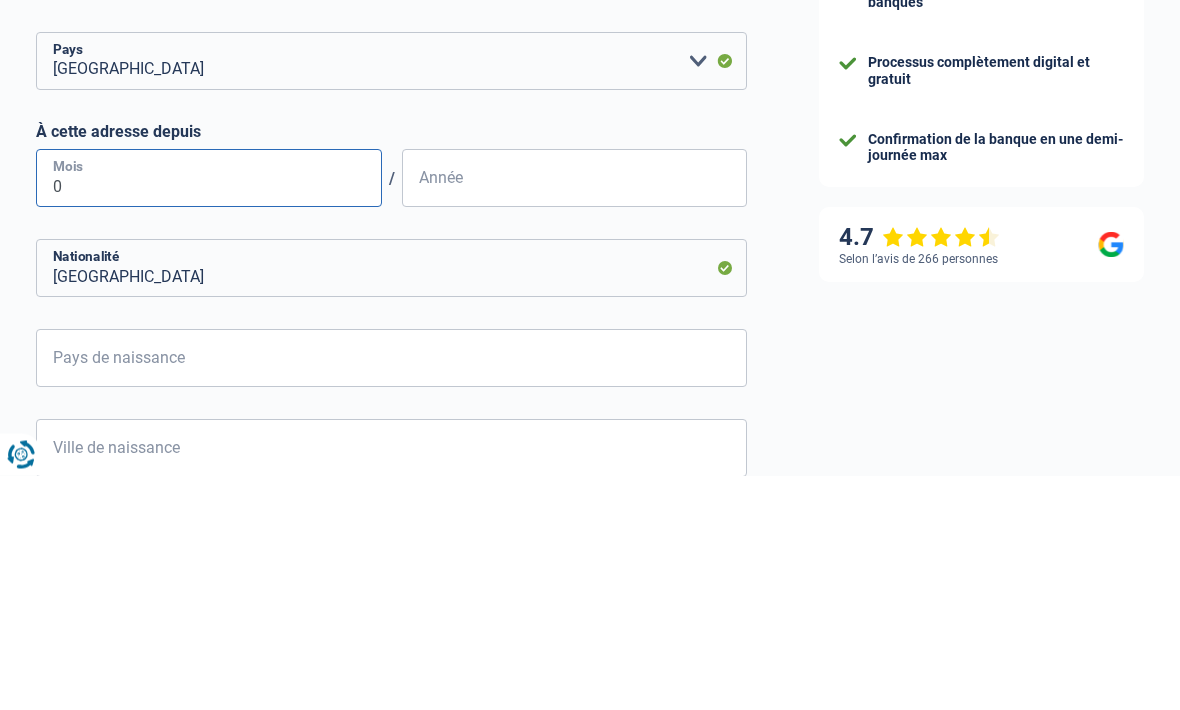 type on "02" 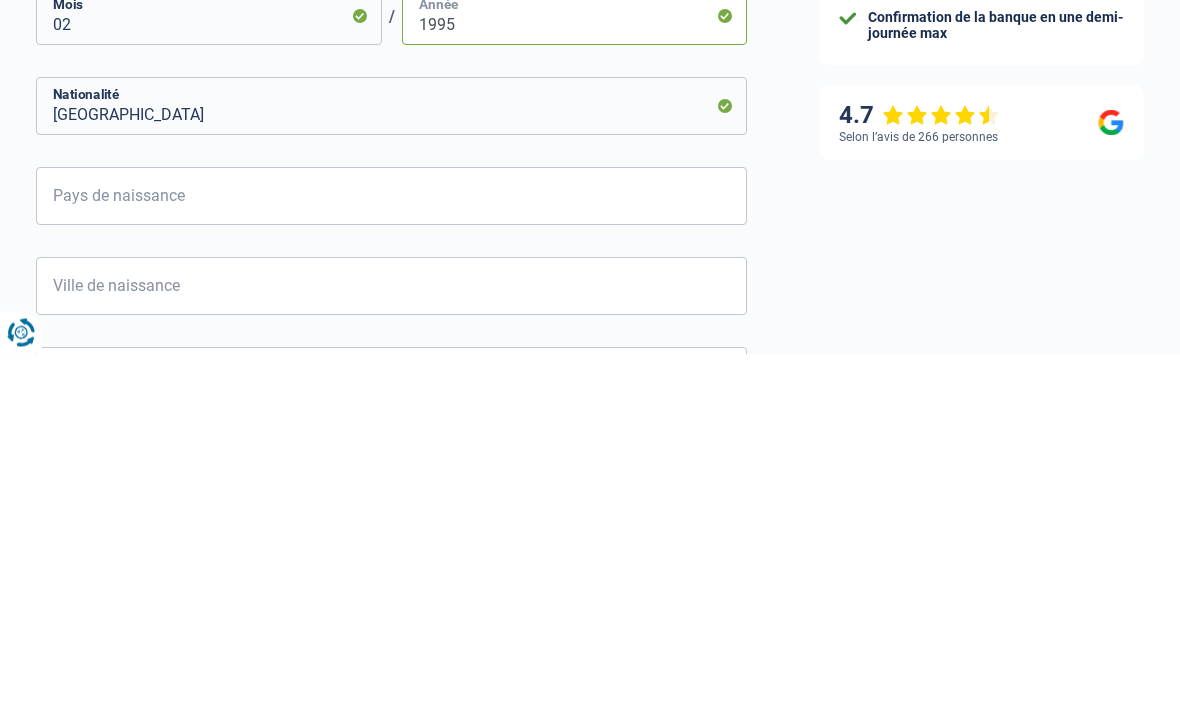 scroll, scrollTop: 938, scrollLeft: 0, axis: vertical 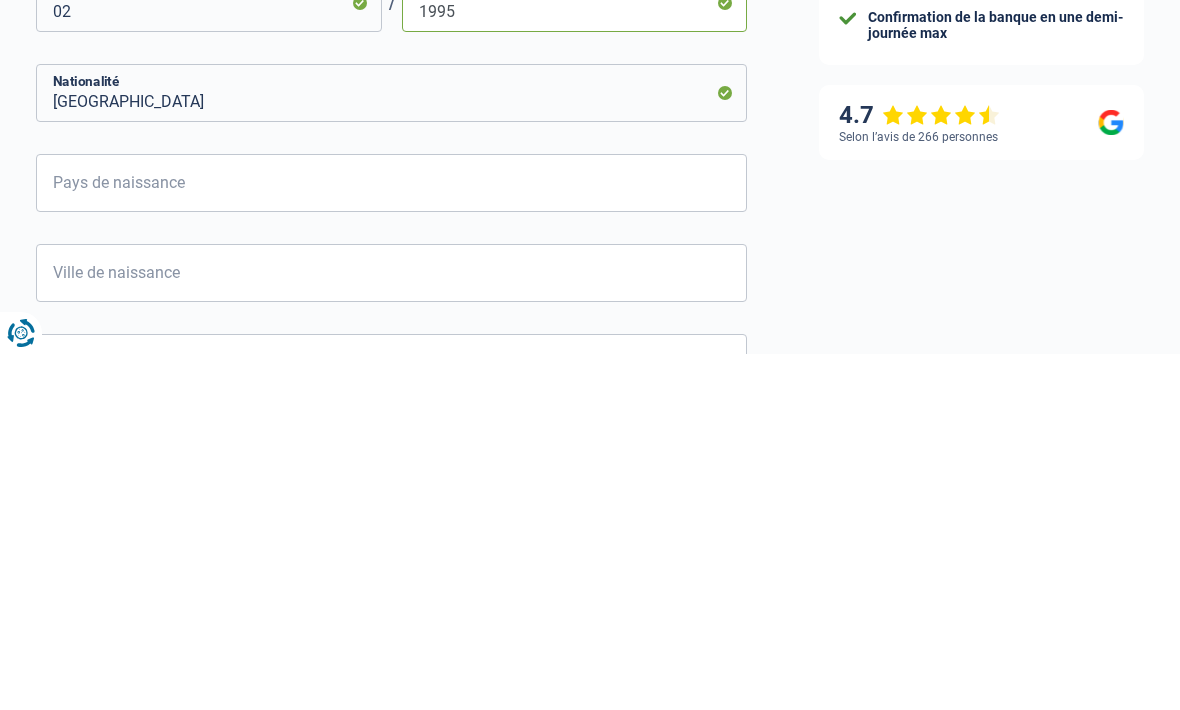 type on "1995" 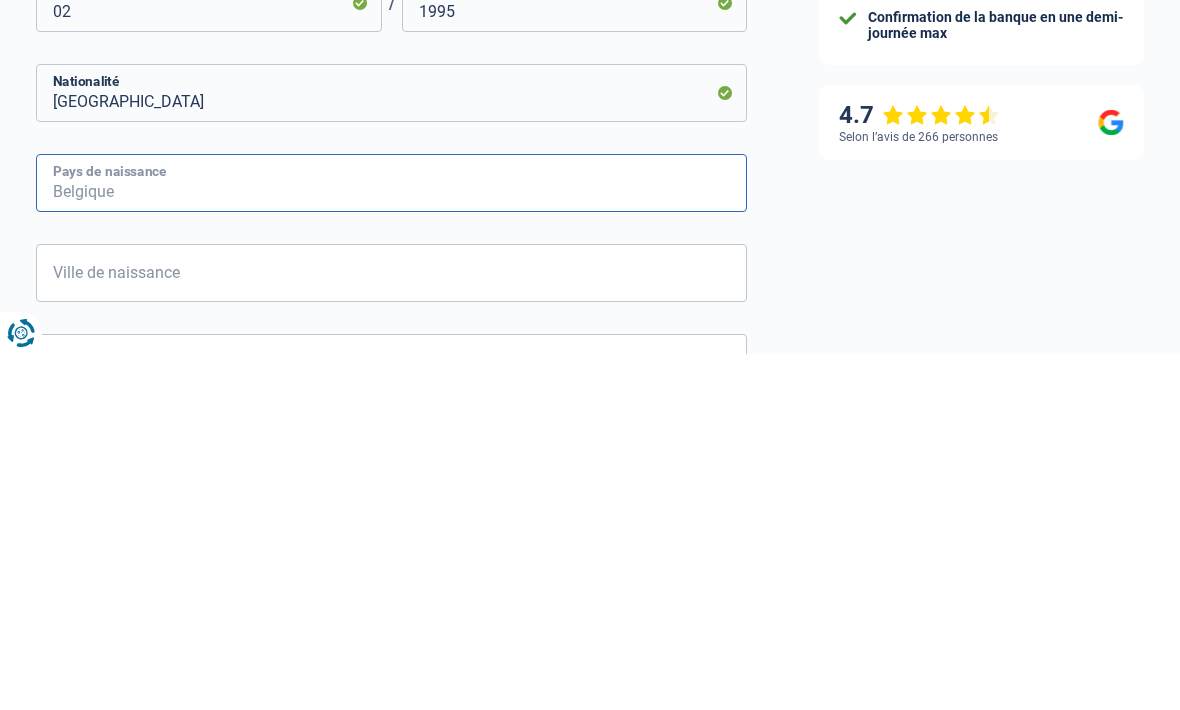 click on "Pays de naissance" at bounding box center (391, 539) 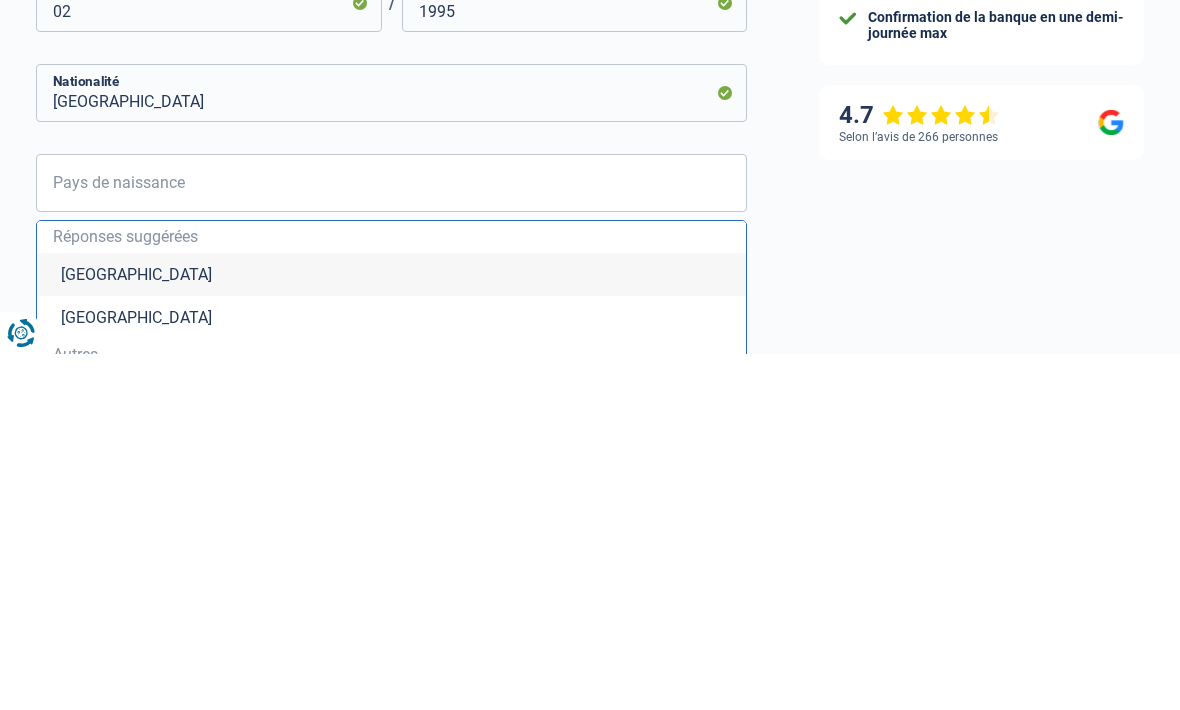 click on "[GEOGRAPHIC_DATA]" at bounding box center [391, 630] 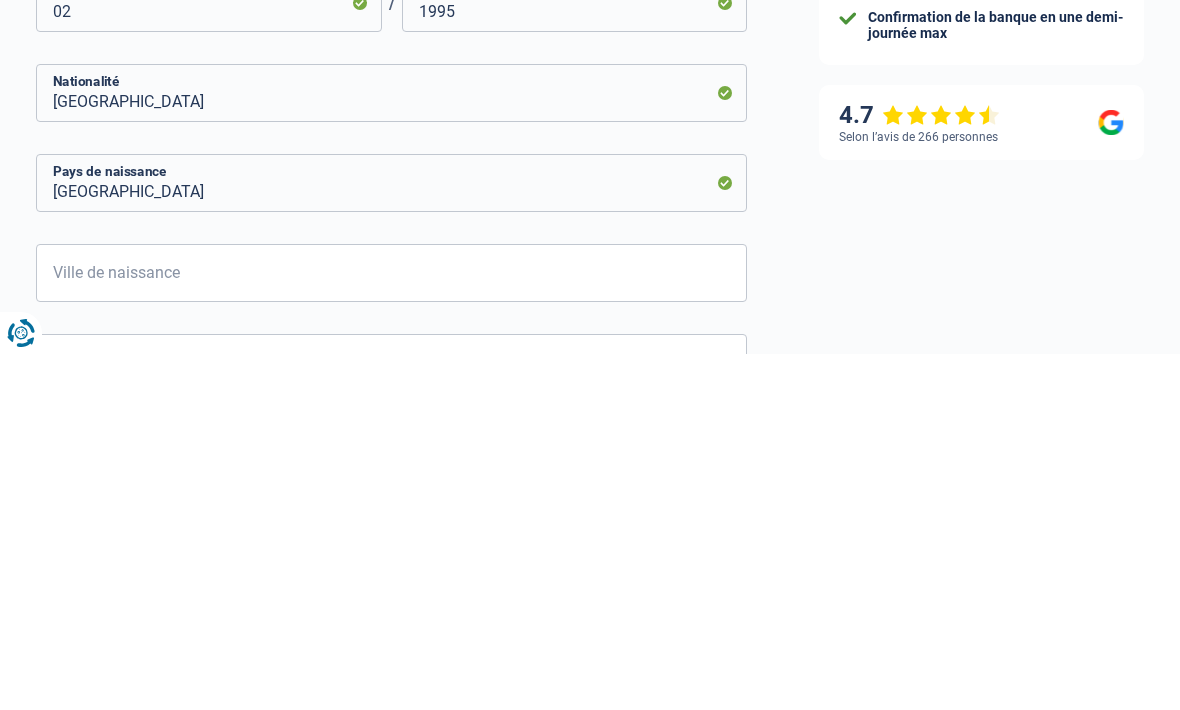 scroll, scrollTop: 1124, scrollLeft: 0, axis: vertical 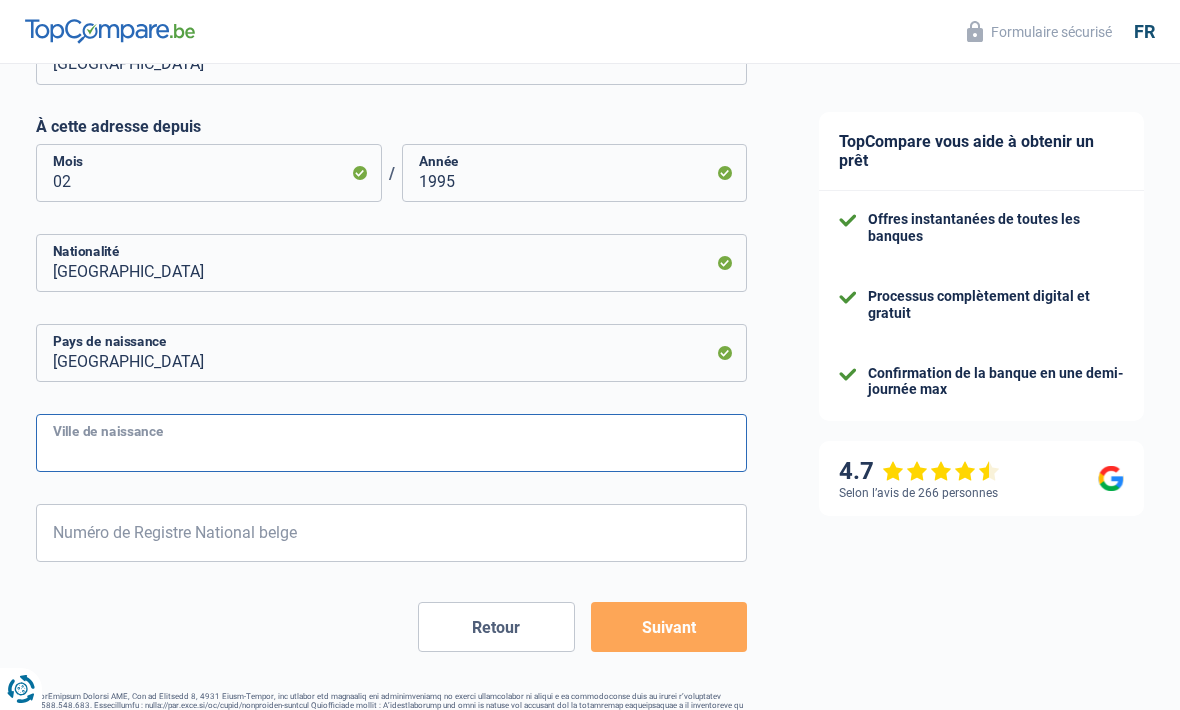 click on "Ville de naissance" at bounding box center (391, 443) 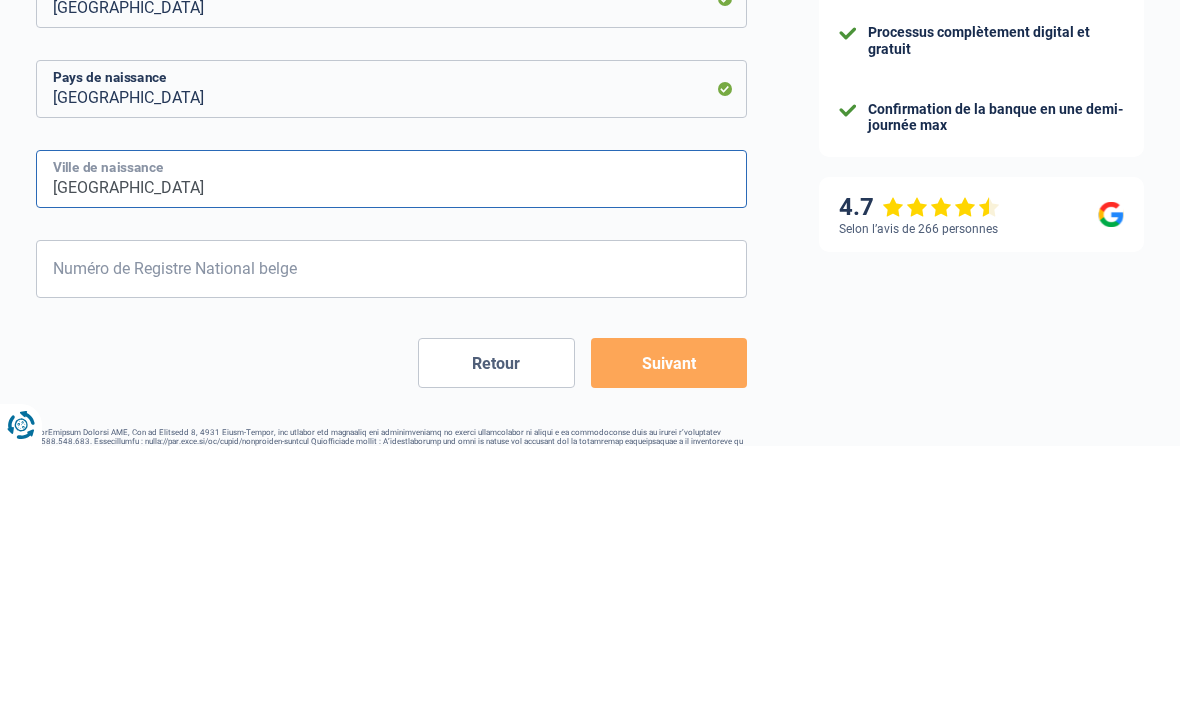 type on "[GEOGRAPHIC_DATA]" 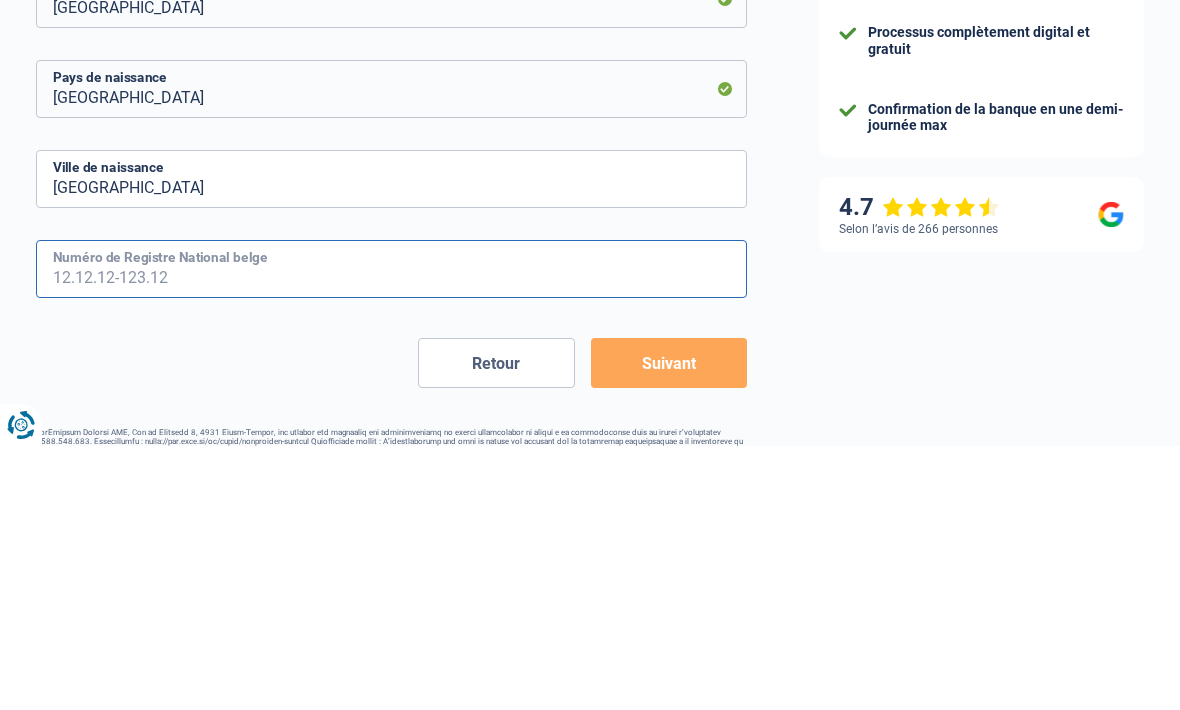 click on "Numéro de Registre National belge" at bounding box center [391, 533] 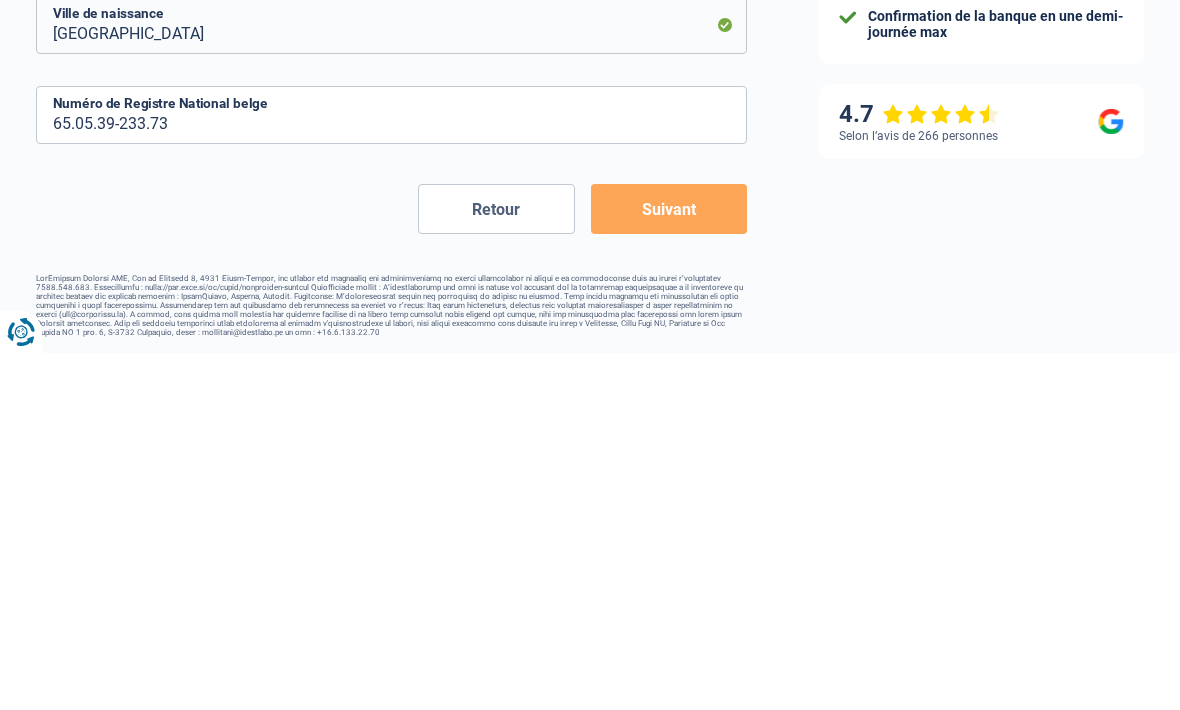 click on "Suivant" at bounding box center (669, 566) 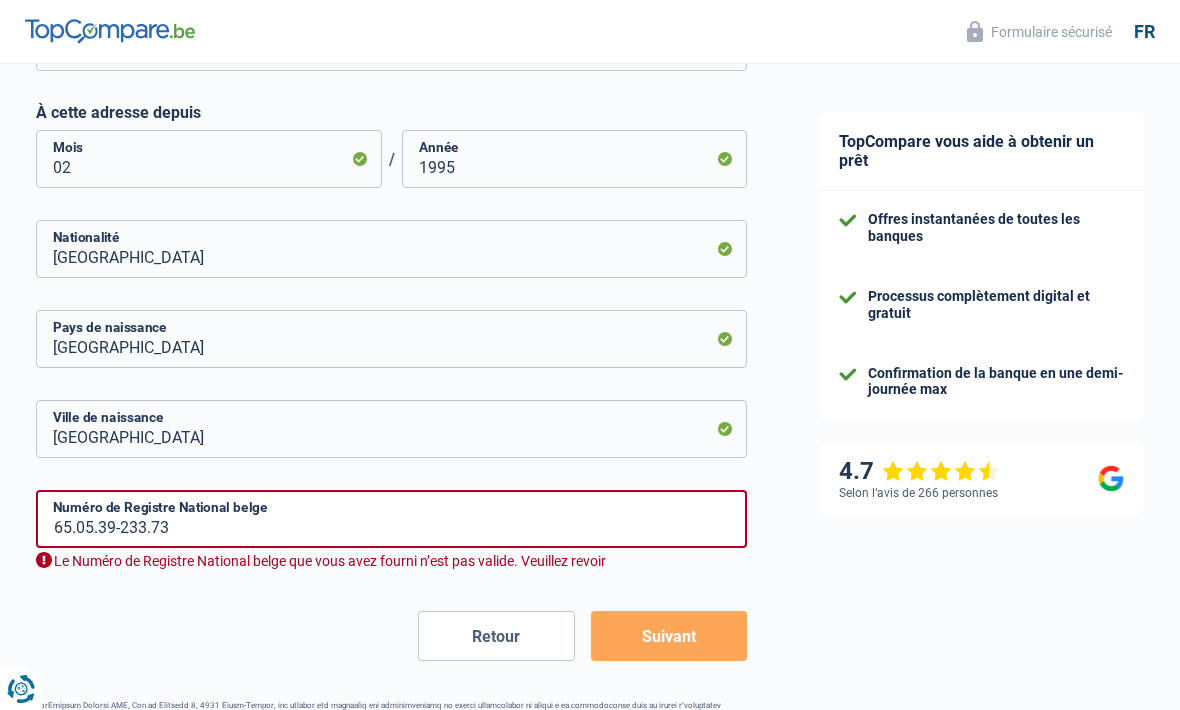 scroll, scrollTop: 1147, scrollLeft: 0, axis: vertical 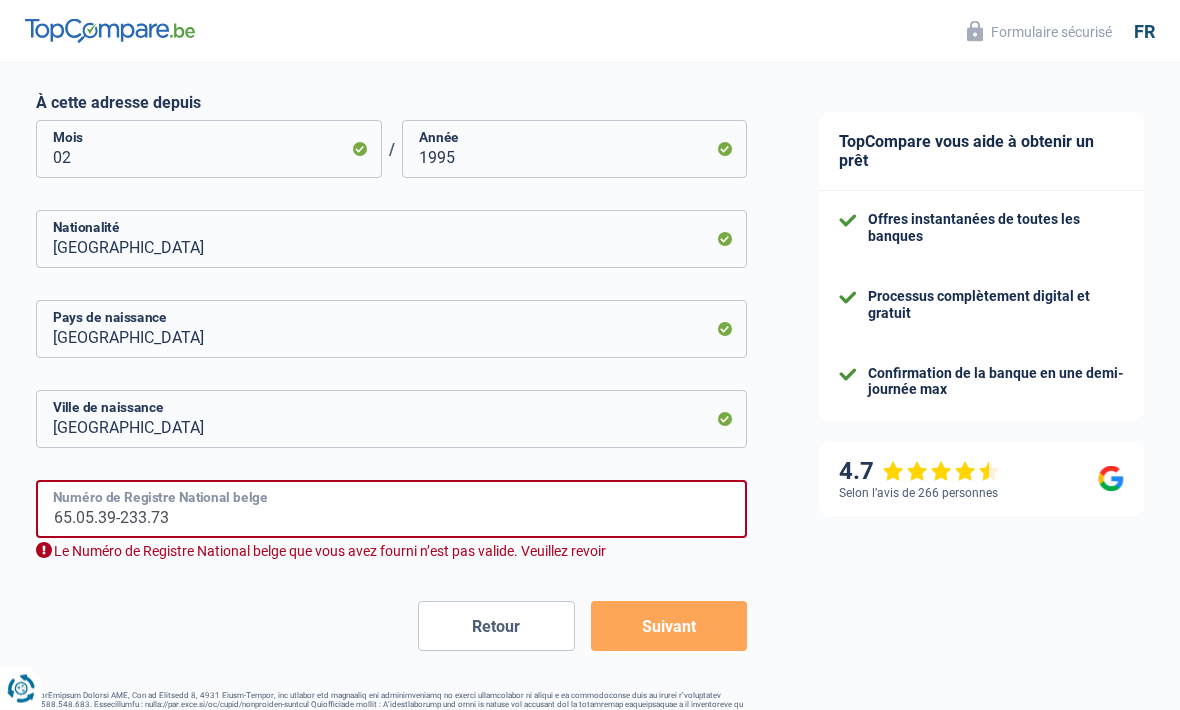 click on "65.05.39-233.73" at bounding box center (391, 510) 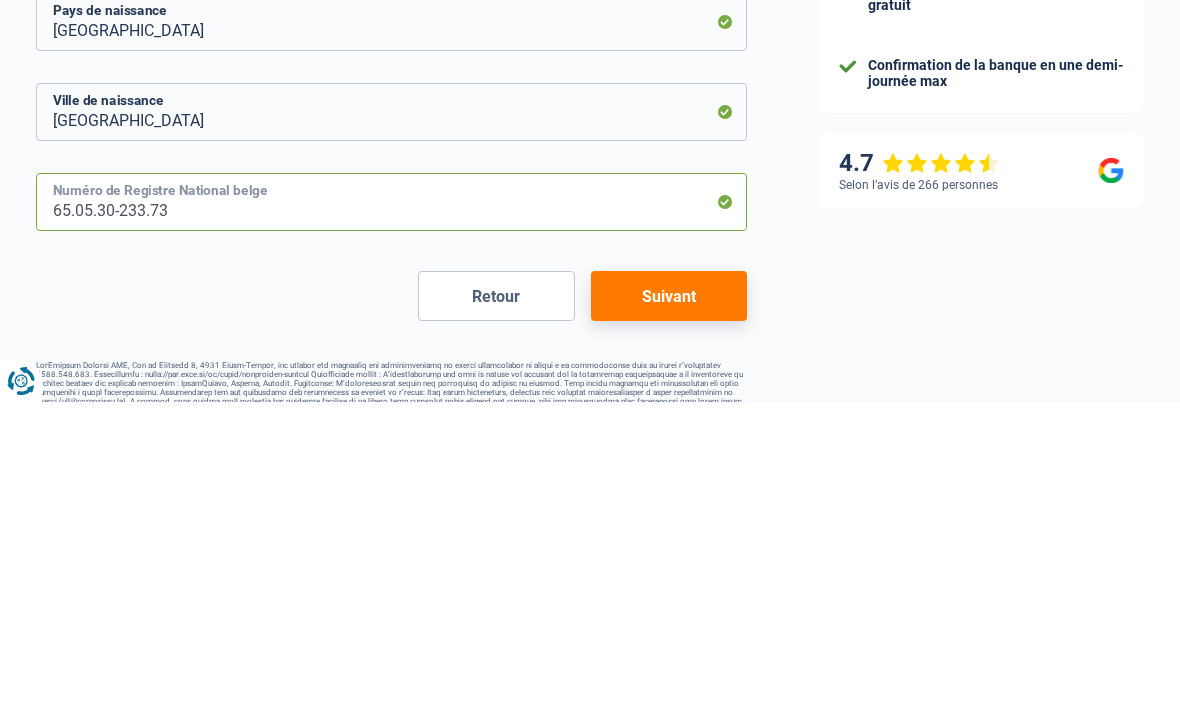 type on "65.05.30-233.73" 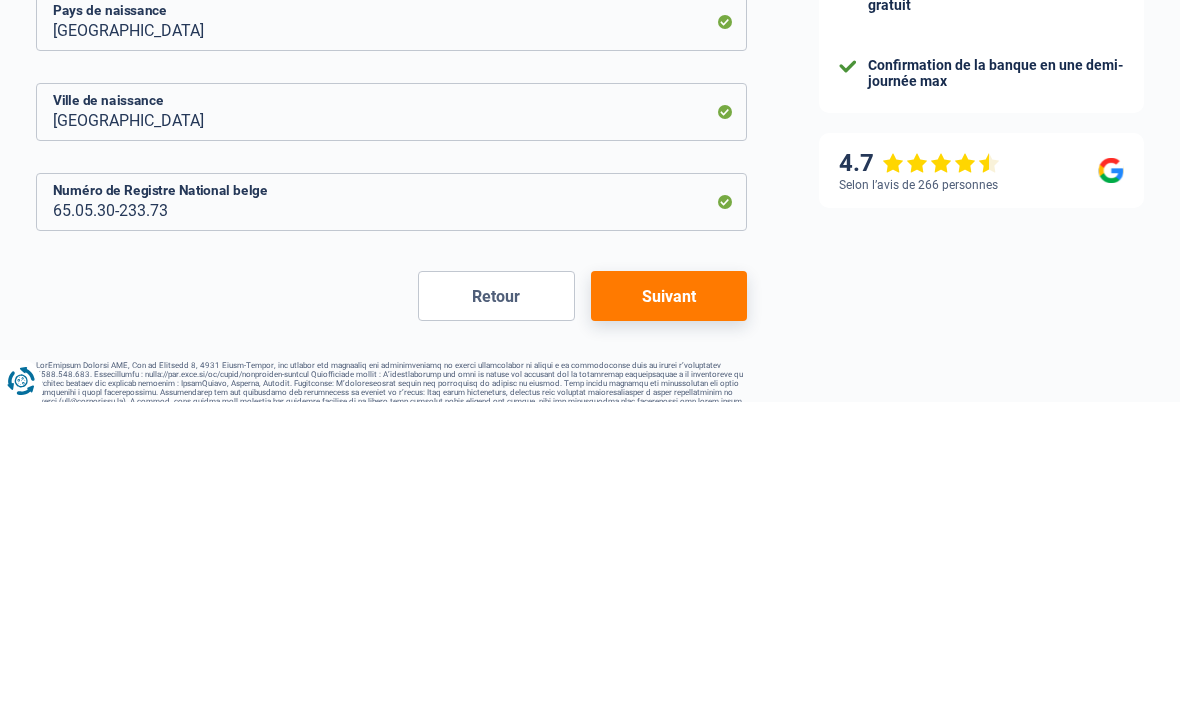 click on "Suivant" at bounding box center [669, 604] 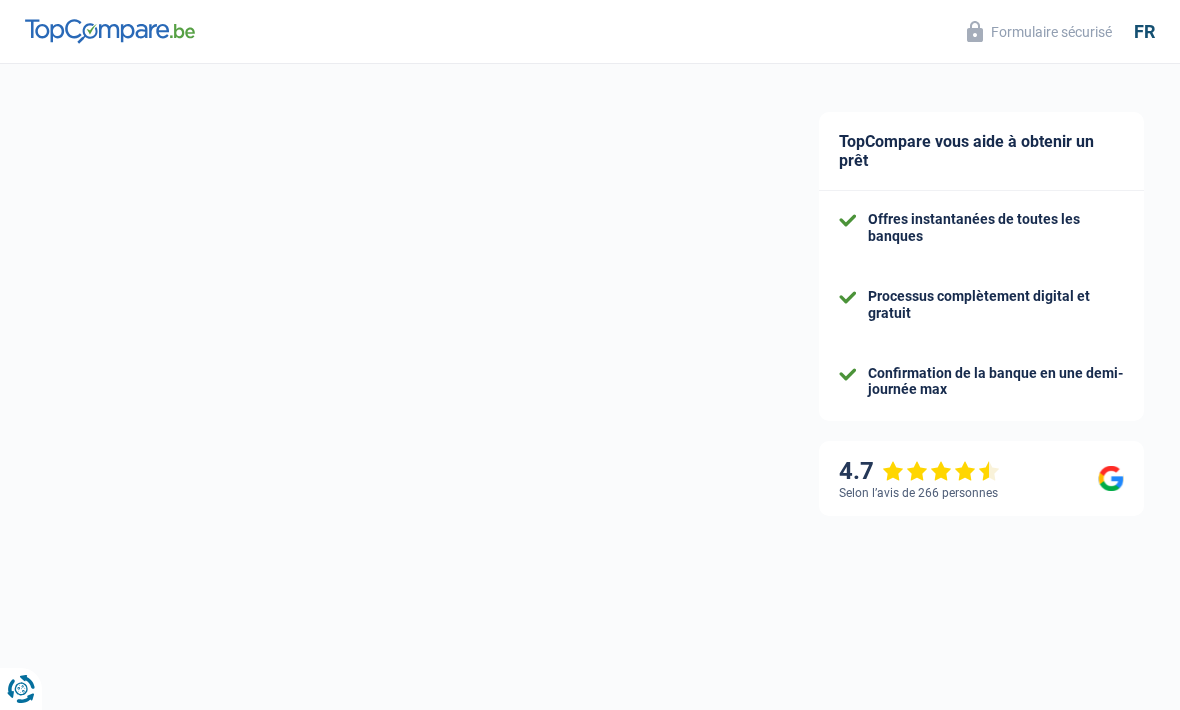 select on "mutualityIndemnity" 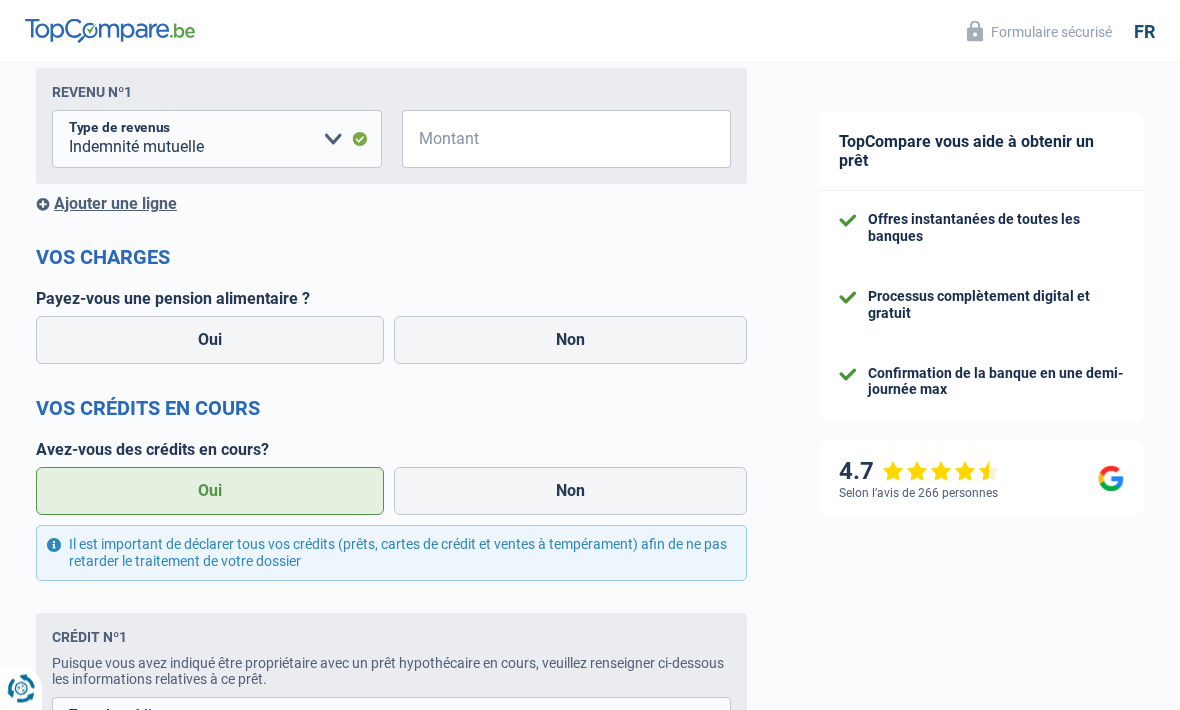 scroll, scrollTop: 0, scrollLeft: 0, axis: both 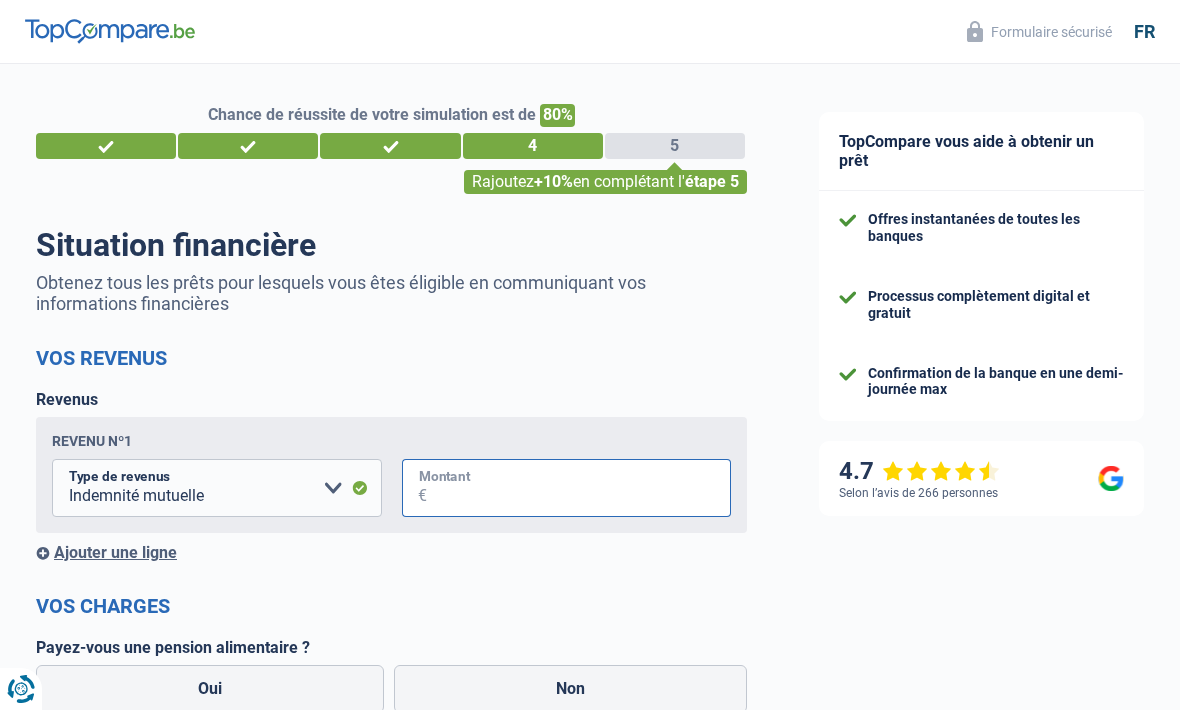 click on "Montant" at bounding box center [579, 488] 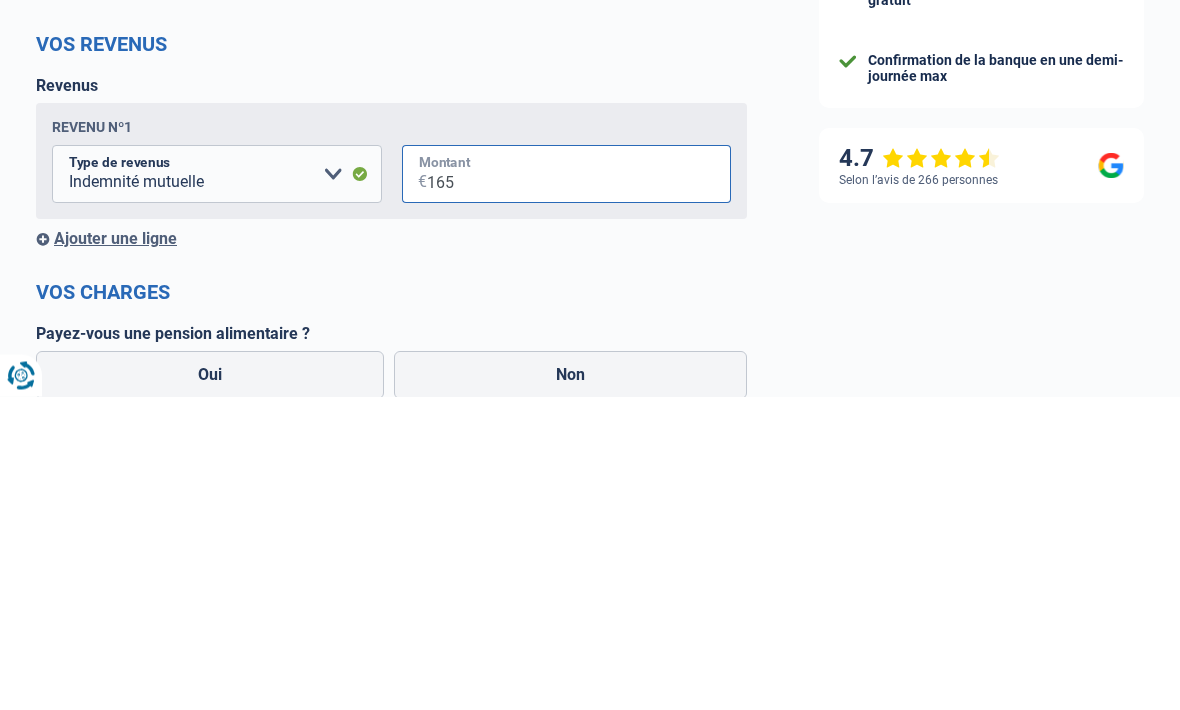 type on "1.650" 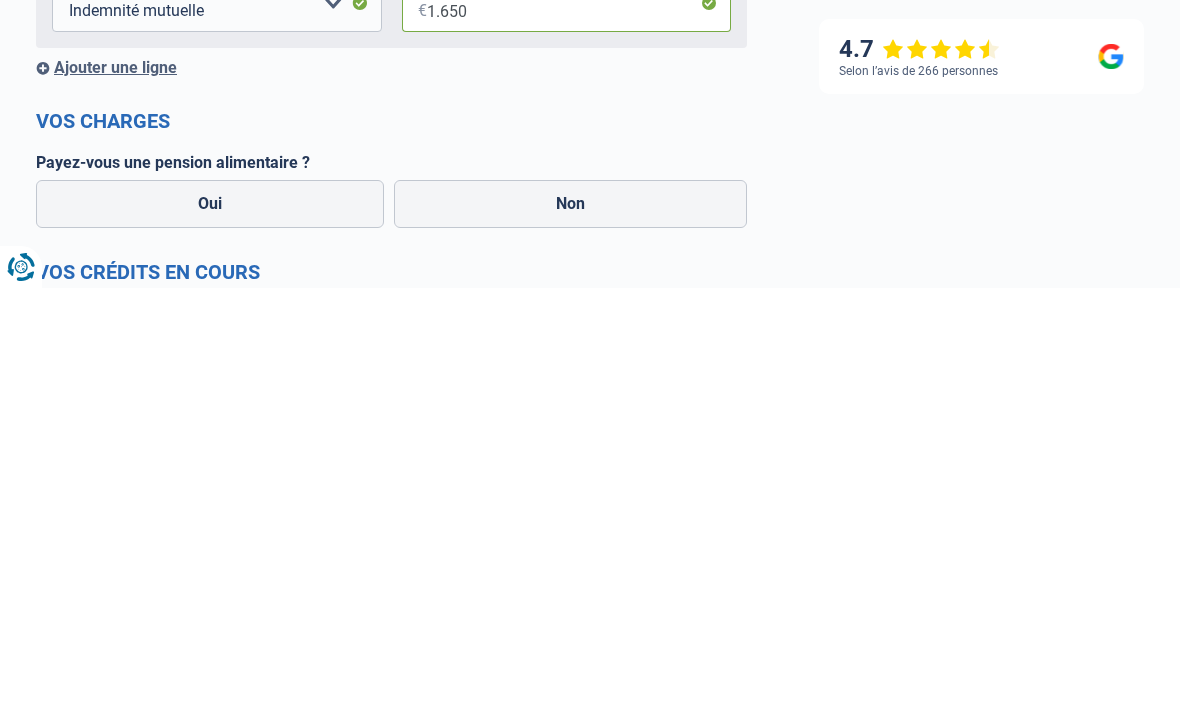 scroll, scrollTop: 64, scrollLeft: 0, axis: vertical 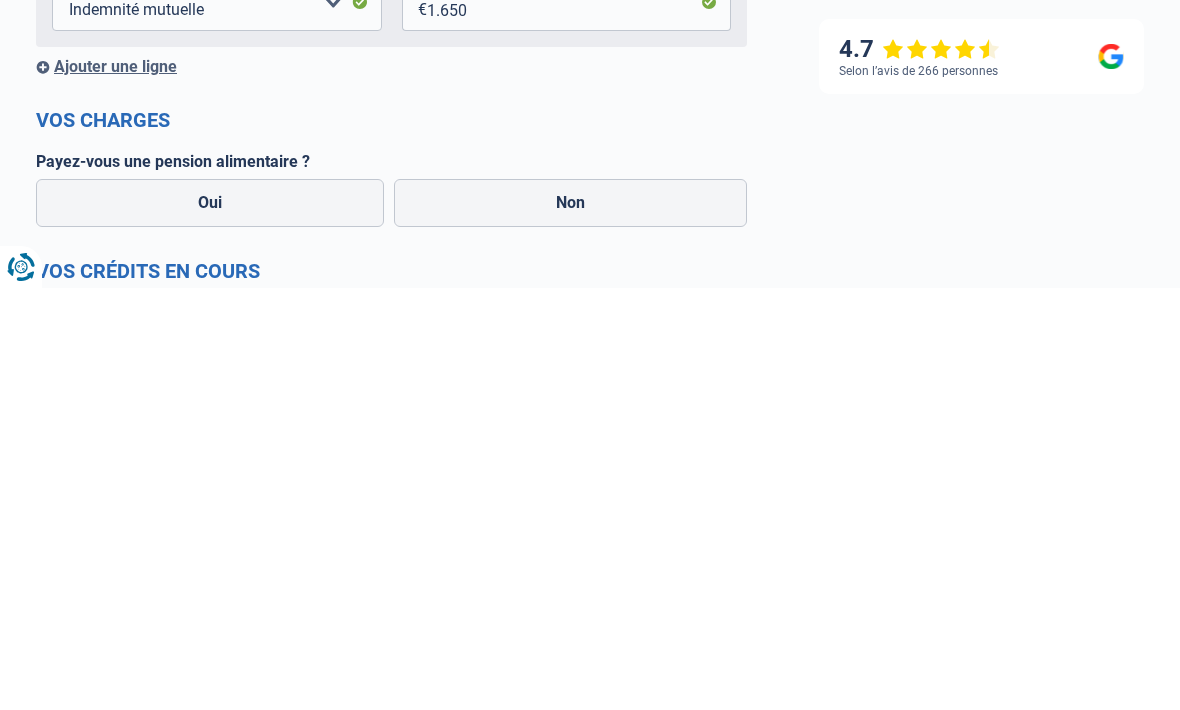 click on "Non" at bounding box center (570, 625) 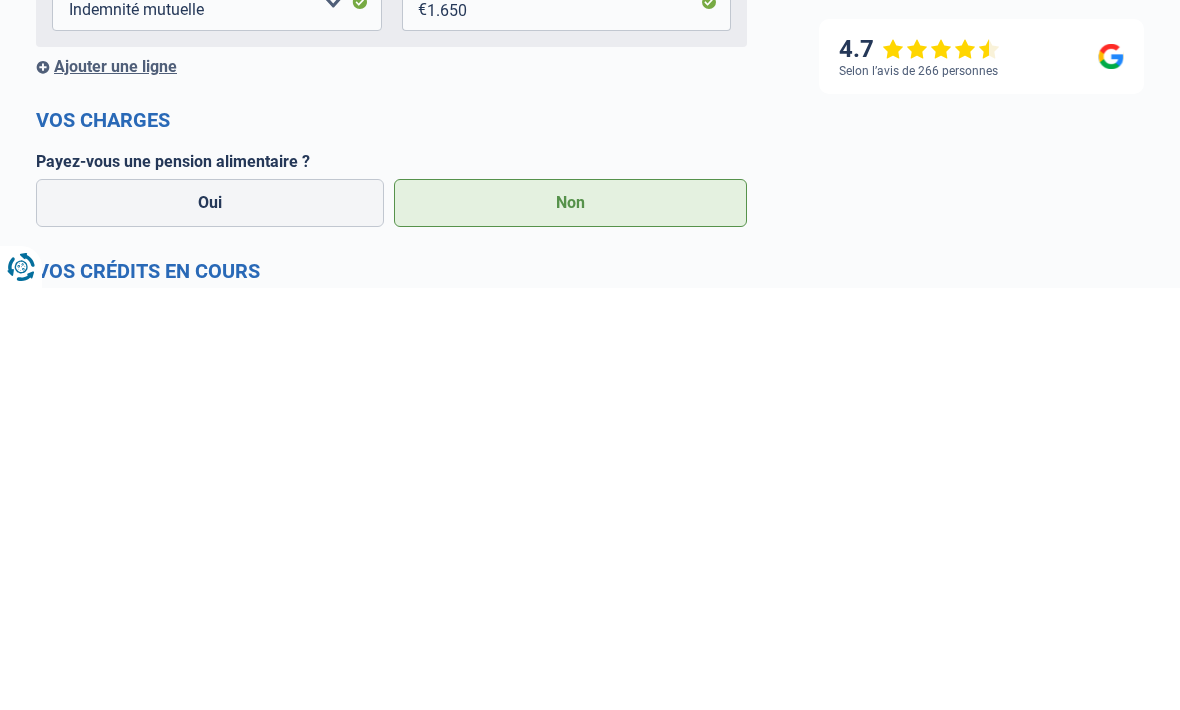 scroll, scrollTop: 486, scrollLeft: 0, axis: vertical 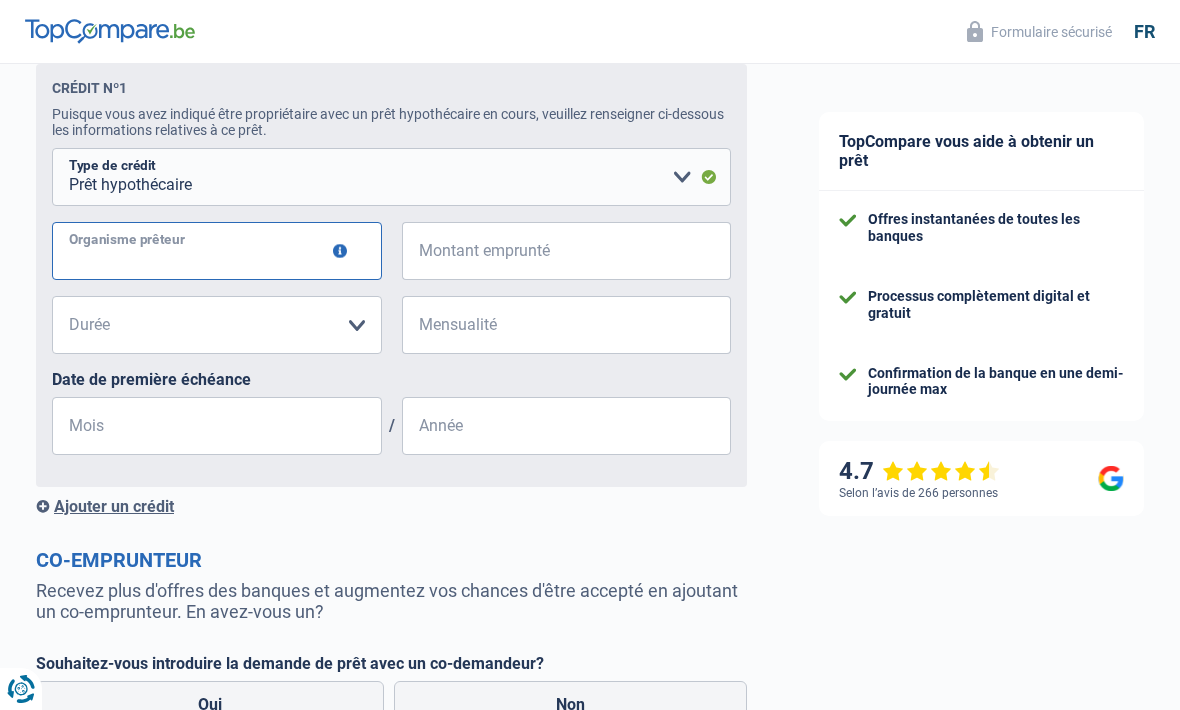 click on "Organisme prêteur" at bounding box center (217, 251) 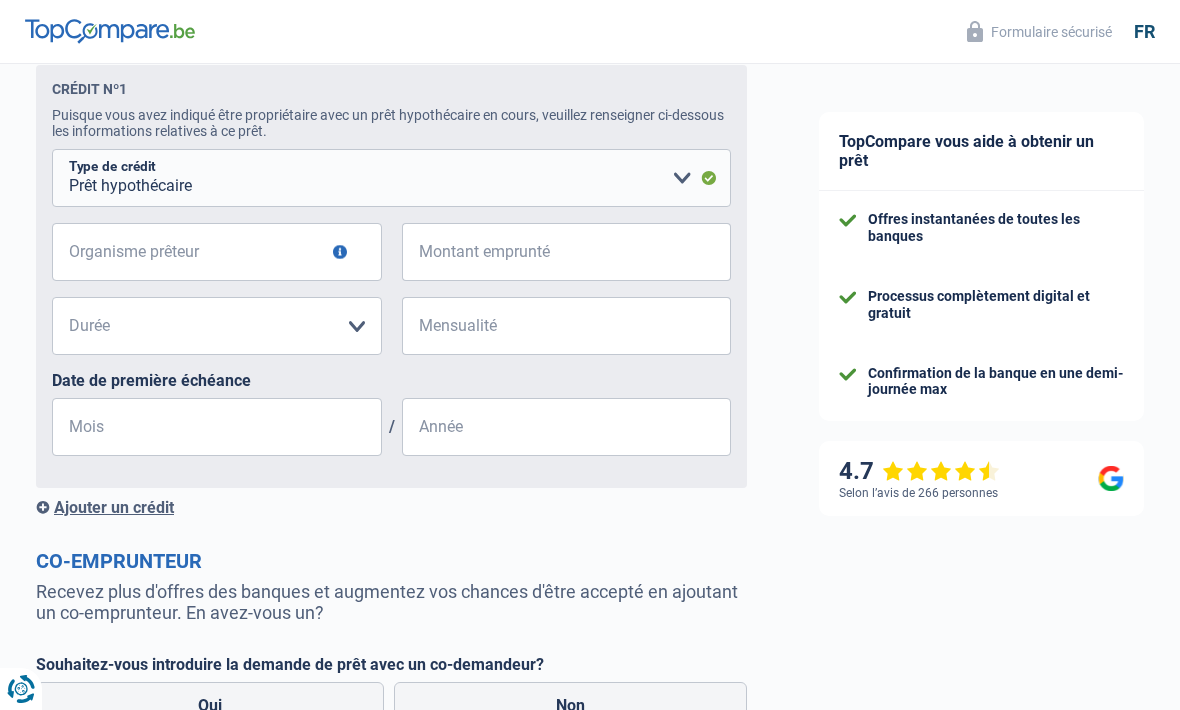 click at bounding box center (340, 252) 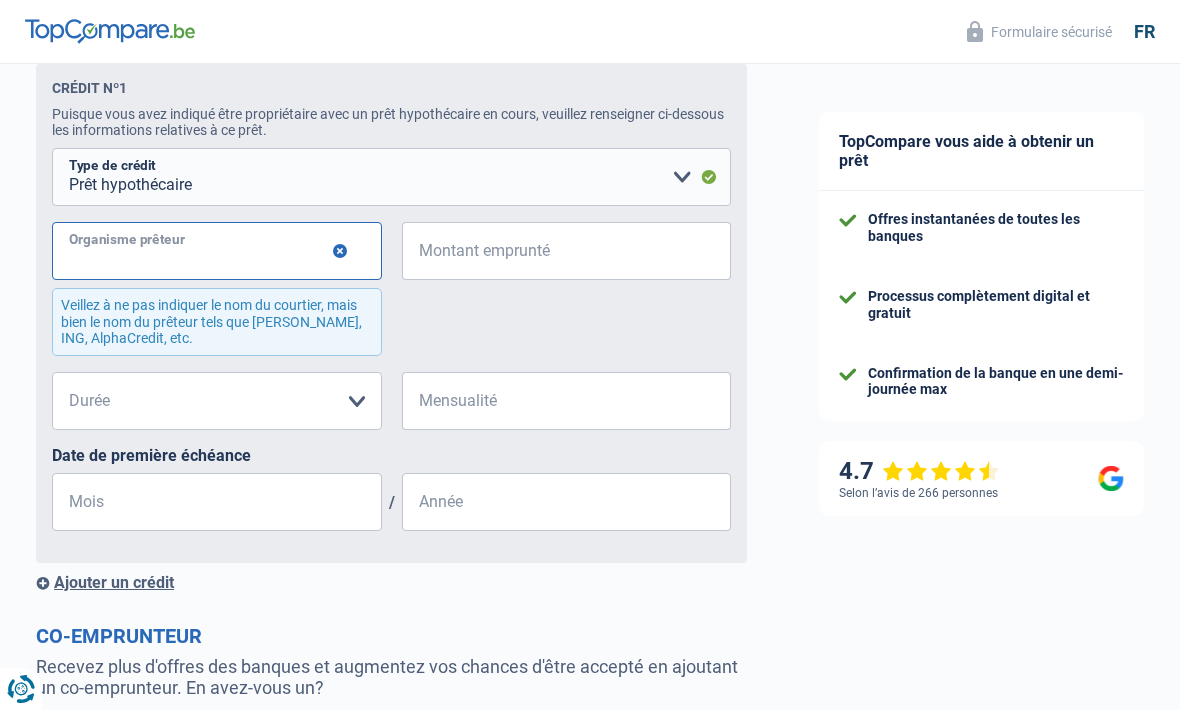 click on "Organisme prêteur" at bounding box center (217, 251) 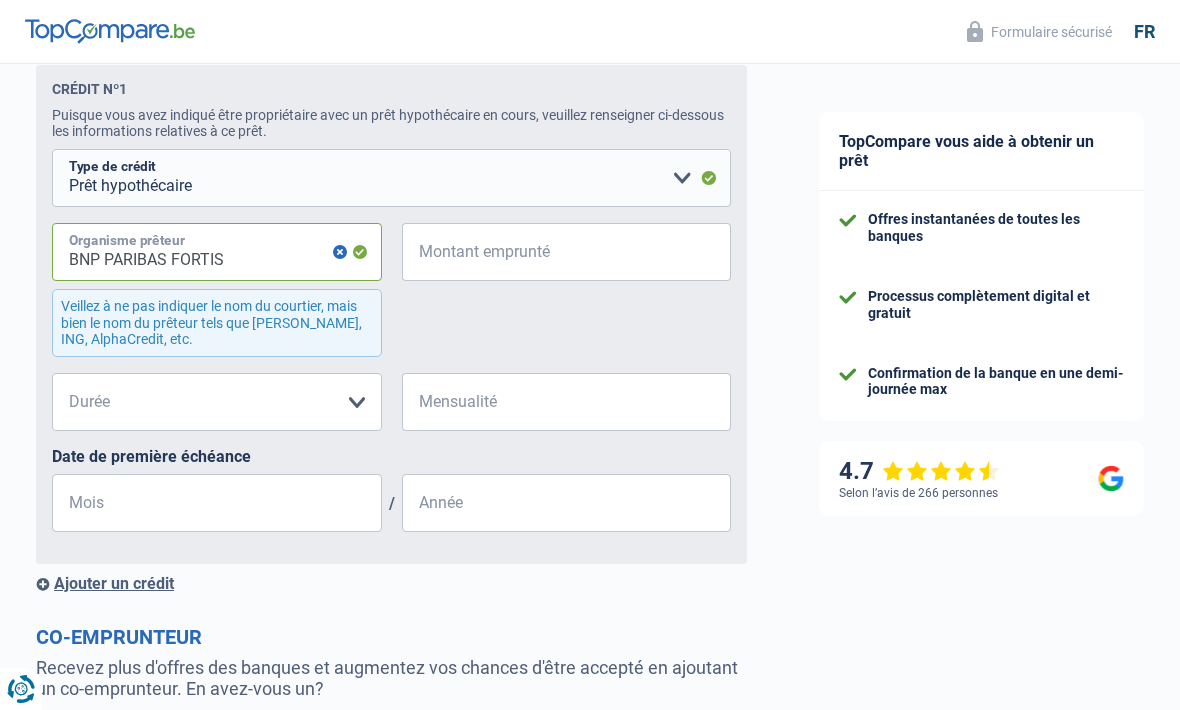 type on "BNP PARIBAS FORTIS" 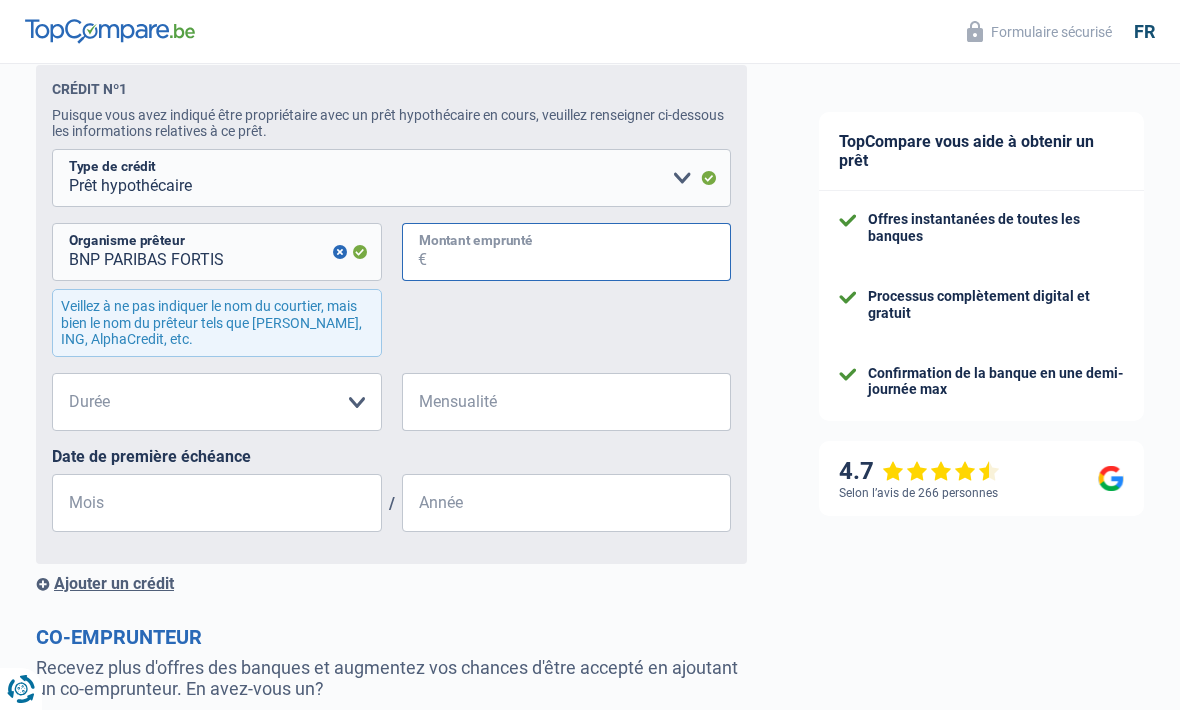 click on "Montant emprunté" at bounding box center (579, 252) 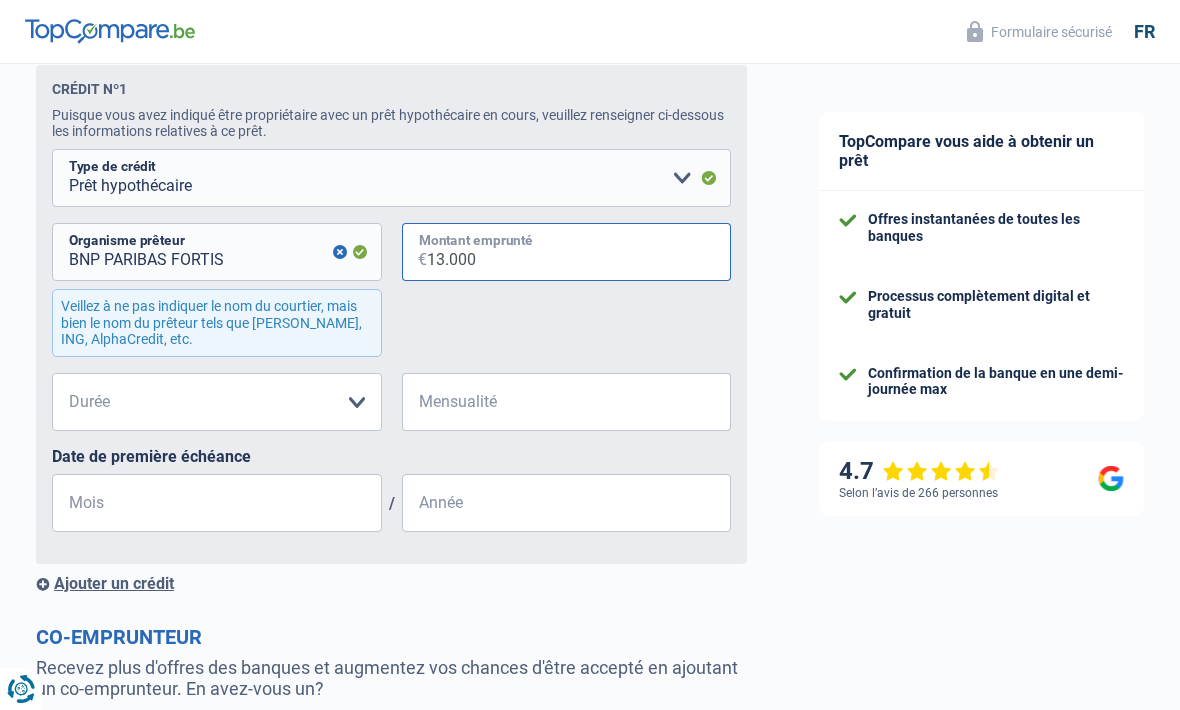 type on "130.000" 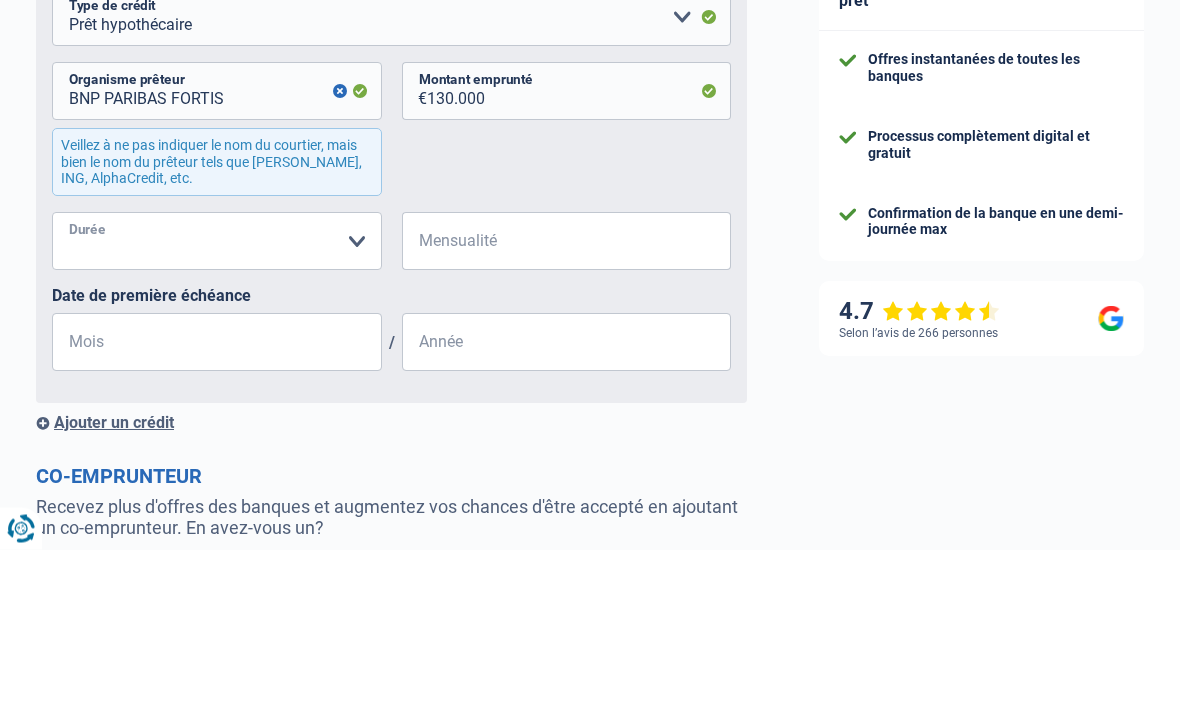 click on "120 mois 180 mois 240 mois 300 mois 360 mois 420 mois
Veuillez sélectionner une option" at bounding box center [217, 402] 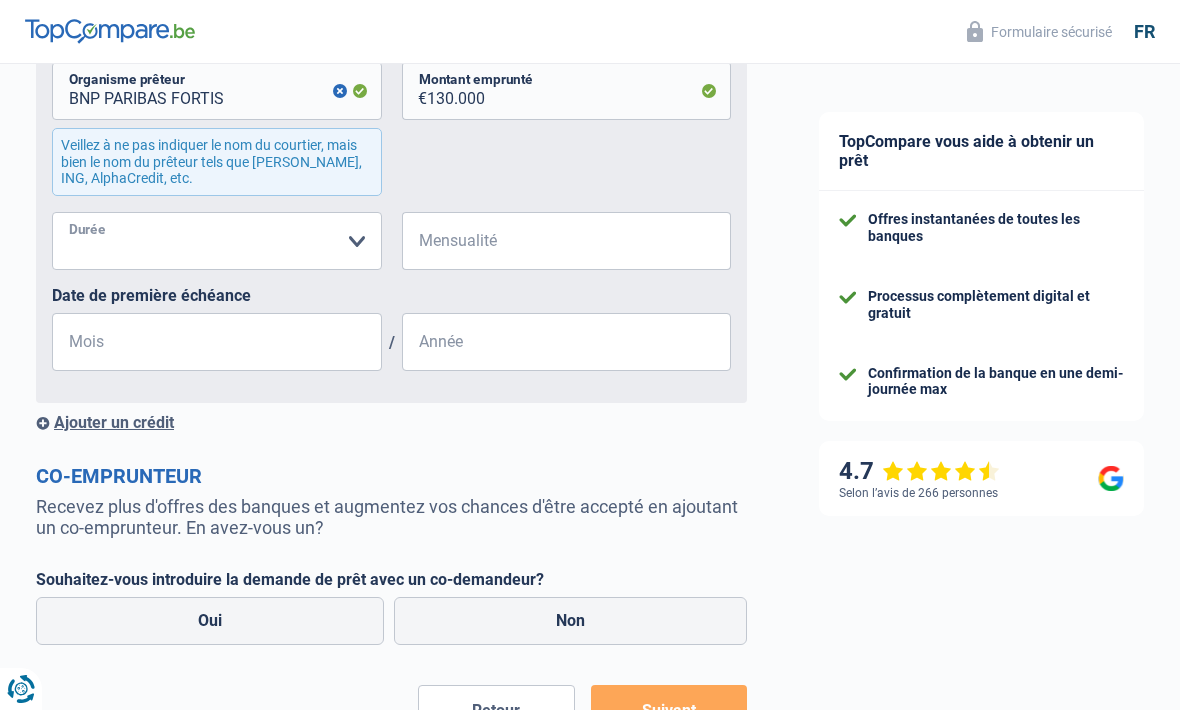 select on "120" 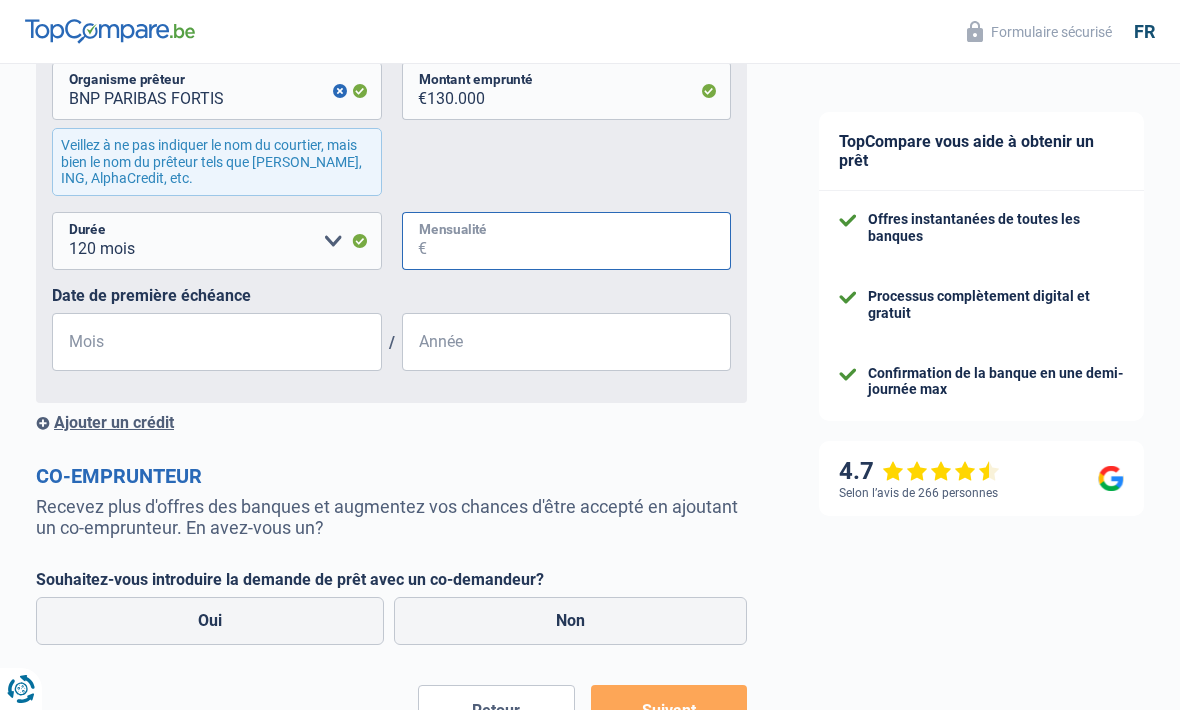 click on "Mensualité" at bounding box center (579, 241) 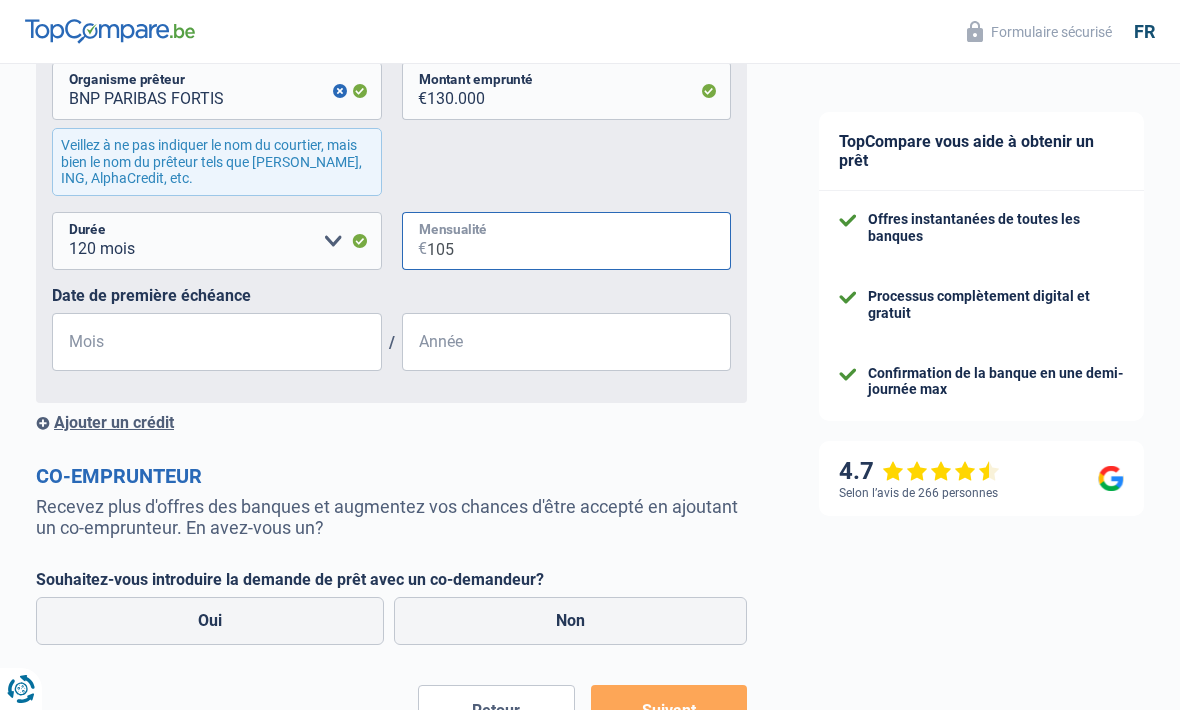 type on "1.057" 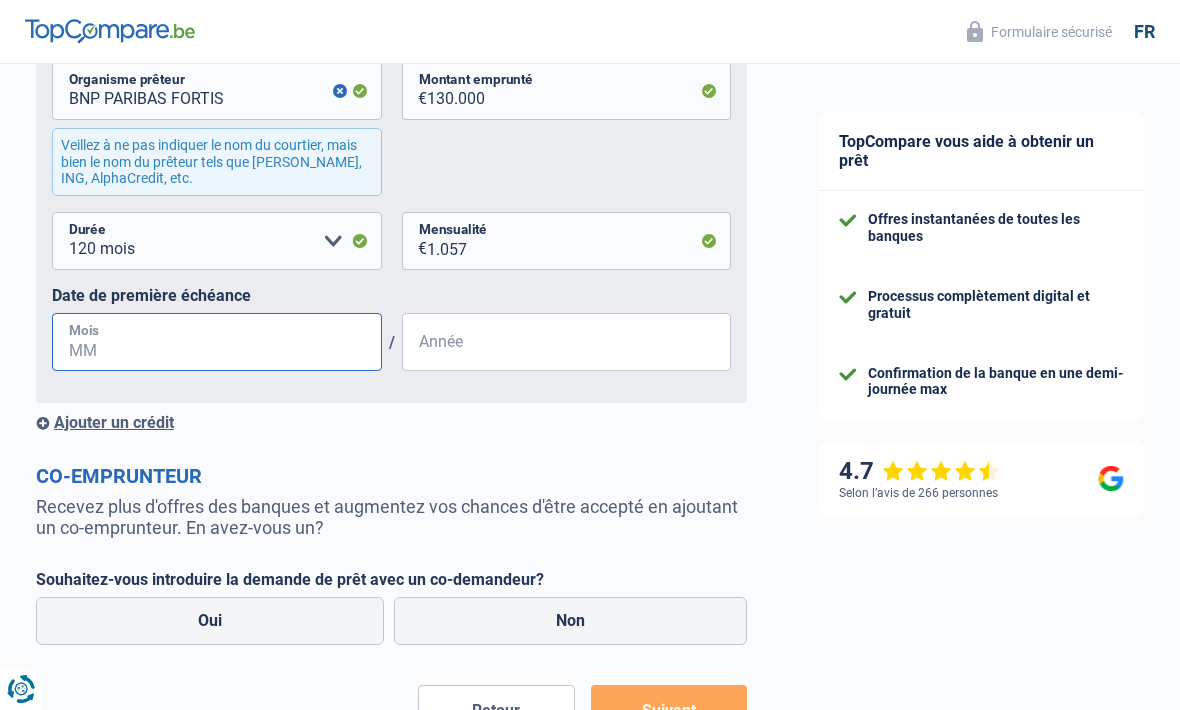 click on "Mois" at bounding box center [217, 342] 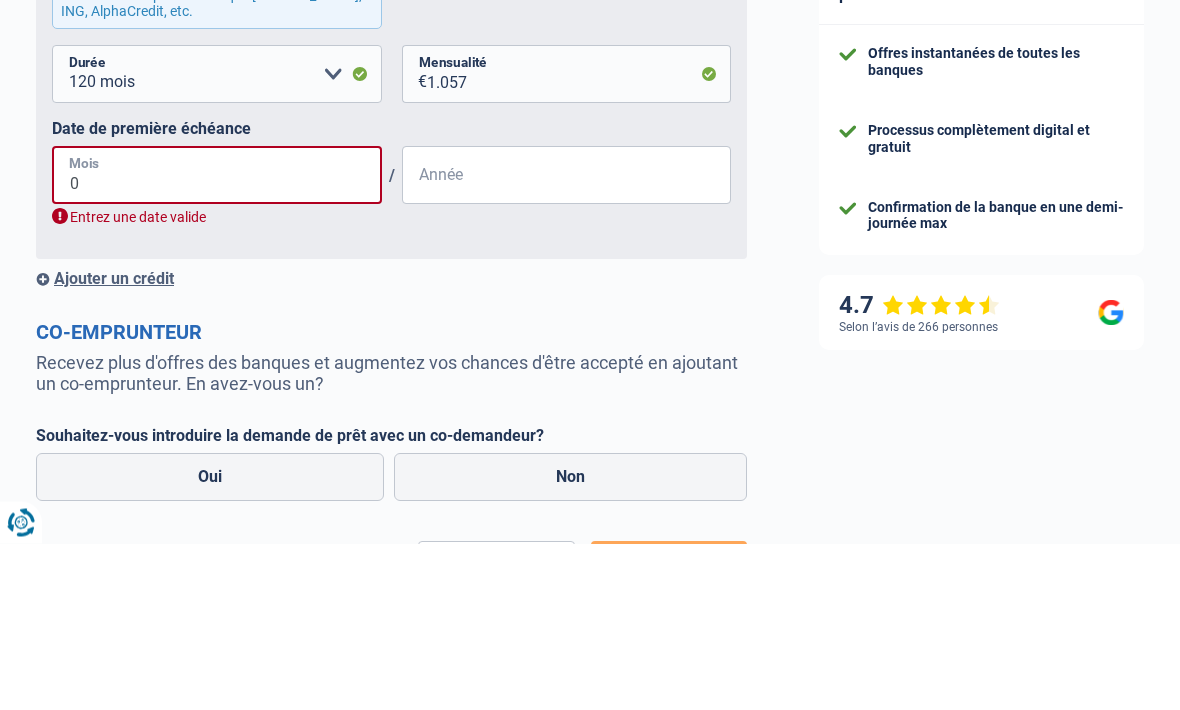 type on "04" 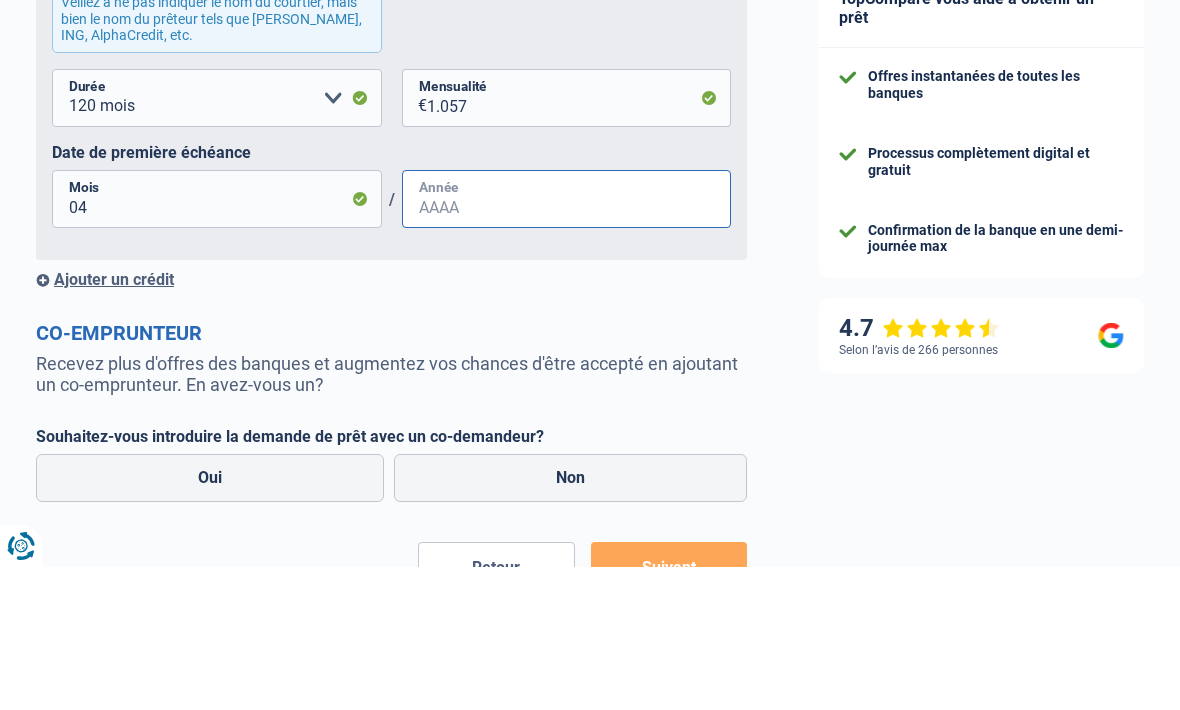click on "Année" at bounding box center (567, 342) 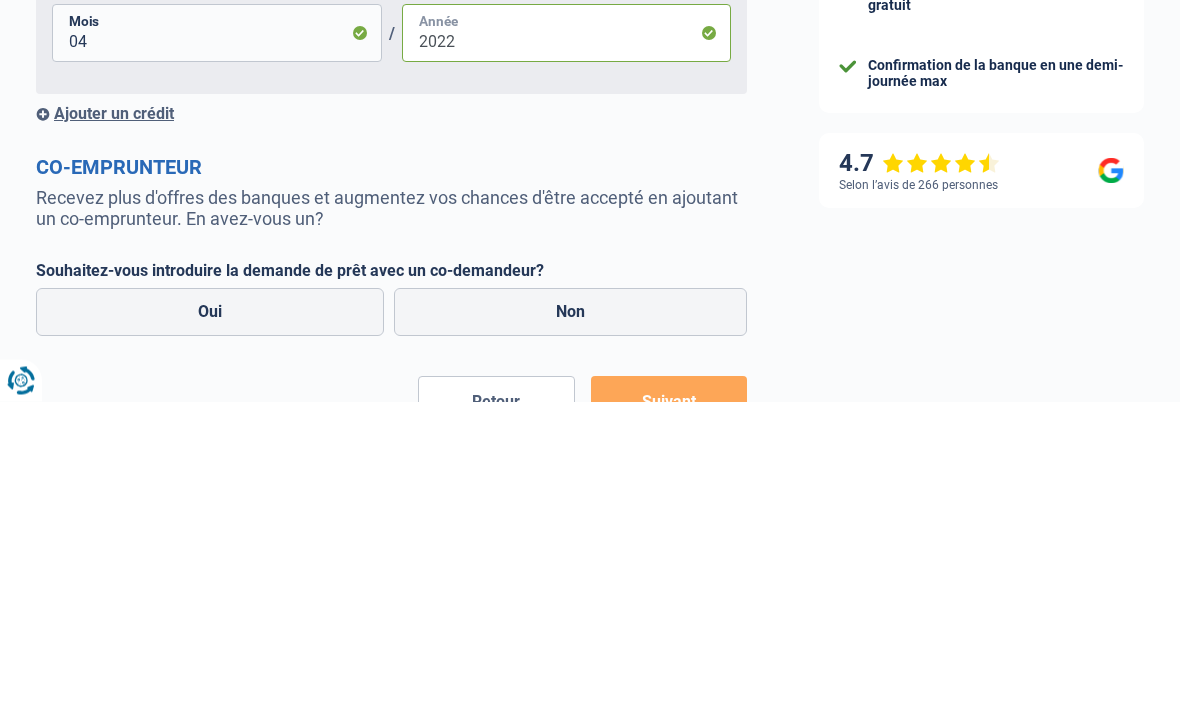 type on "2022" 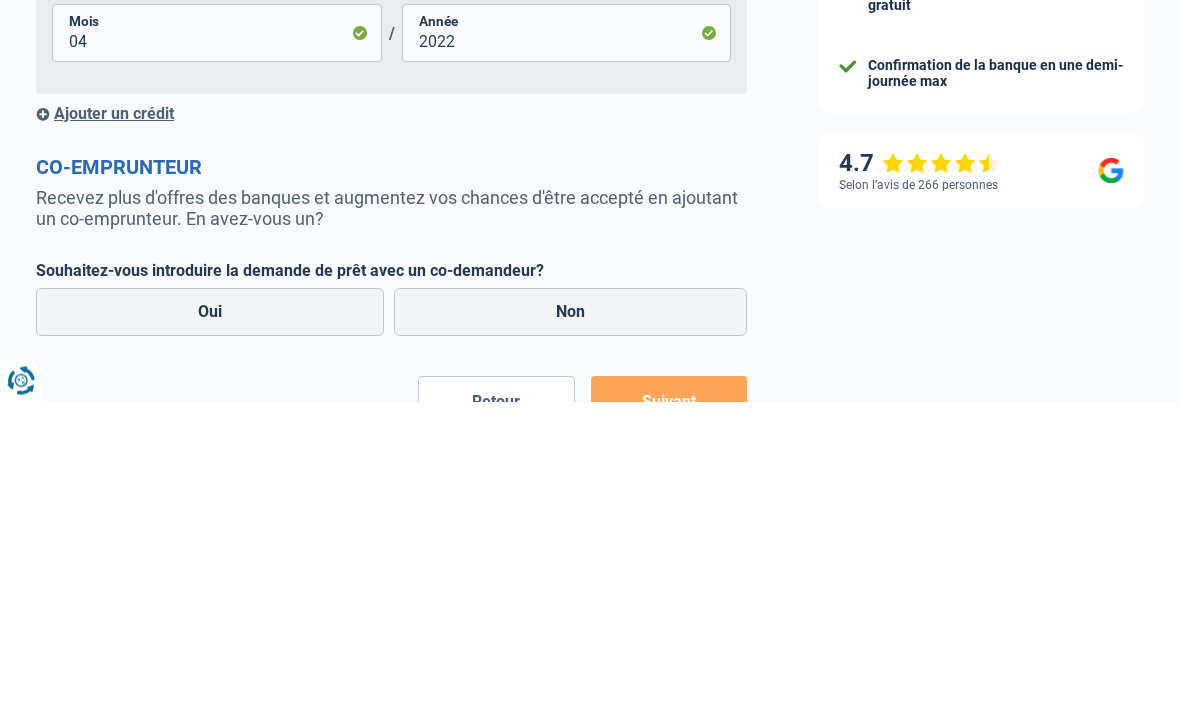click on "Oui" at bounding box center [210, 621] 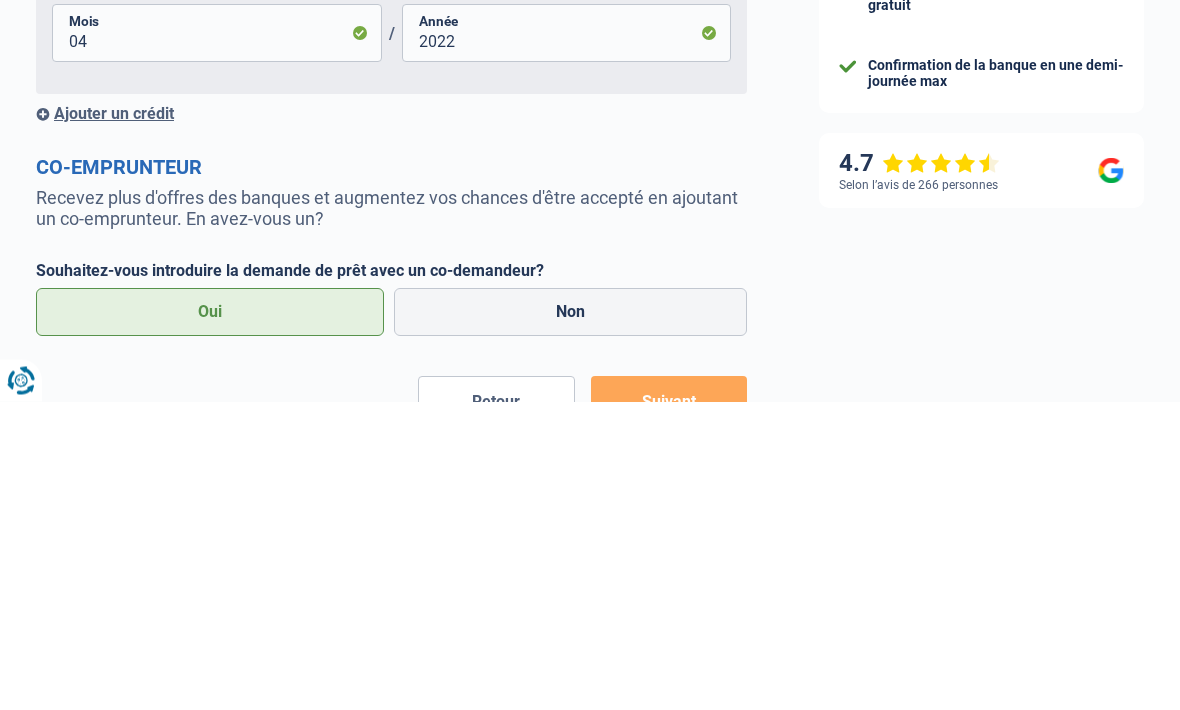 scroll, scrollTop: 1147, scrollLeft: 0, axis: vertical 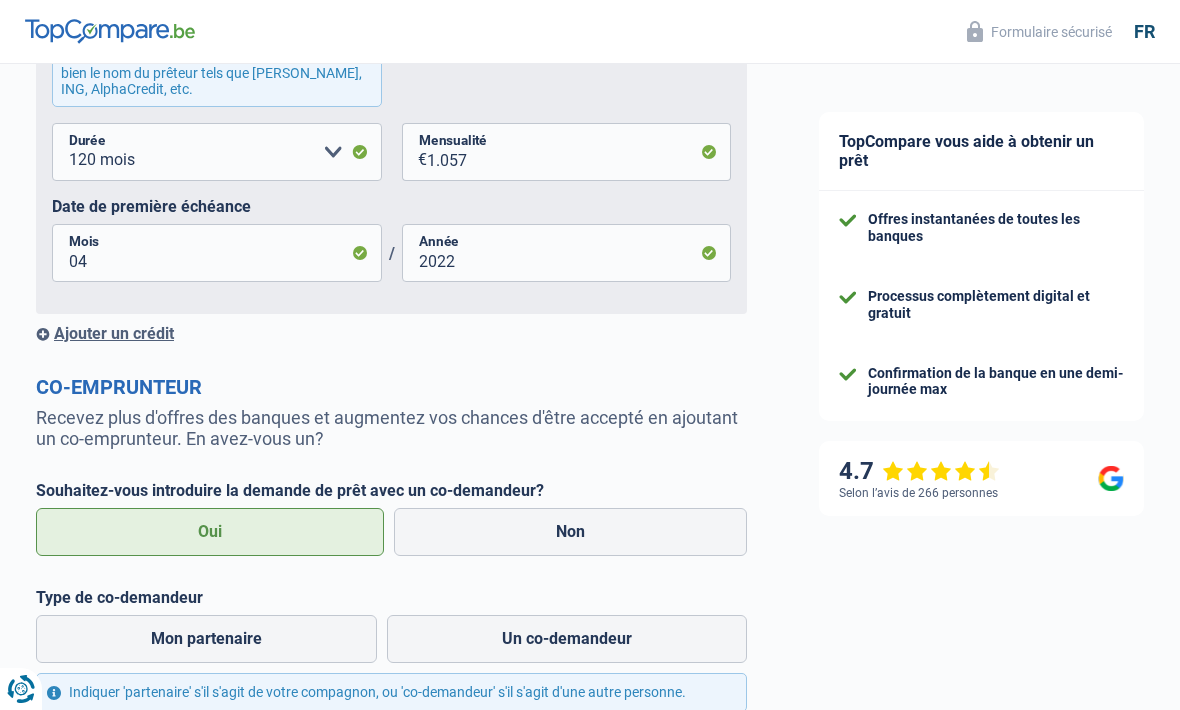 click on "Mon partenaire" at bounding box center (206, 639) 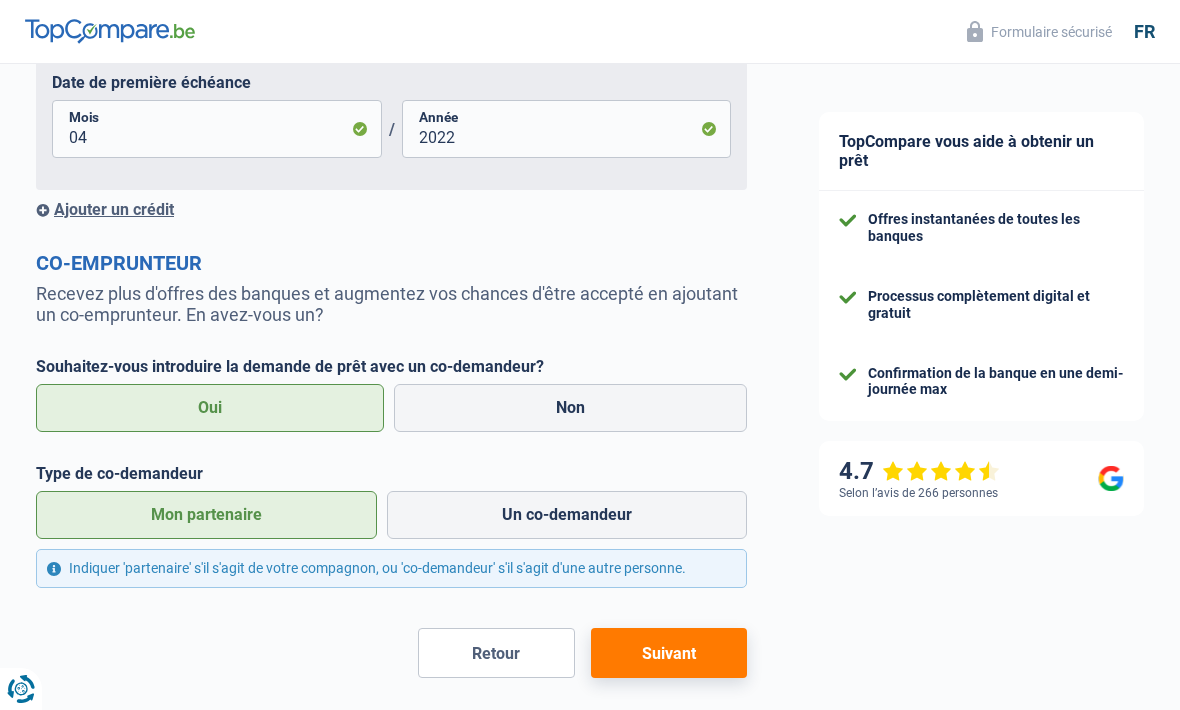 scroll, scrollTop: 1301, scrollLeft: 0, axis: vertical 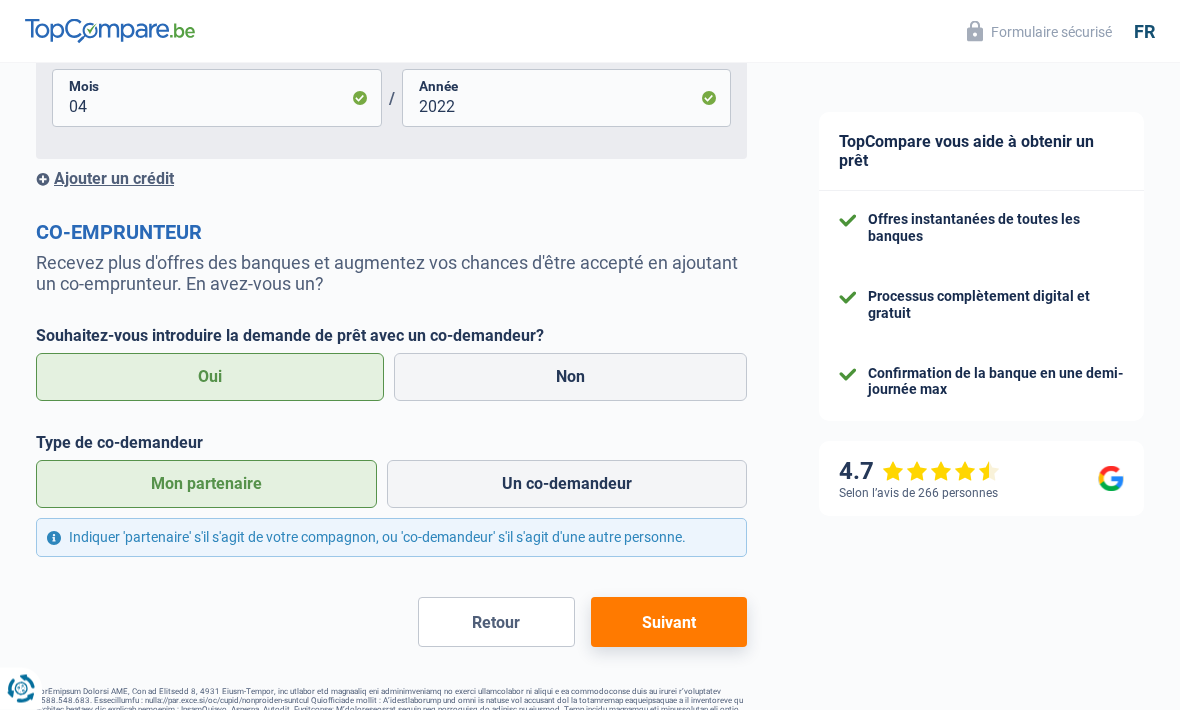 click on "Suivant" at bounding box center (669, 623) 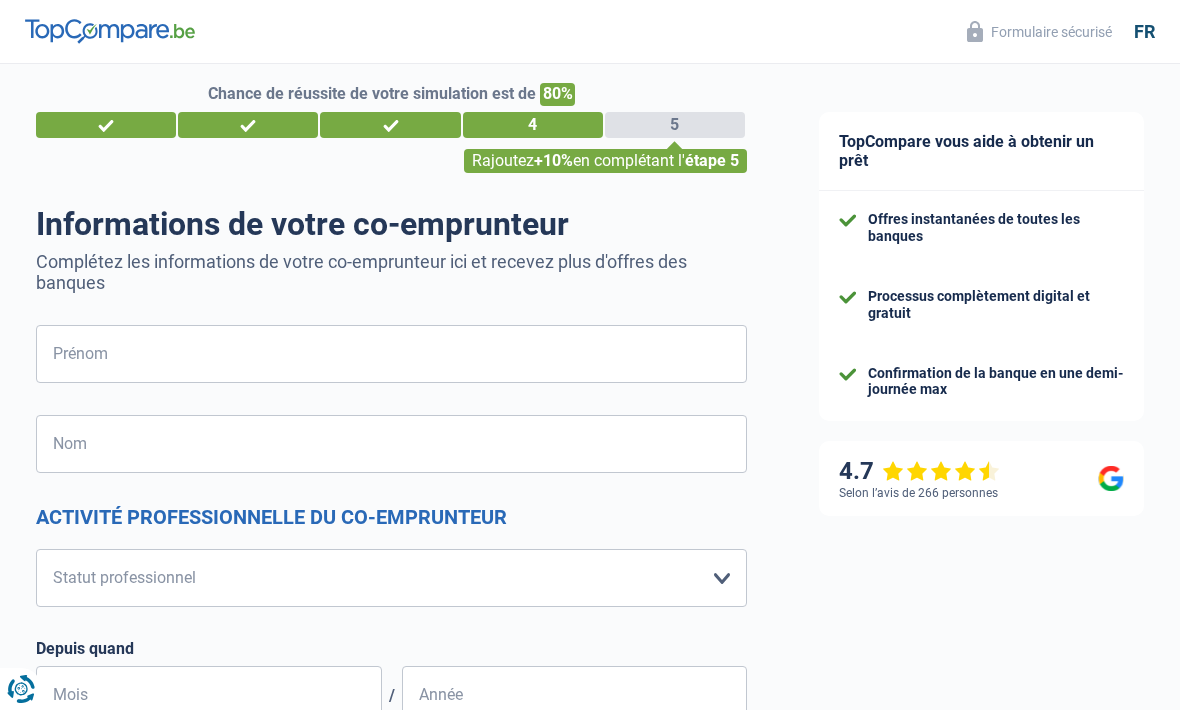 scroll, scrollTop: 0, scrollLeft: 0, axis: both 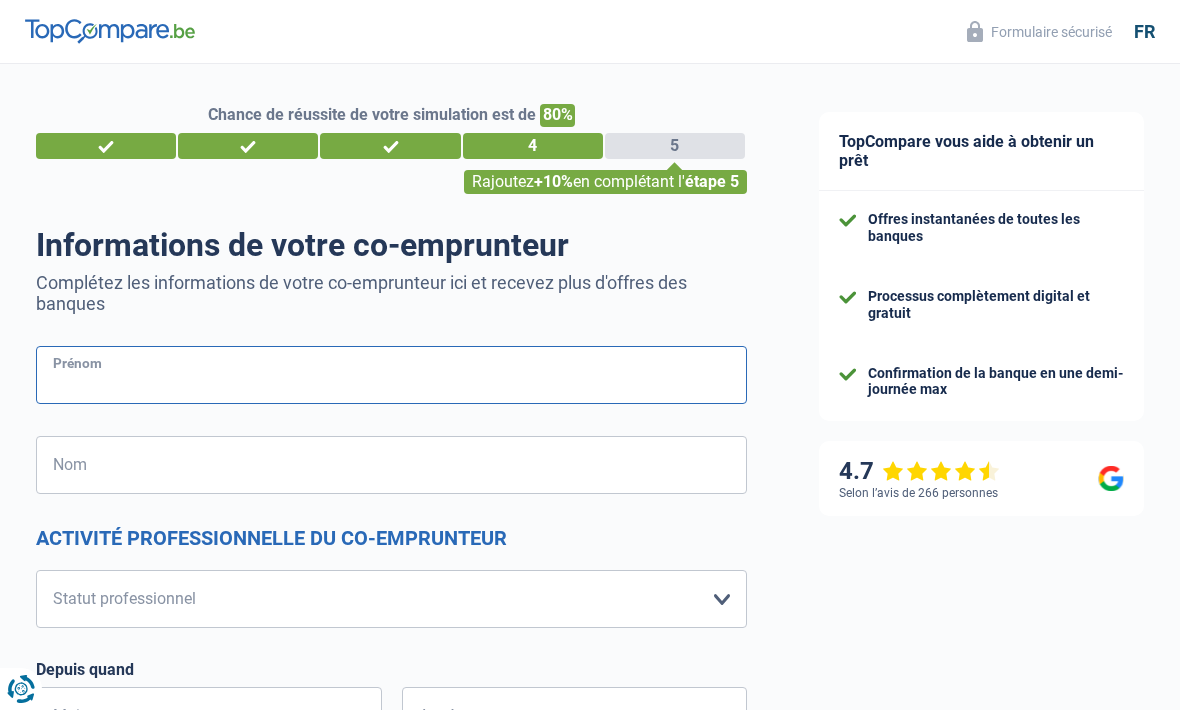 click on "Prénom" at bounding box center [391, 375] 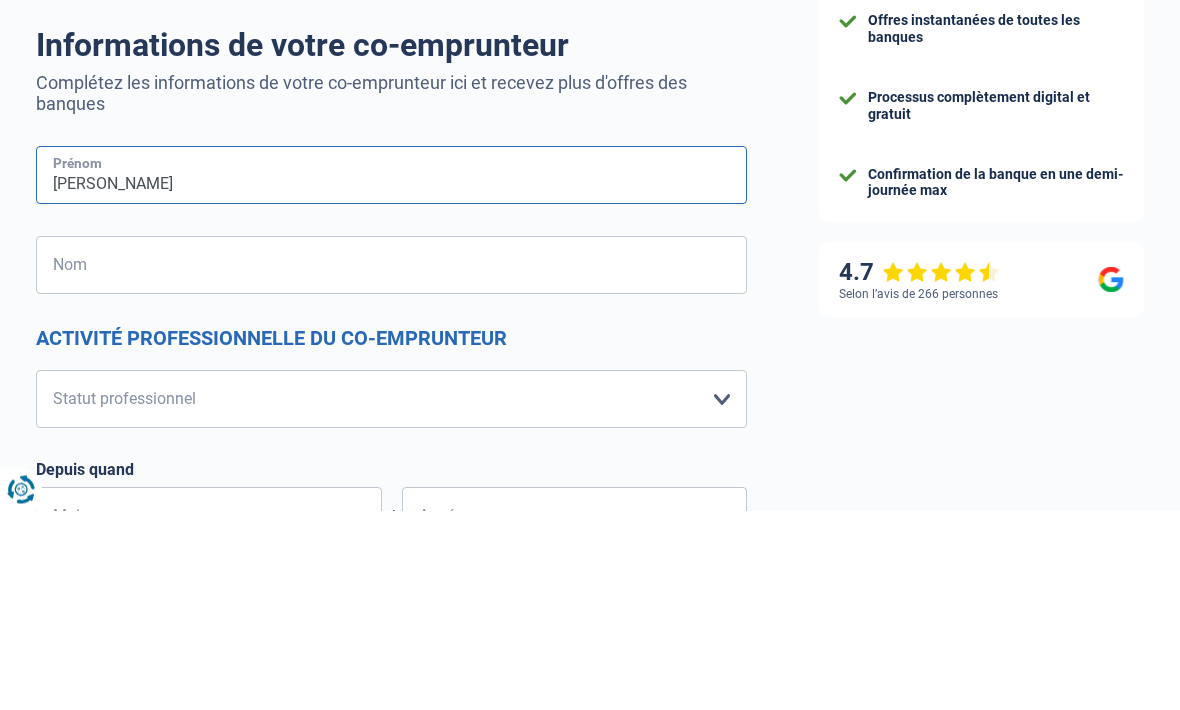 type on "[PERSON_NAME]" 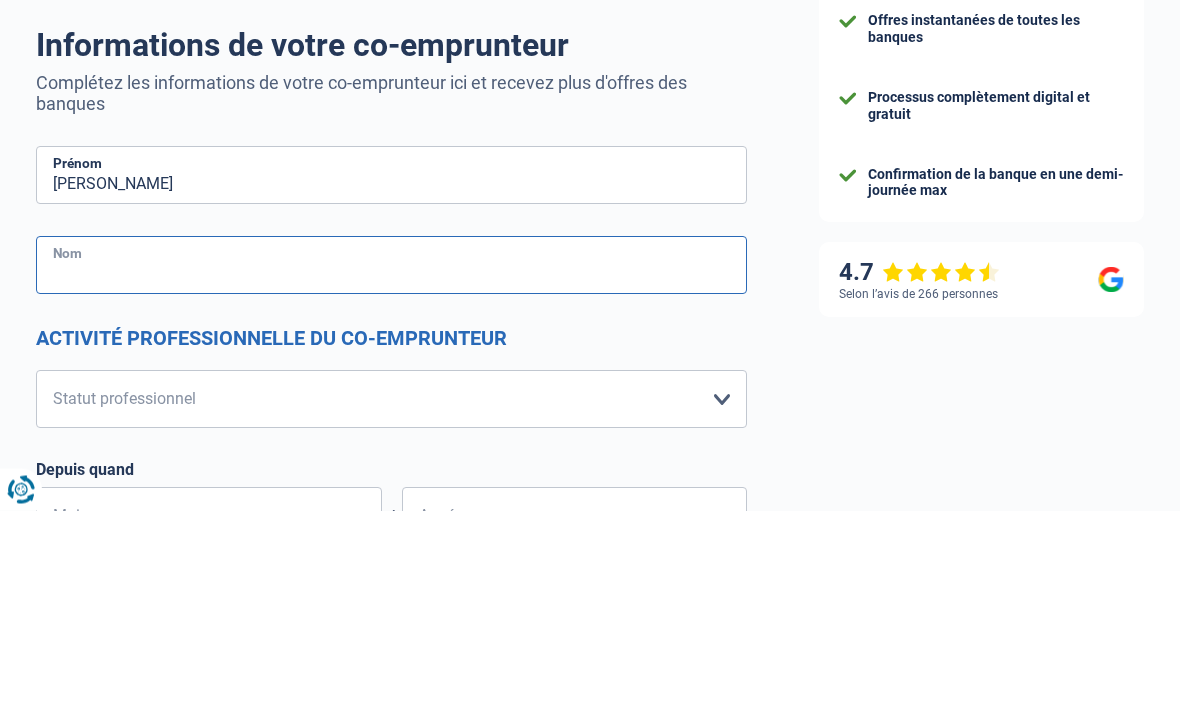 click on "Nom" at bounding box center [391, 465] 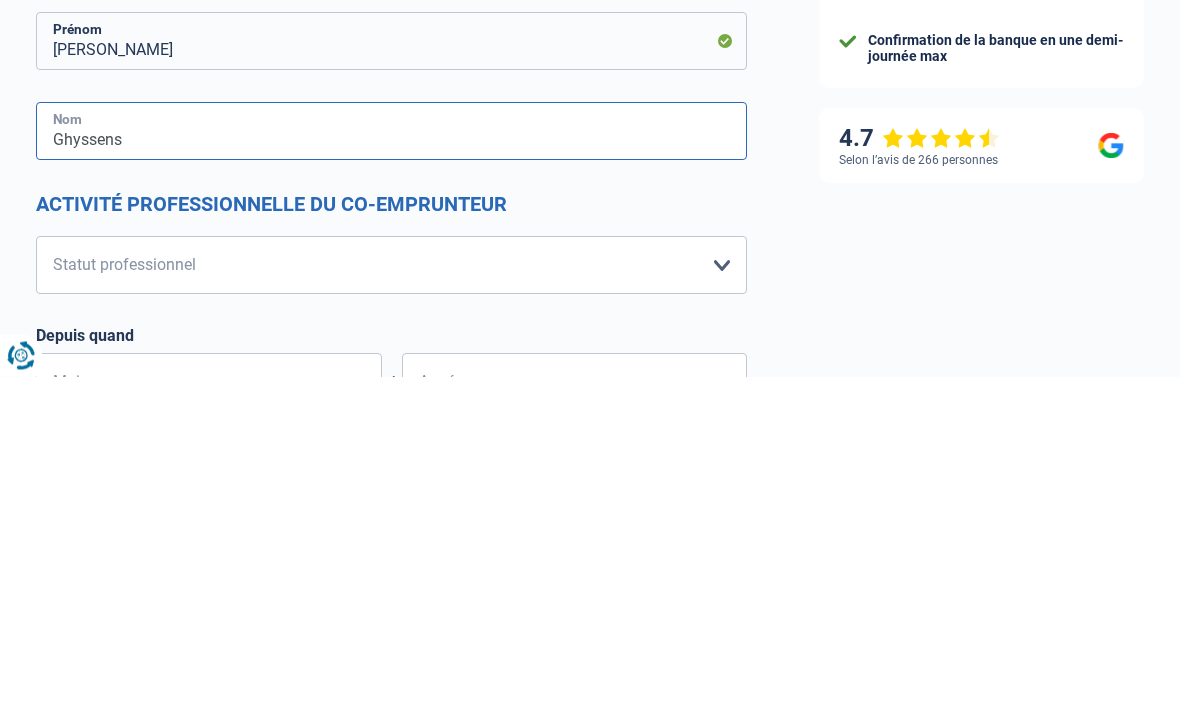 type on "Ghyssens" 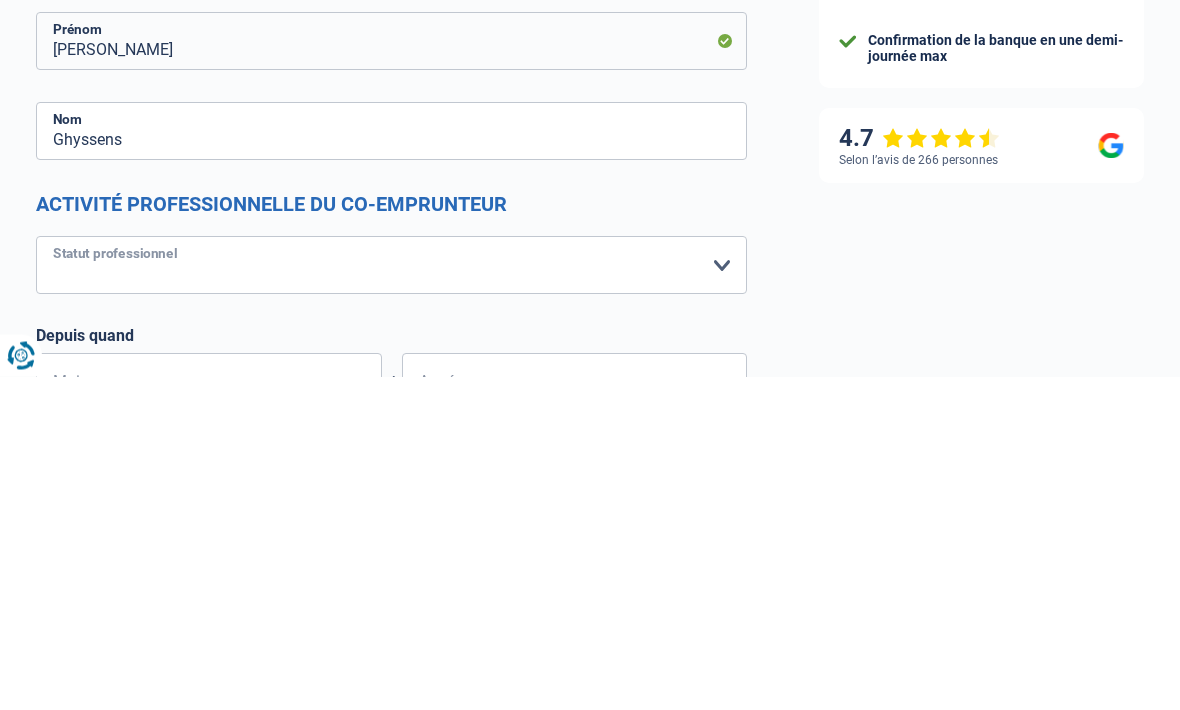 click on "Ouvrier Employé privé Employé public Invalide Indépendant Pensionné Chômeur Mutuelle Femme au foyer Sans profession Allocataire sécurité/Intégration social (SPF Sécurité Sociale, CPAS) Etudiant Profession libérale Commerçant [PERSON_NAME]-pensionné
Veuillez sélectionner une option" at bounding box center (391, 599) 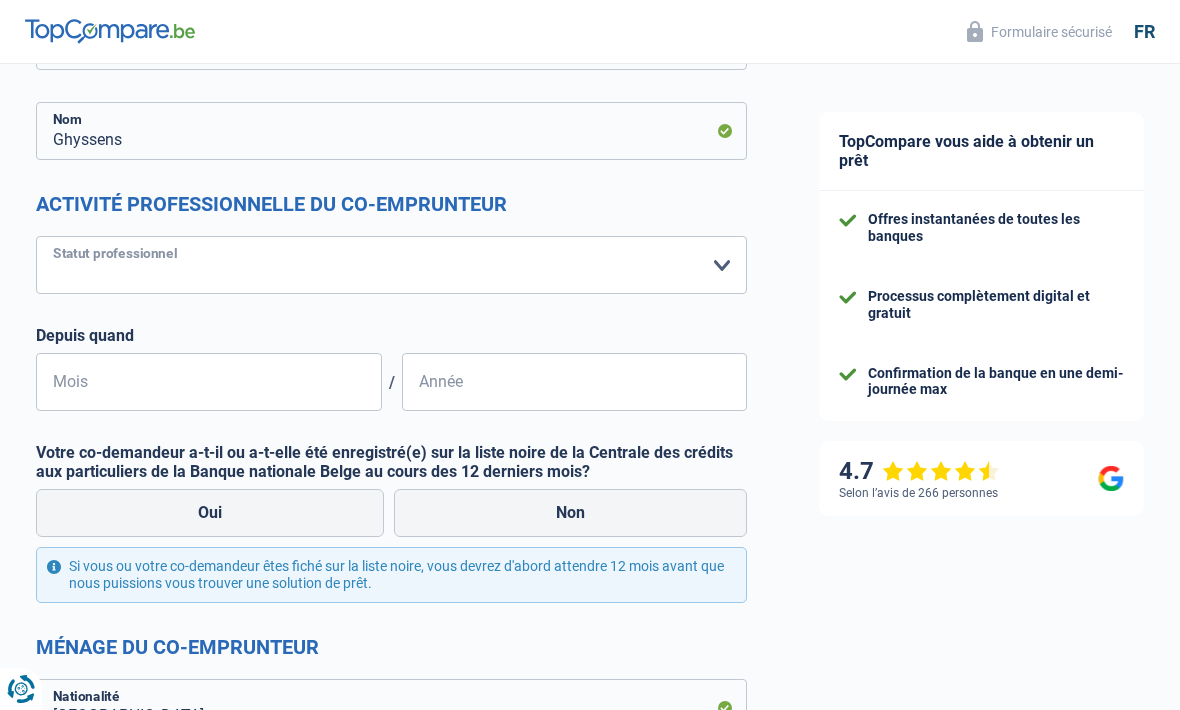 select on "retired" 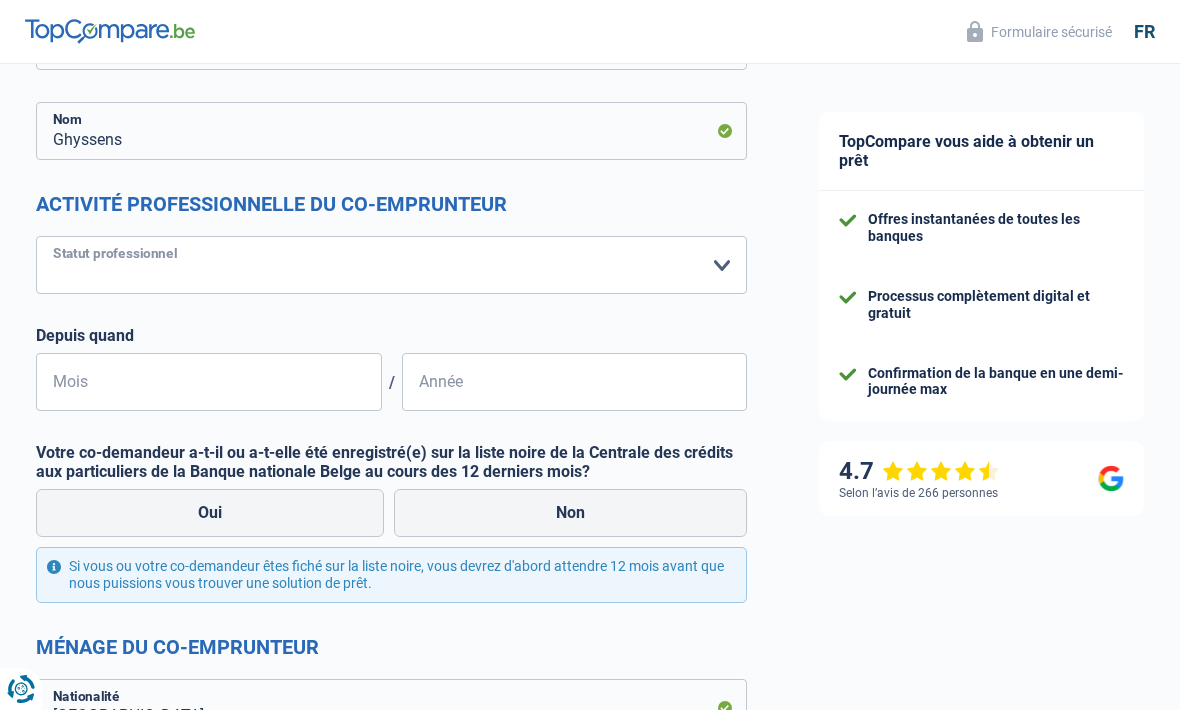 select on "pension" 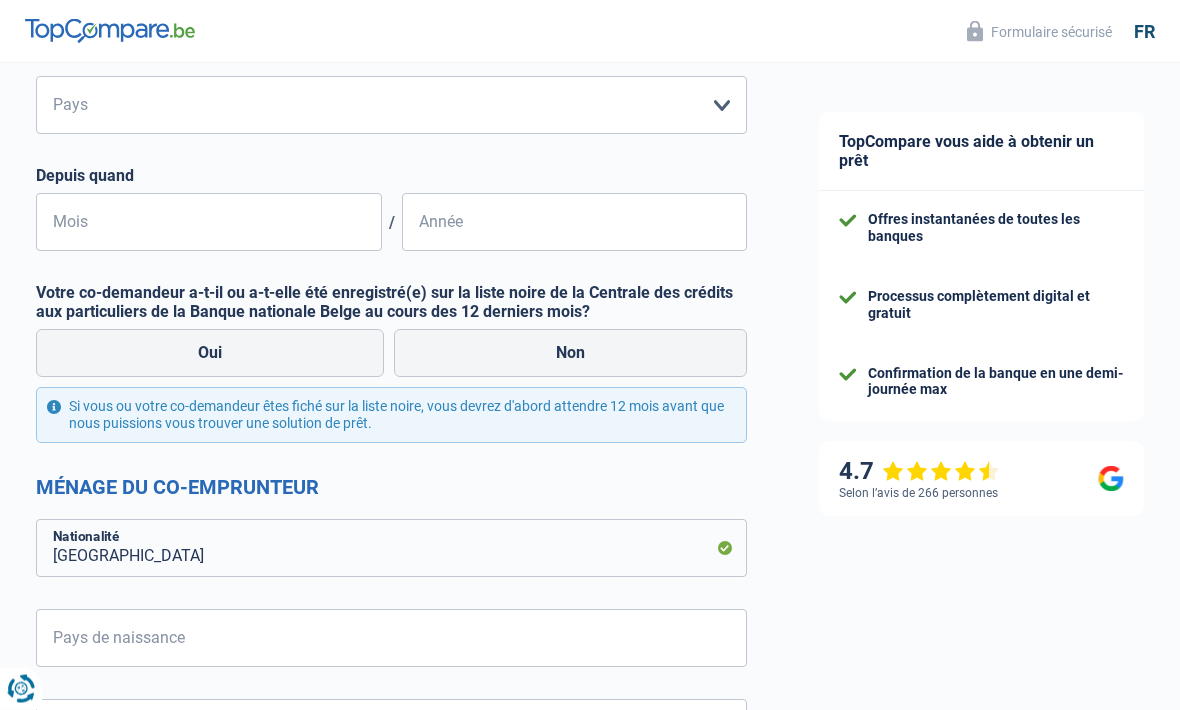 scroll, scrollTop: 864, scrollLeft: 0, axis: vertical 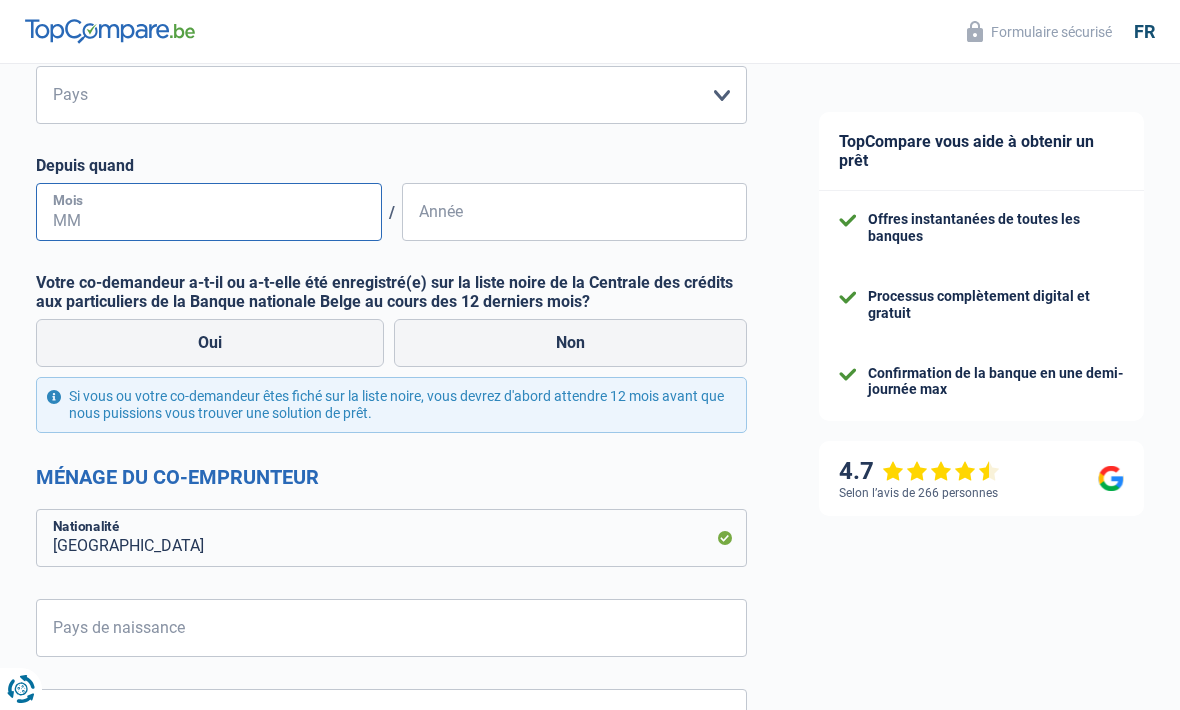 click on "Mois" at bounding box center (209, 212) 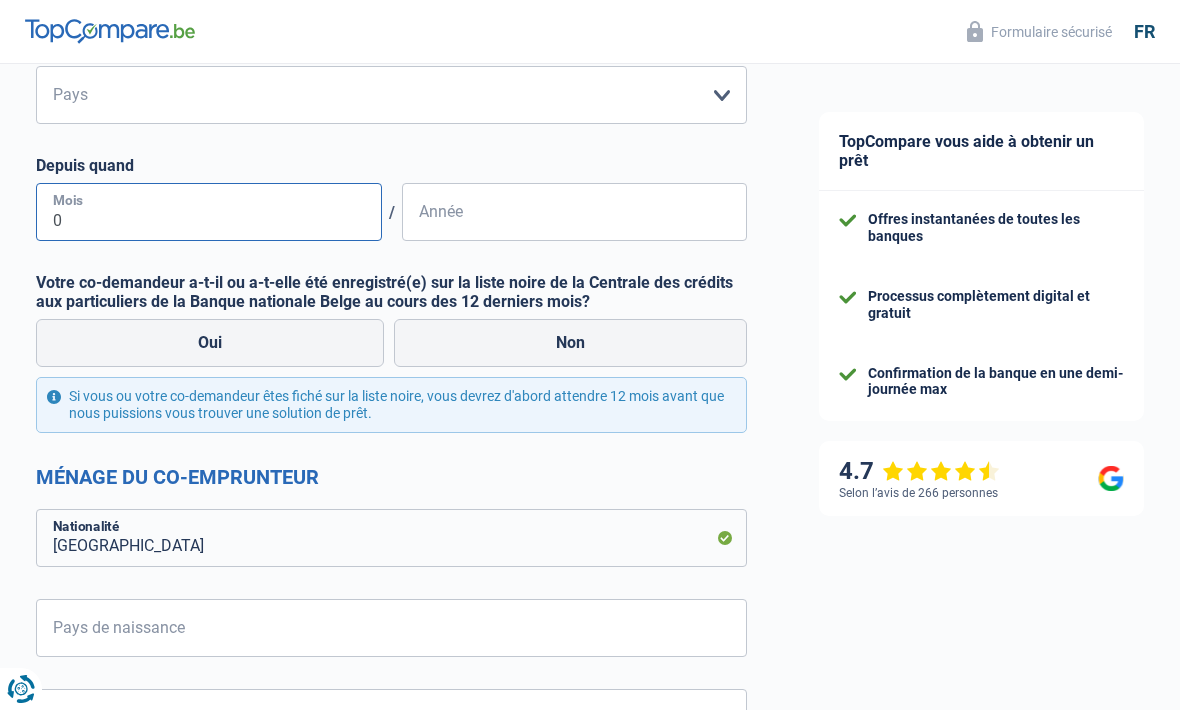 type on "02" 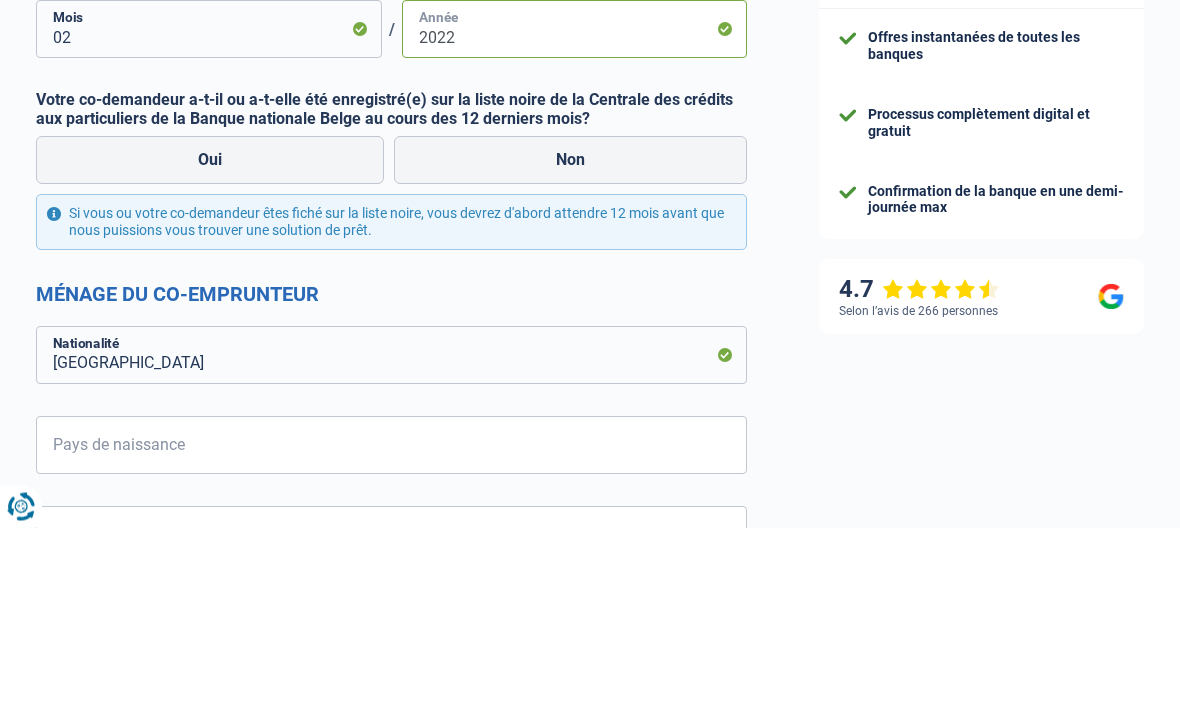 type on "2022" 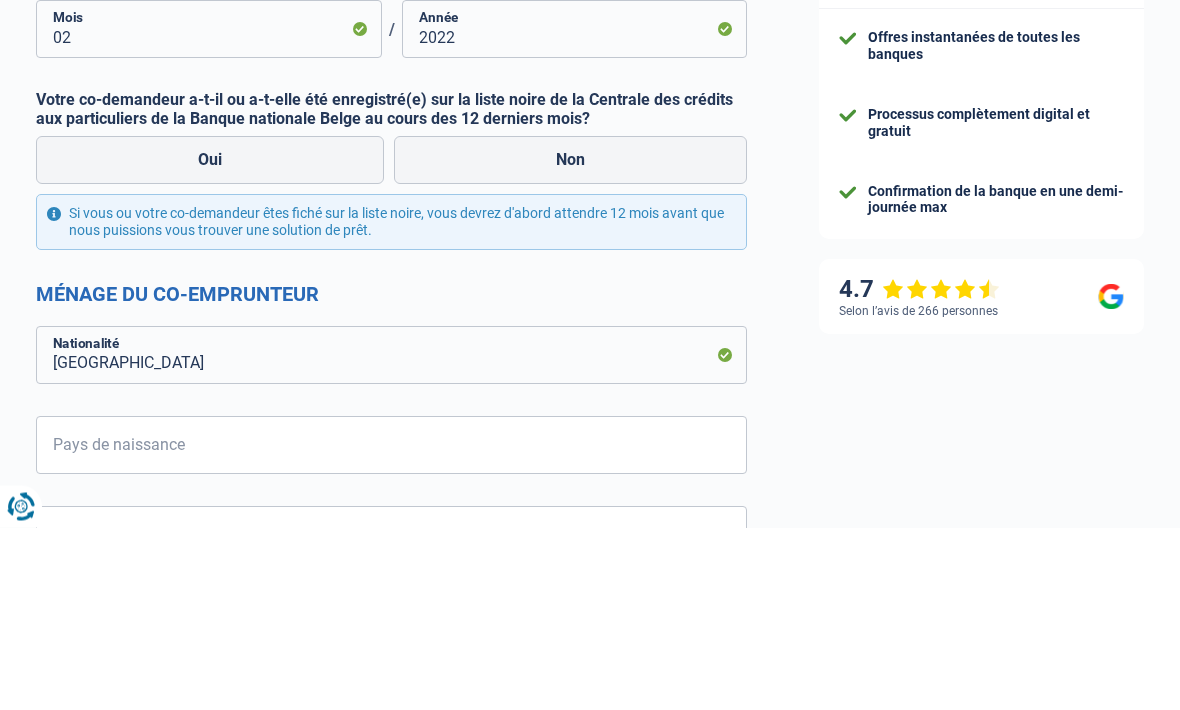 click on "Non" at bounding box center (570, 343) 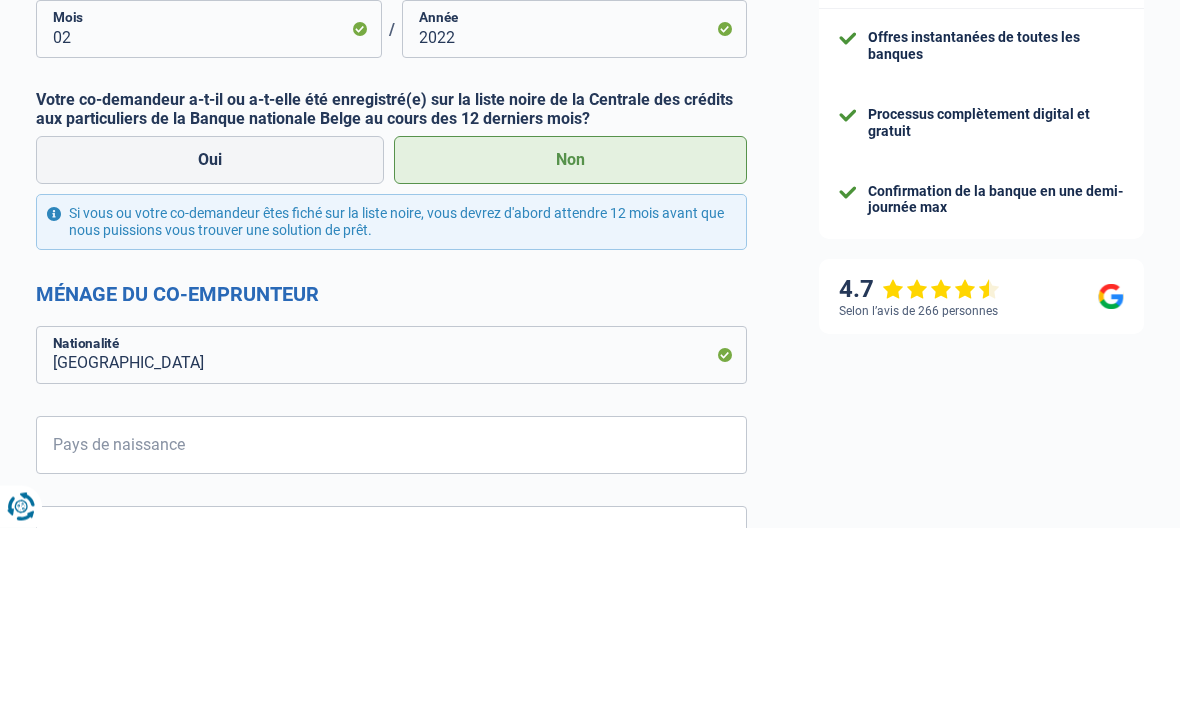 scroll, scrollTop: 1047, scrollLeft: 0, axis: vertical 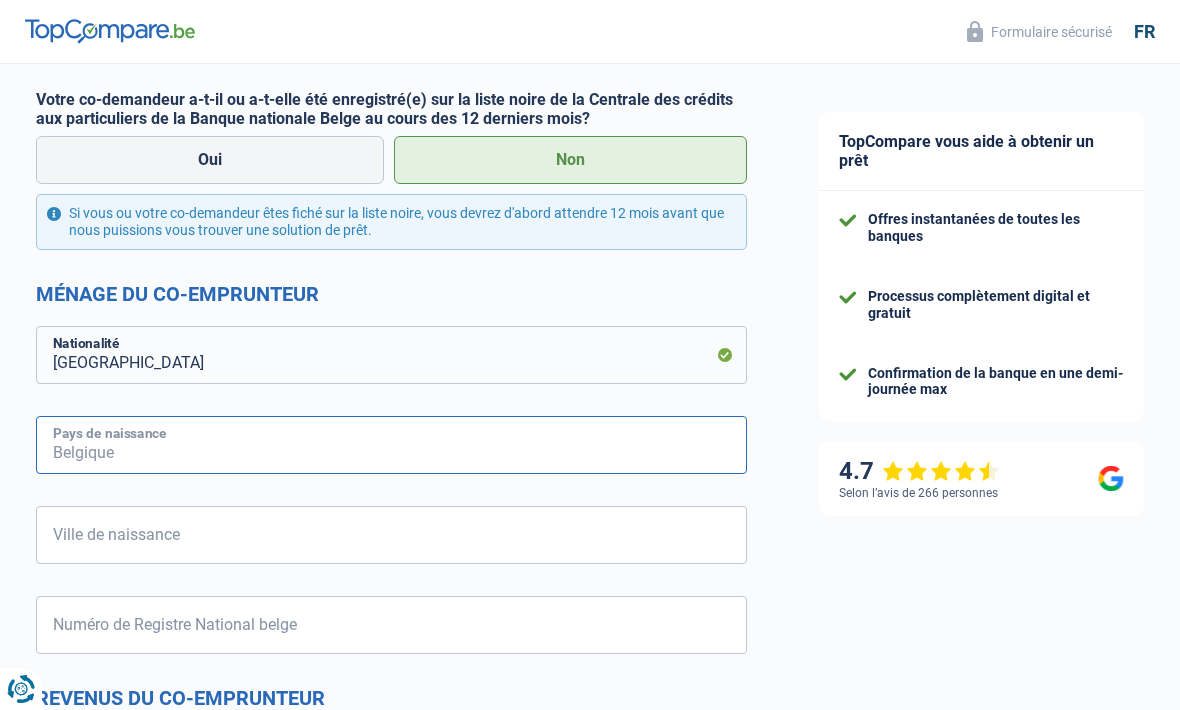 click on "Pays de naissance" at bounding box center (391, 445) 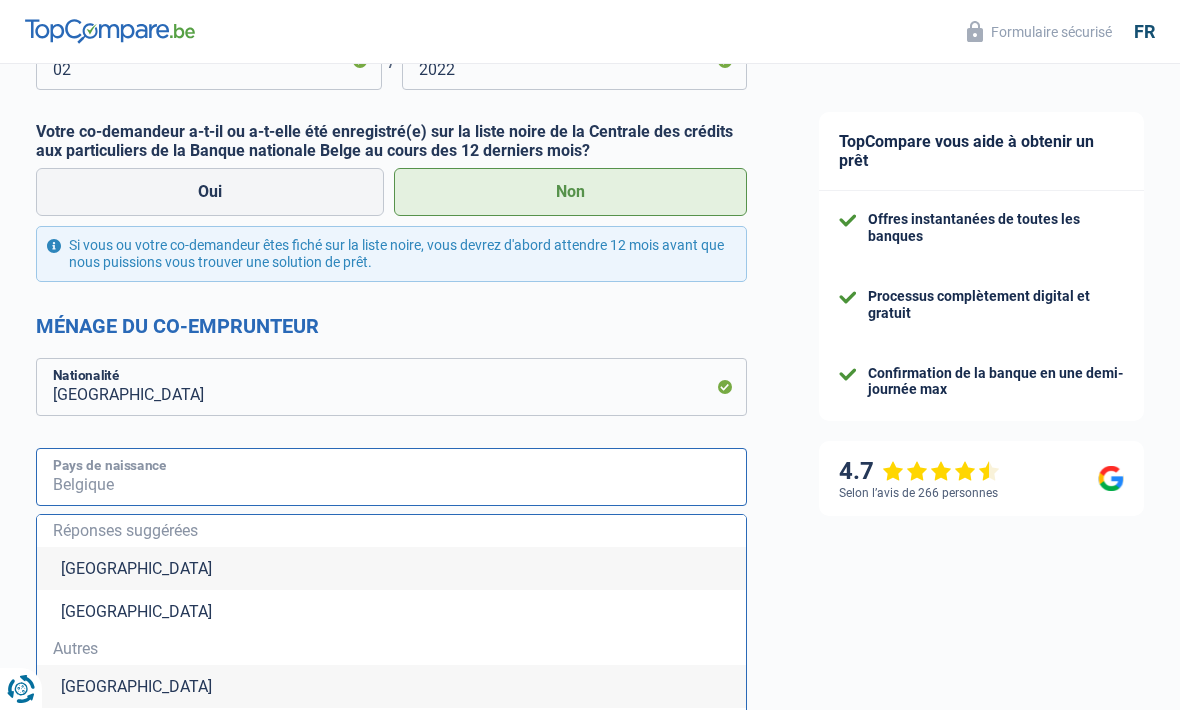 scroll, scrollTop: 1013, scrollLeft: 0, axis: vertical 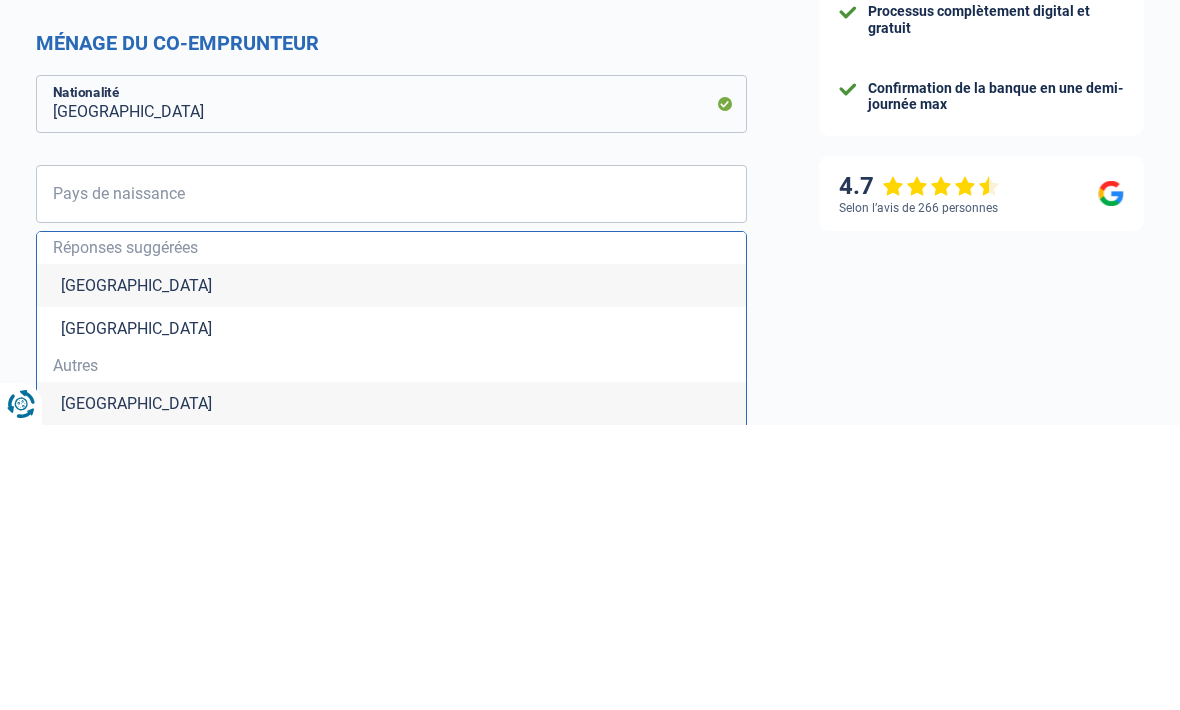 click on "[GEOGRAPHIC_DATA]" at bounding box center [391, 570] 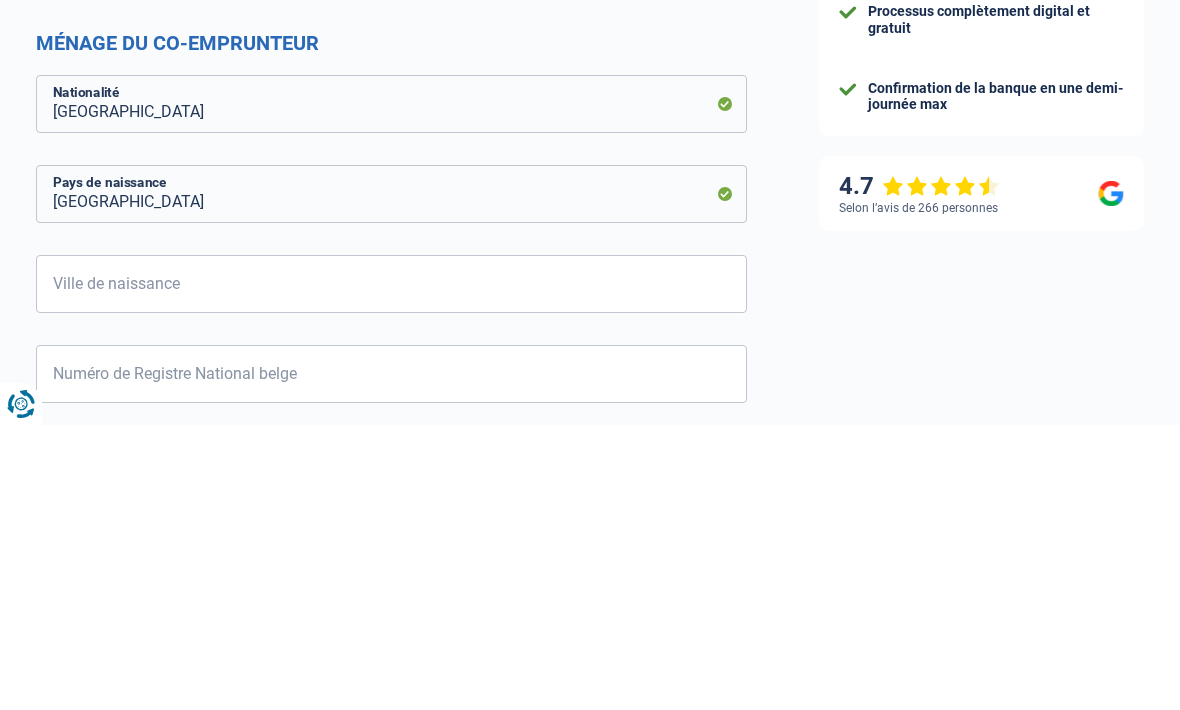 scroll, scrollTop: 1298, scrollLeft: 0, axis: vertical 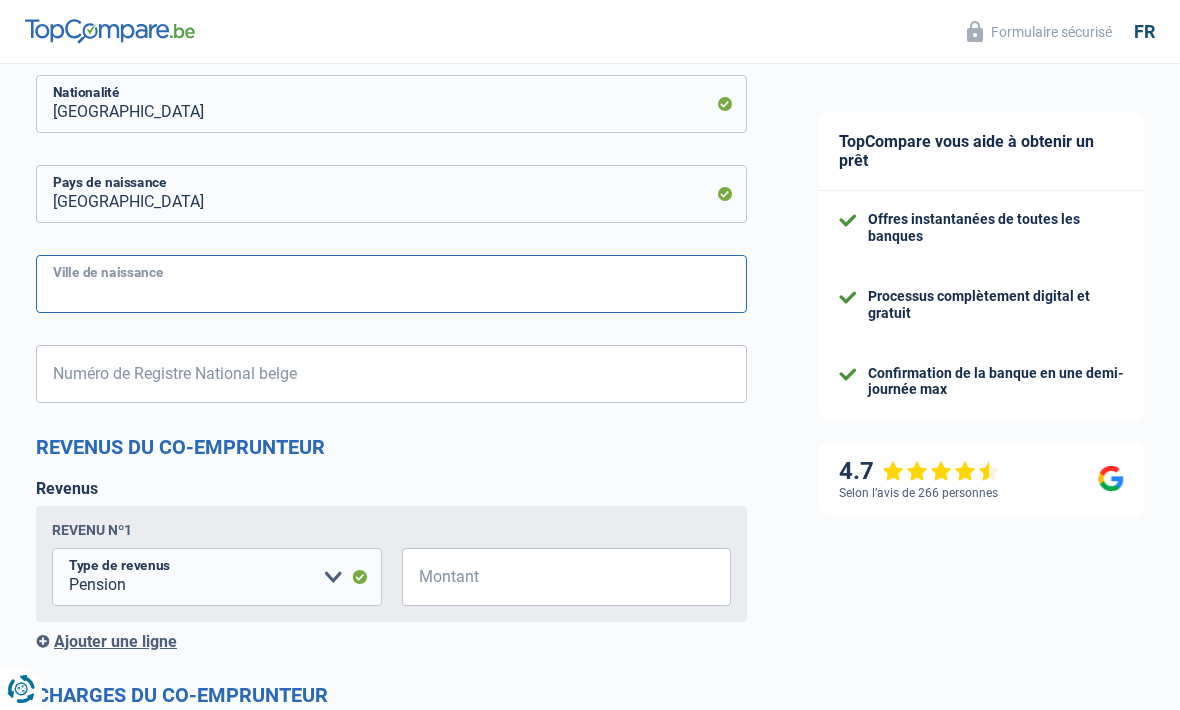 click on "Ville de naissance" at bounding box center [391, 284] 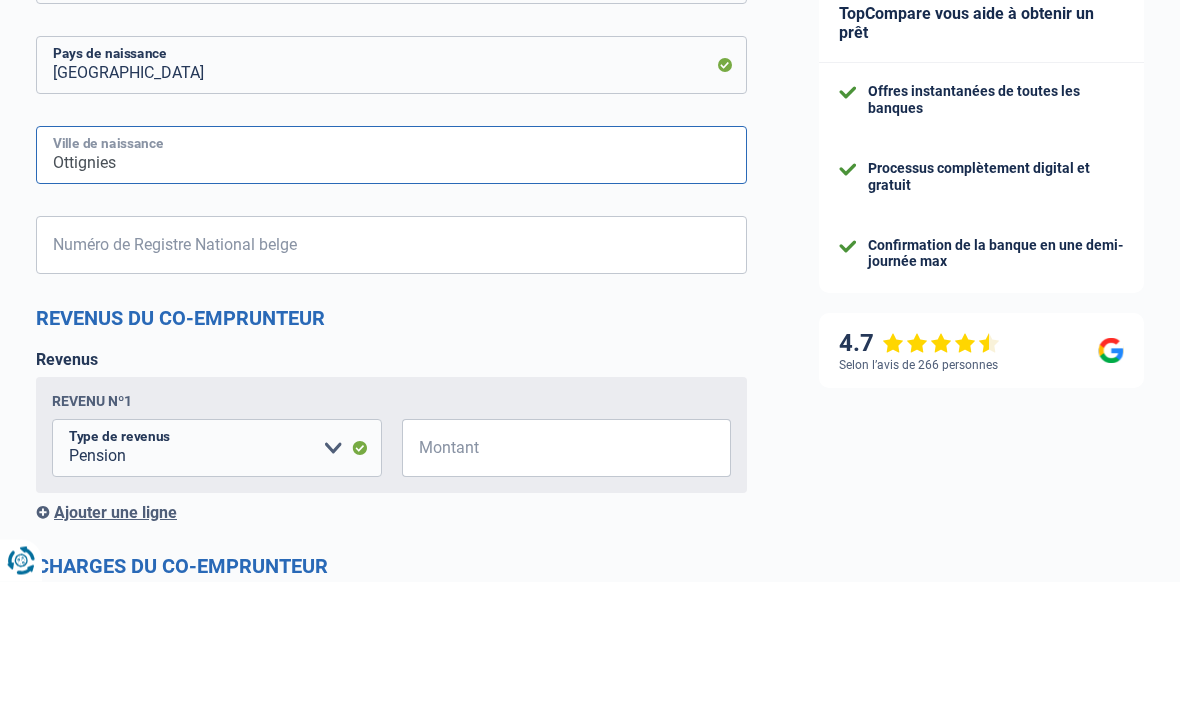 type on "Ottignies" 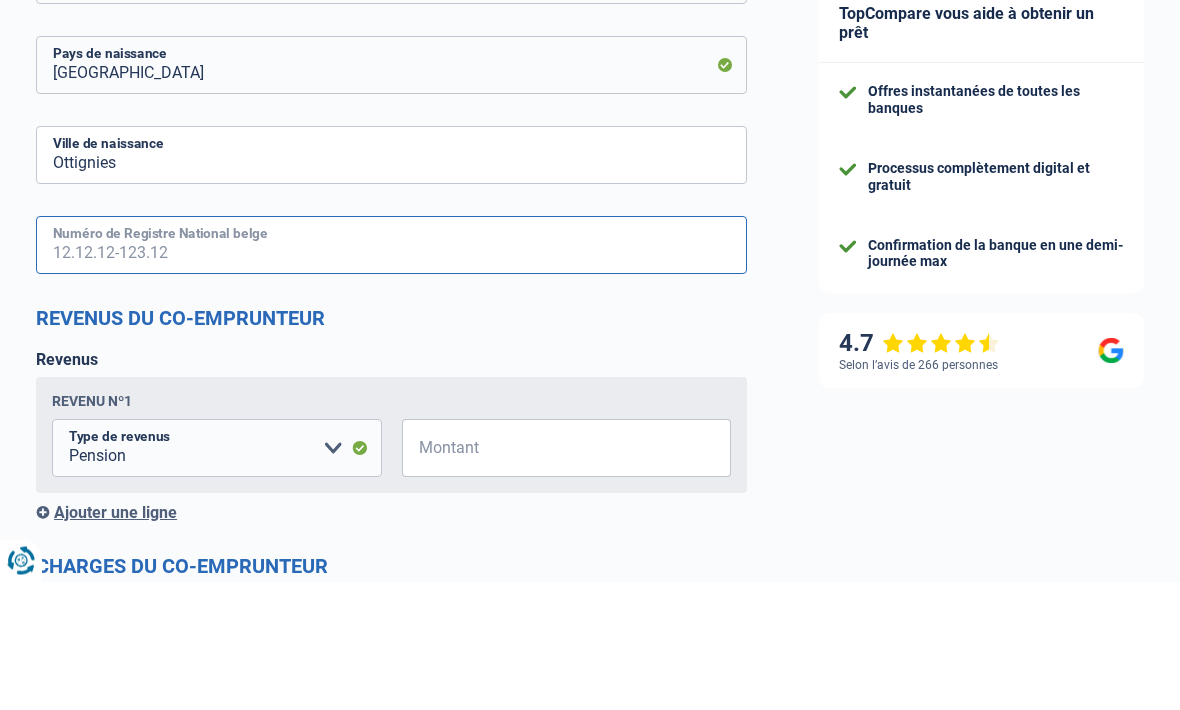 click on "Numéro de Registre National belge" at bounding box center [391, 374] 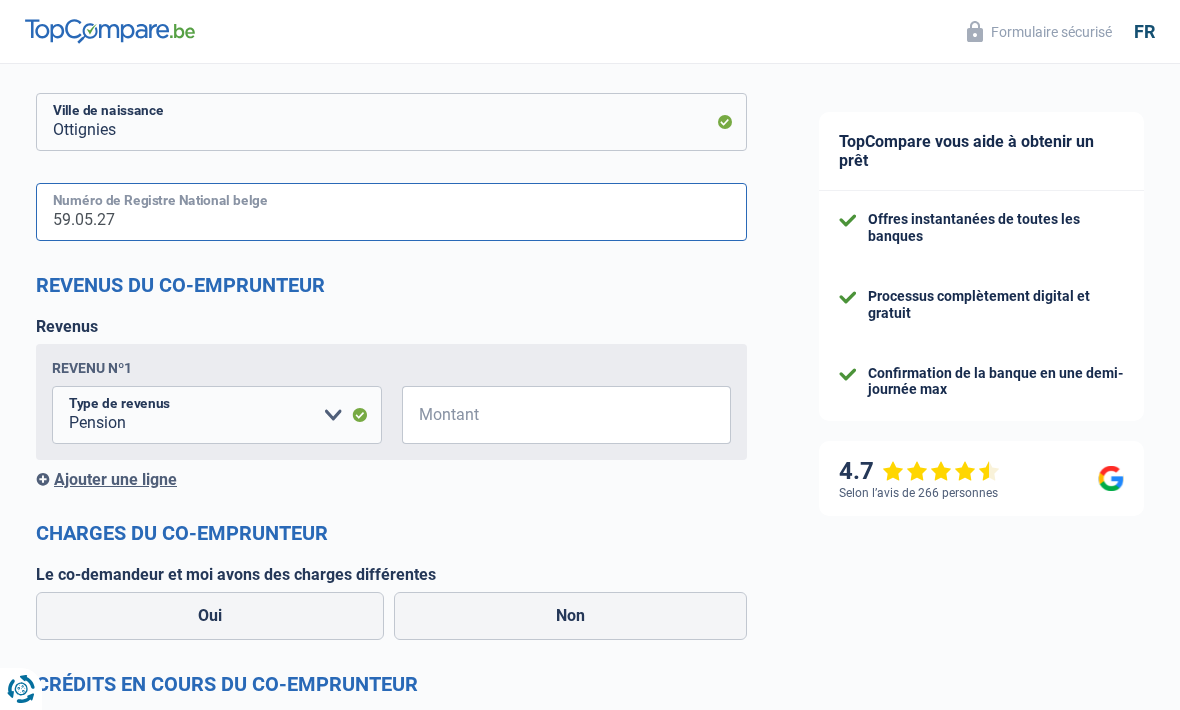 scroll, scrollTop: 1455, scrollLeft: 0, axis: vertical 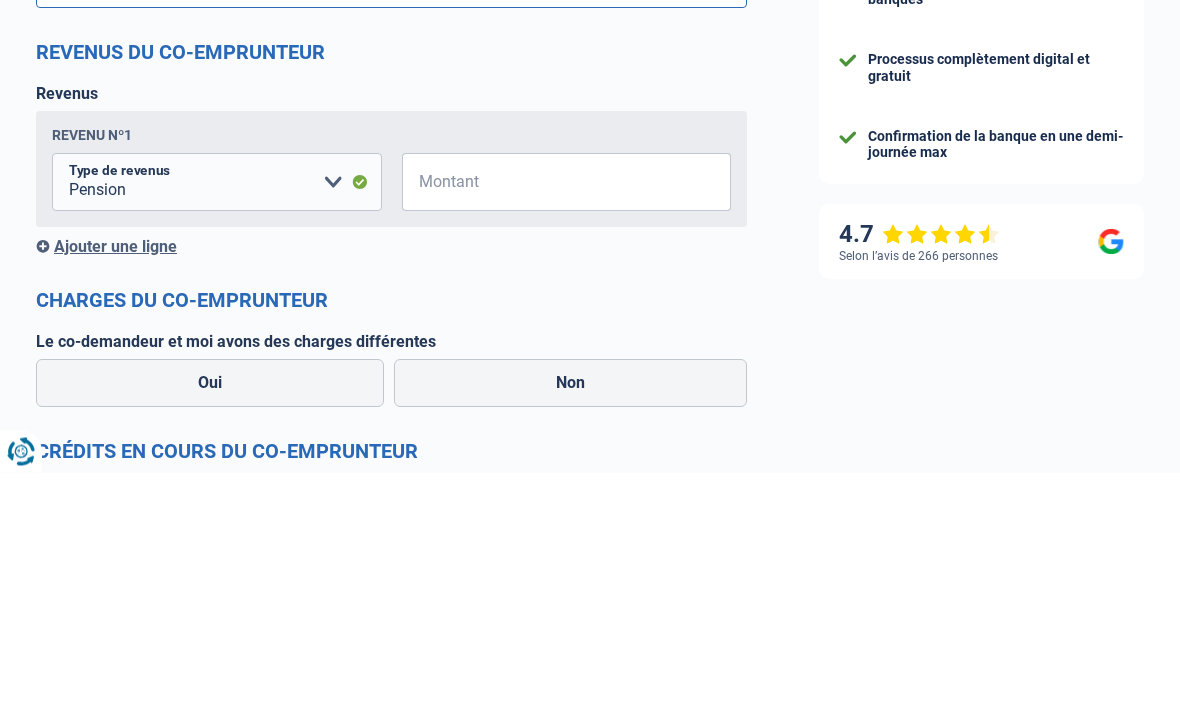 type on "59.05.27-236.34" 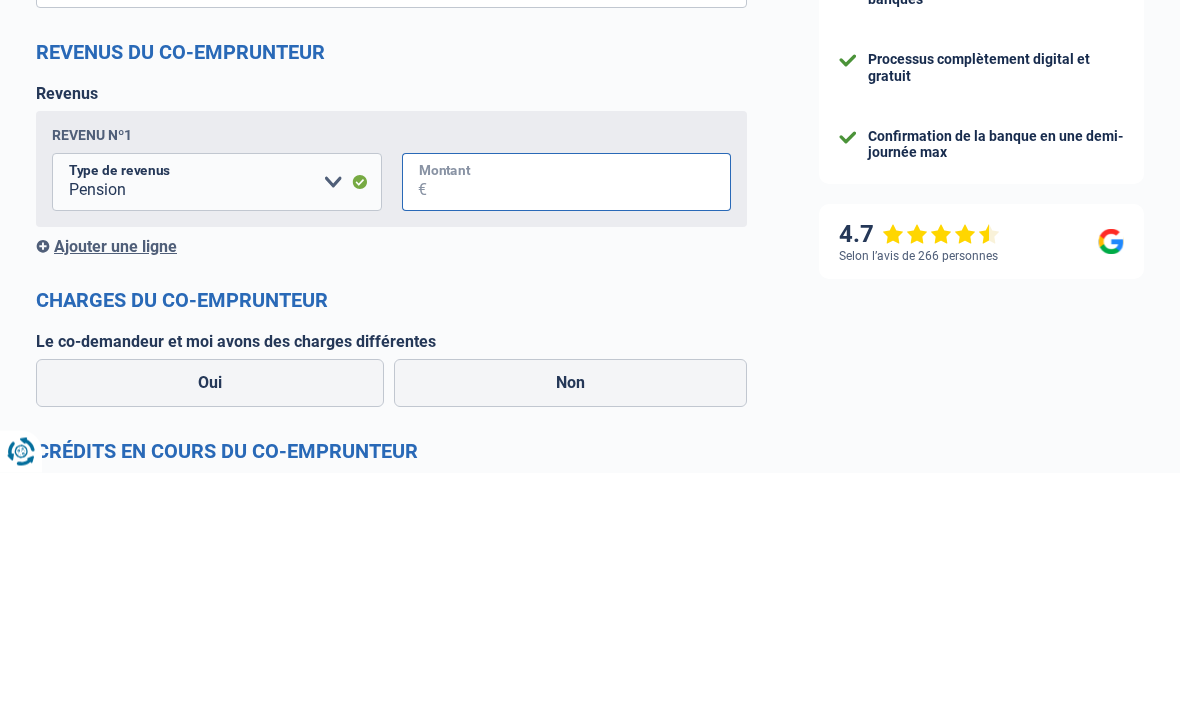click on "Montant" at bounding box center (579, 420) 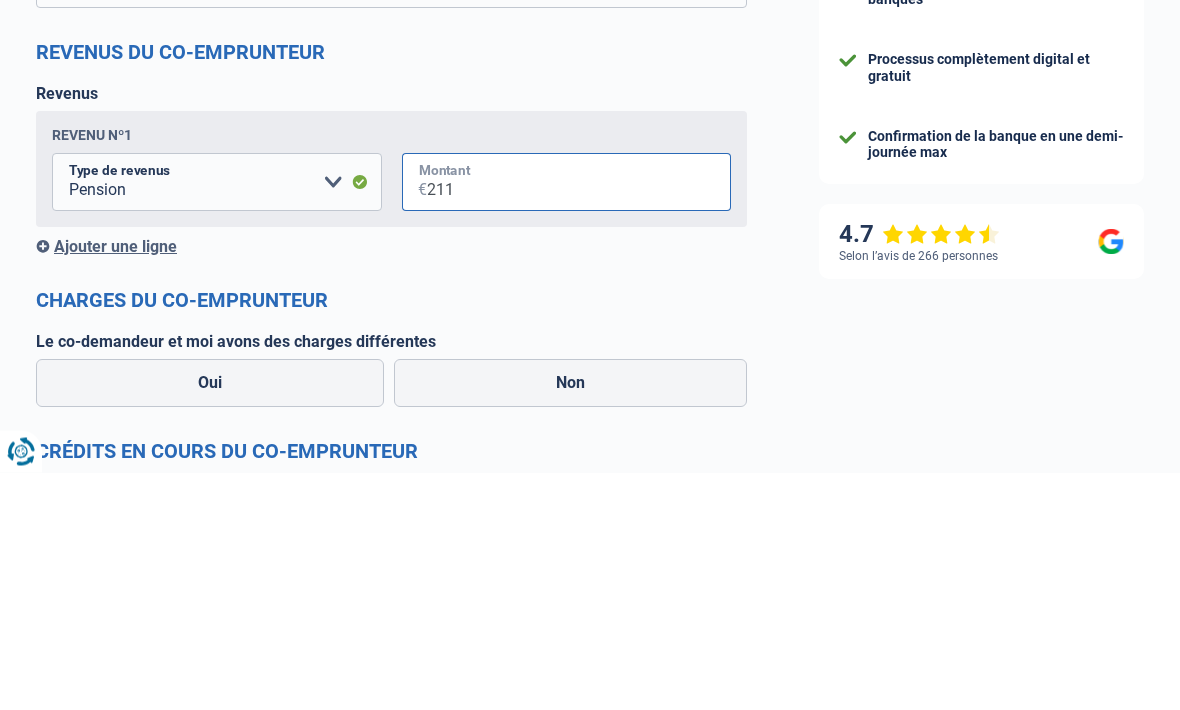 type on "2.112" 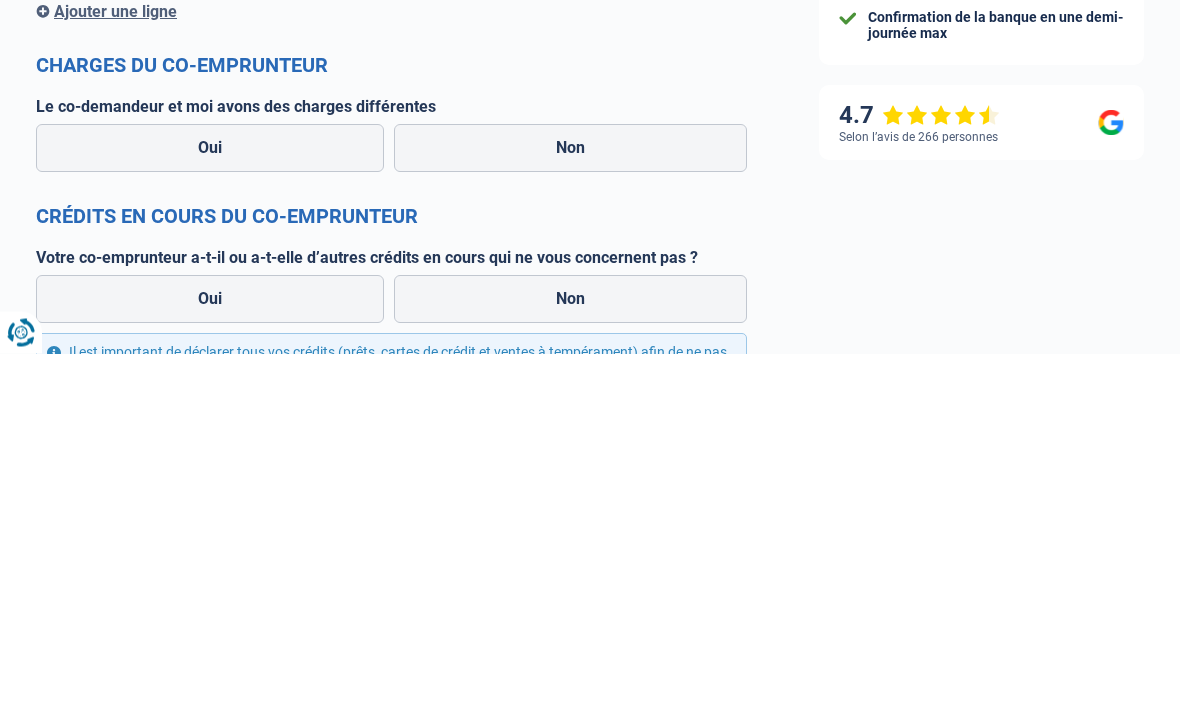 scroll, scrollTop: 1575, scrollLeft: 0, axis: vertical 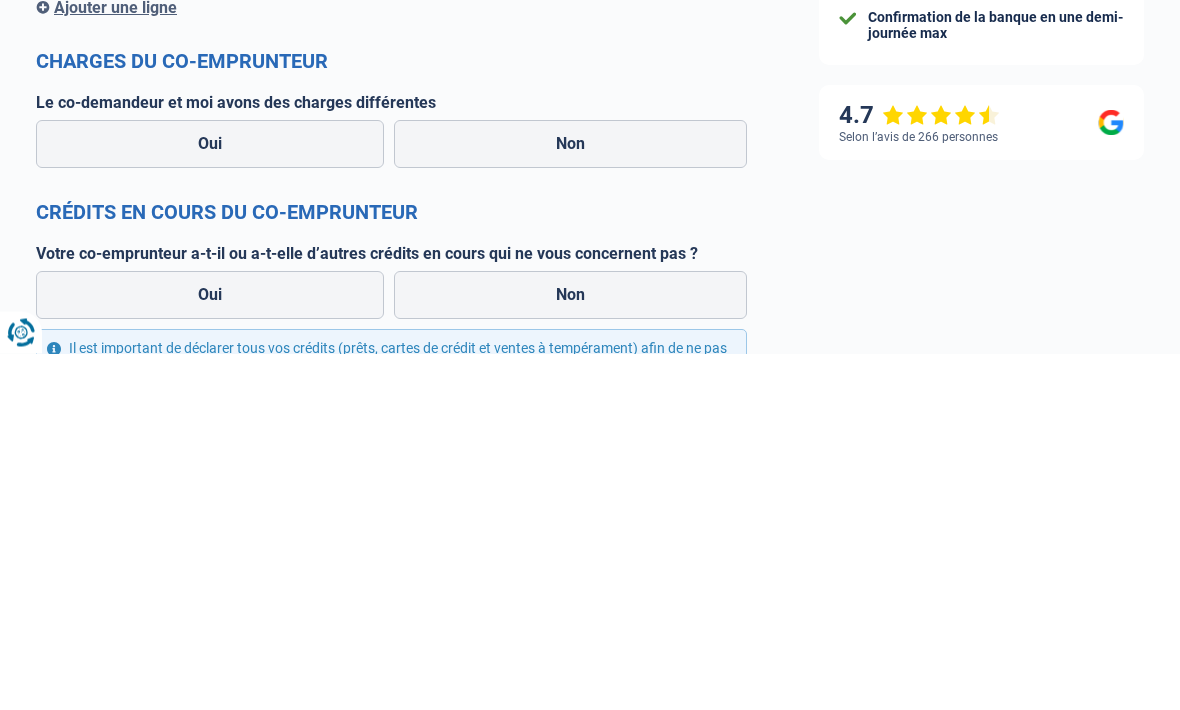 click on "Non" at bounding box center (570, 501) 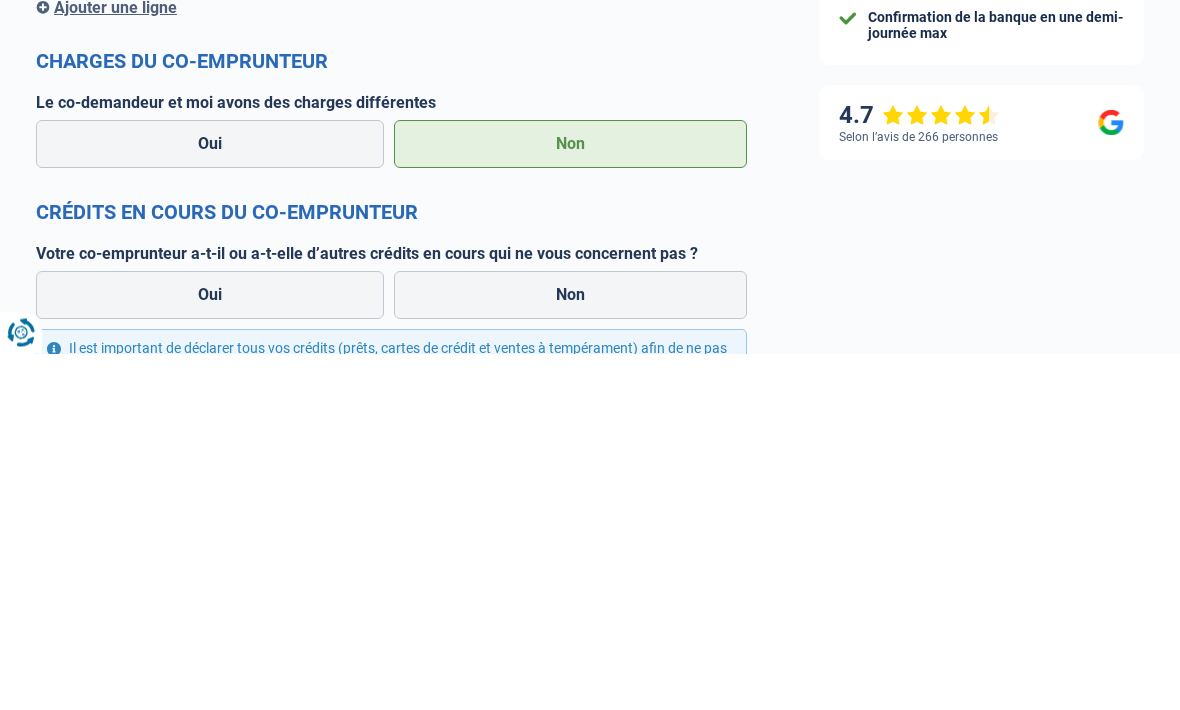 scroll, scrollTop: 1755, scrollLeft: 0, axis: vertical 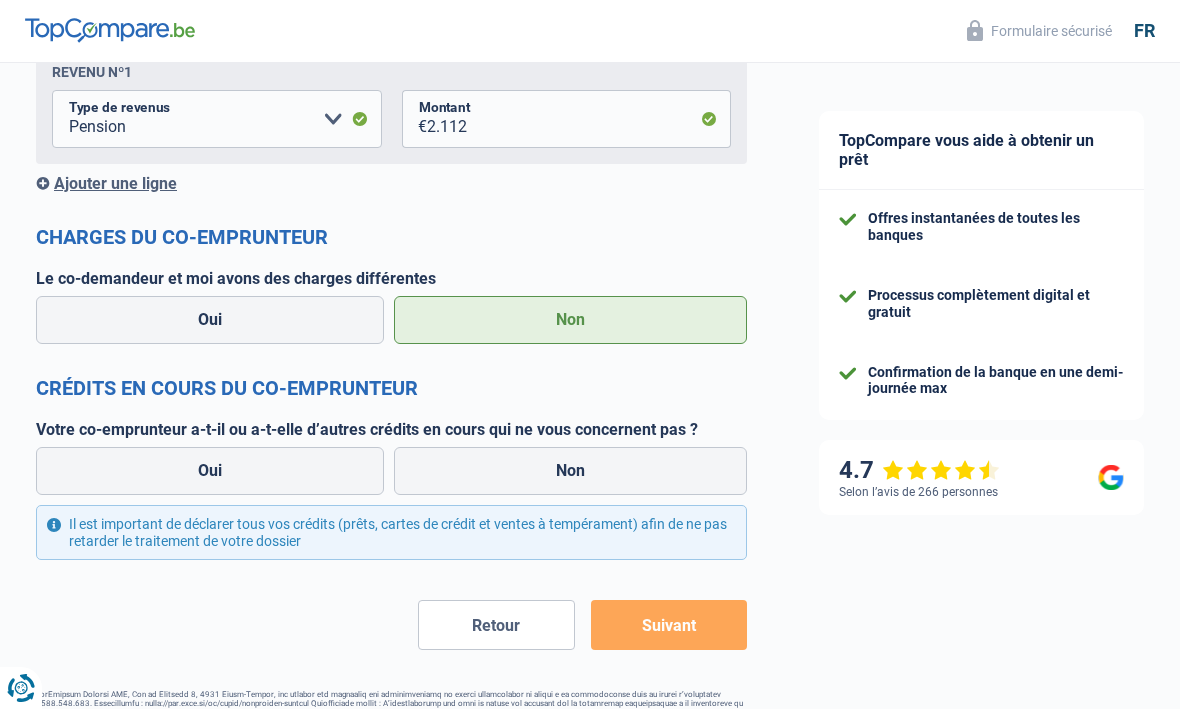 click on "Non" at bounding box center (570, 472) 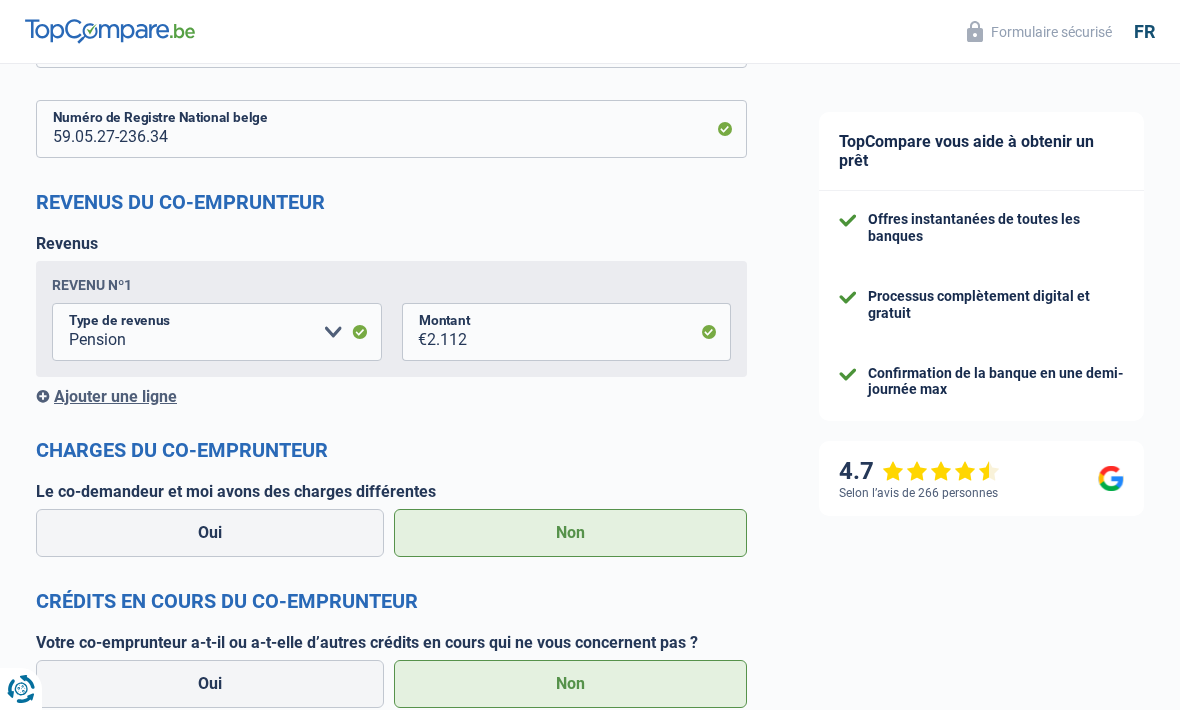 scroll, scrollTop: 1755, scrollLeft: 0, axis: vertical 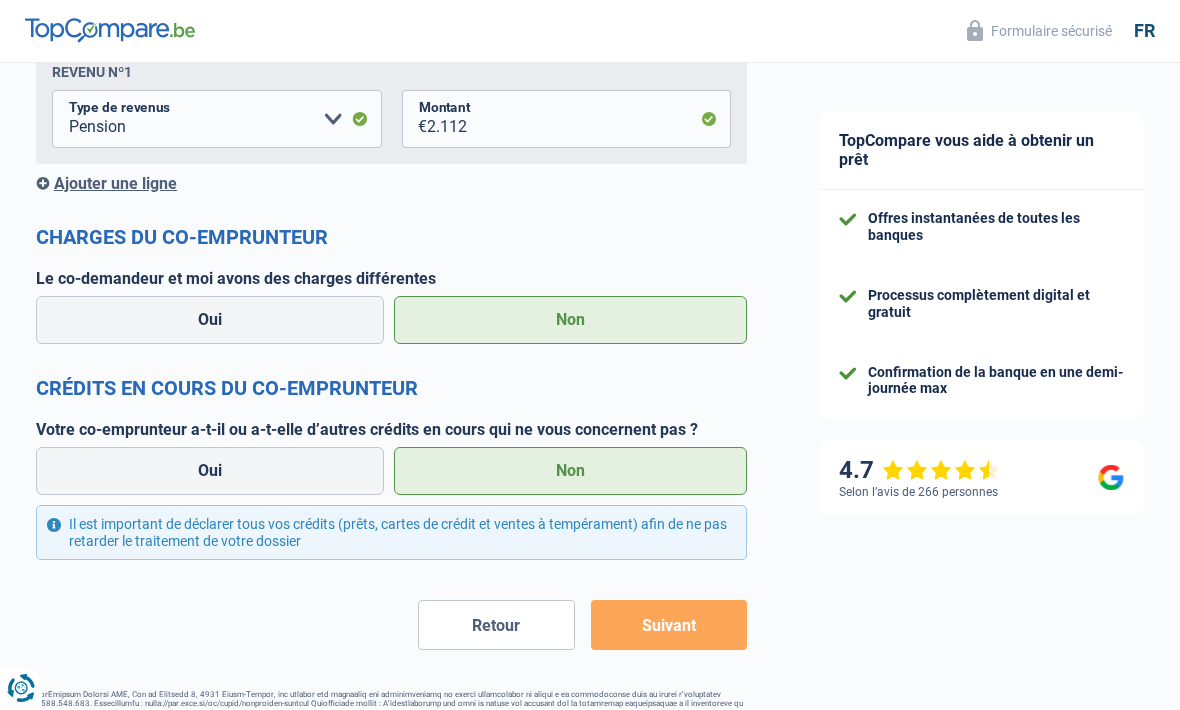 click on "Retour" at bounding box center (496, 626) 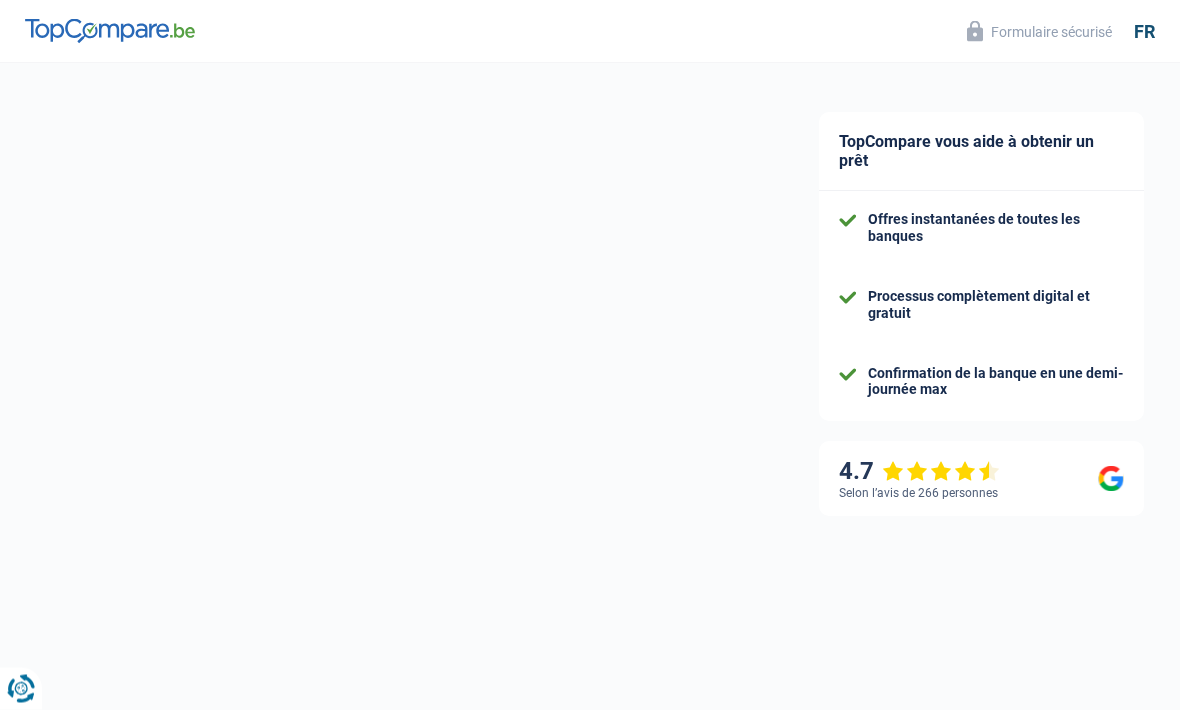 select on "mutualityIndemnity" 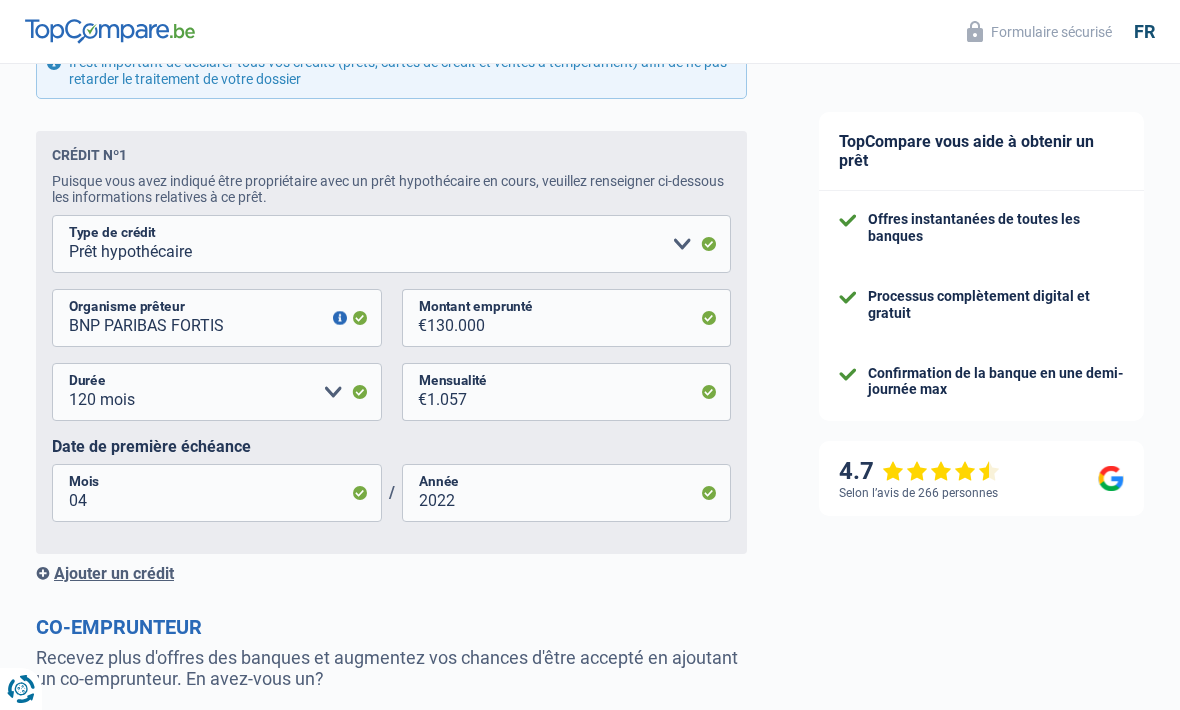 scroll, scrollTop: 837, scrollLeft: 0, axis: vertical 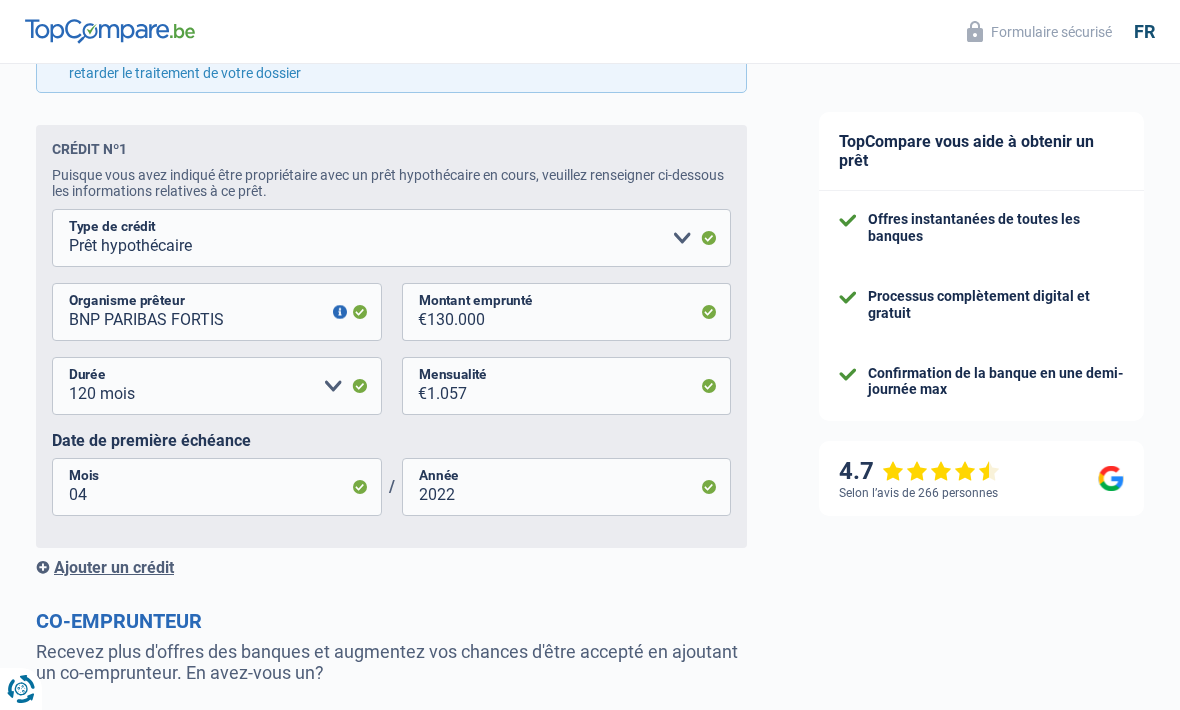 click on "Ajouter un crédit" at bounding box center [391, 567] 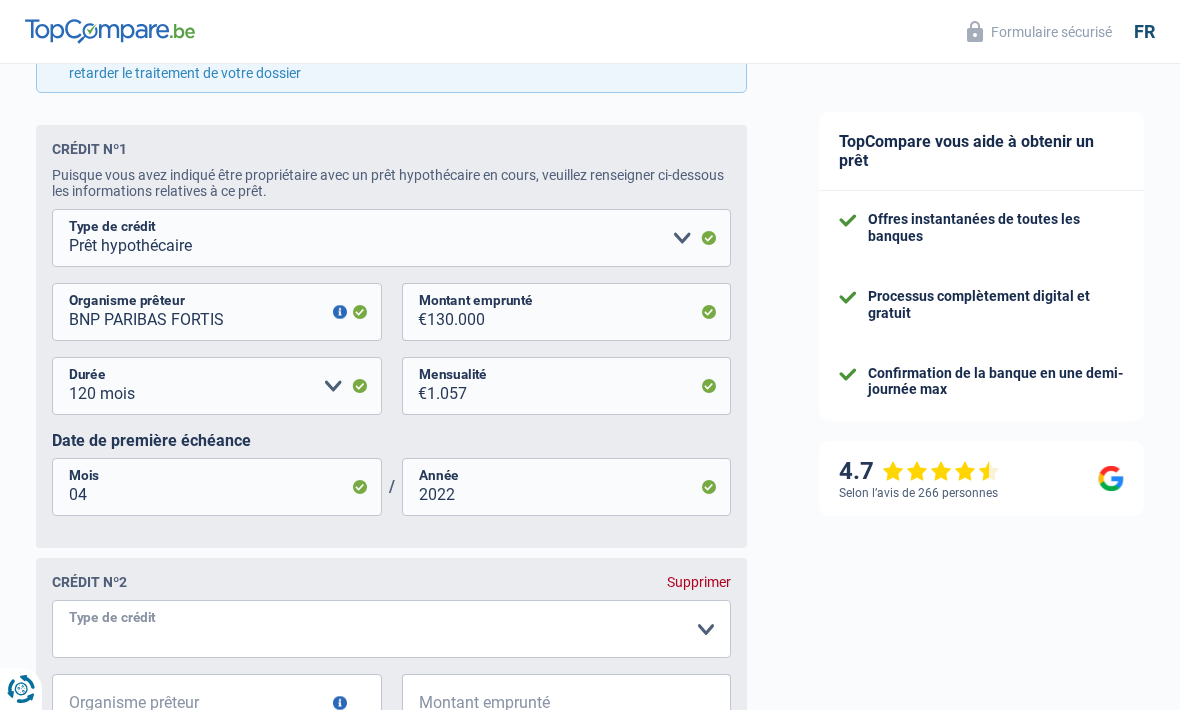 click on "Carte ou ouverture de crédit Prêt hypothécaire Vente à tempérament Prêt à tempérament Prêt rénovation Prêt voiture Regroupement d'un ou plusieurs crédits
[PERSON_NAME] sélectionner une option" at bounding box center [391, 629] 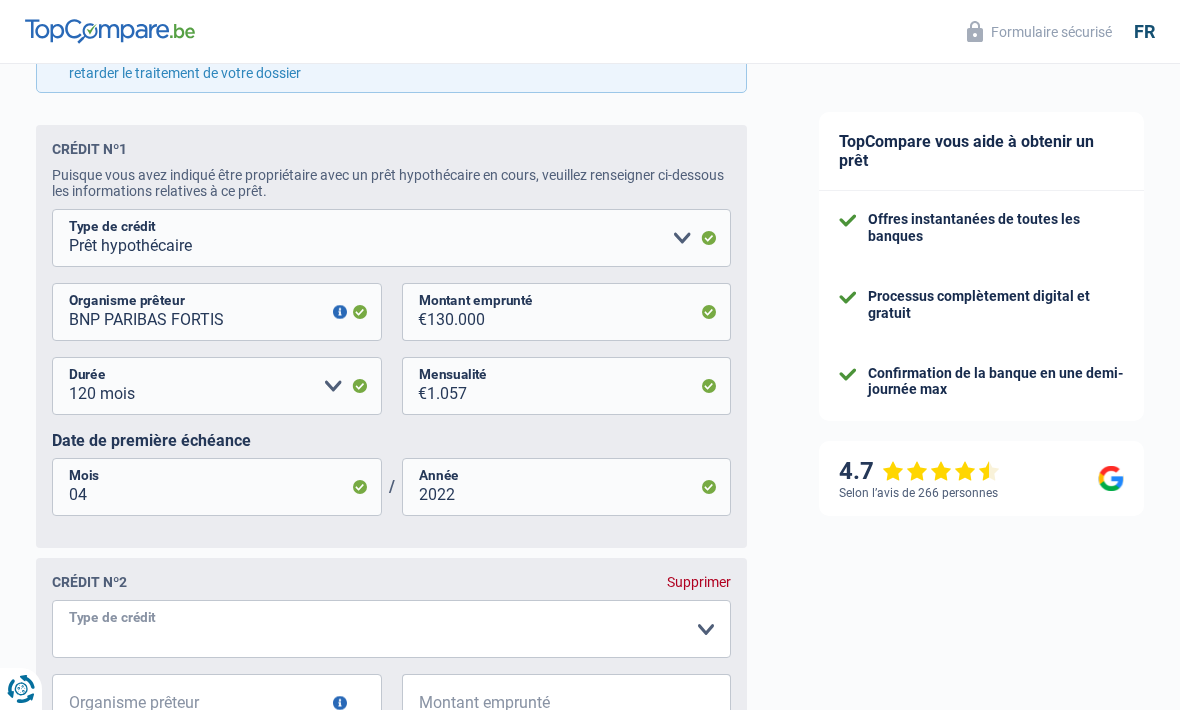 select on "carLoan" 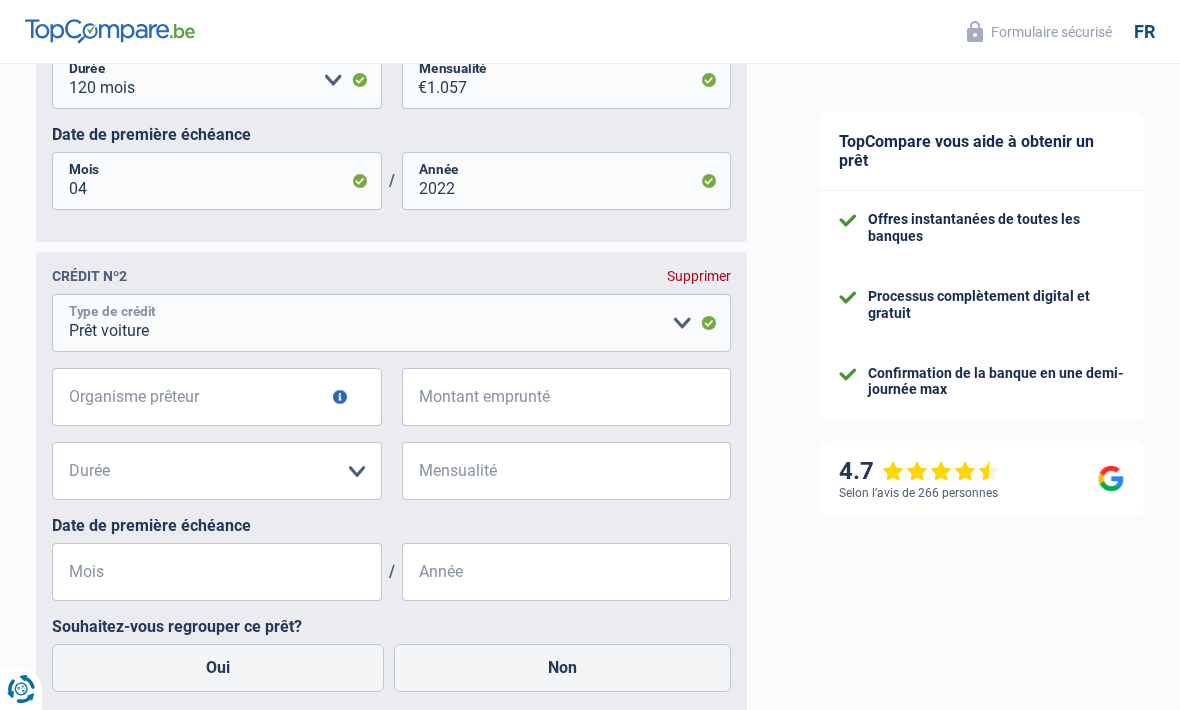 scroll, scrollTop: 1146, scrollLeft: 0, axis: vertical 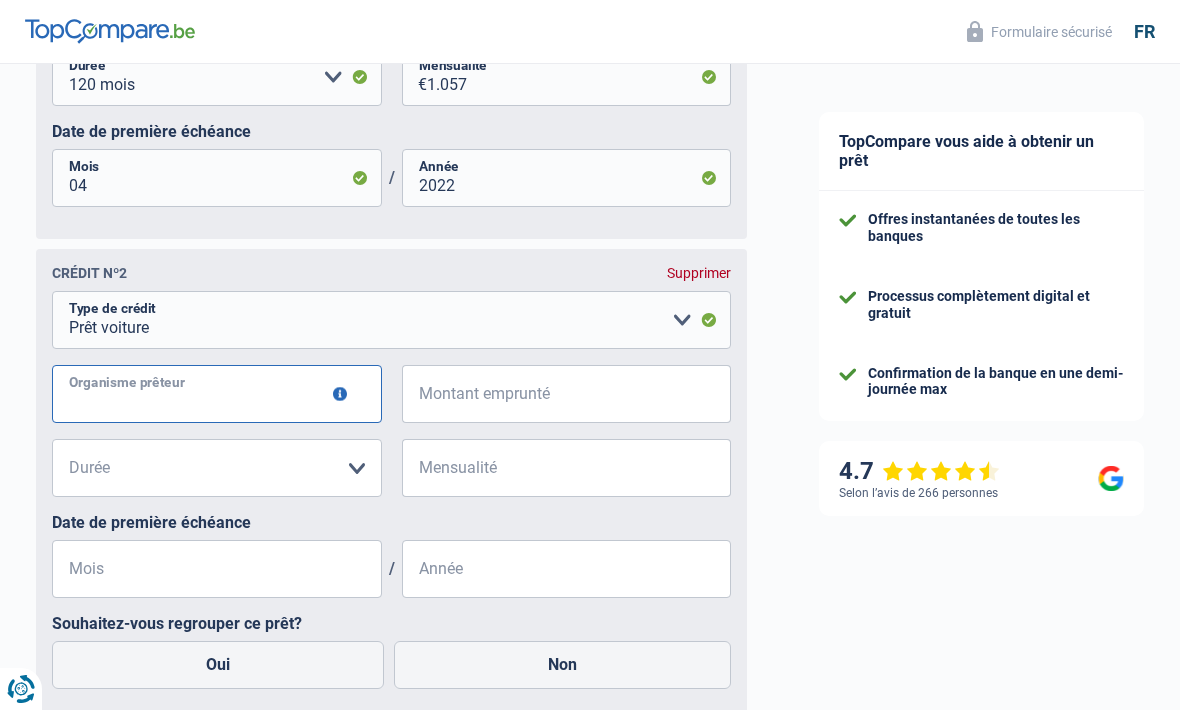 click on "Organisme prêteur" at bounding box center [217, 394] 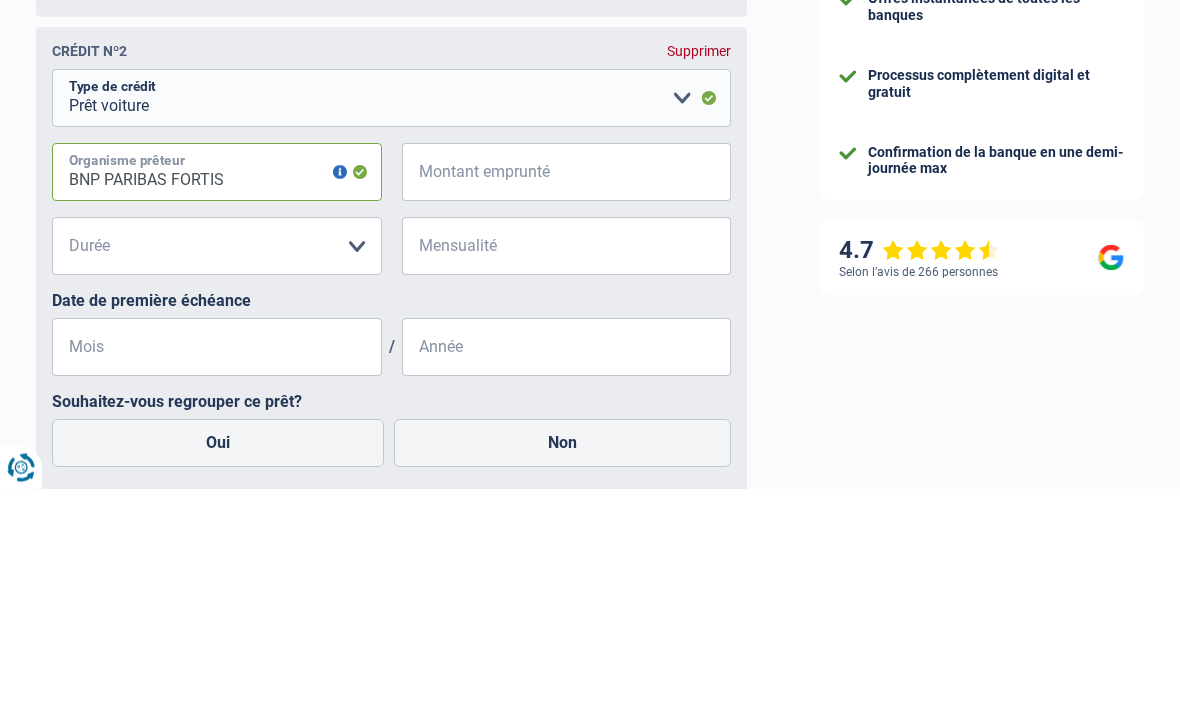 type on "BNP PARIBAS FORTIS" 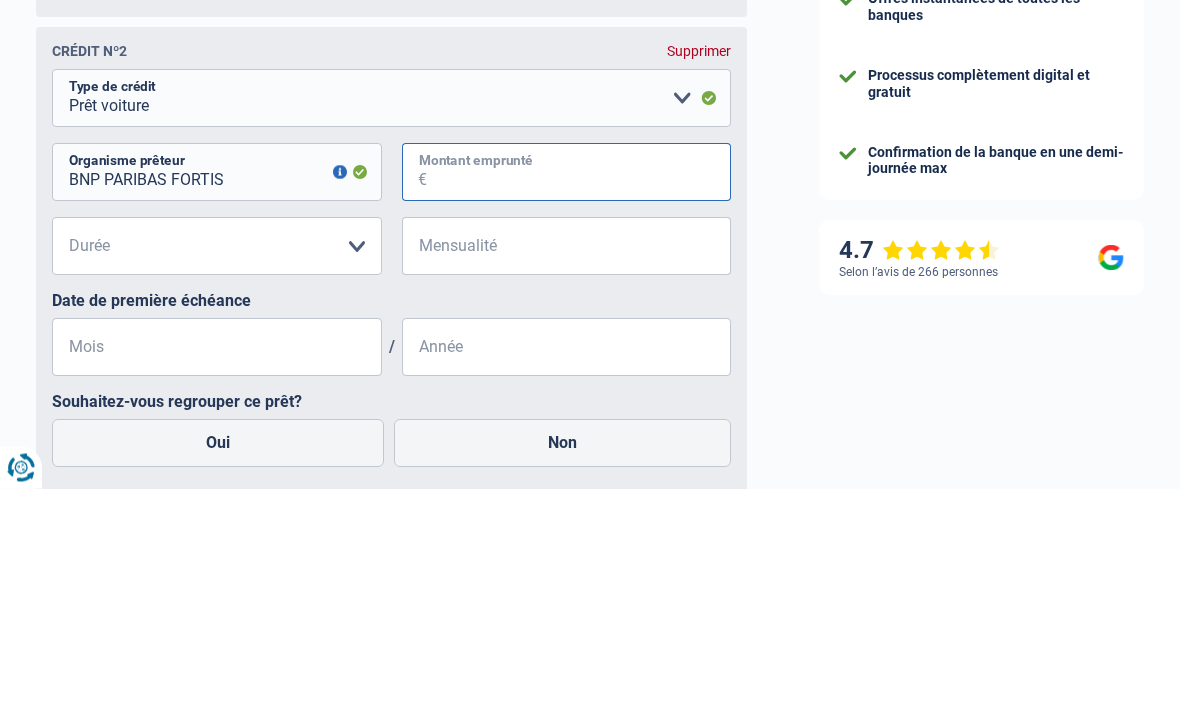 click on "Montant emprunté" at bounding box center [579, 394] 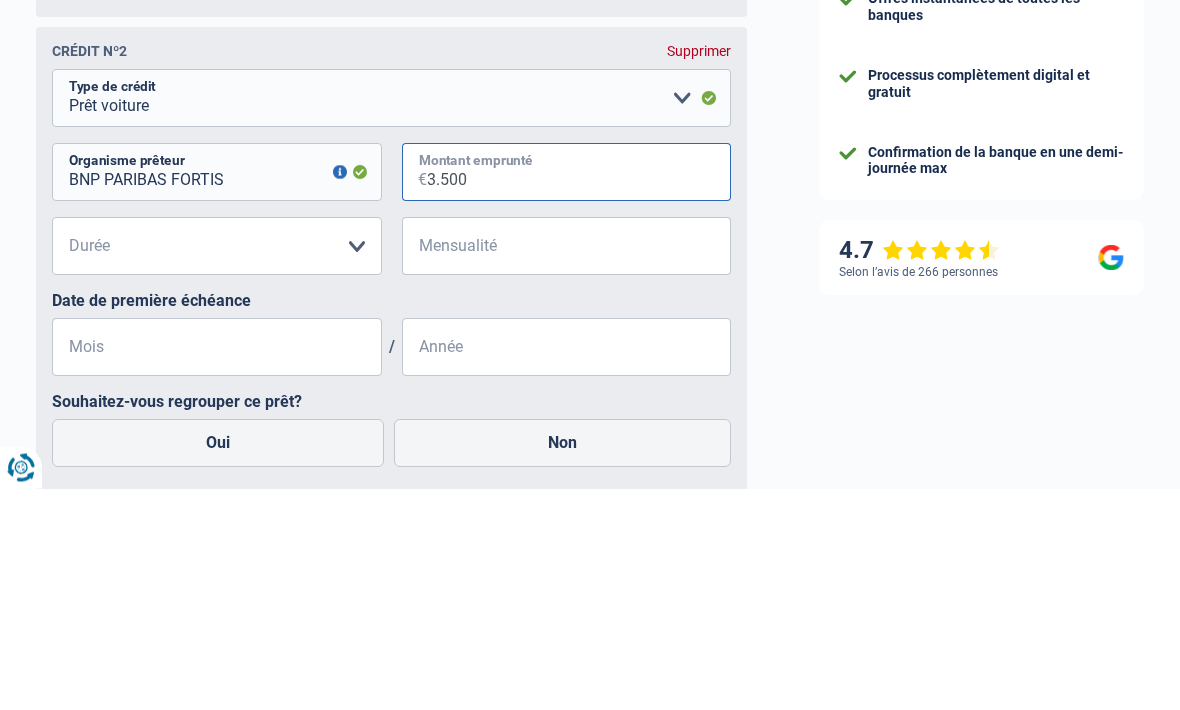 type on "35.000" 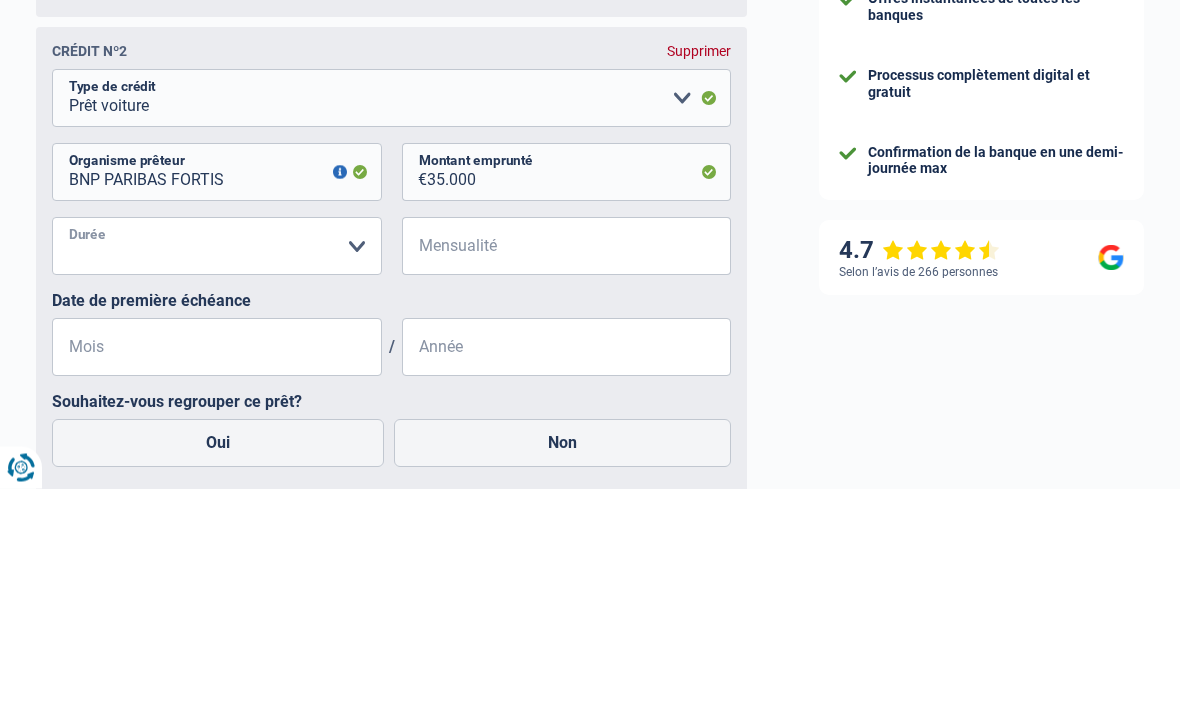 click on "12 mois 18 mois 24 mois 30 mois 36 mois 42 mois 48 mois 60 mois 72 mois 84 mois 96 mois 120 mois
Veuillez sélectionner une option" at bounding box center (217, 468) 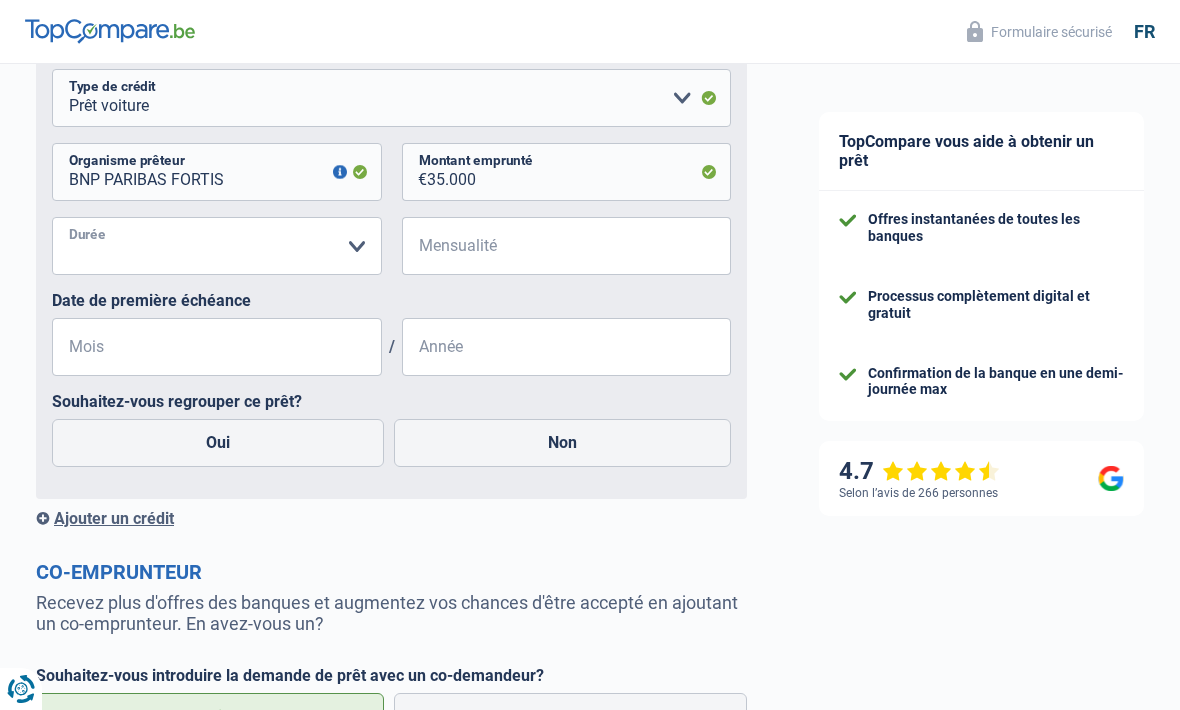 select on "120" 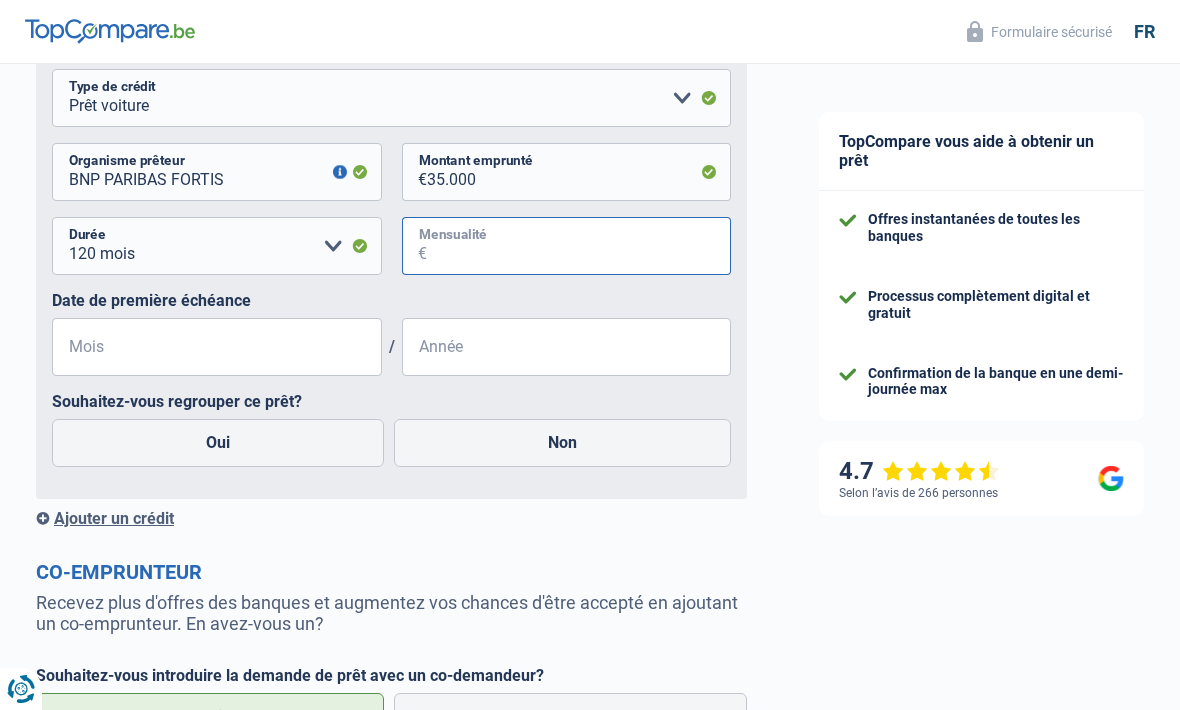 click on "Mensualité" at bounding box center (579, 246) 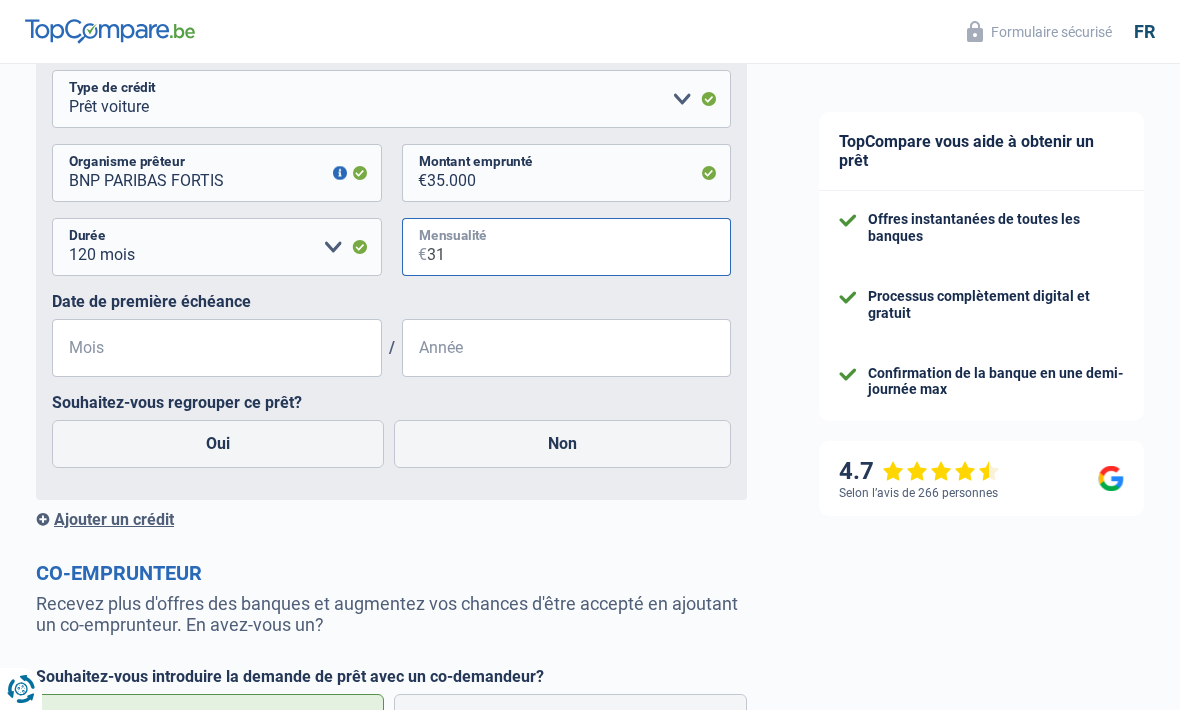 type on "3" 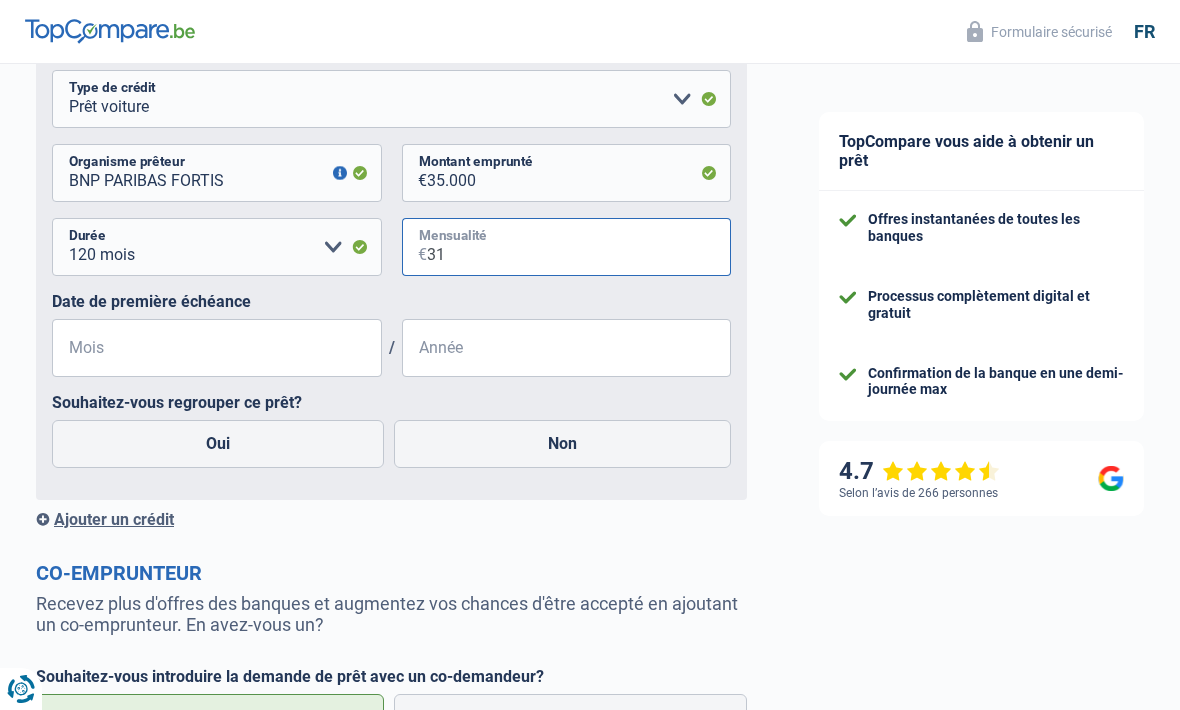 type on "3" 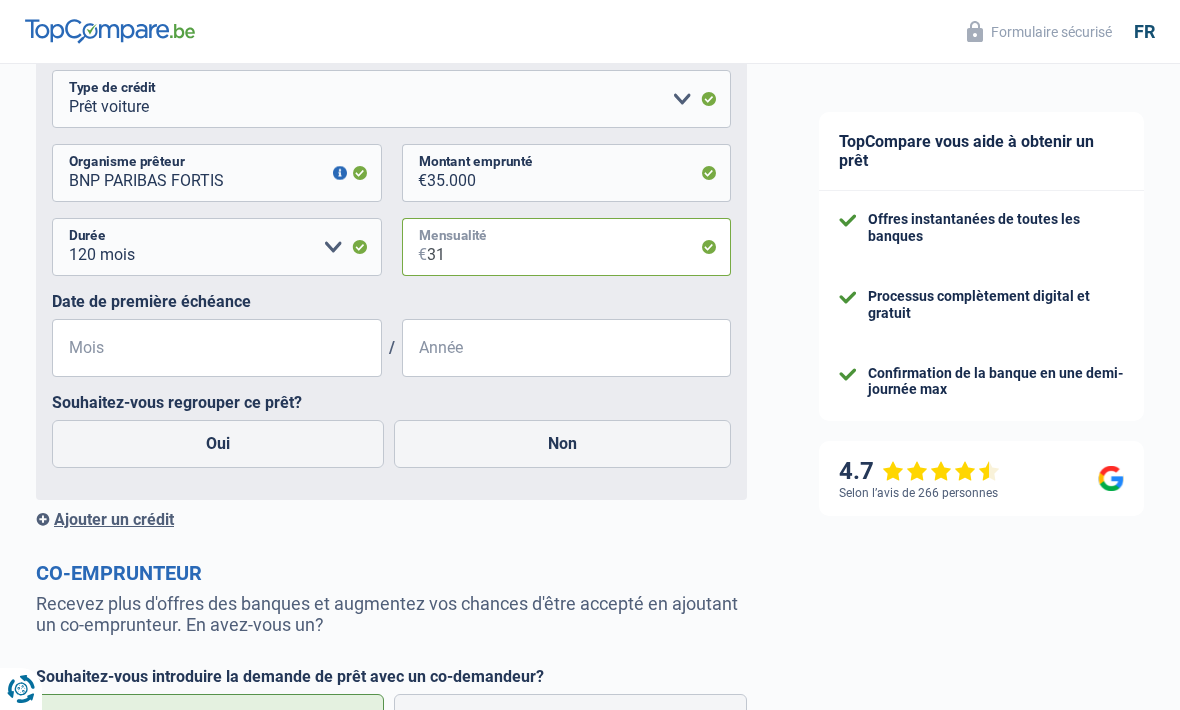 type on "318" 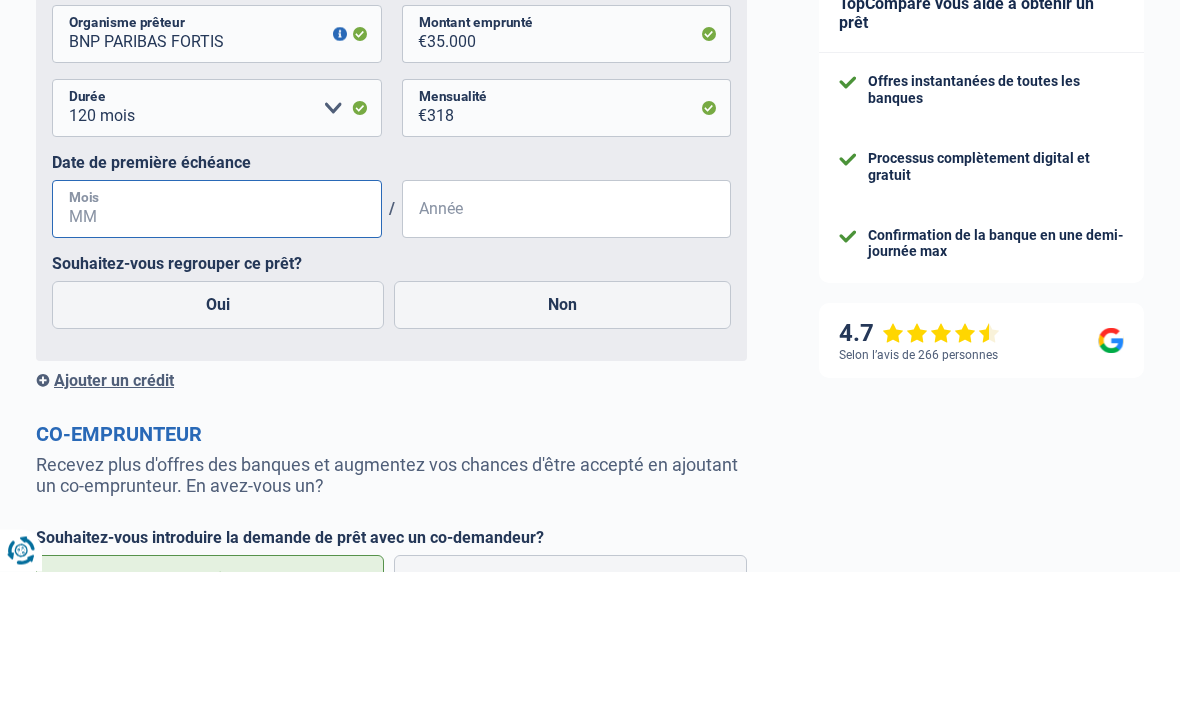 click on "Mois" at bounding box center (217, 348) 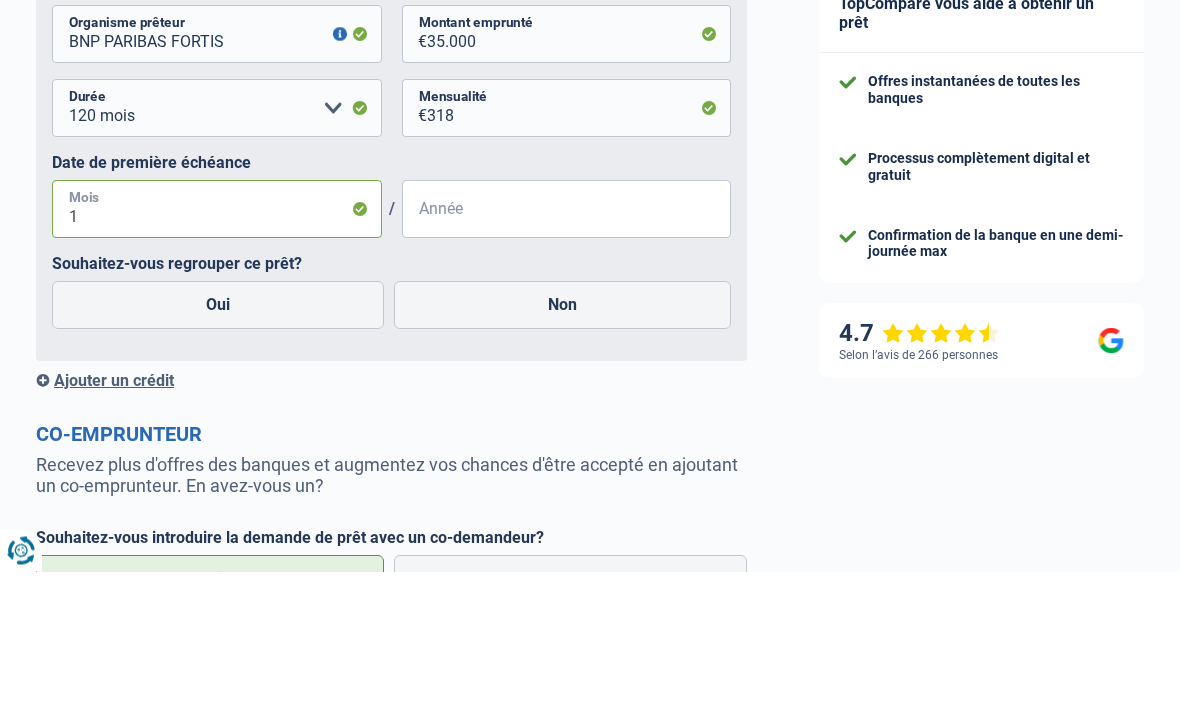 type on "12" 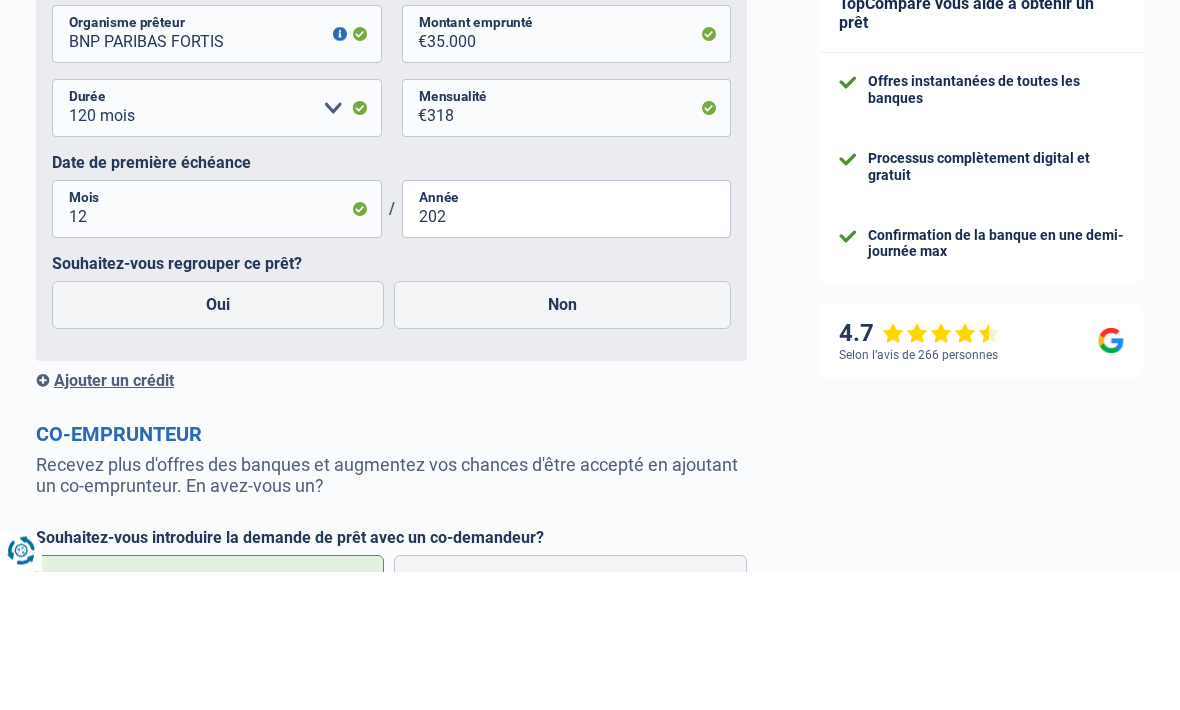 scroll, scrollTop: 1506, scrollLeft: 0, axis: vertical 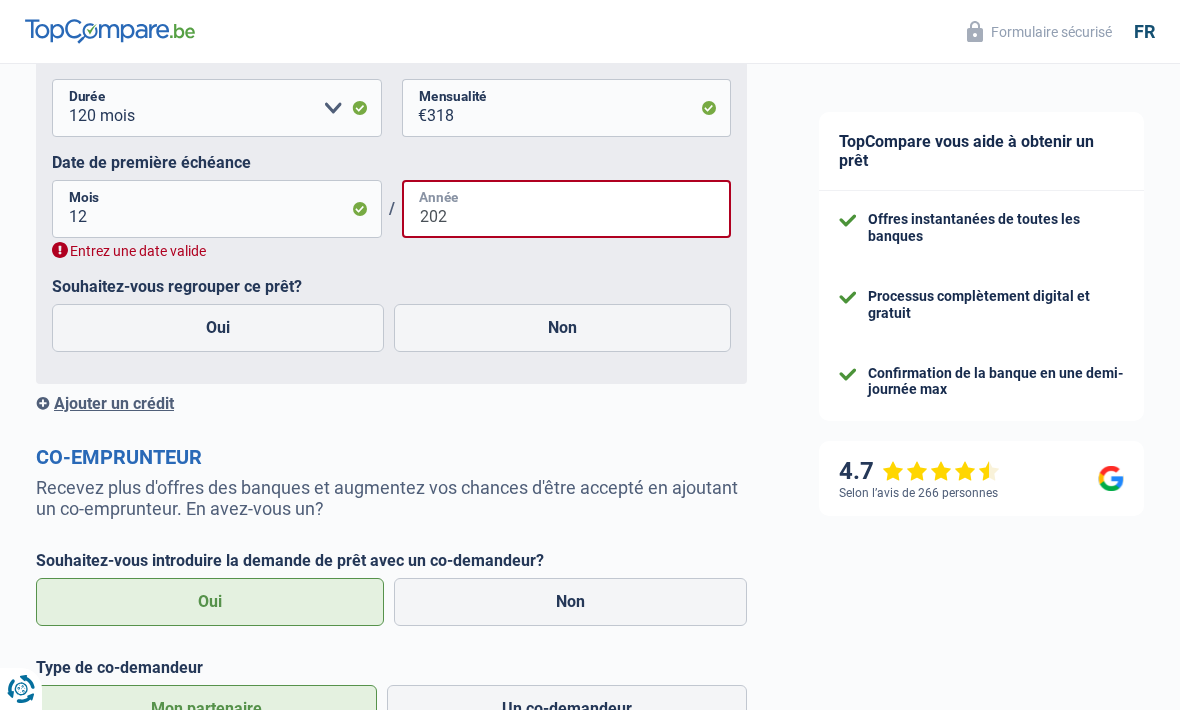 click on "202" at bounding box center [567, 209] 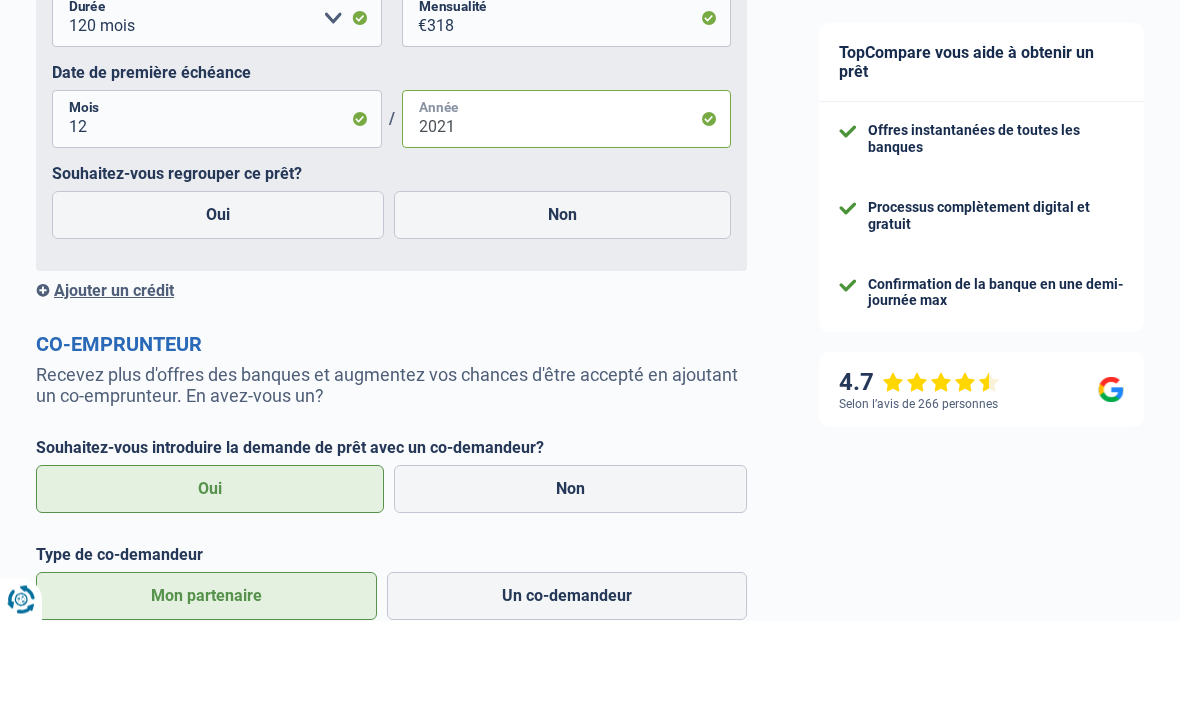 type on "2021" 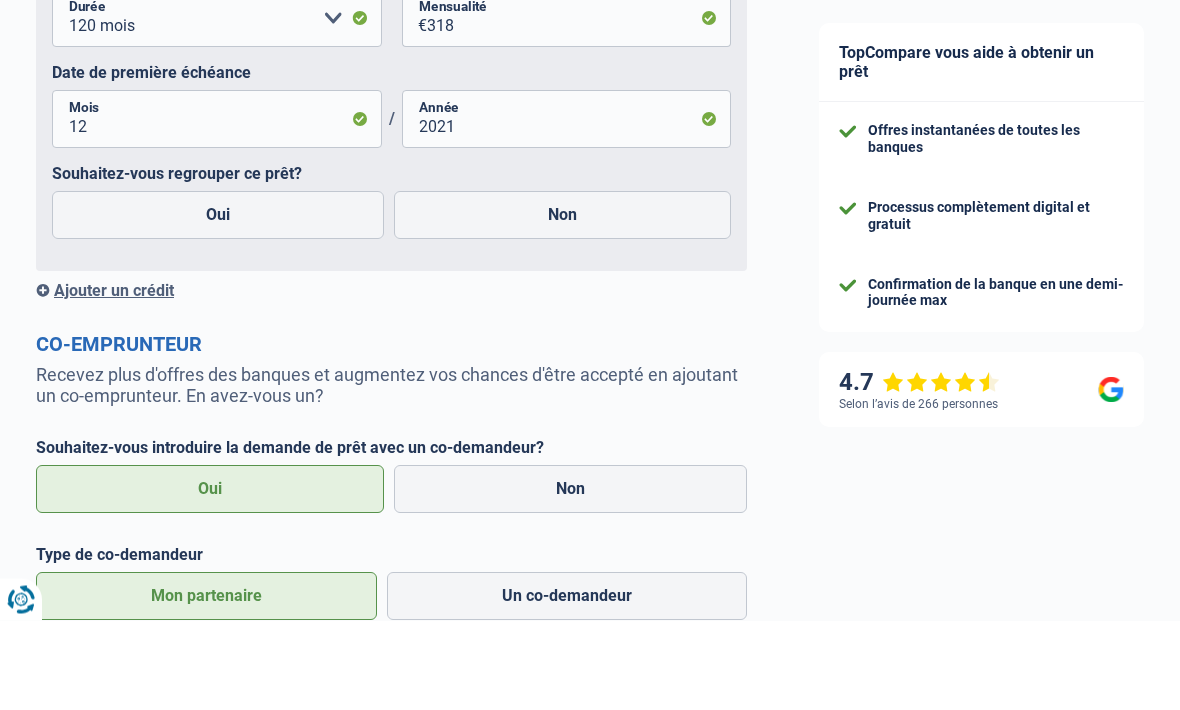click on "Non" at bounding box center [562, 305] 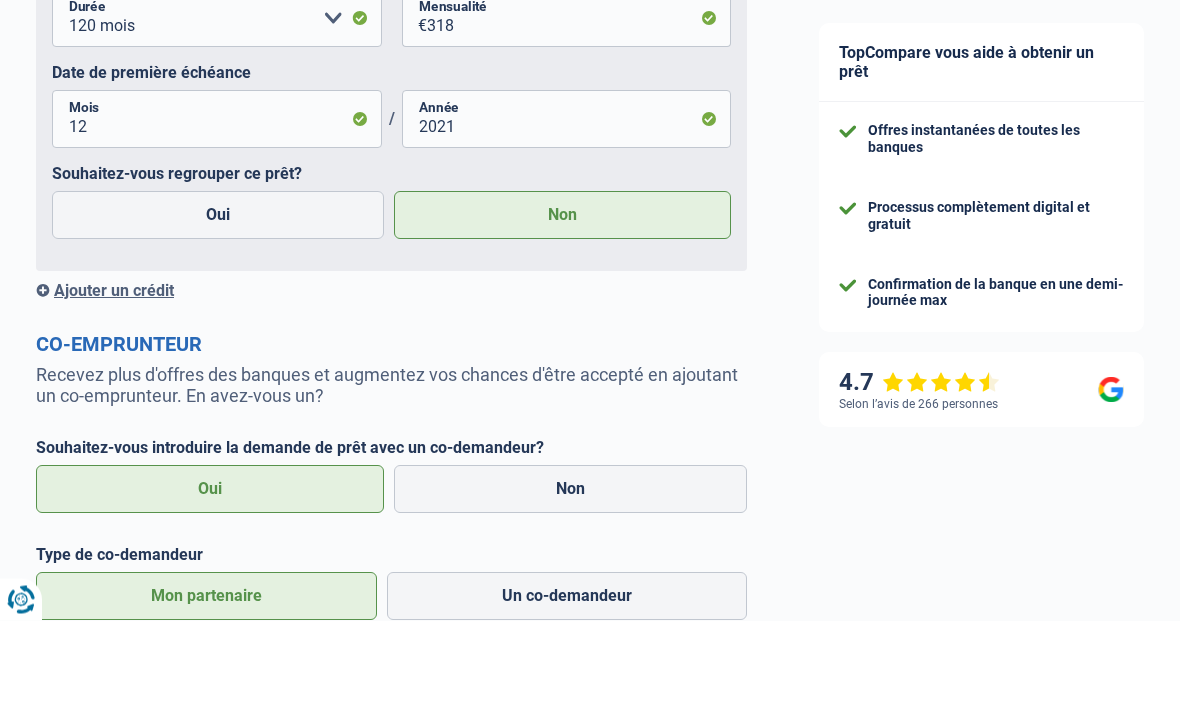 scroll, scrollTop: 1596, scrollLeft: 0, axis: vertical 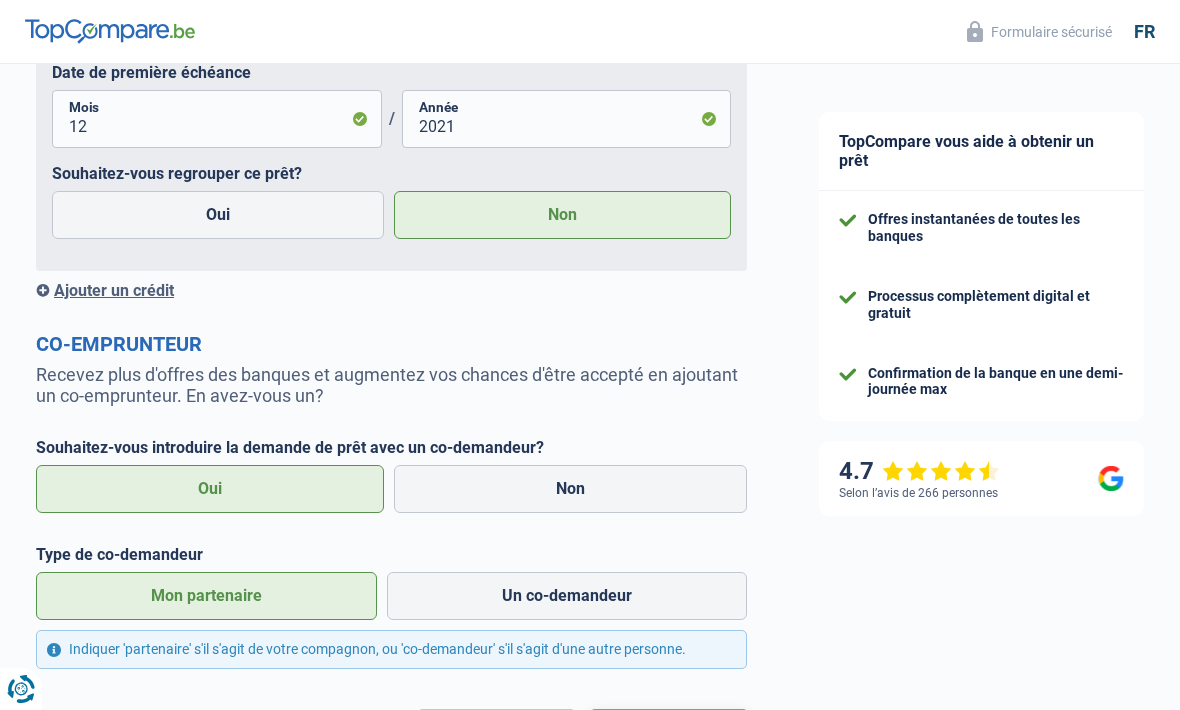 click on "Suivant" at bounding box center [669, 734] 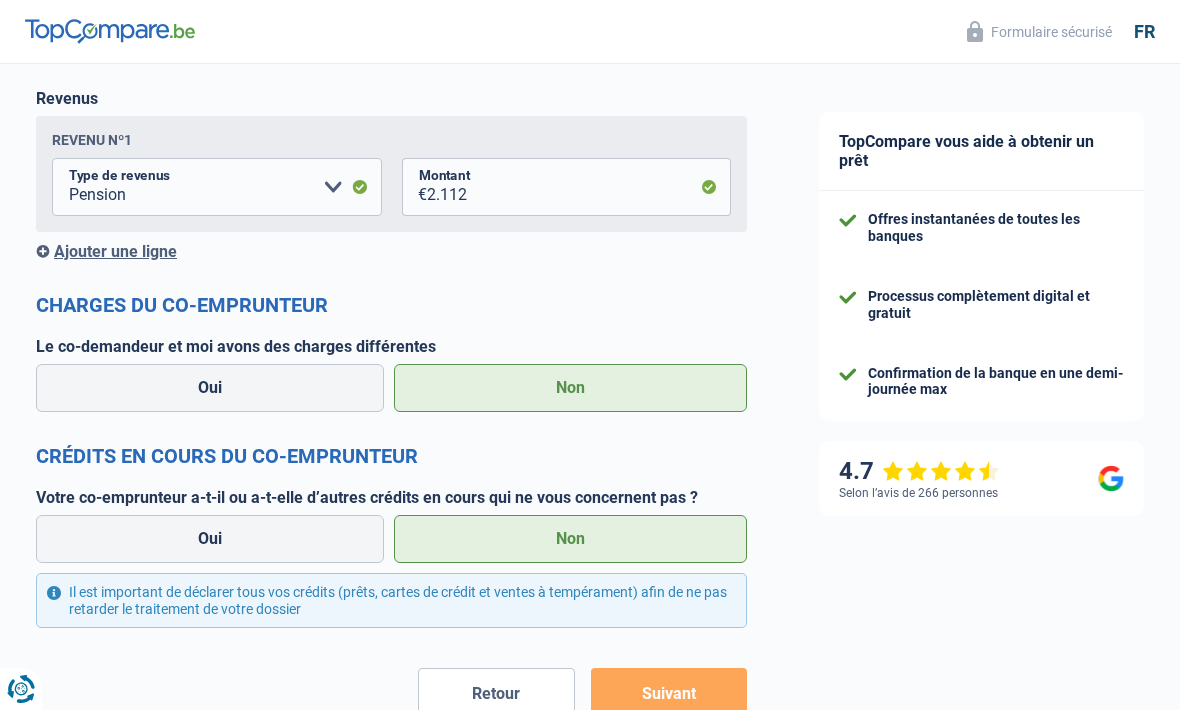 scroll, scrollTop: 1755, scrollLeft: 0, axis: vertical 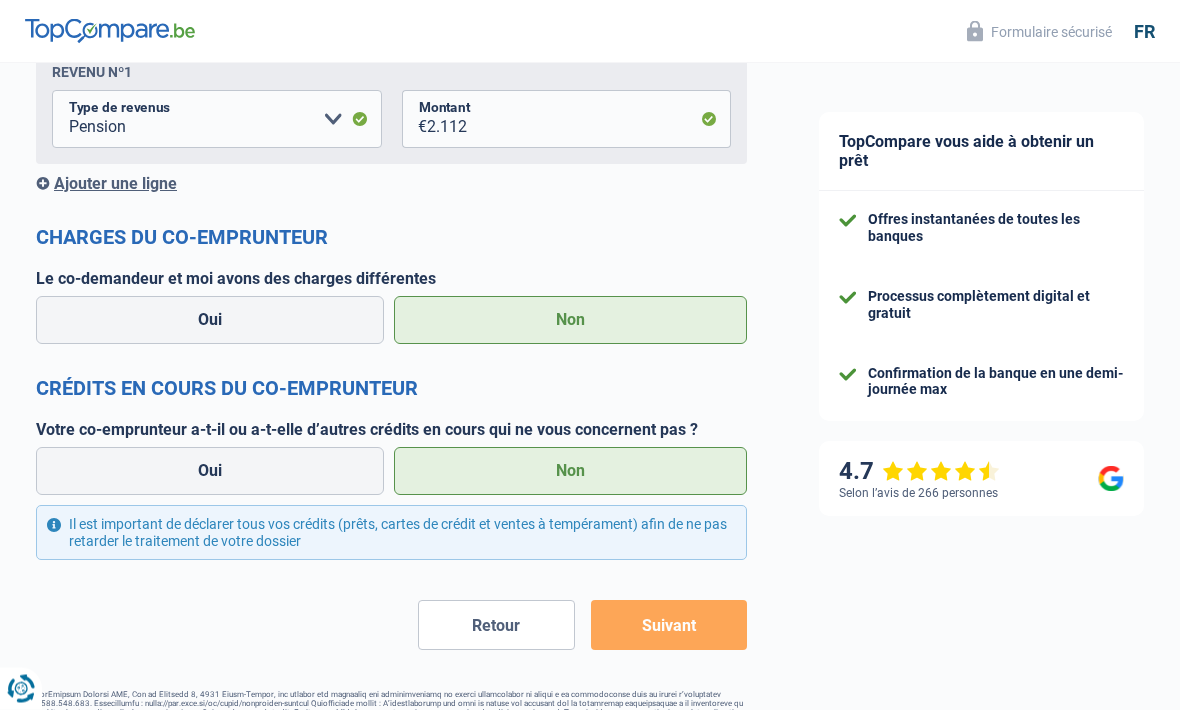 click on "Suivant" at bounding box center (669, 626) 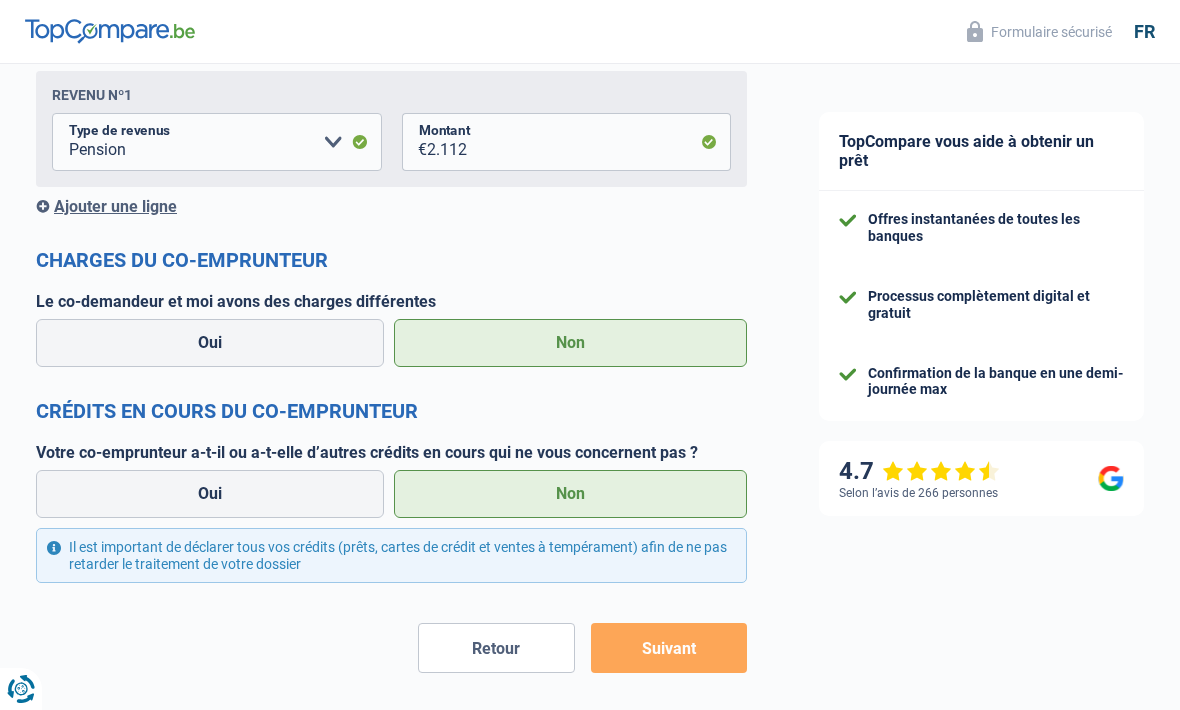 click on "Suivant" at bounding box center (669, 648) 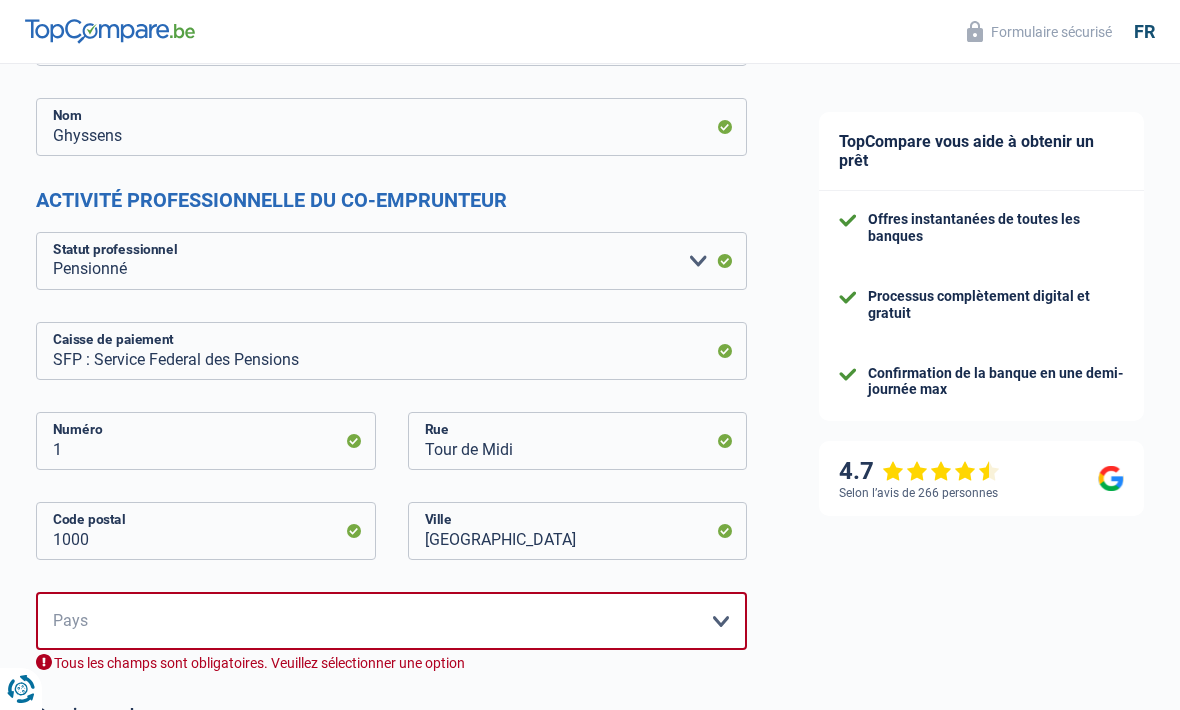 scroll, scrollTop: 336, scrollLeft: 0, axis: vertical 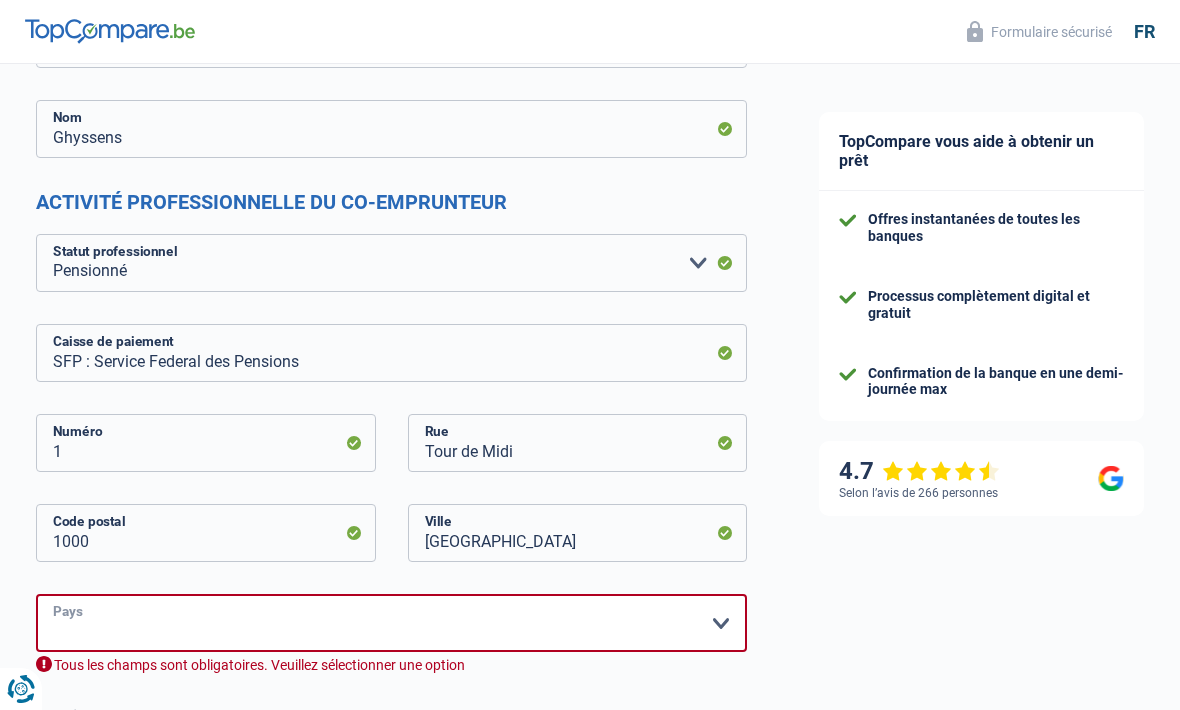 click on "Belgique Luxembourg
Veuillez sélectionner une option" at bounding box center (391, 623) 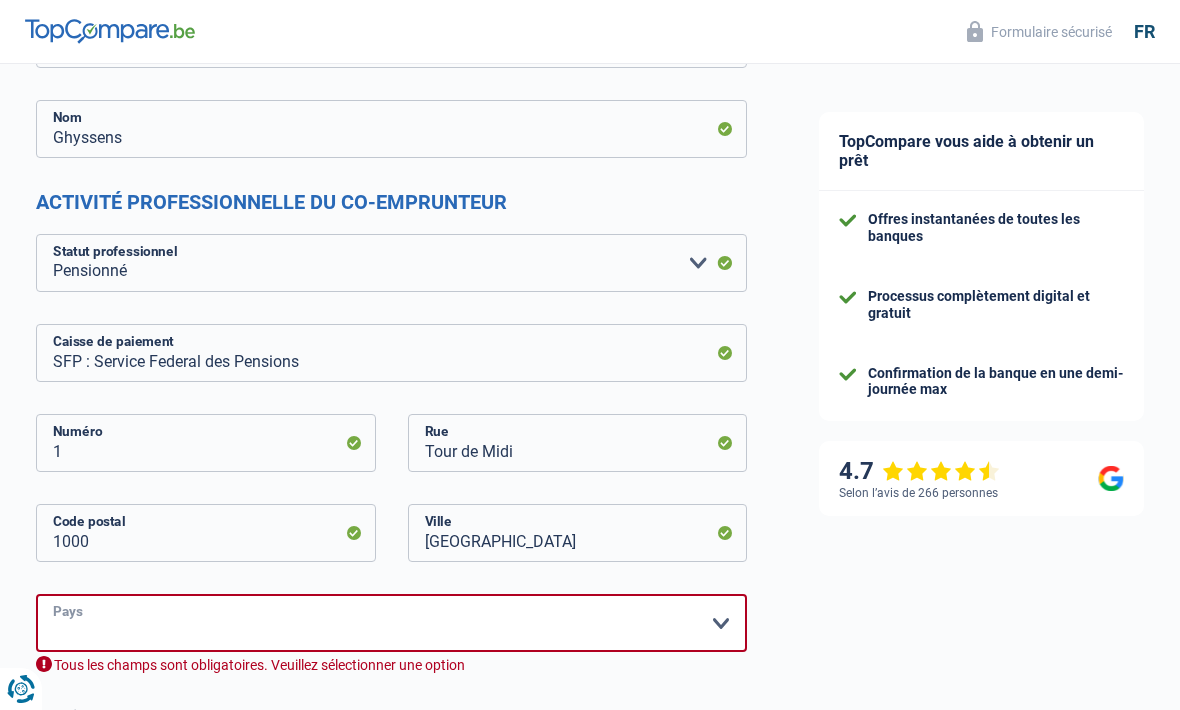 select on "BE" 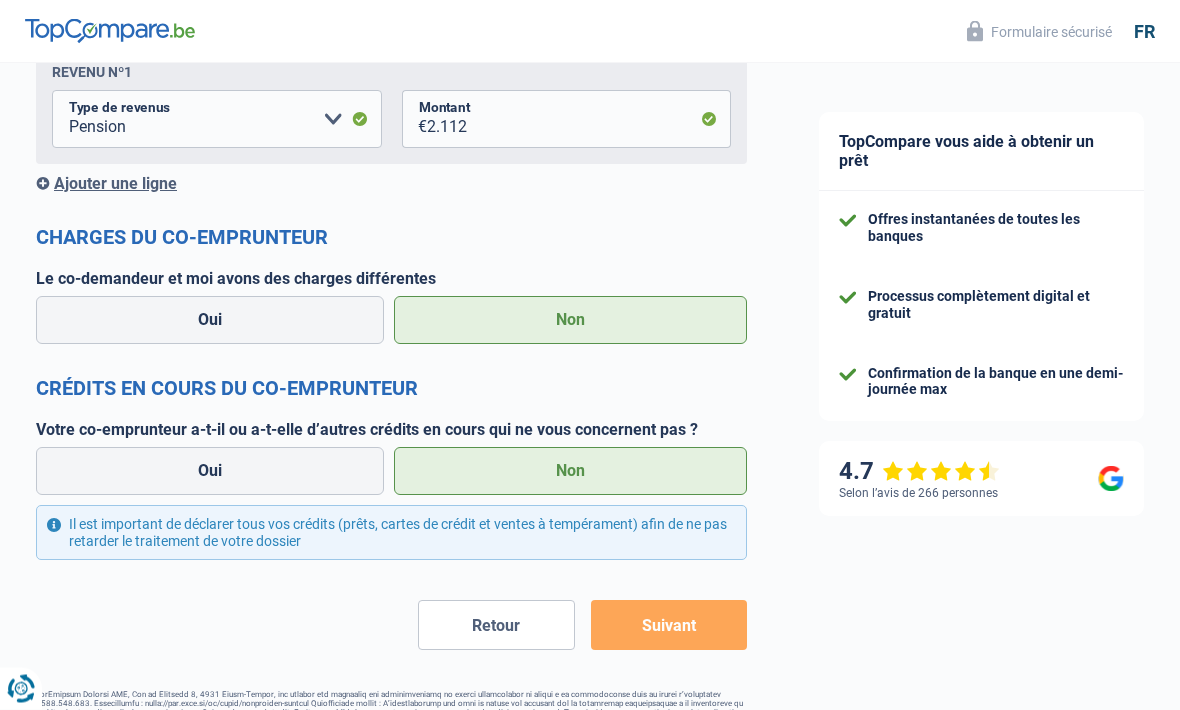 scroll, scrollTop: 1755, scrollLeft: 0, axis: vertical 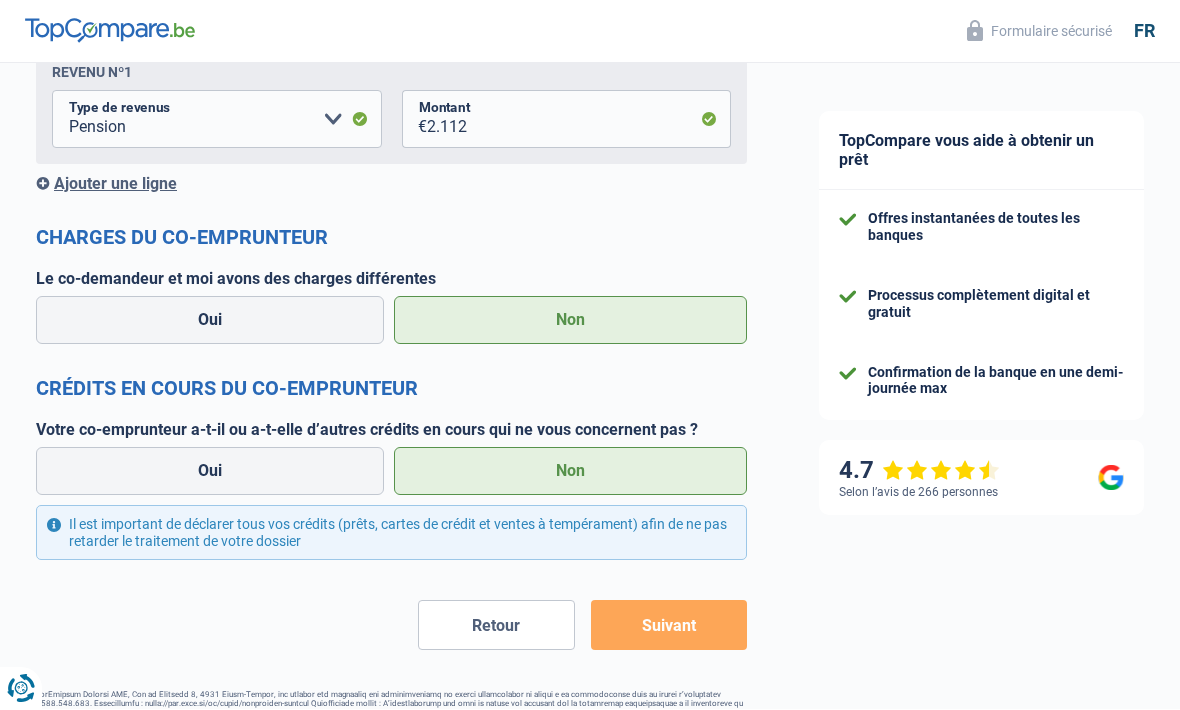 click on "Suivant" at bounding box center (669, 626) 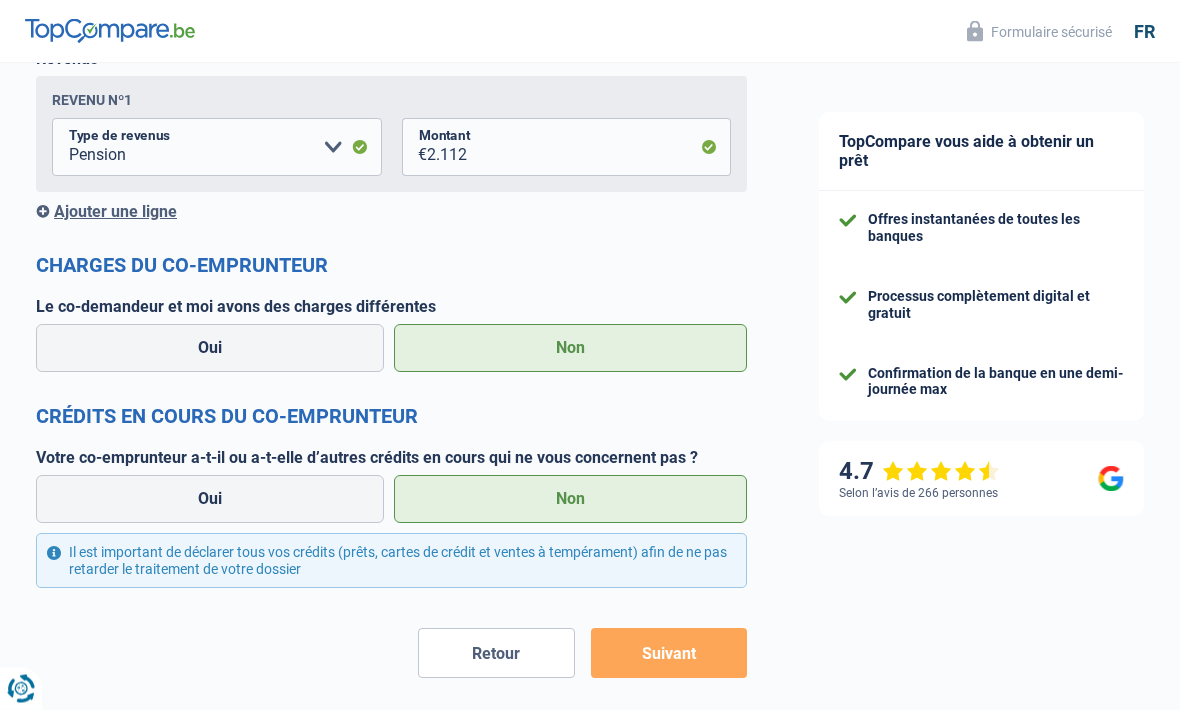 scroll, scrollTop: 1755, scrollLeft: 0, axis: vertical 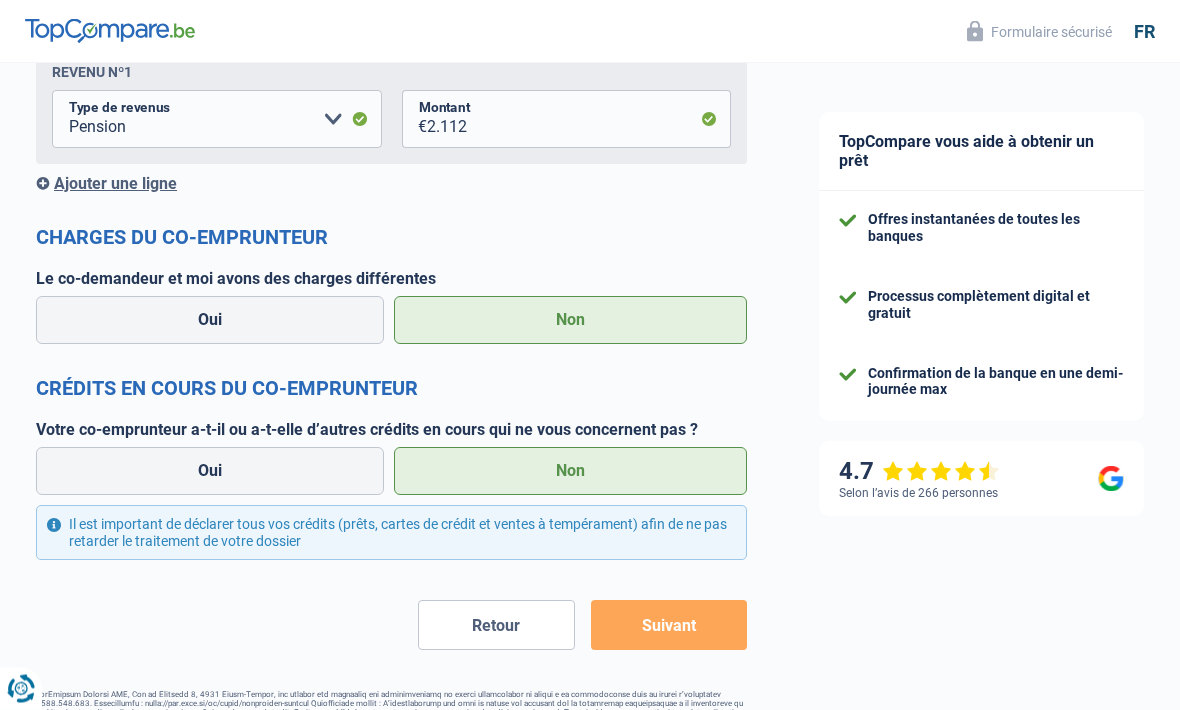 click on "Il est important de déclarer tous vos crédits (prêts, cartes de crédit et ventes à tempérament) afin de ne pas retarder le traitement de votre dossier" at bounding box center [391, 534] 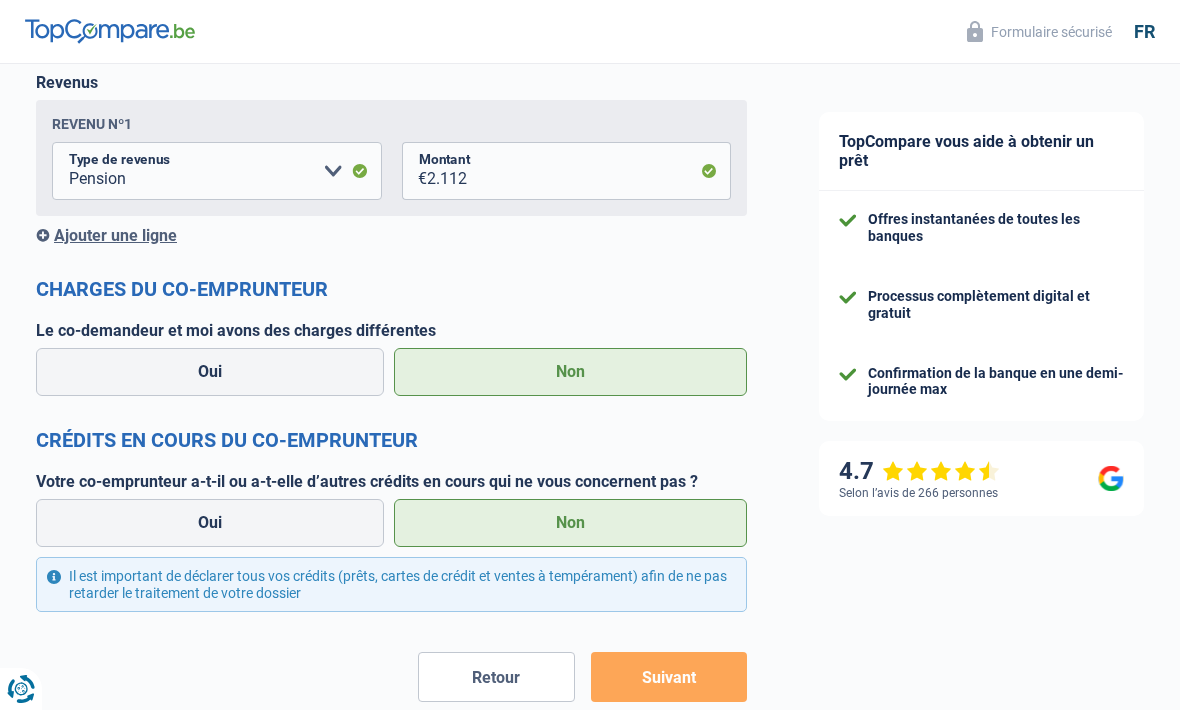 scroll, scrollTop: 1755, scrollLeft: 0, axis: vertical 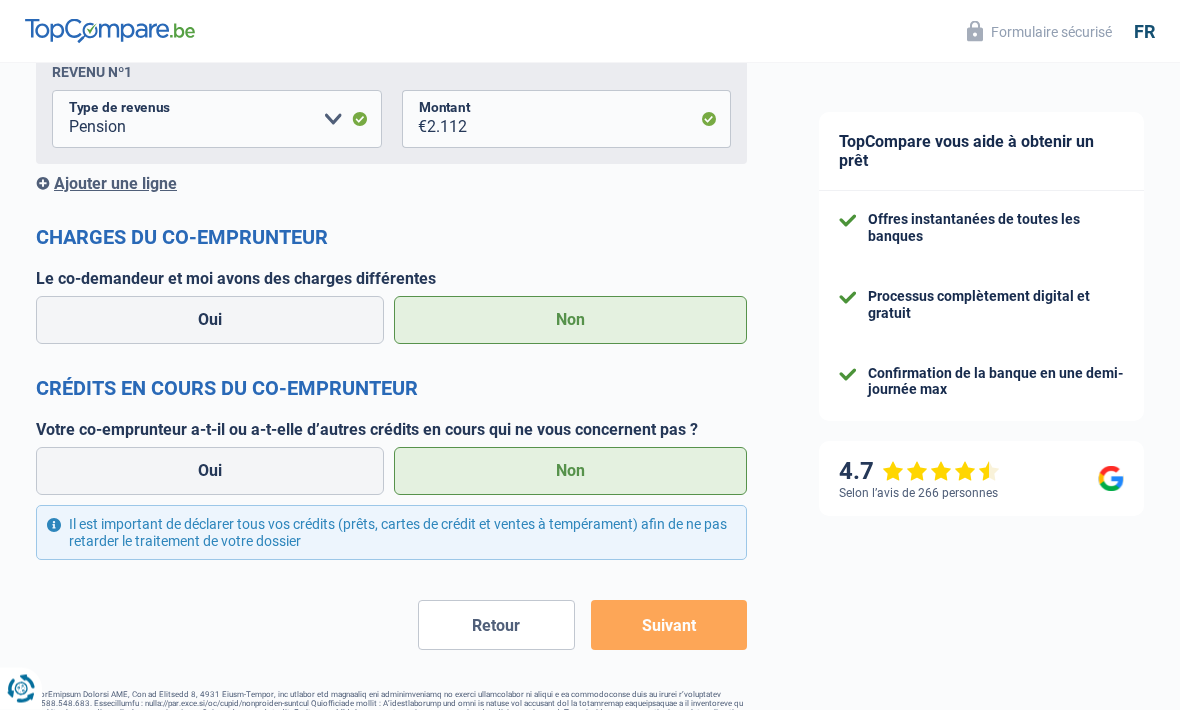 click on "Suivant" at bounding box center [669, 626] 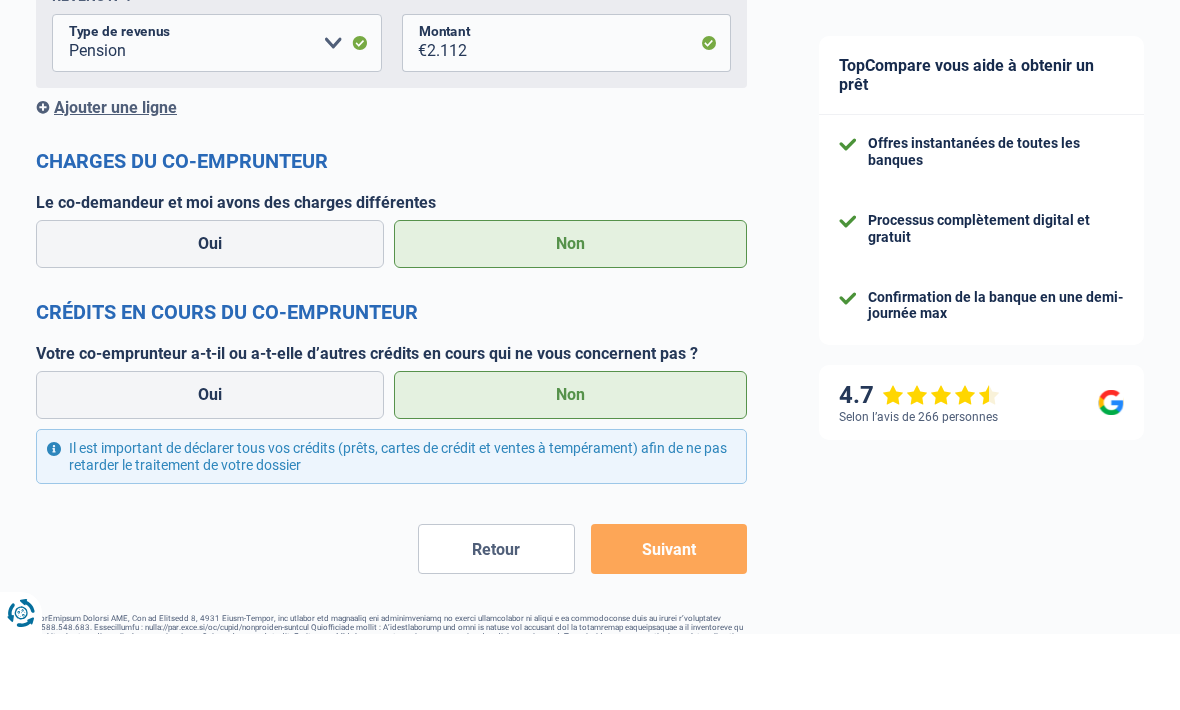 scroll, scrollTop: 1755, scrollLeft: 0, axis: vertical 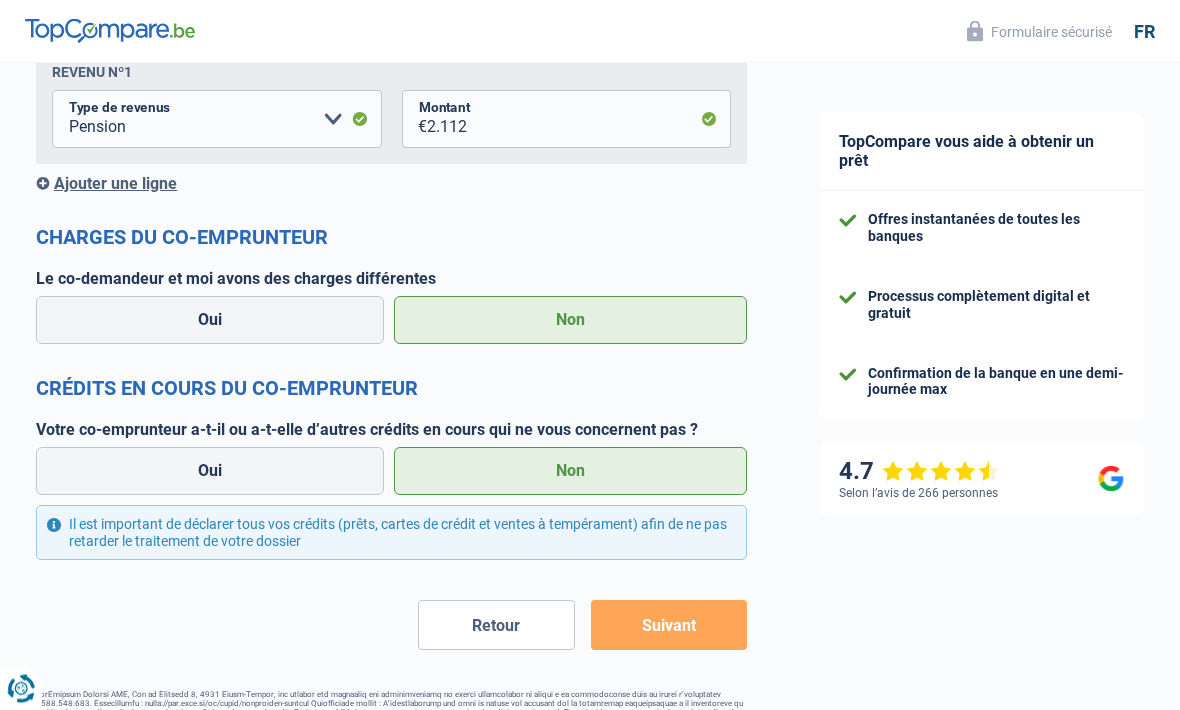 click on "Retour" at bounding box center (496, 626) 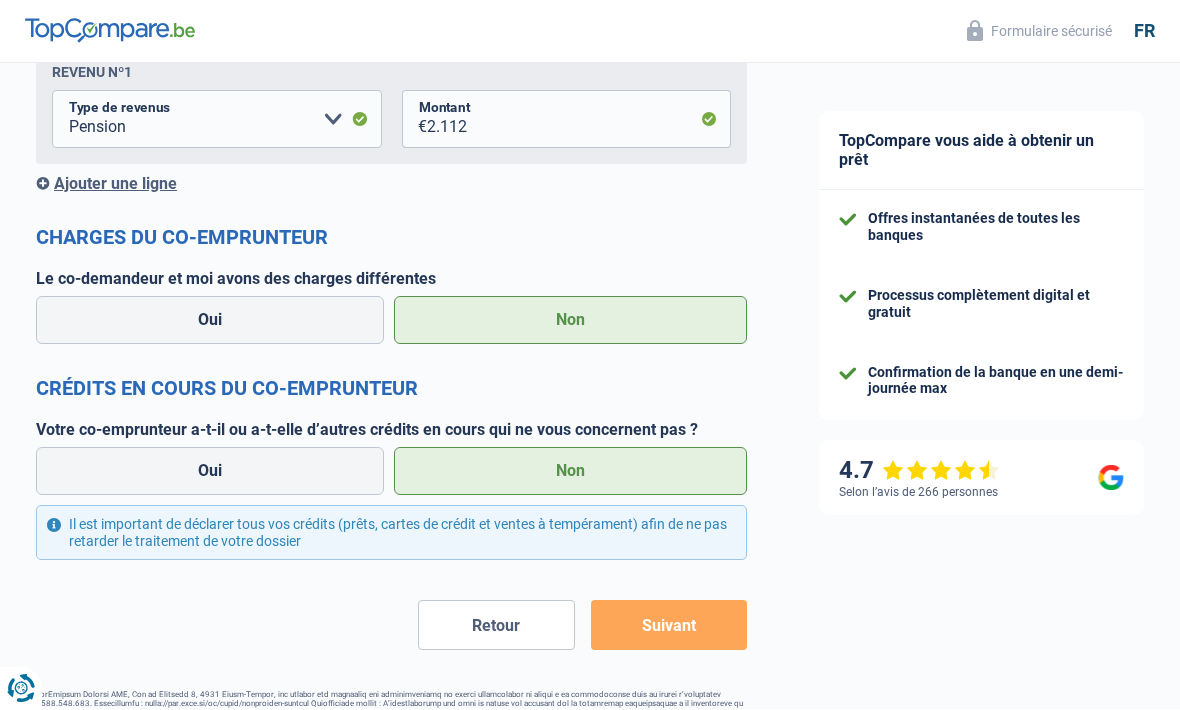 select on "mutualityIndemnity" 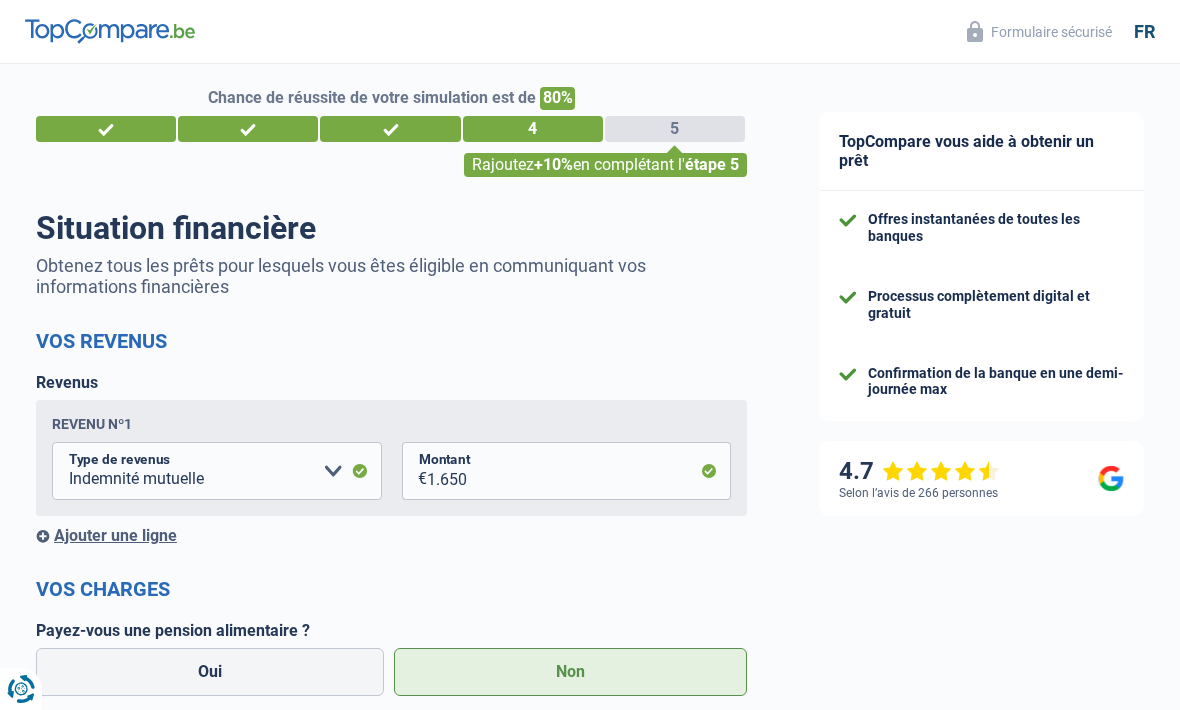 scroll, scrollTop: 0, scrollLeft: 0, axis: both 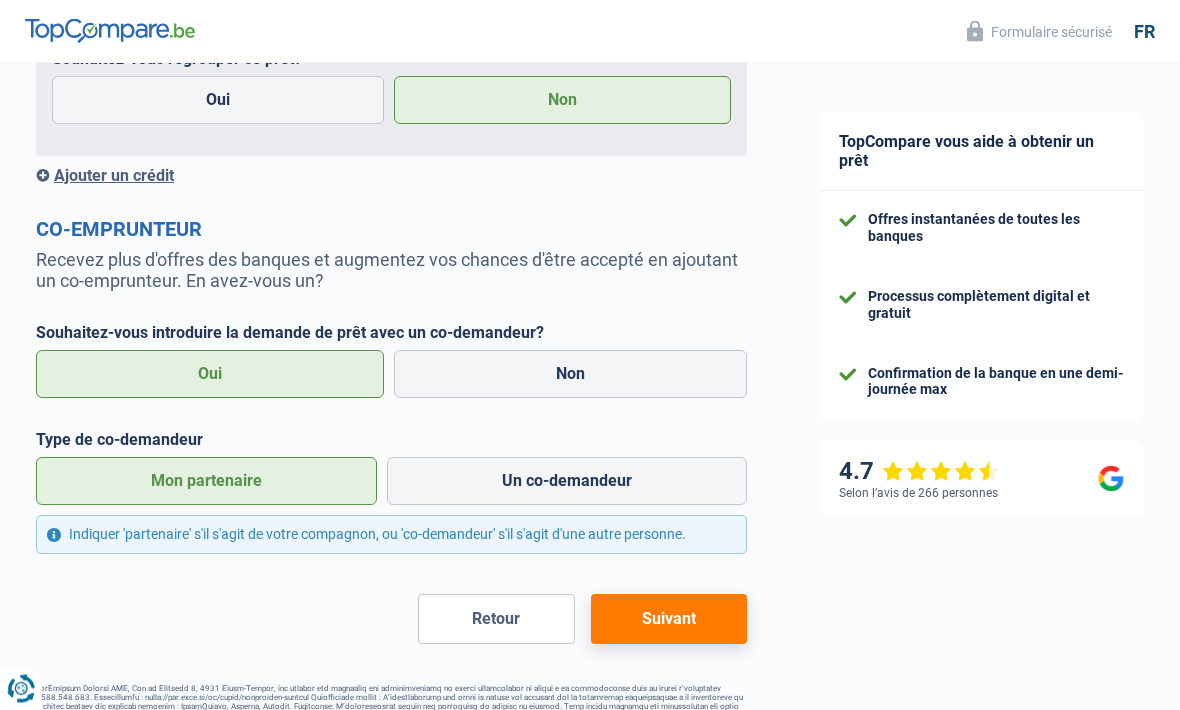 click on "Retour" at bounding box center [496, 620] 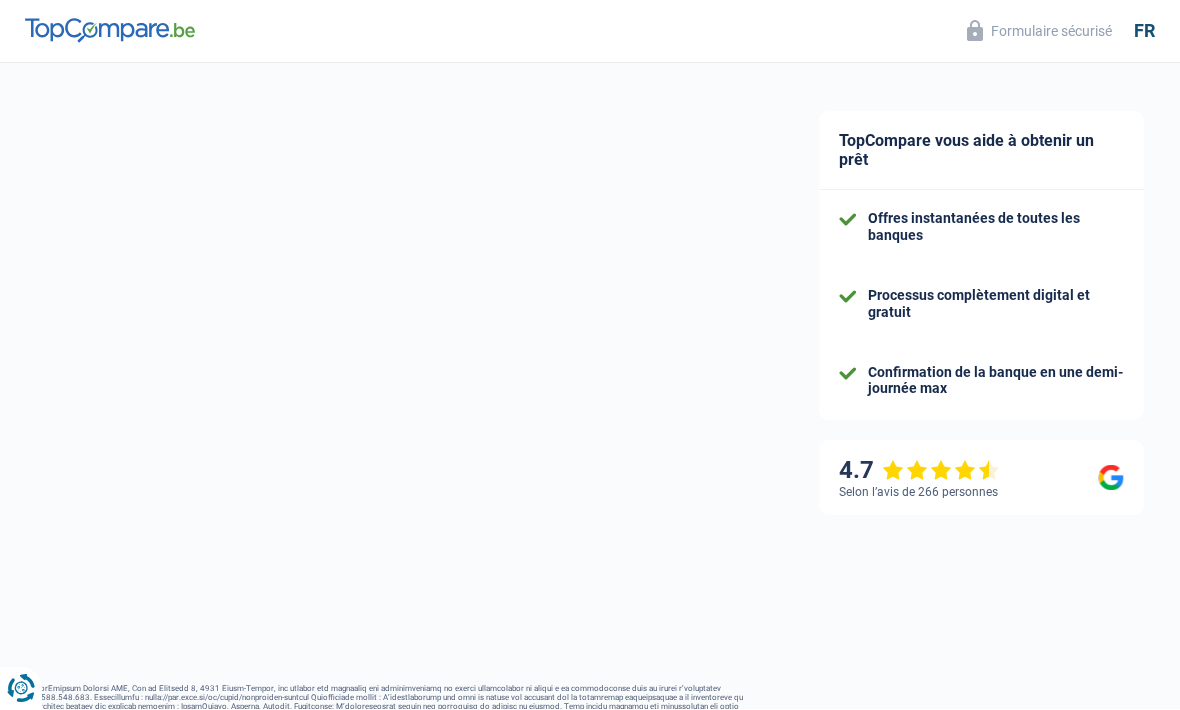 select on "married" 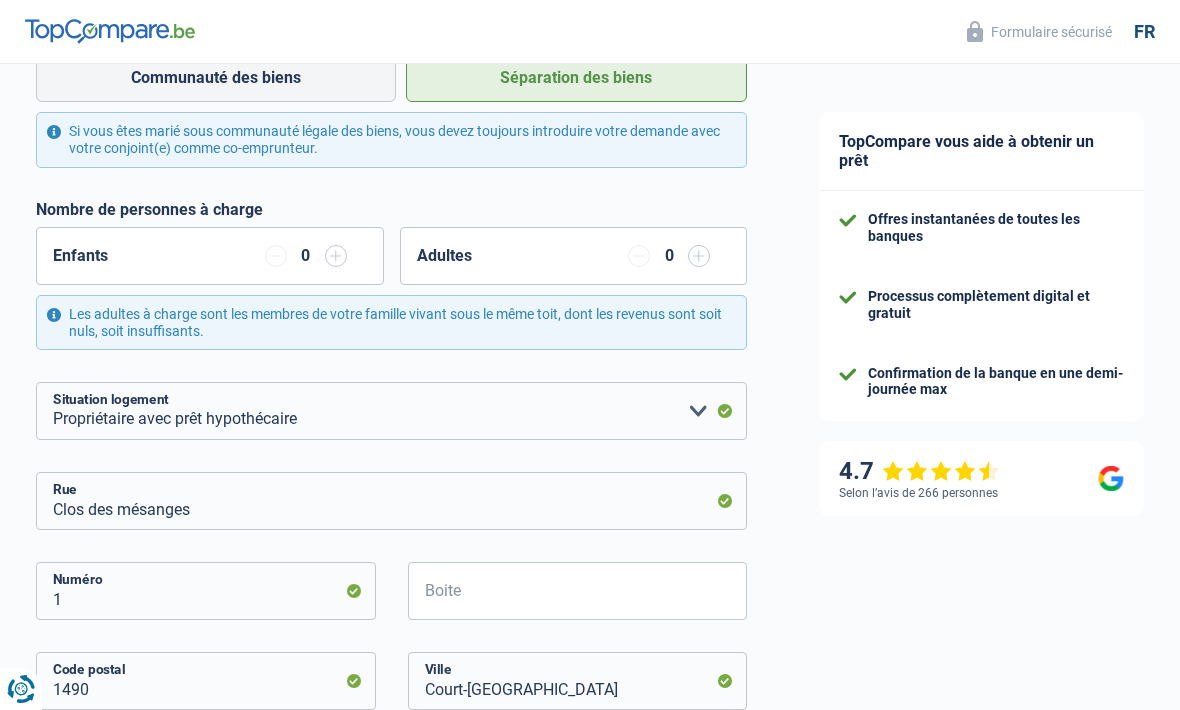 scroll, scrollTop: 1124, scrollLeft: 0, axis: vertical 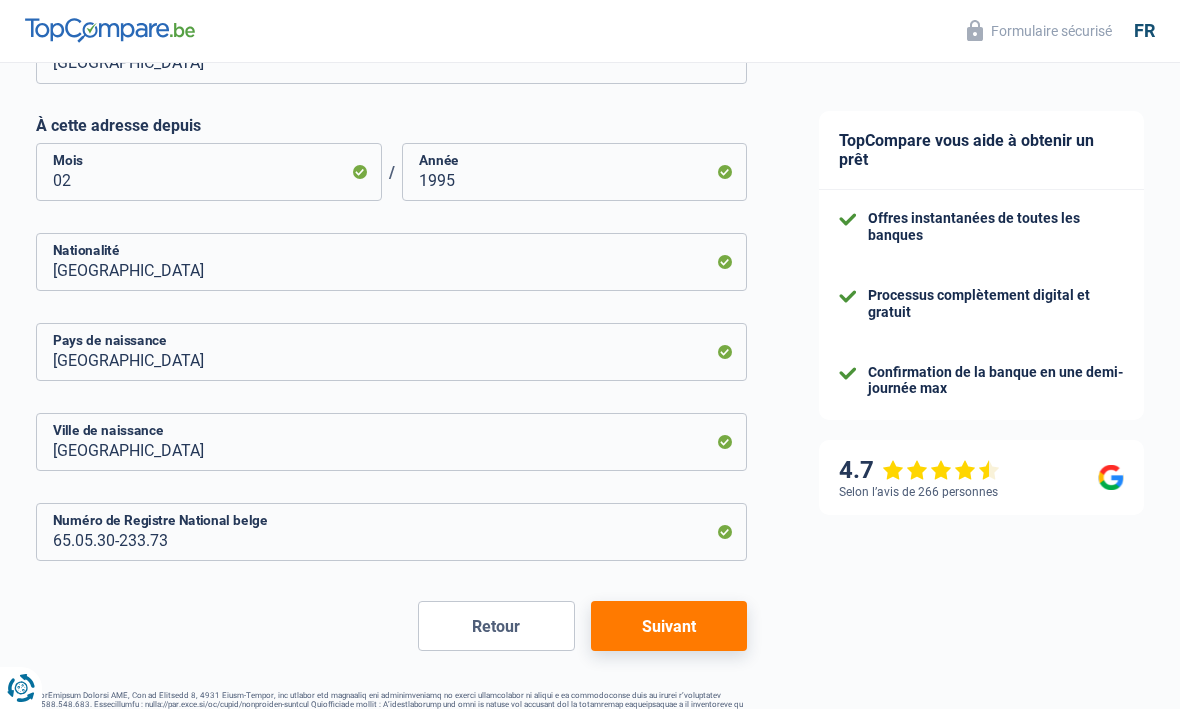 click on "Retour" at bounding box center (496, 627) 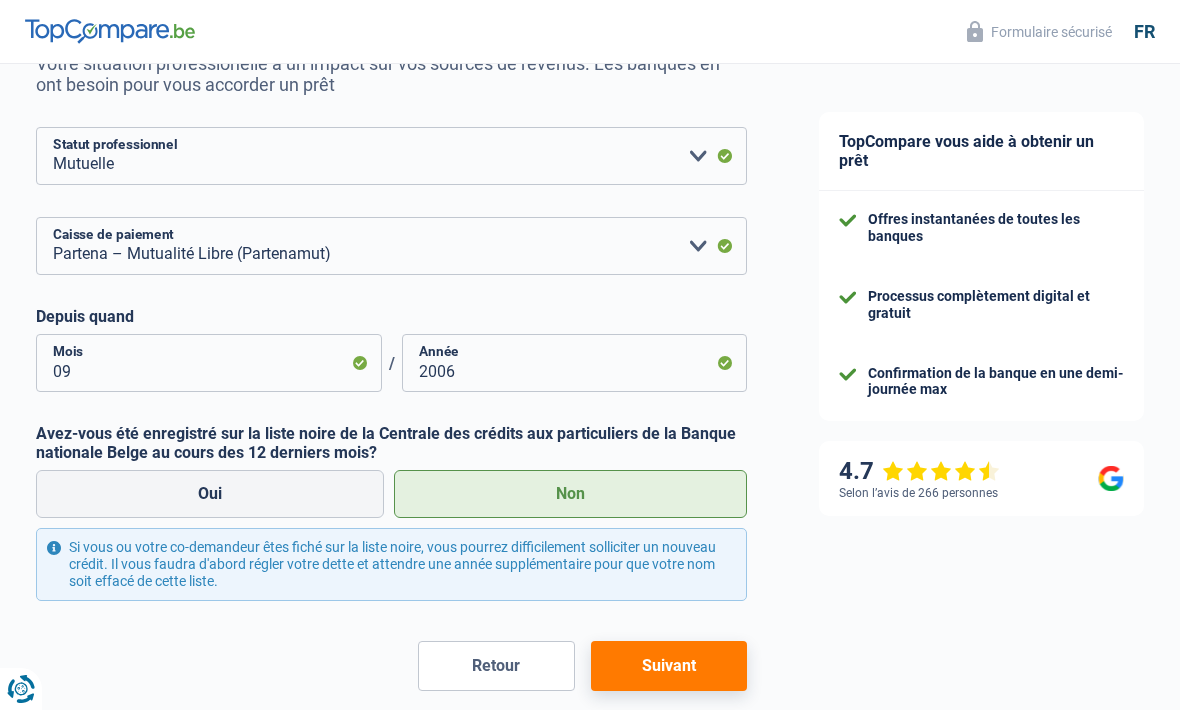 scroll, scrollTop: 258, scrollLeft: 0, axis: vertical 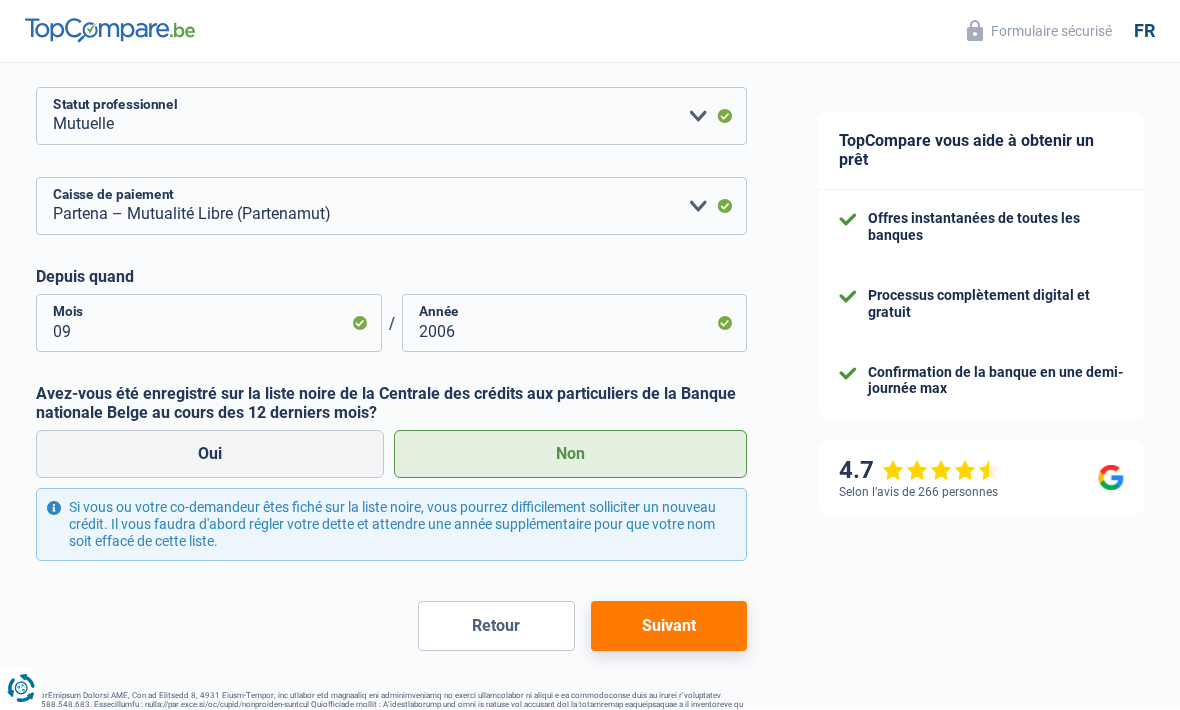 click on "Retour" at bounding box center (496, 627) 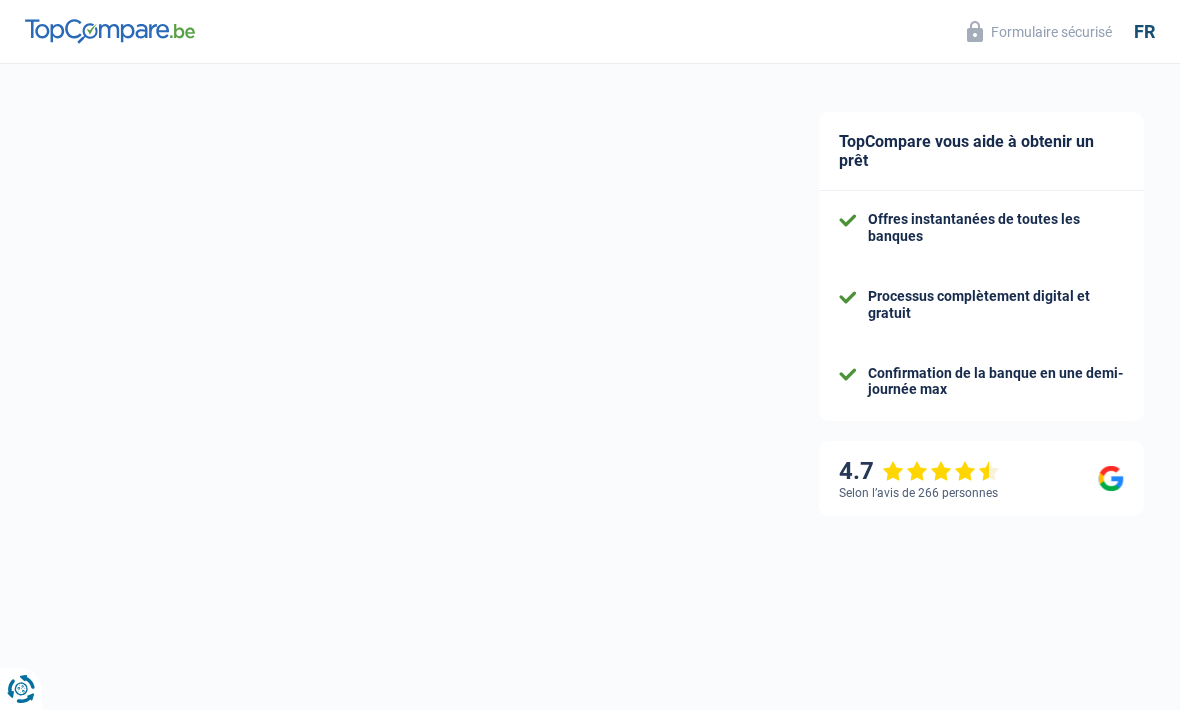 select on "32" 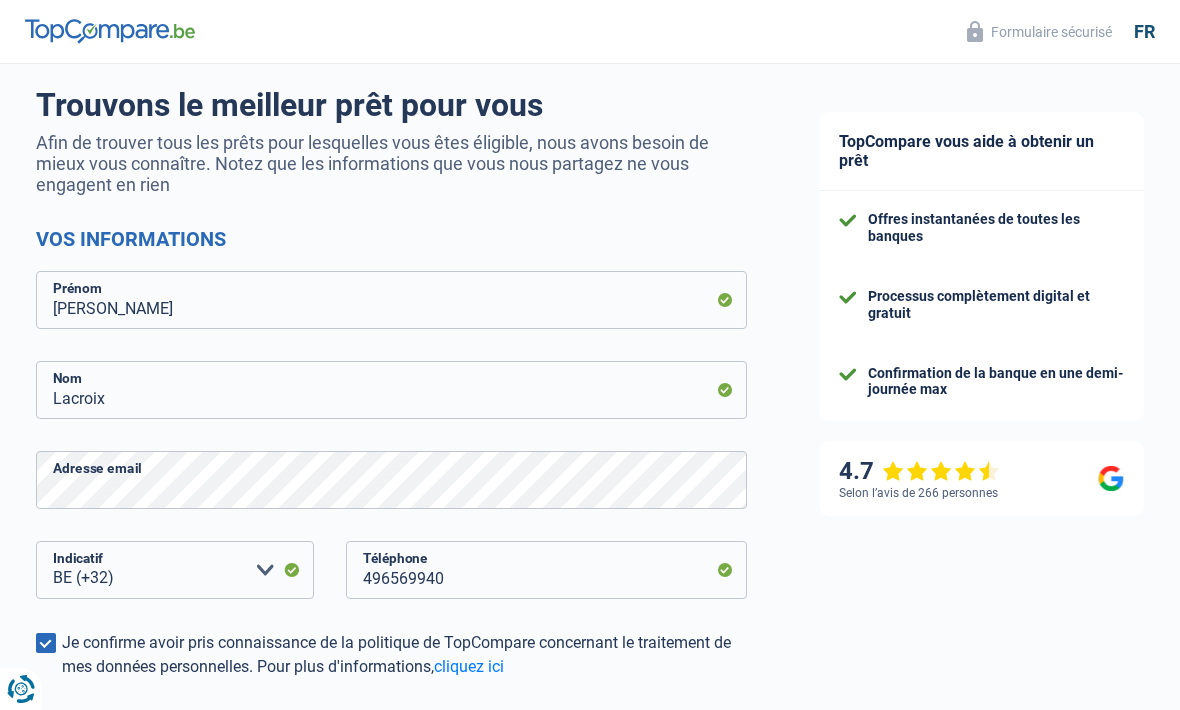 scroll, scrollTop: 341, scrollLeft: 0, axis: vertical 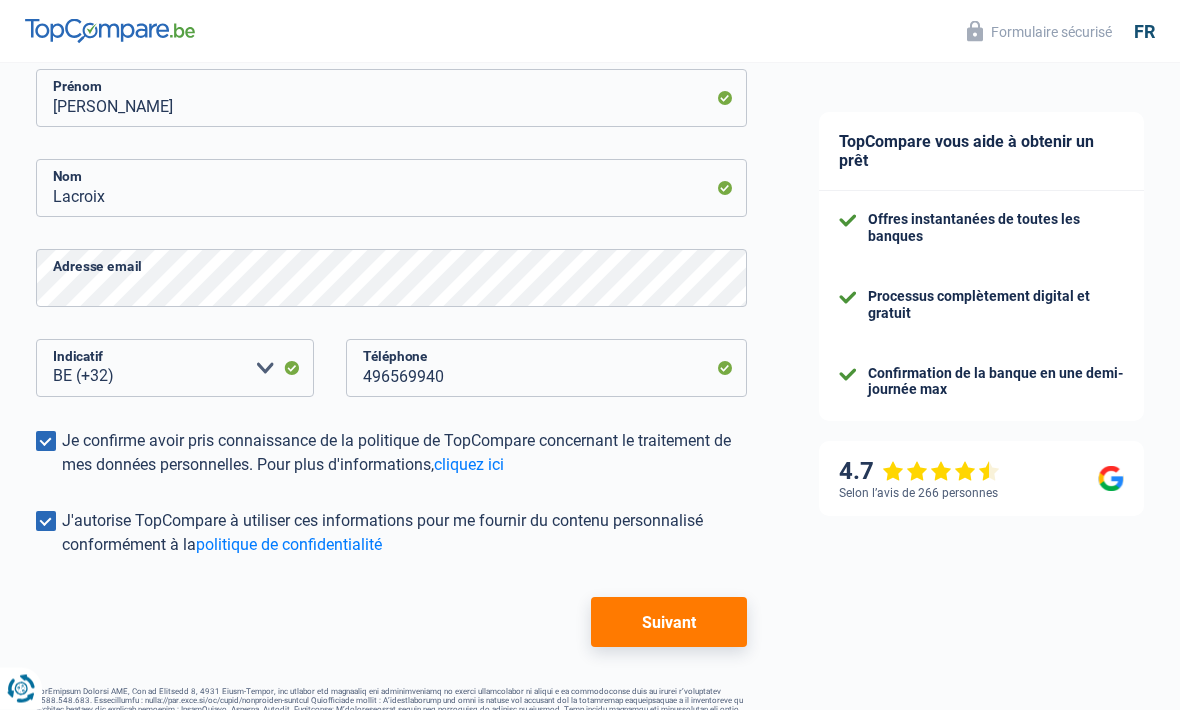 click on "Suivant" at bounding box center (669, 623) 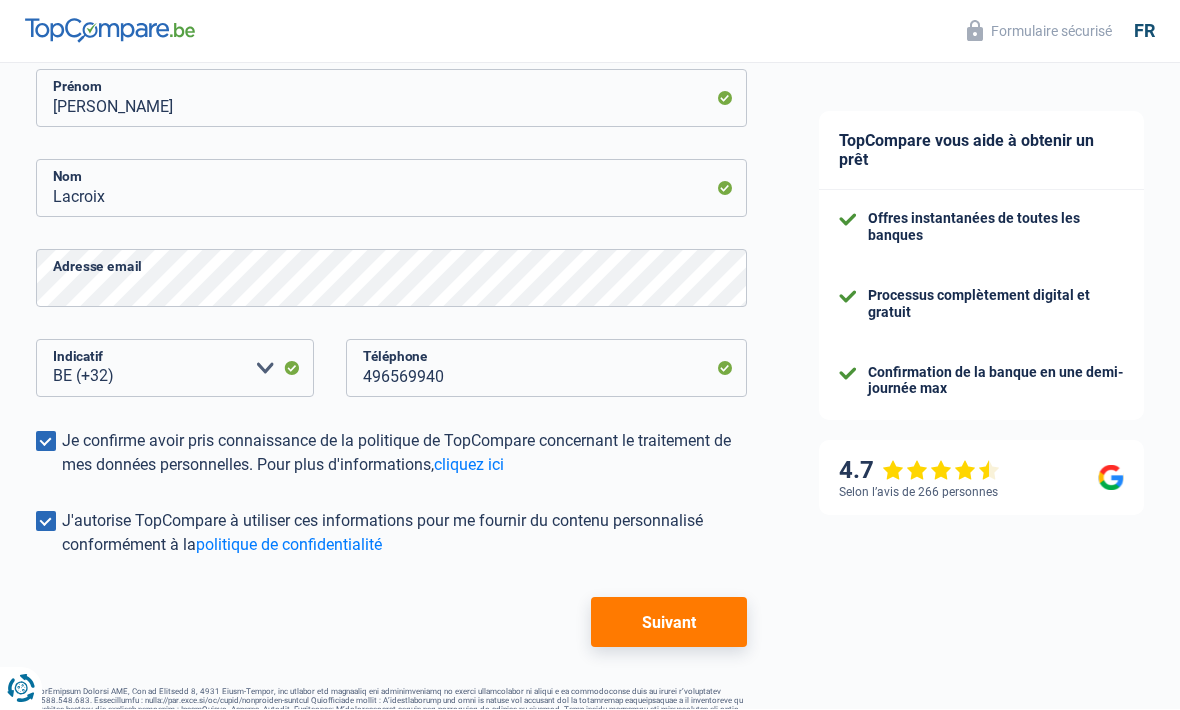 select on "mutuality" 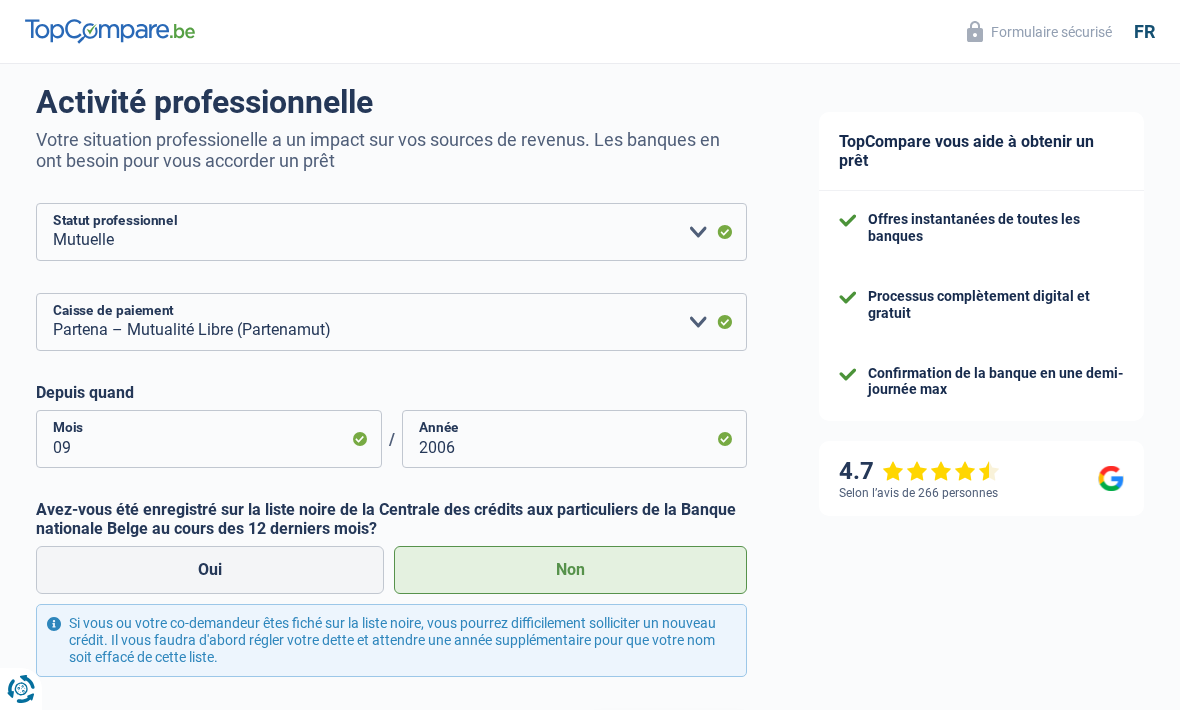 scroll, scrollTop: 258, scrollLeft: 0, axis: vertical 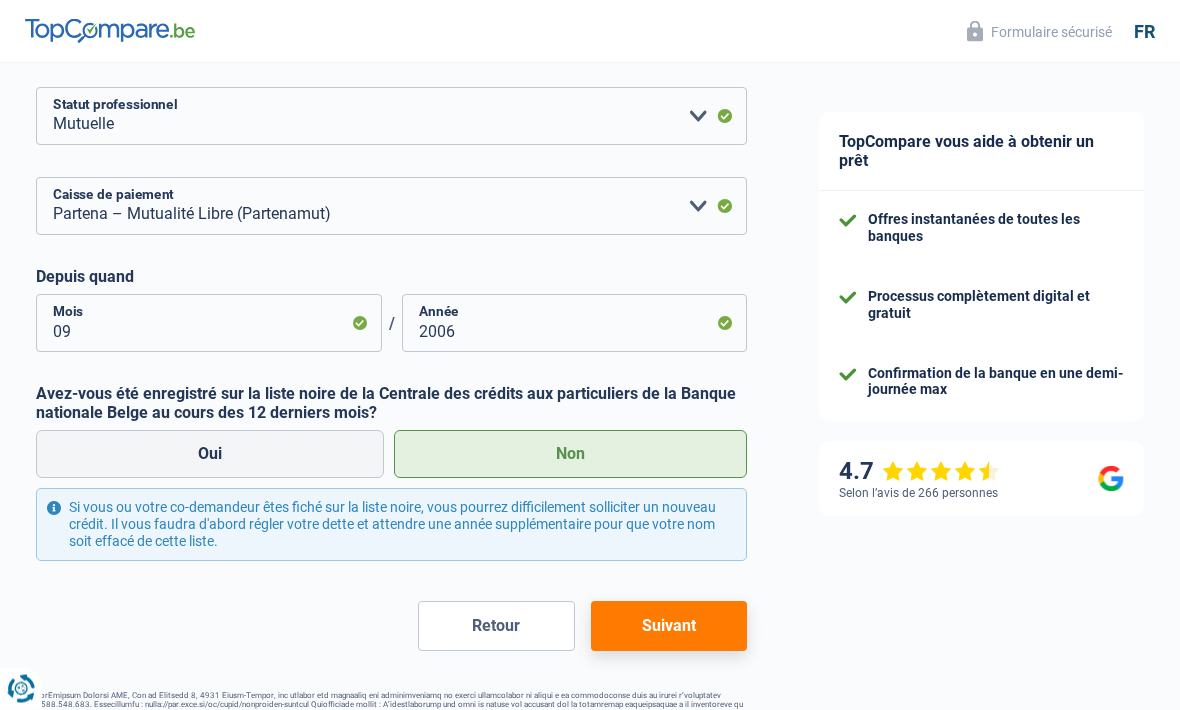 click on "Suivant" at bounding box center (669, 627) 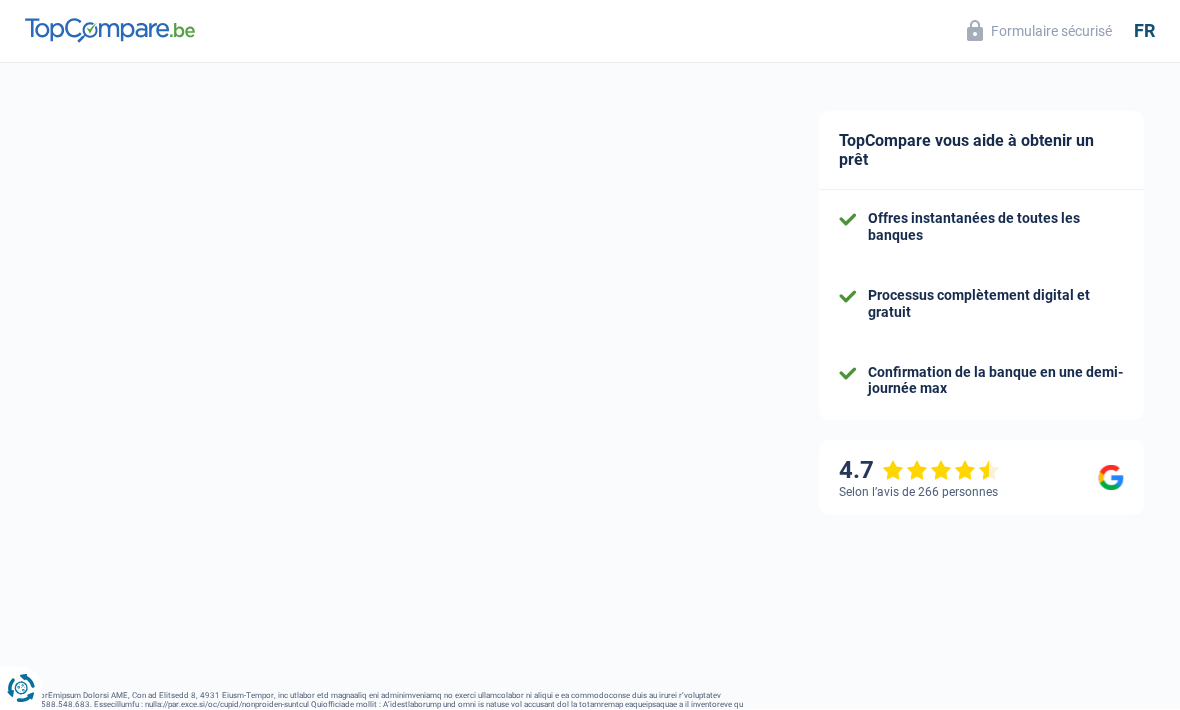 select on "married" 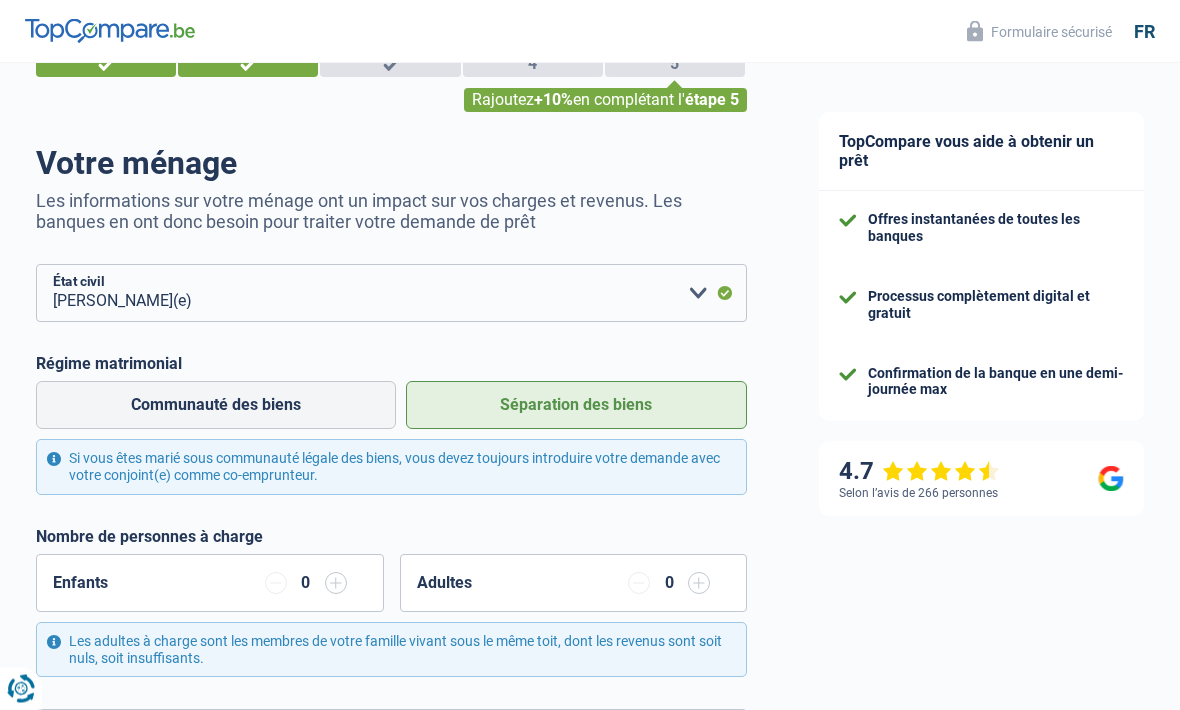 scroll, scrollTop: 0, scrollLeft: 0, axis: both 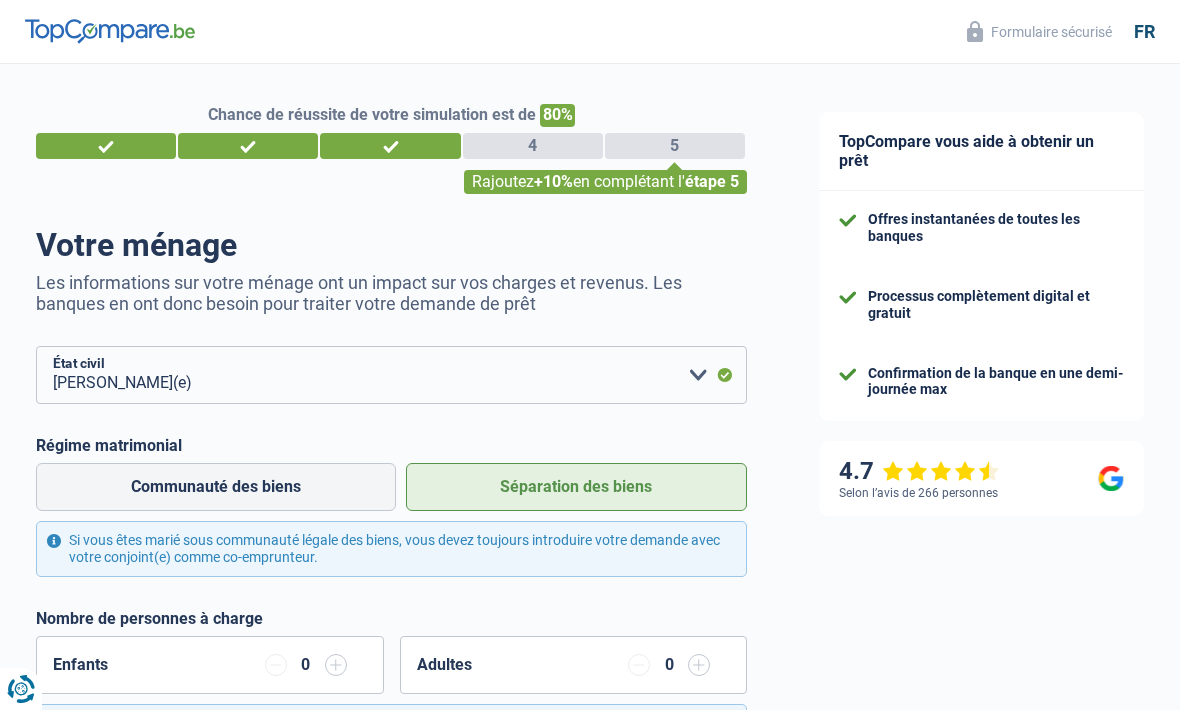 click on "[PERSON_NAME](e) Cohabitant(e) légal(e) Divorcé(e) Veuf(ve) Séparé (de fait)
Veuillez sélectionner une option
État civil
Régime matrimonial
Communauté des biens
Séparation des biens
Si vous êtes marié sous communauté légale des biens, vous devez toujours introduire votre demande avec votre conjoint(e) comme co-emprunteur.
Nombre de personnes à charge
Enfants
0
Adultes
0
Les adultes à charge sont les membres de votre famille vivant sous le même toit, dont les revenus sont soit nuls, soit insuffisants.
Locataire Propriétaire avec prêt hypothécaire Propriétaire sans prêt hypothécaire" at bounding box center (391, 1061) 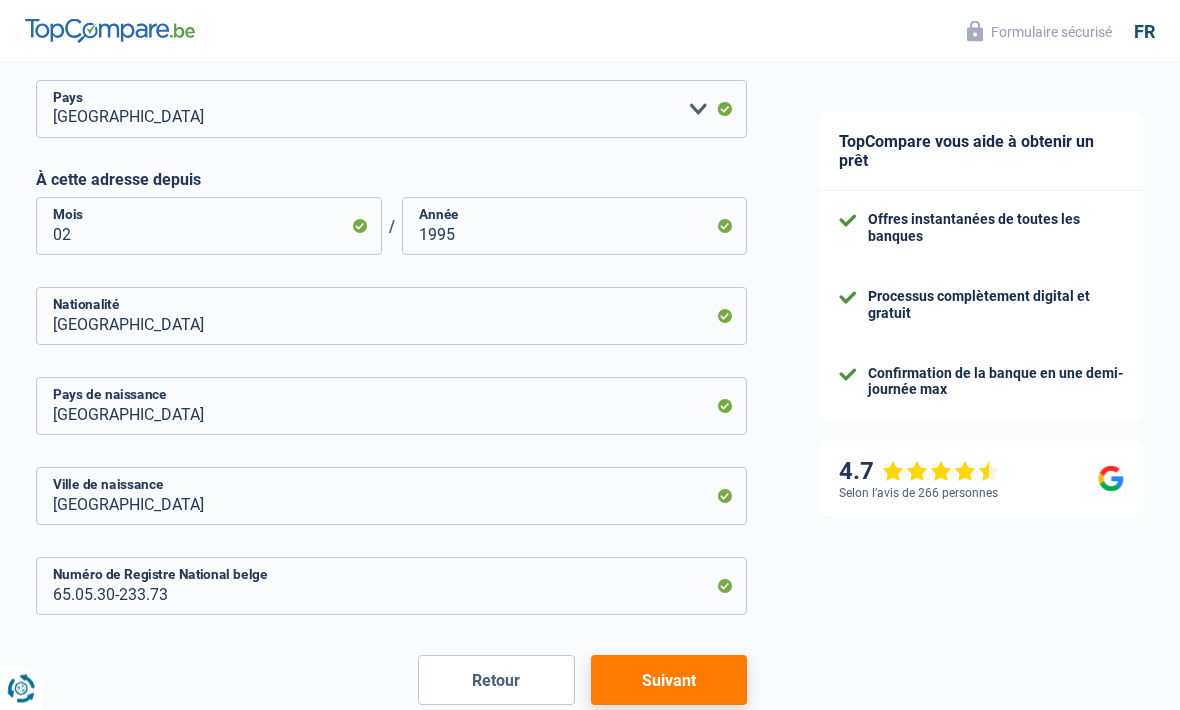scroll, scrollTop: 1124, scrollLeft: 0, axis: vertical 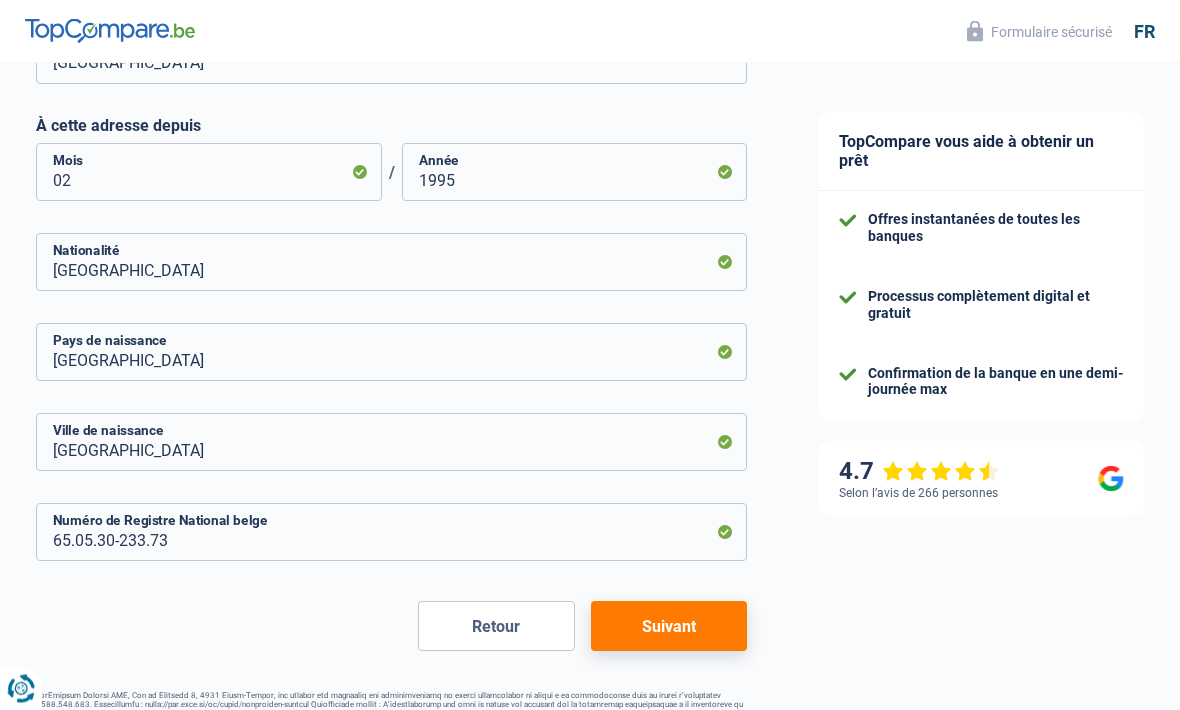 click on "Suivant" at bounding box center [669, 627] 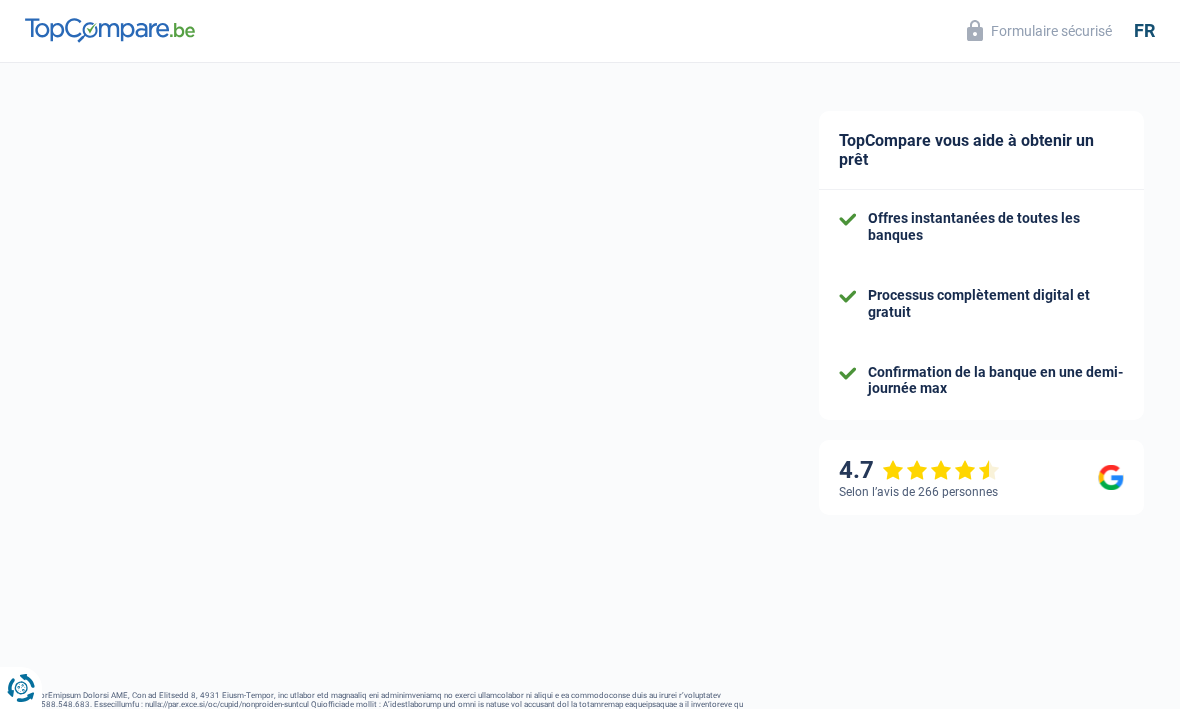 select on "mutualityIndemnity" 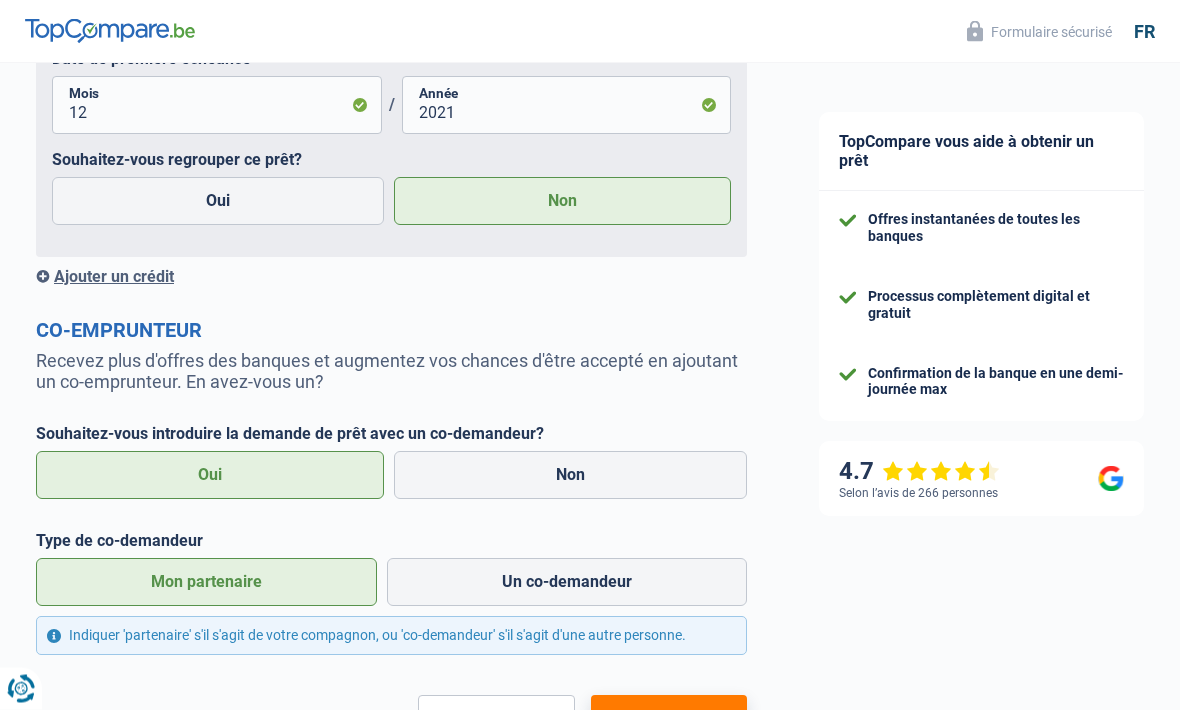 scroll, scrollTop: 1710, scrollLeft: 0, axis: vertical 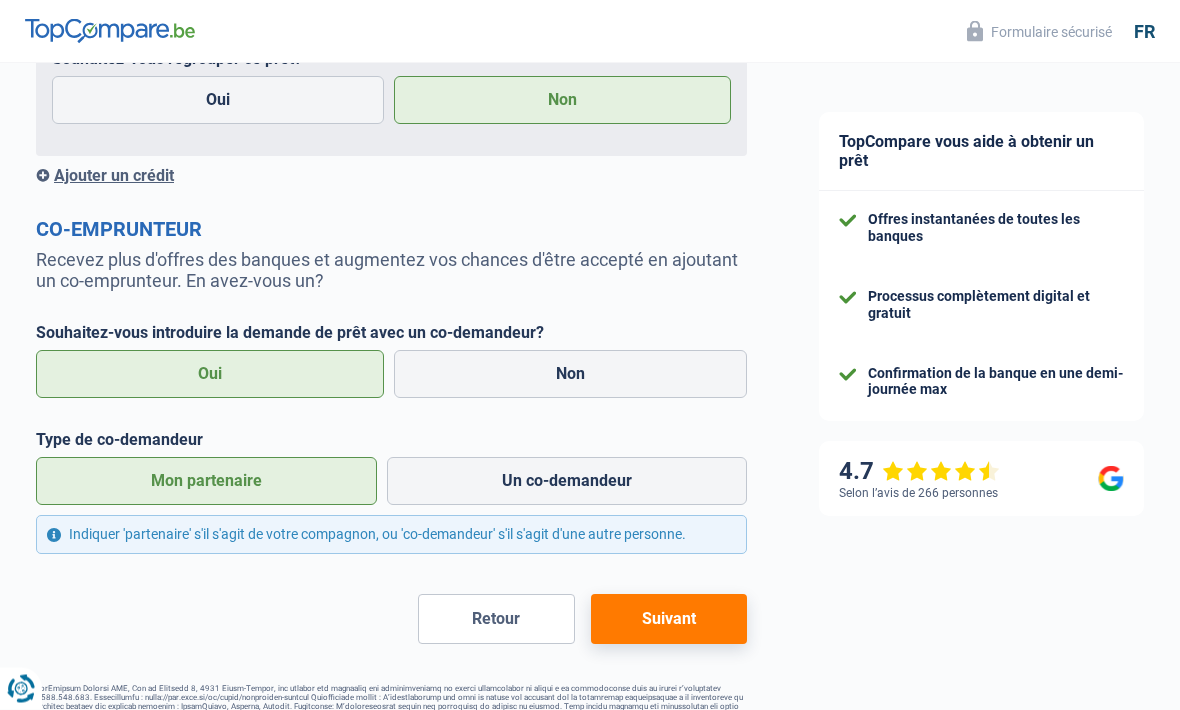 click on "Suivant" at bounding box center (669, 620) 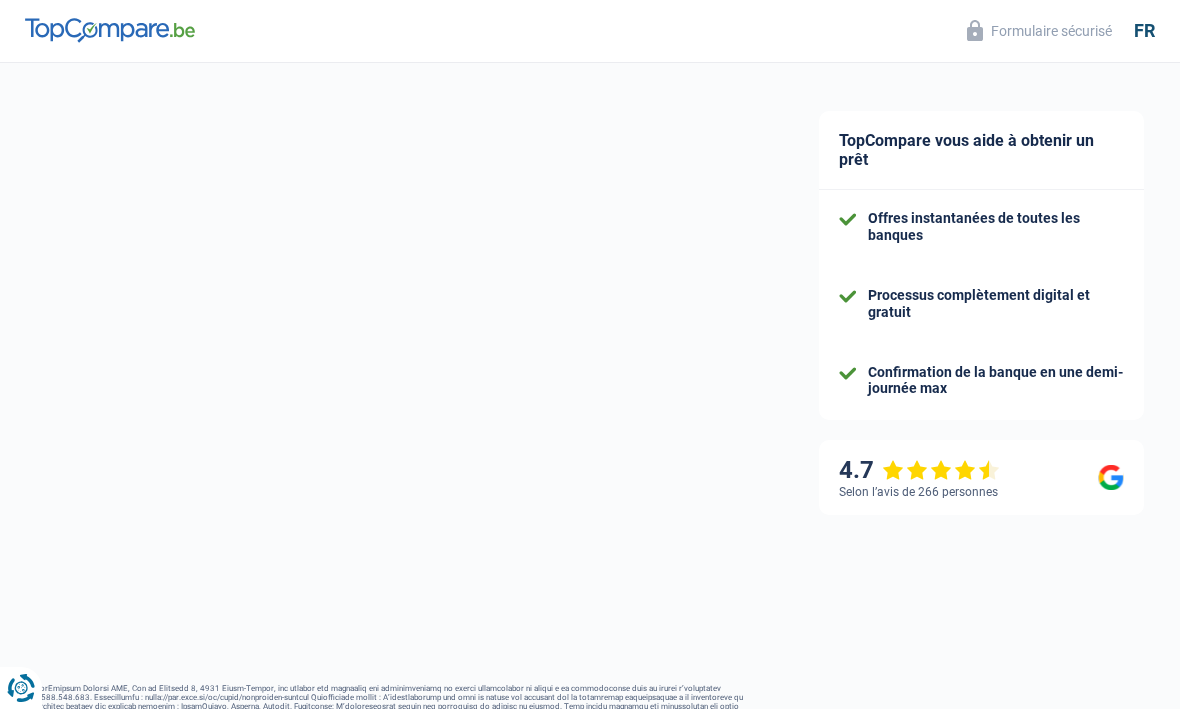 scroll, scrollTop: 1414, scrollLeft: 0, axis: vertical 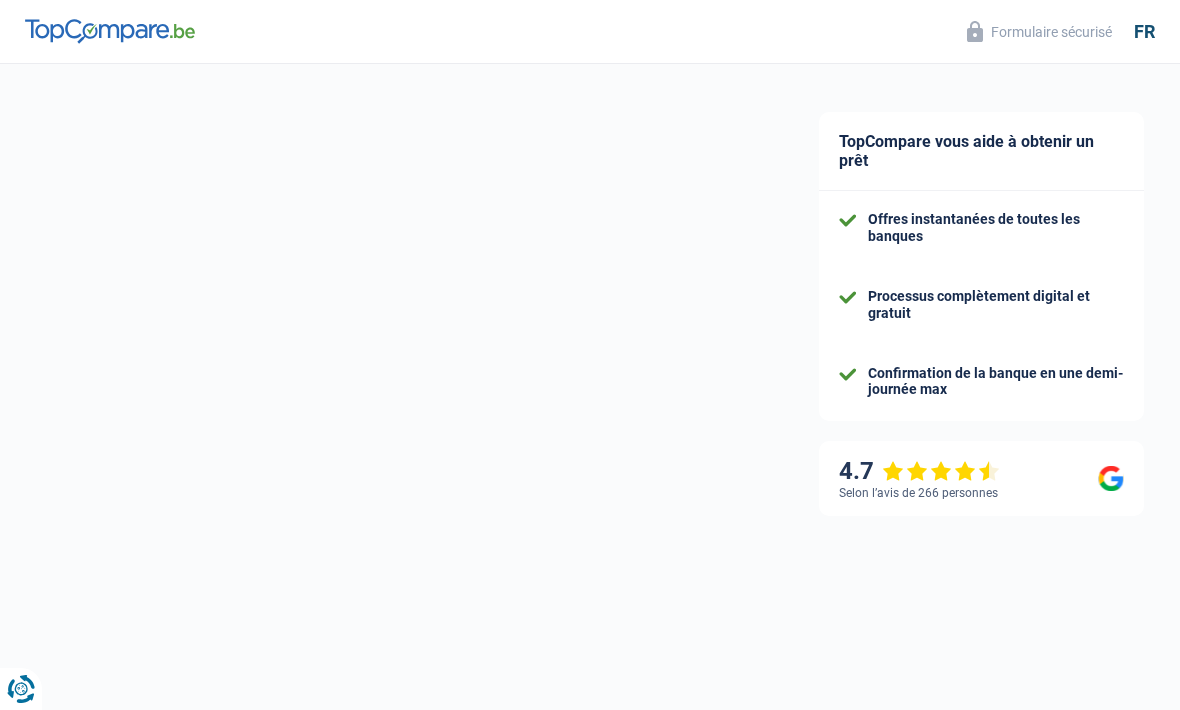 select on "retired" 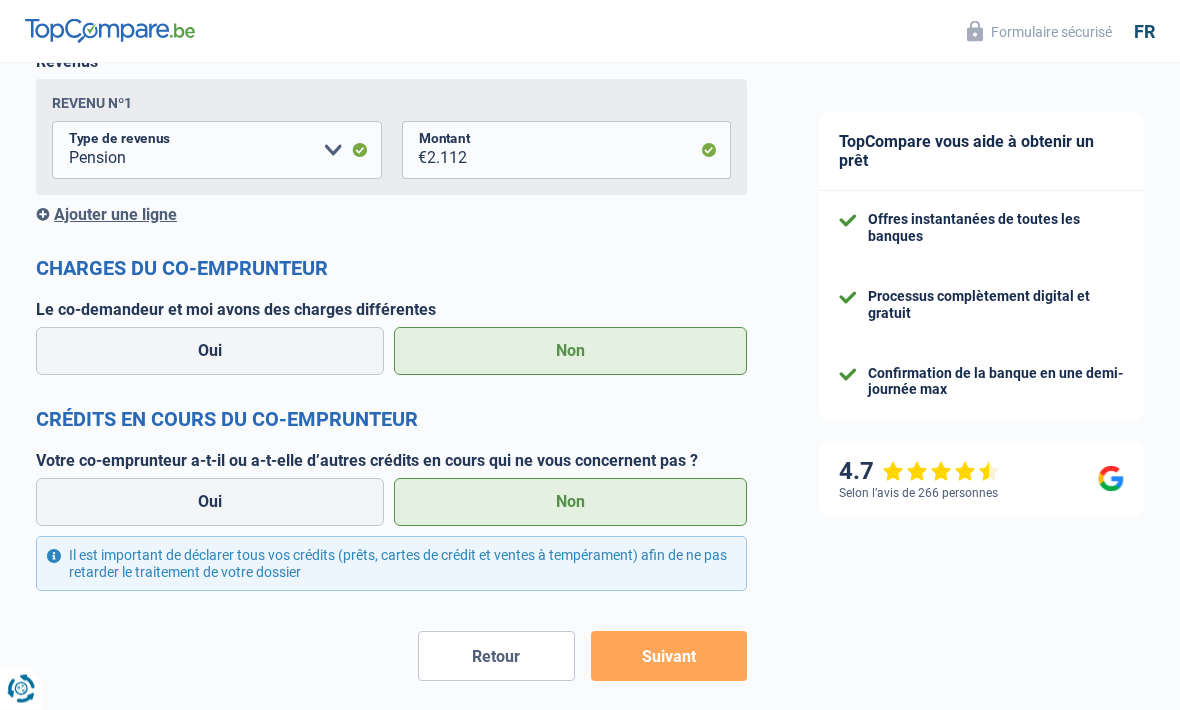 scroll, scrollTop: 1726, scrollLeft: 0, axis: vertical 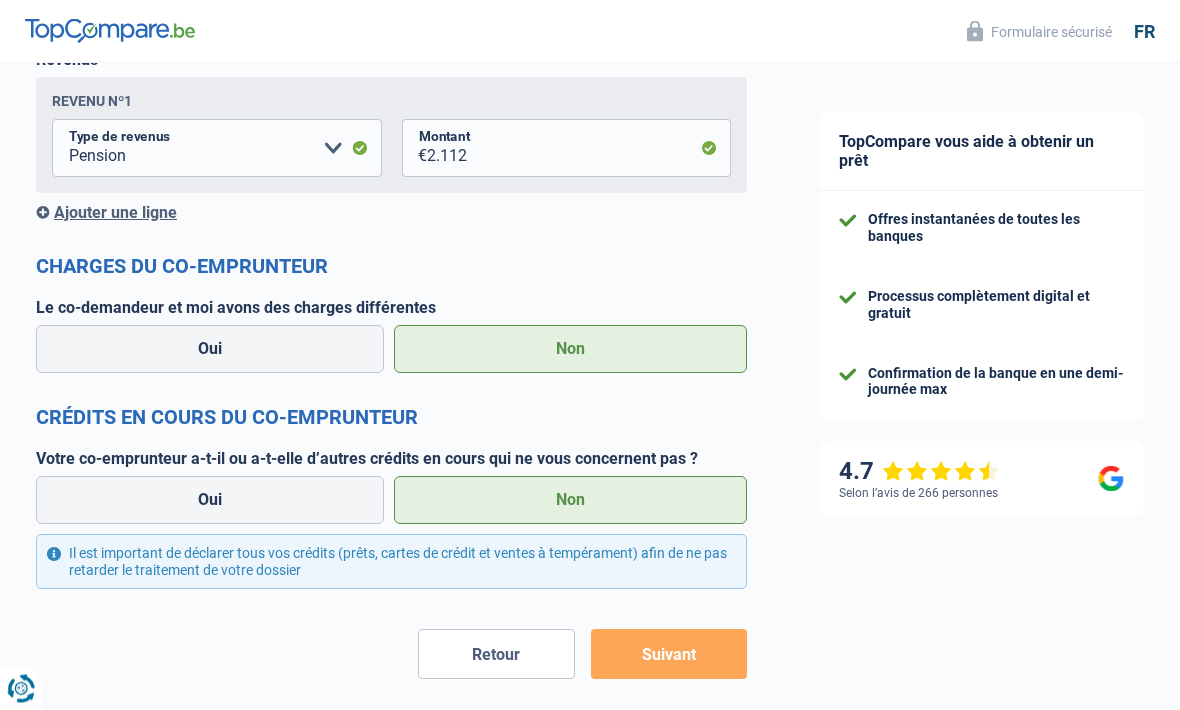 click on "Suivant" at bounding box center [669, 655] 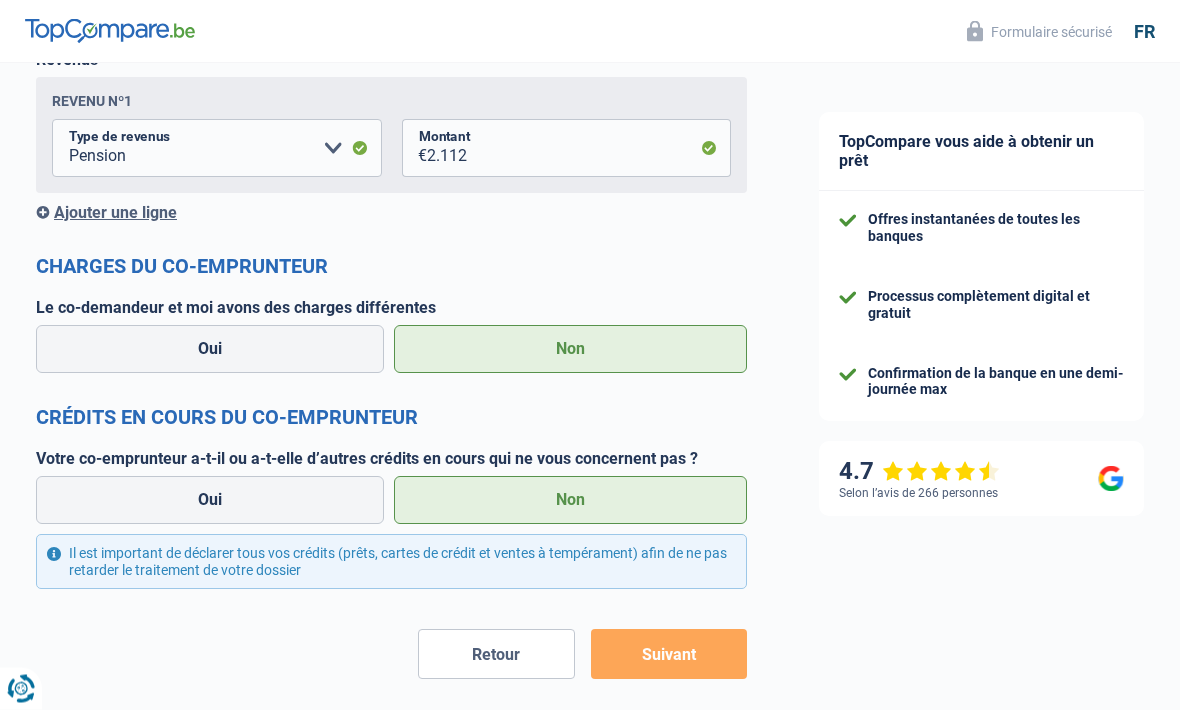 click on "Suivant" at bounding box center [669, 655] 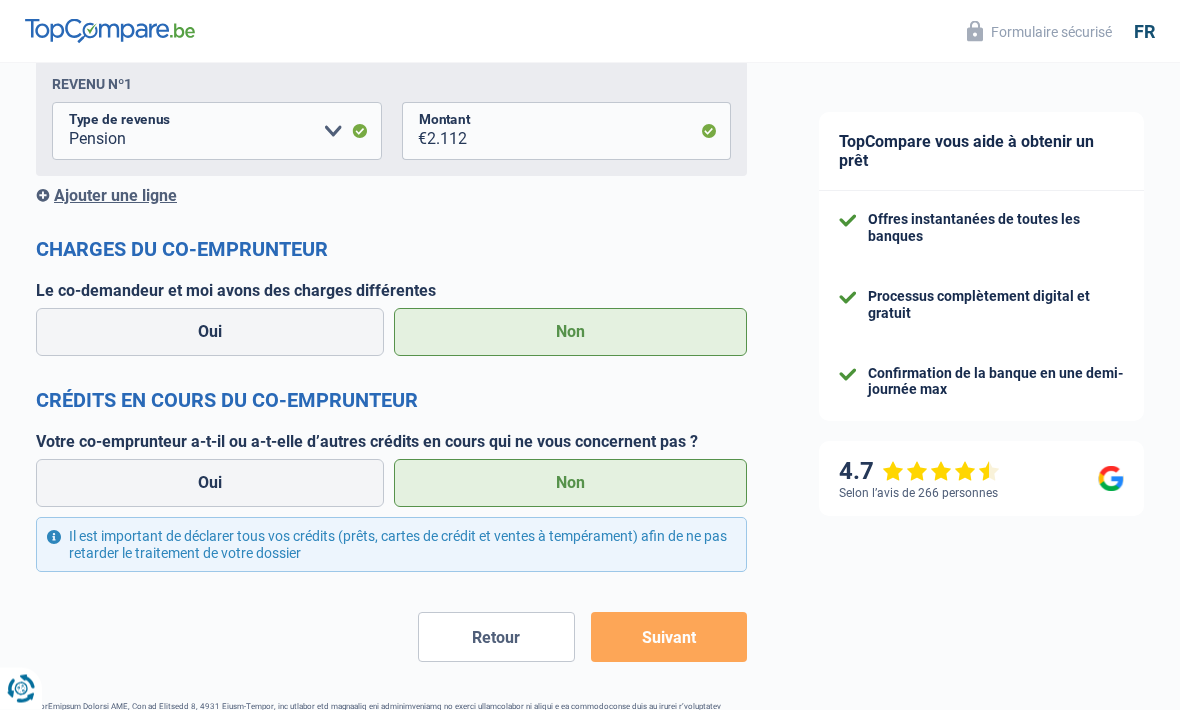 scroll, scrollTop: 1828, scrollLeft: 0, axis: vertical 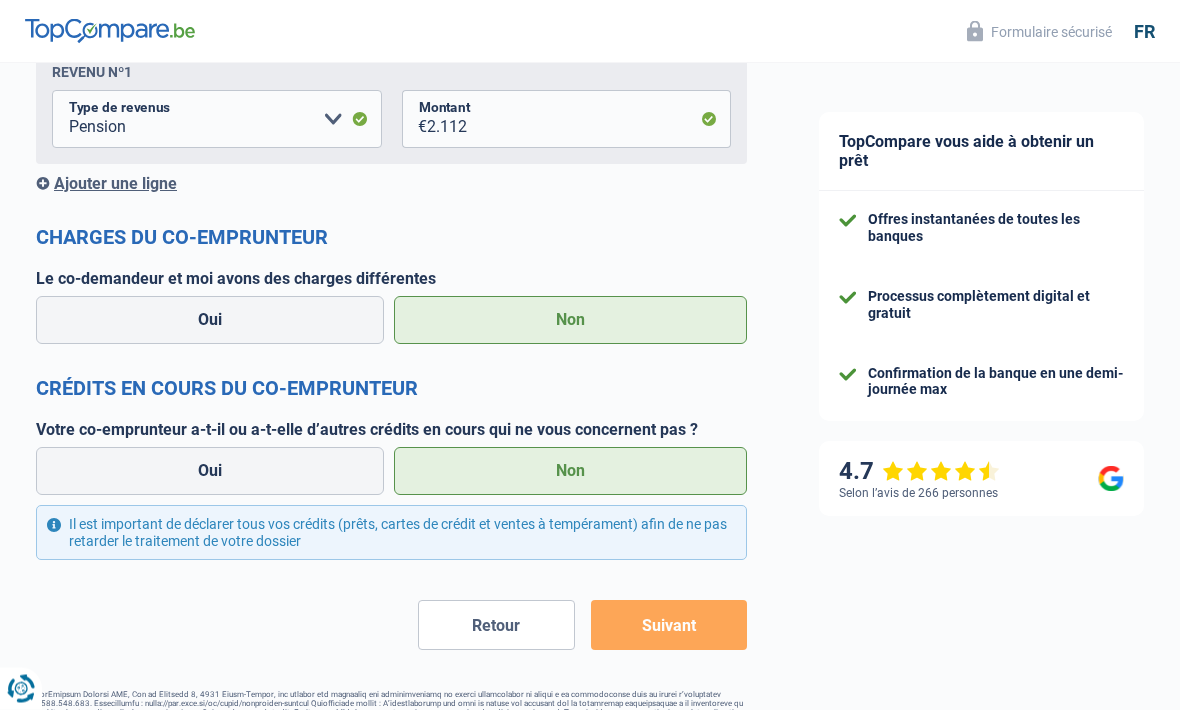 click on "Suivant" at bounding box center [669, 626] 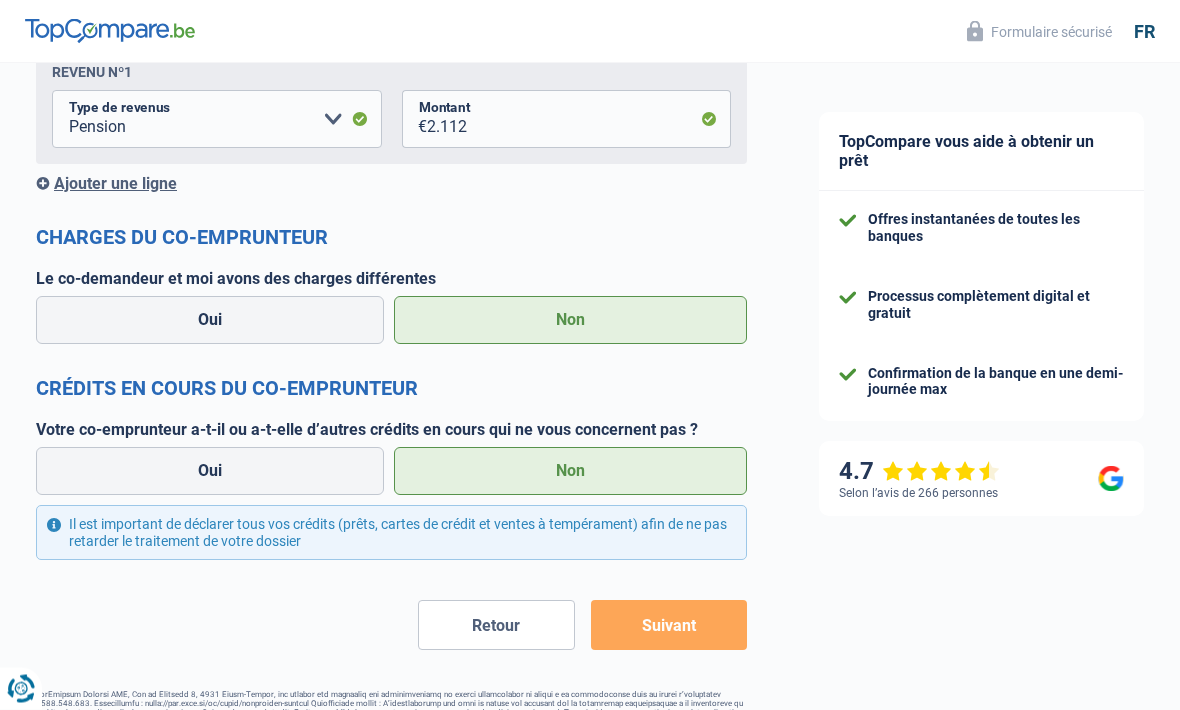 click on "Suivant" at bounding box center [669, 626] 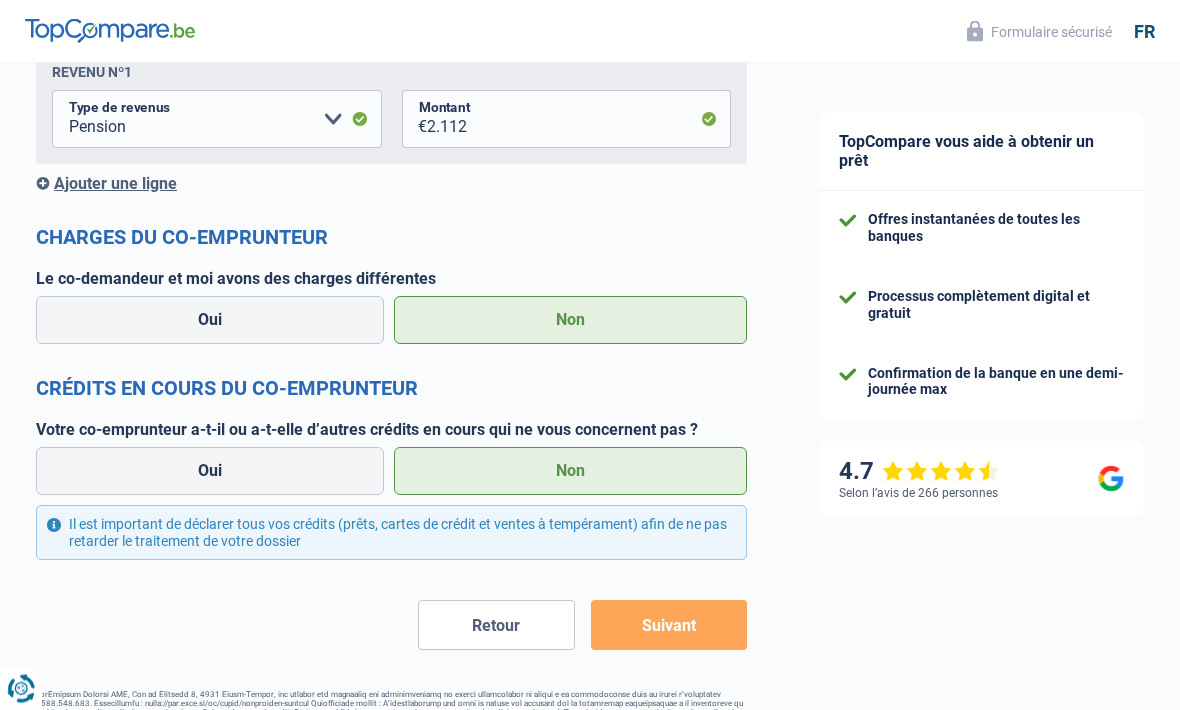 click on "Suivant" at bounding box center [669, 626] 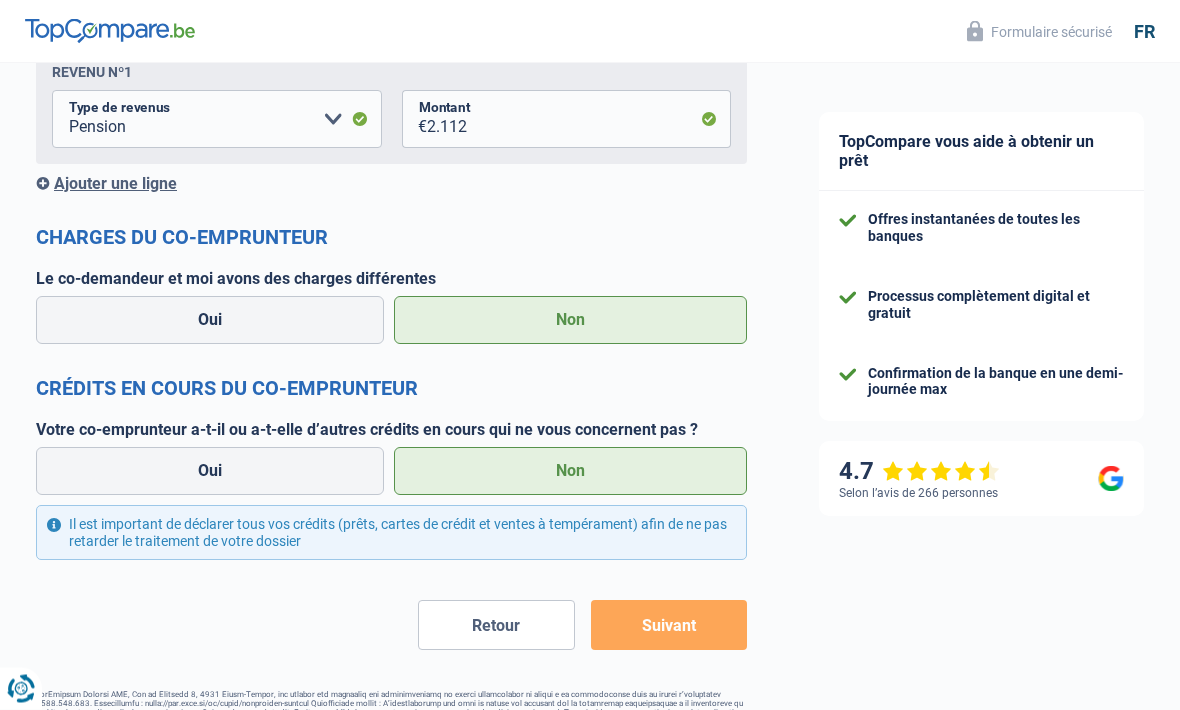 scroll, scrollTop: 1820, scrollLeft: 0, axis: vertical 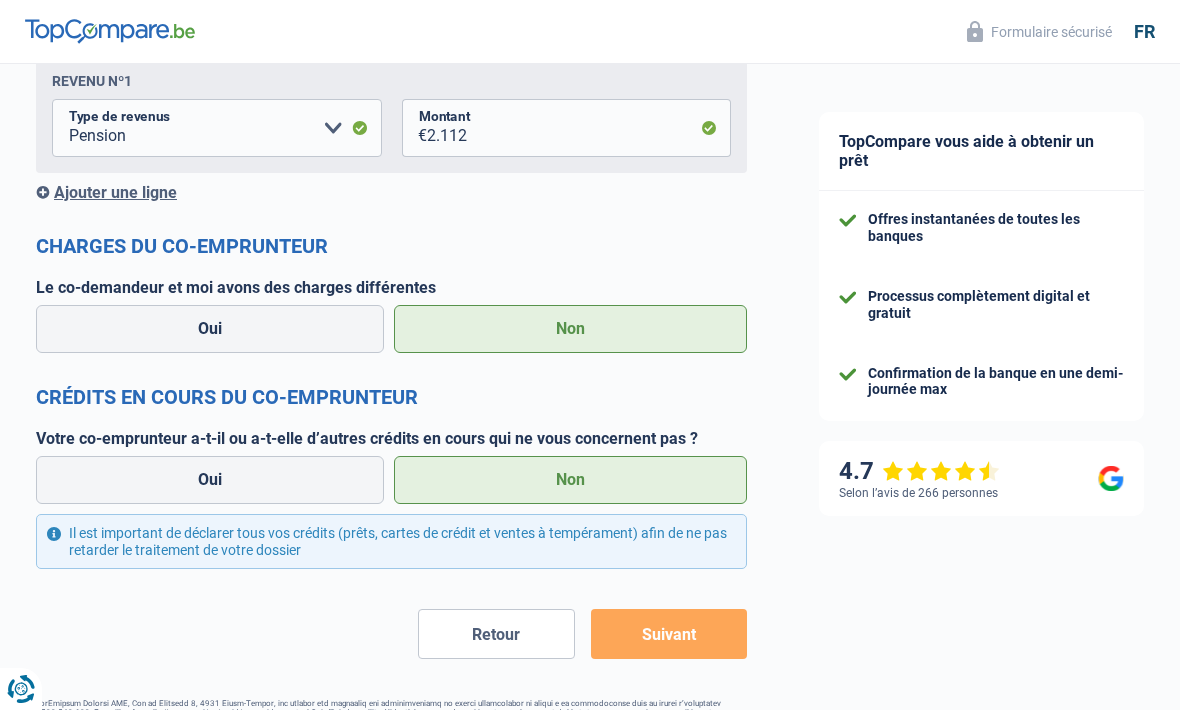 click on "Suivant" at bounding box center [669, 634] 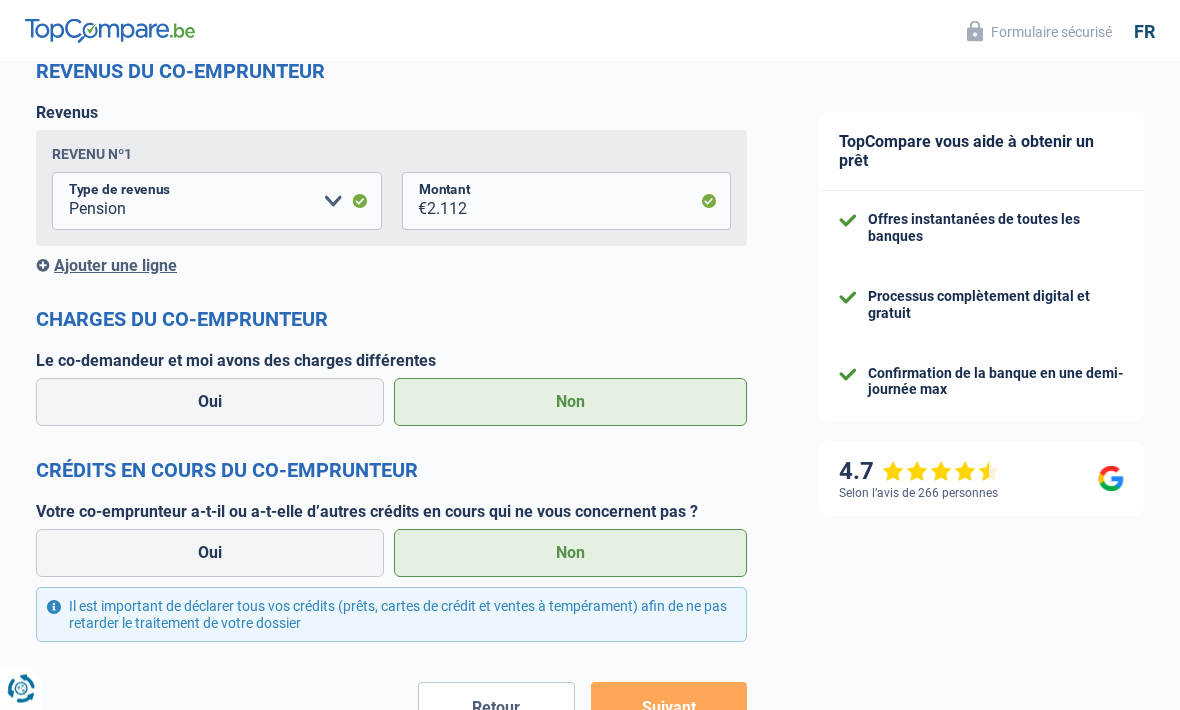 scroll, scrollTop: 1747, scrollLeft: 0, axis: vertical 